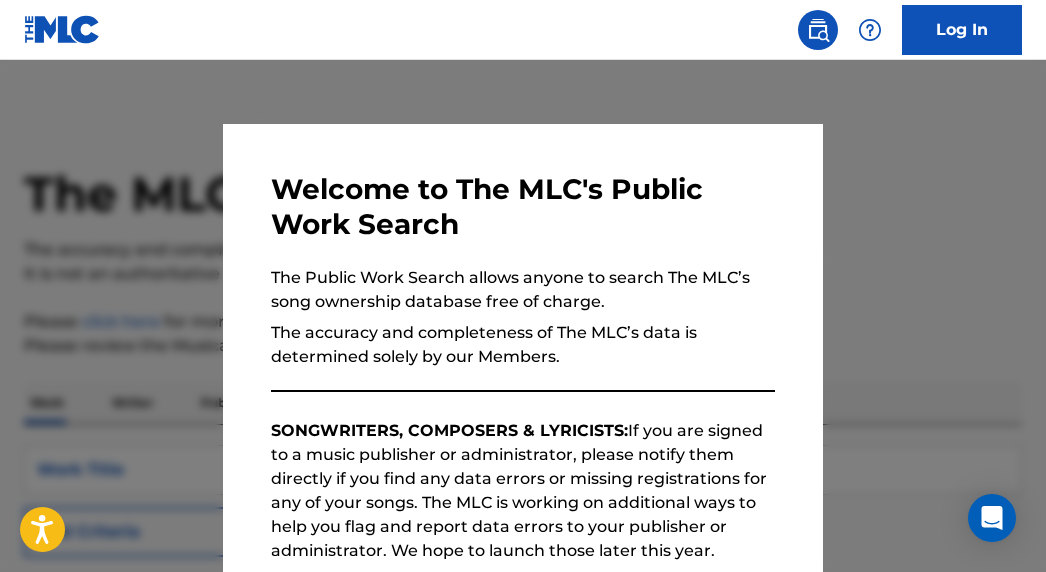 scroll, scrollTop: 0, scrollLeft: 0, axis: both 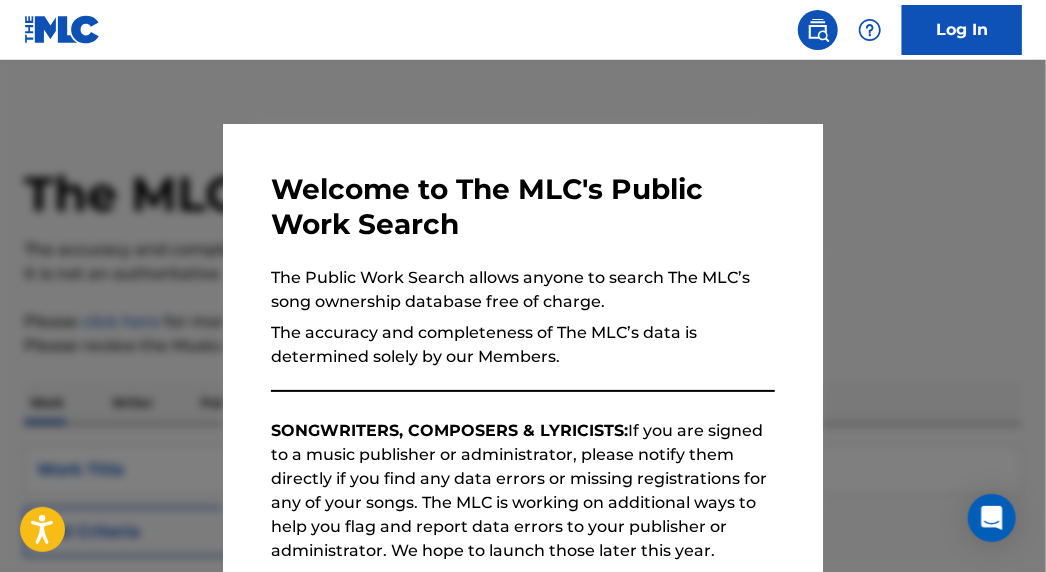 click at bounding box center [523, 346] 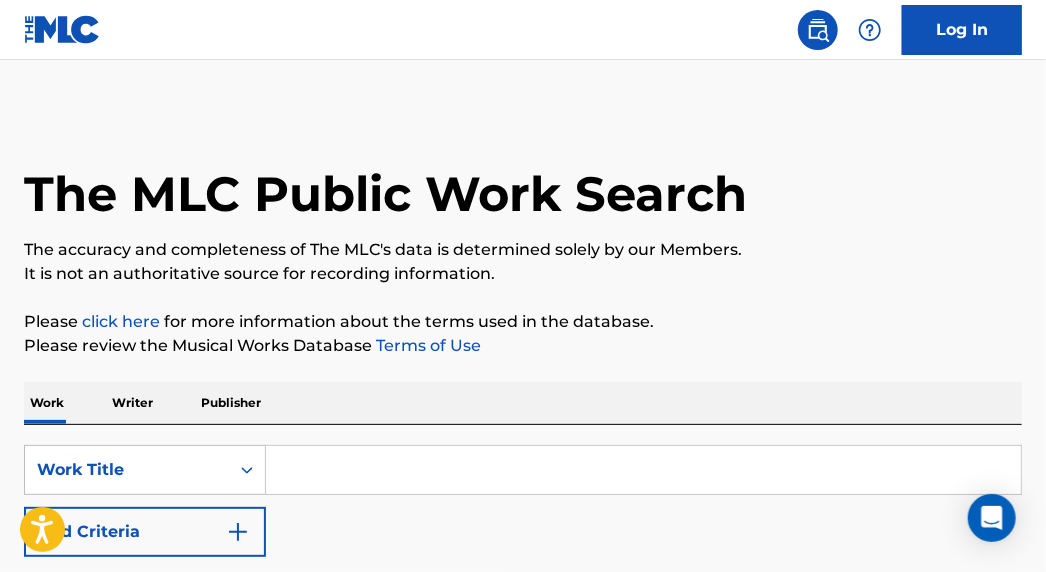 click at bounding box center (643, 470) 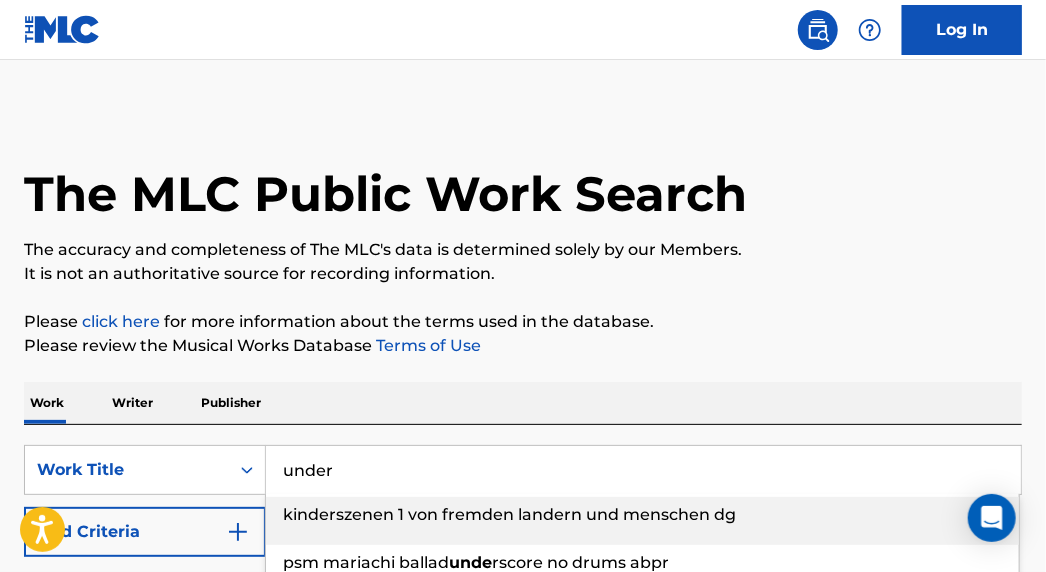type on "under" 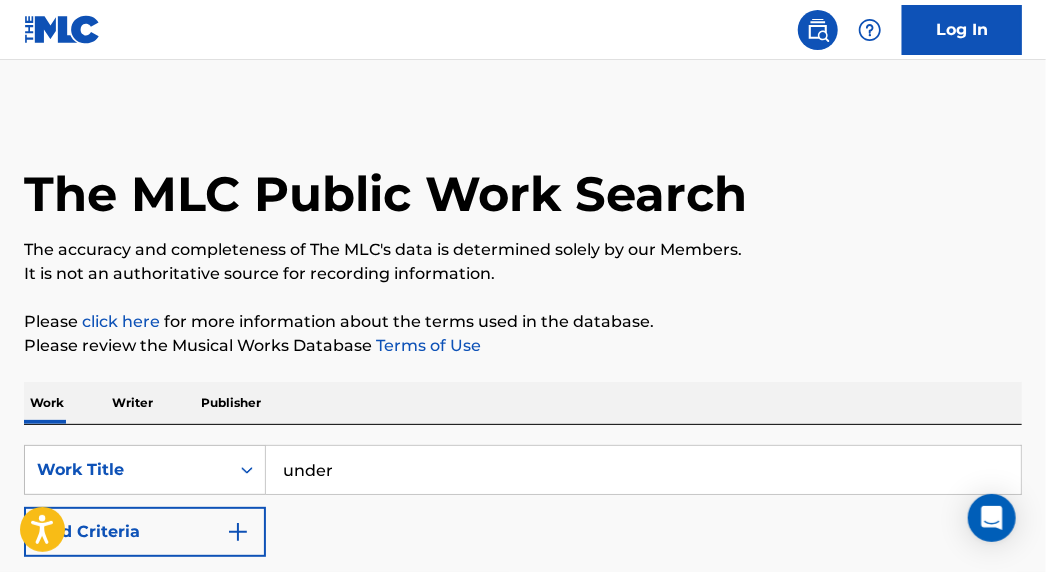 type 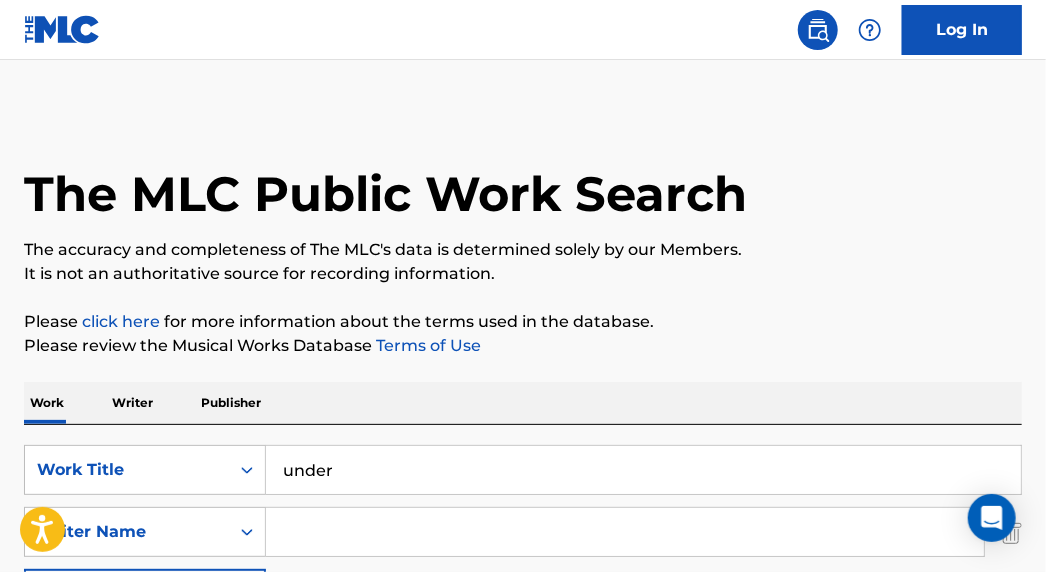 click at bounding box center [625, 532] 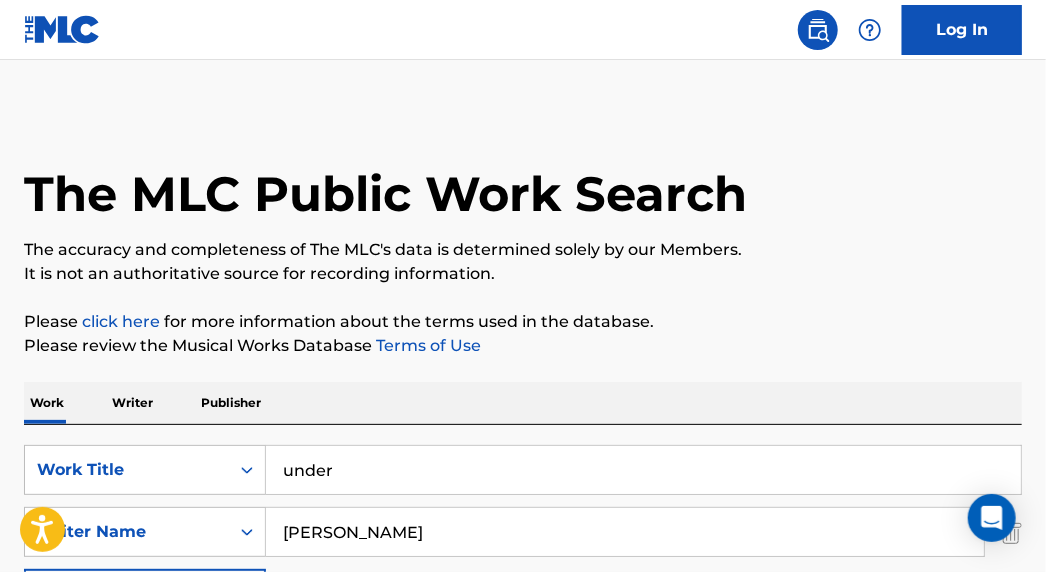type on "[PERSON_NAME]" 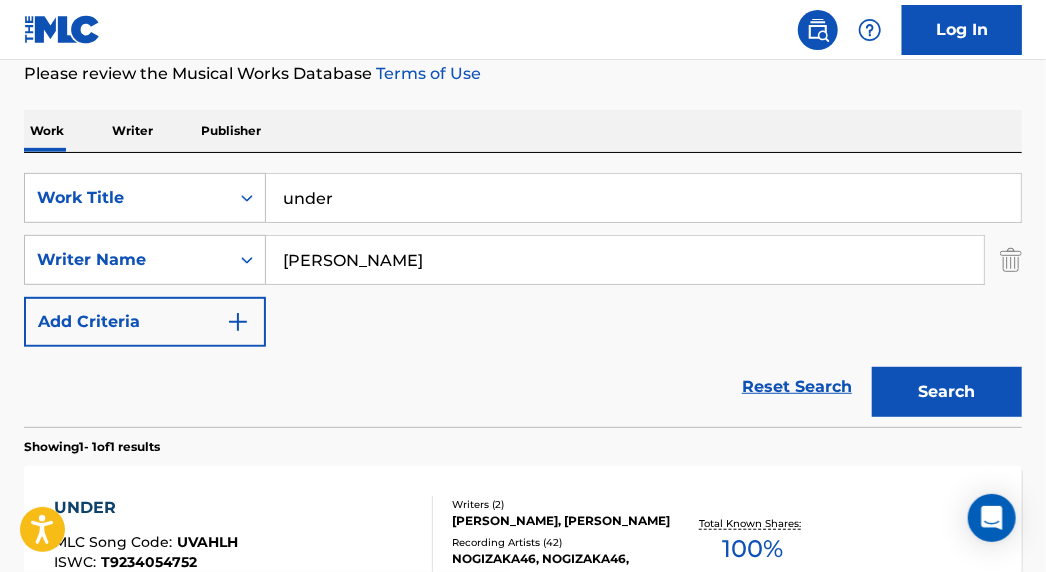 scroll, scrollTop: 363, scrollLeft: 0, axis: vertical 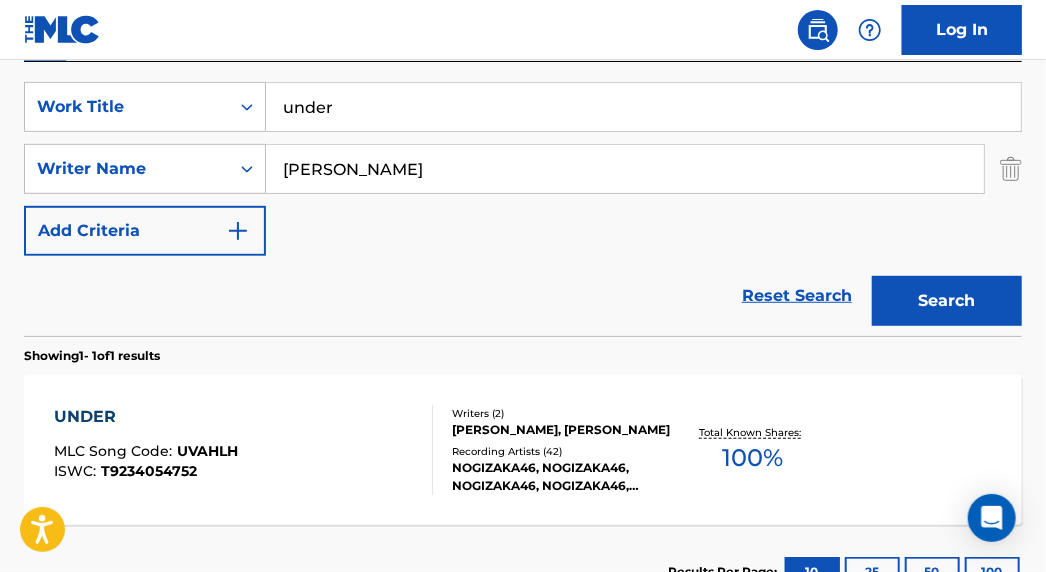 click on "UNDER" at bounding box center [146, 417] 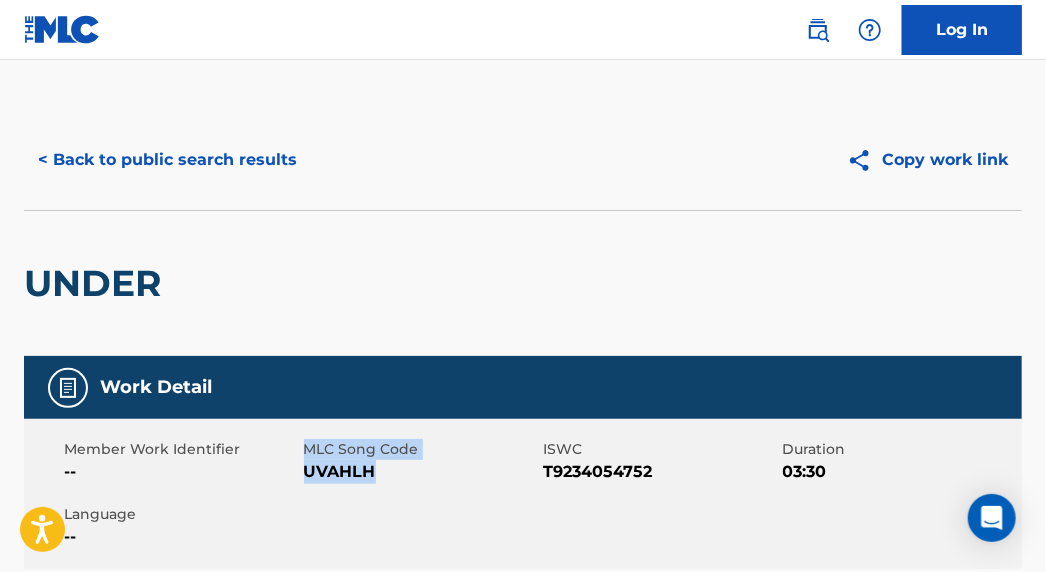 drag, startPoint x: 373, startPoint y: 472, endPoint x: 306, endPoint y: 450, distance: 70.5195 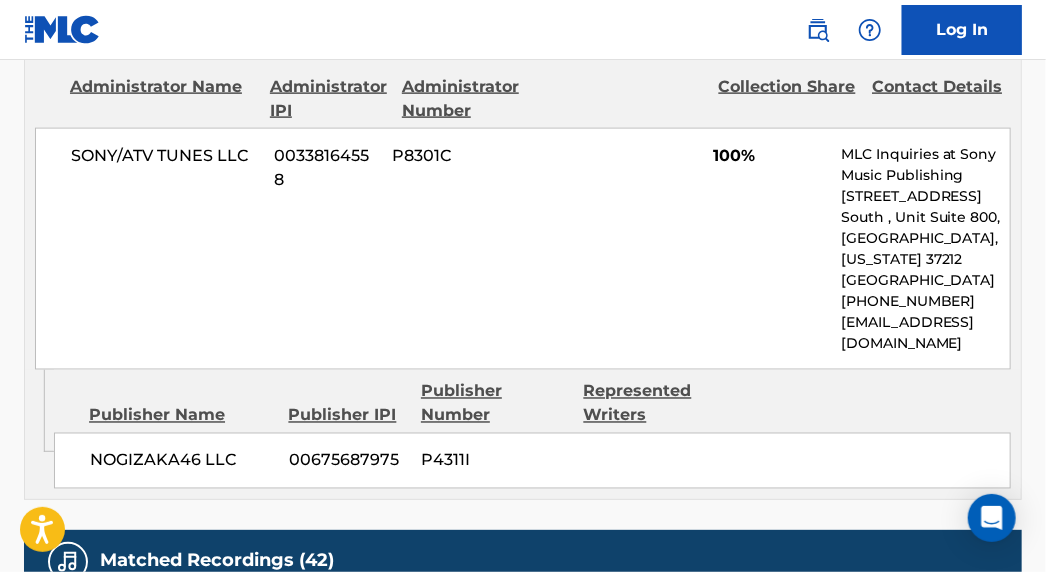 scroll, scrollTop: 1090, scrollLeft: 0, axis: vertical 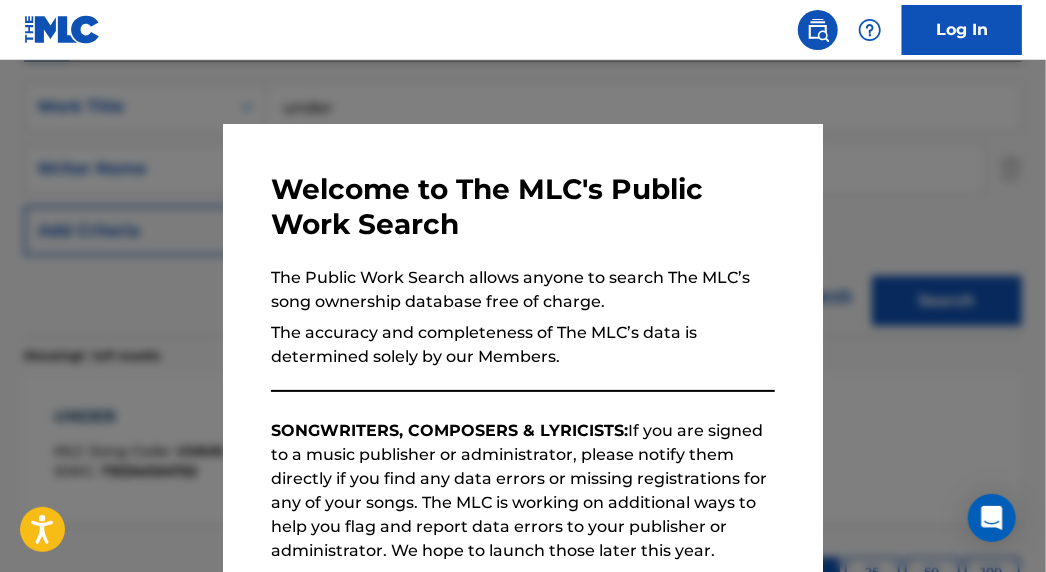 click at bounding box center (523, 346) 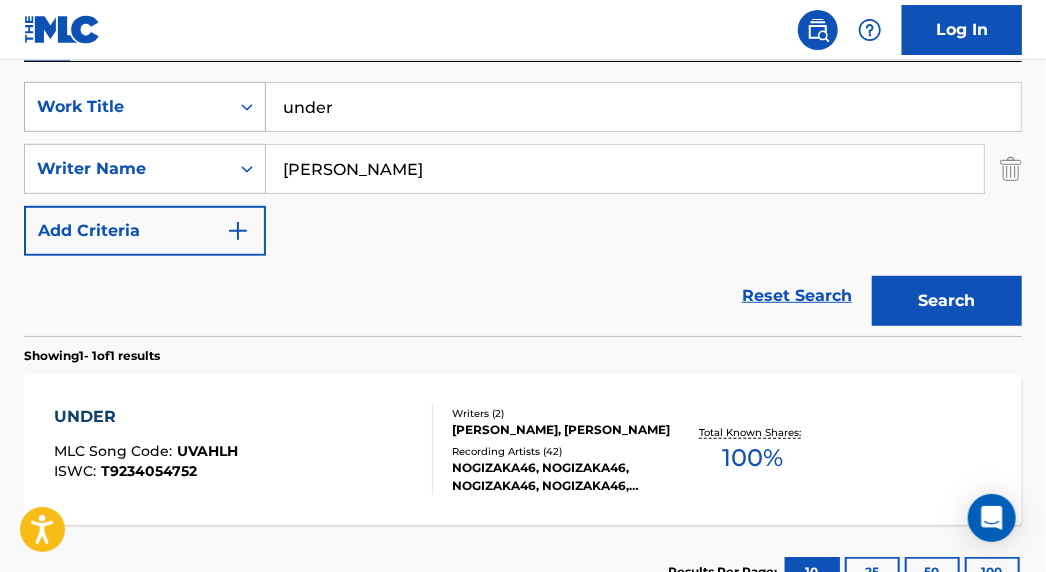 drag, startPoint x: 364, startPoint y: 119, endPoint x: 90, endPoint y: 106, distance: 274.30823 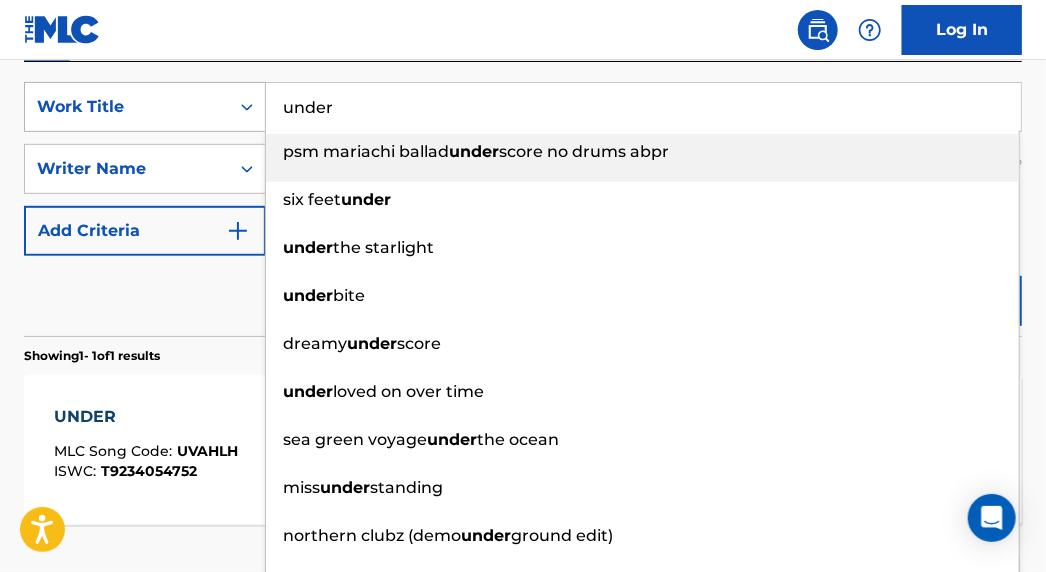 paste on "Mirainokotae [0]" 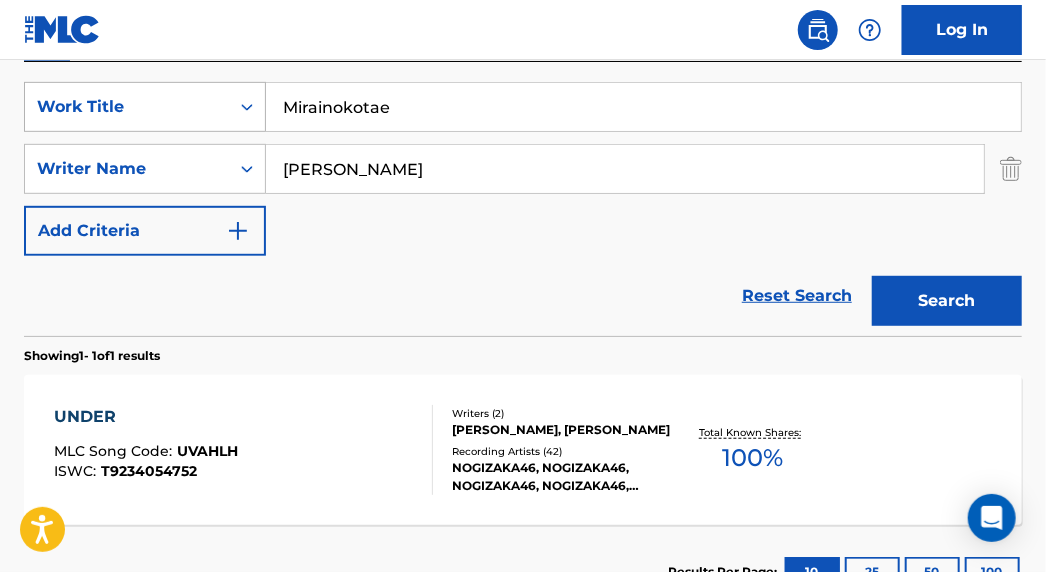 click on "Search" at bounding box center (947, 301) 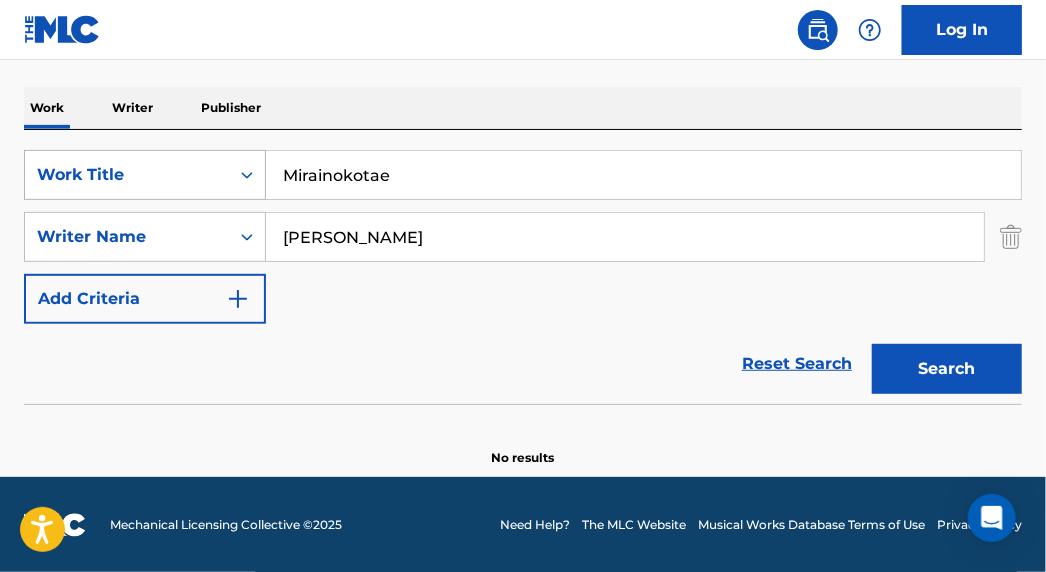 drag, startPoint x: 399, startPoint y: 182, endPoint x: 116, endPoint y: 178, distance: 283.02826 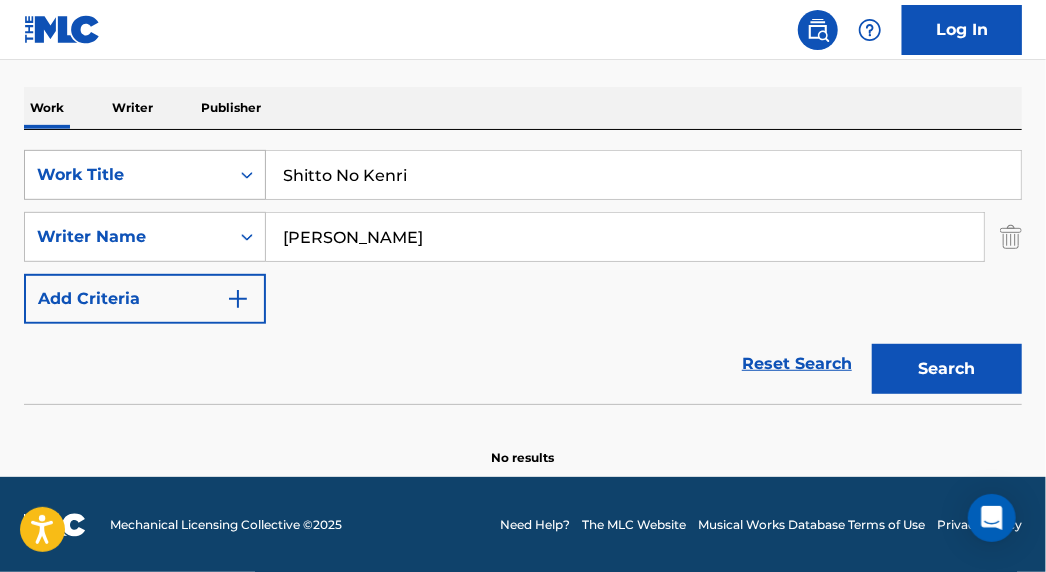 type on "Shitto No Kenri" 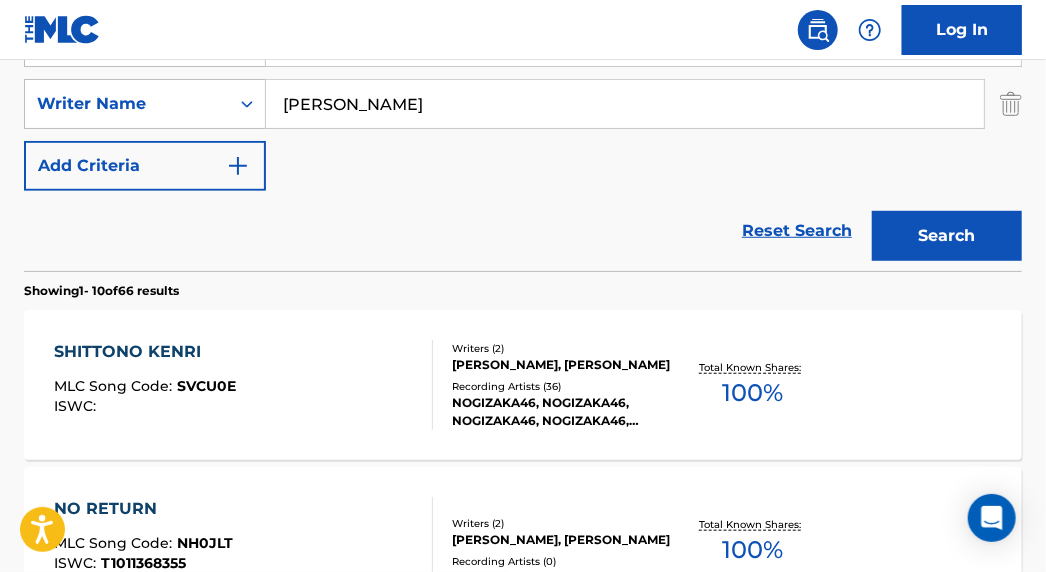 scroll, scrollTop: 477, scrollLeft: 0, axis: vertical 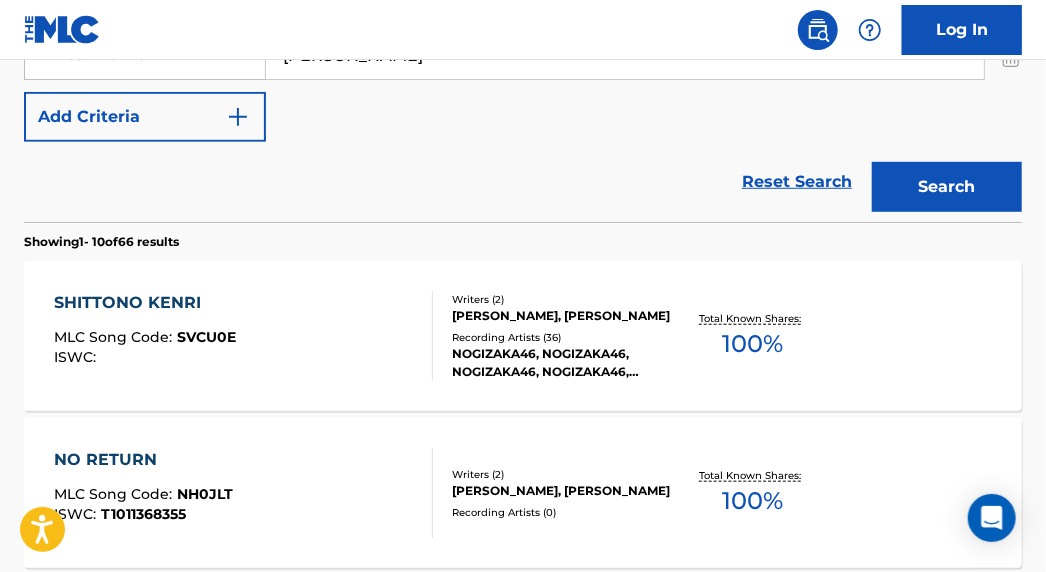 click on "SHITTONO KENRI" at bounding box center (145, 303) 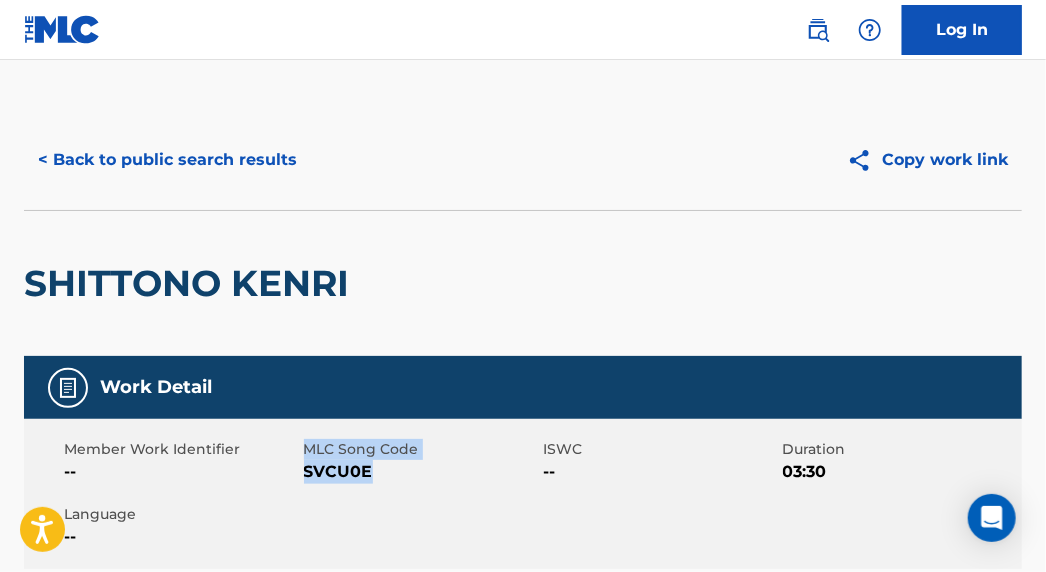 drag, startPoint x: 373, startPoint y: 469, endPoint x: 307, endPoint y: 451, distance: 68.41052 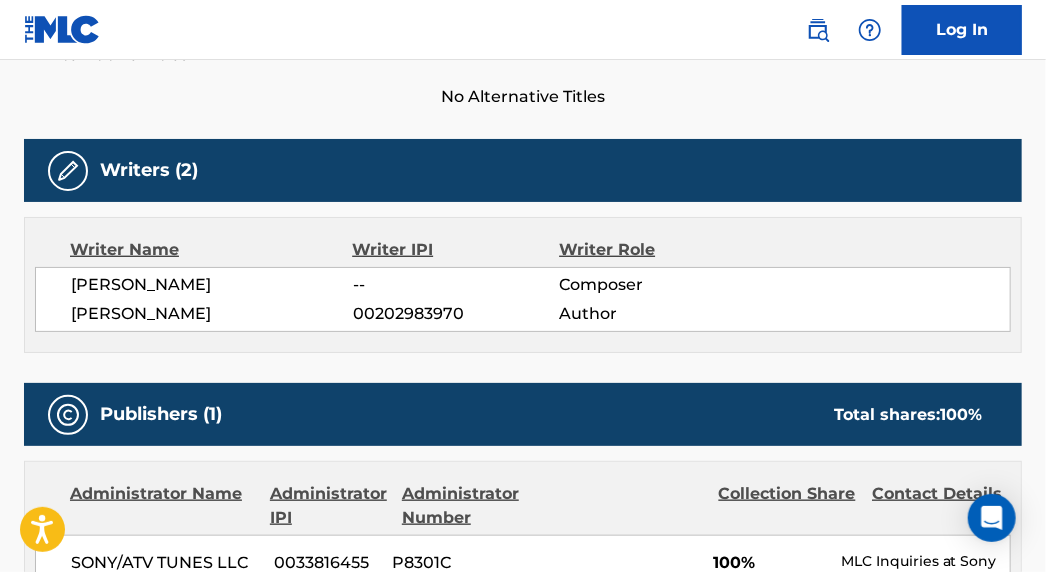 scroll, scrollTop: 818, scrollLeft: 0, axis: vertical 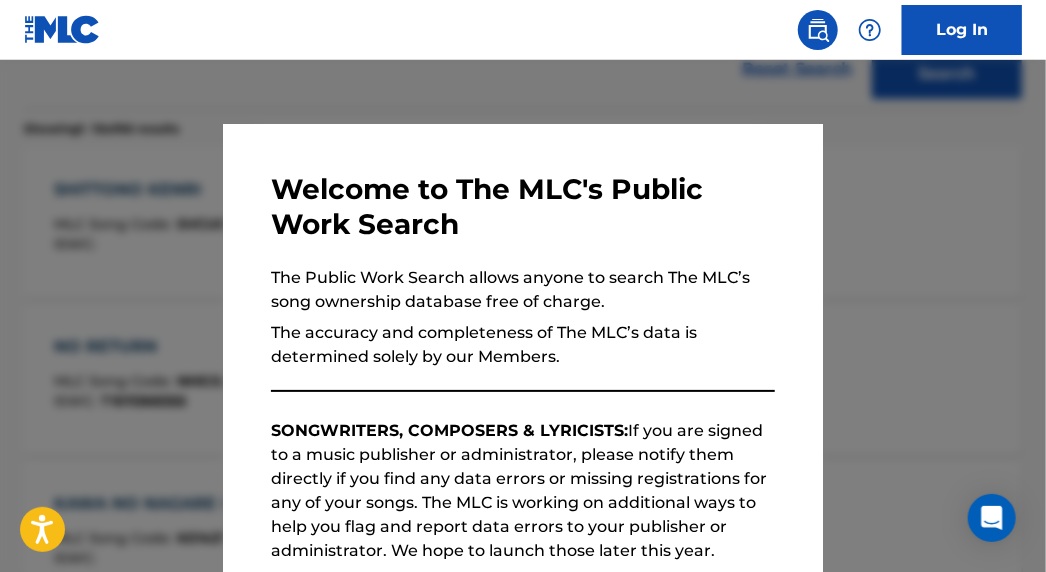 click at bounding box center [523, 346] 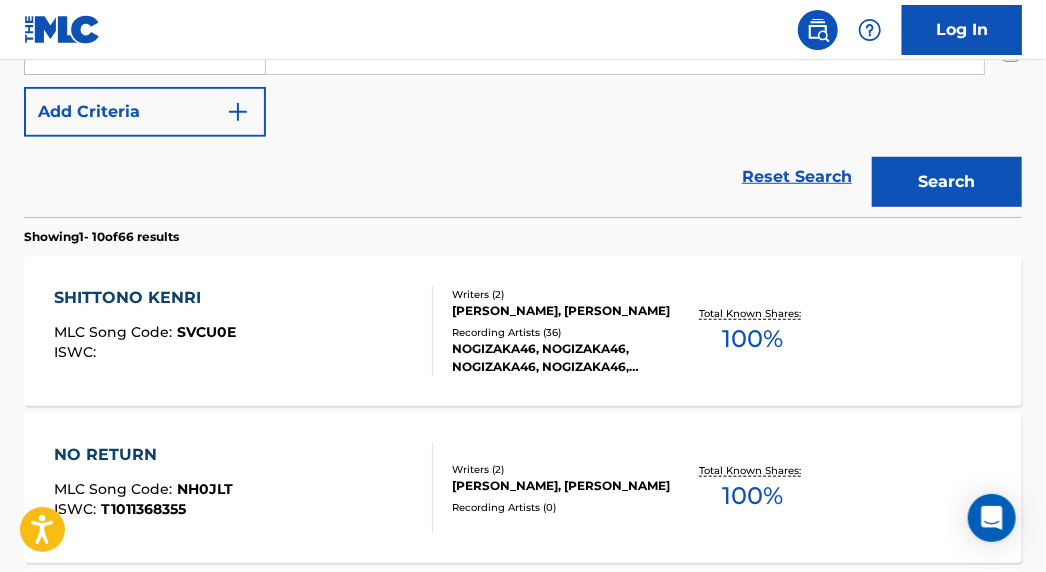 scroll, scrollTop: 318, scrollLeft: 0, axis: vertical 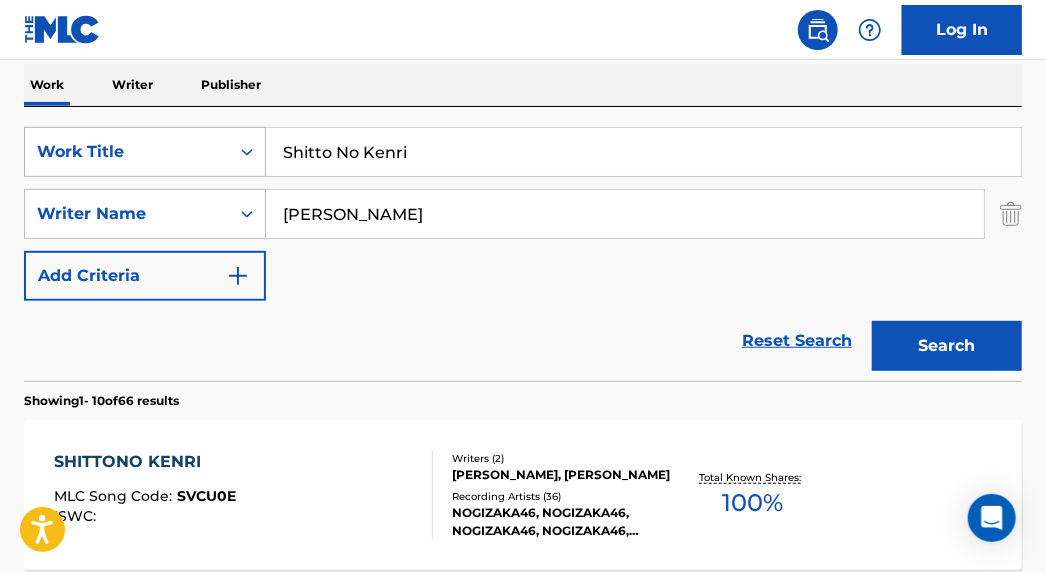 drag, startPoint x: 440, startPoint y: 152, endPoint x: 122, endPoint y: 148, distance: 318.02515 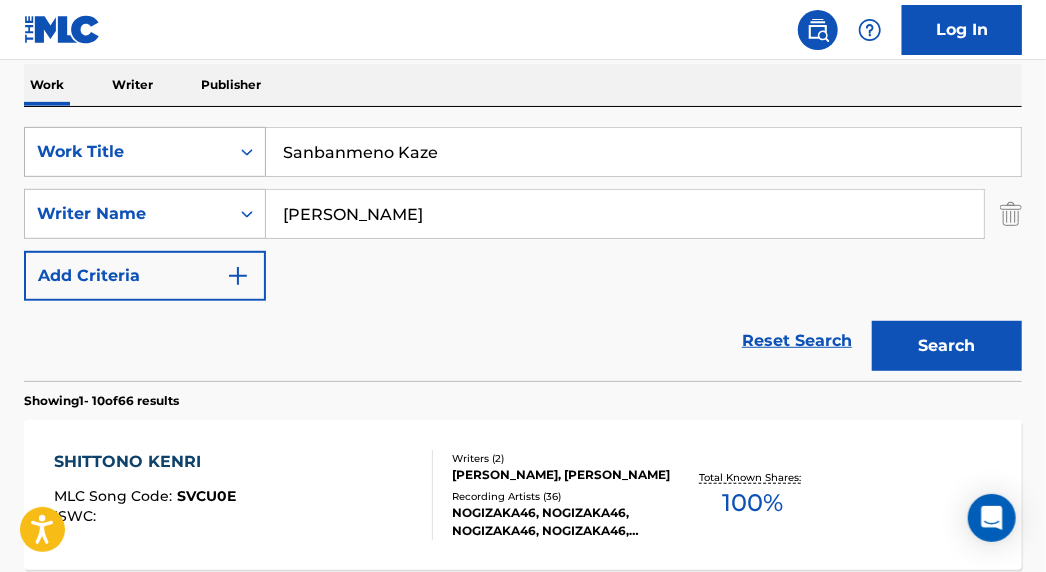 click on "Search" at bounding box center (947, 346) 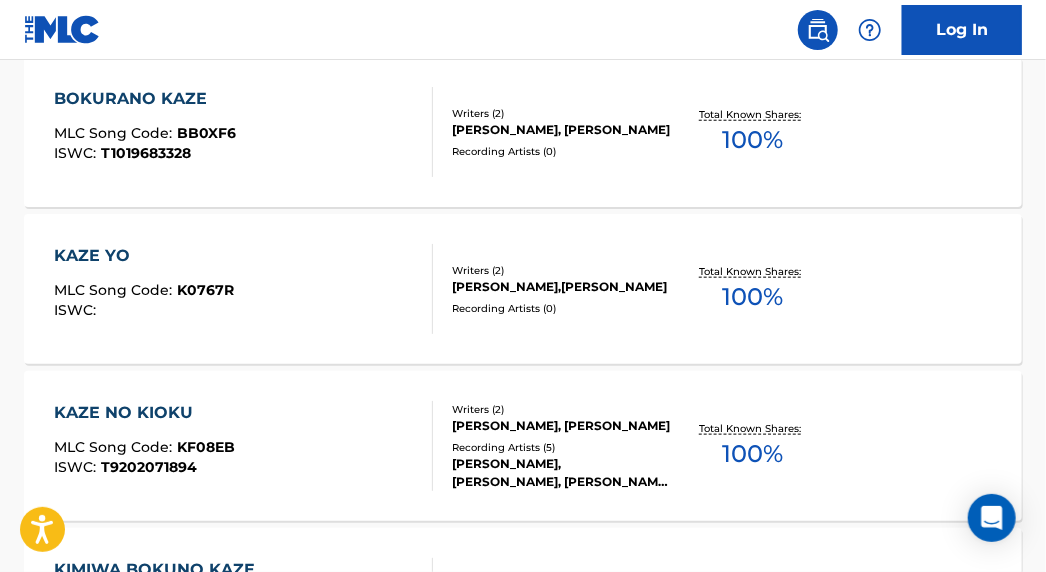 scroll, scrollTop: 318, scrollLeft: 0, axis: vertical 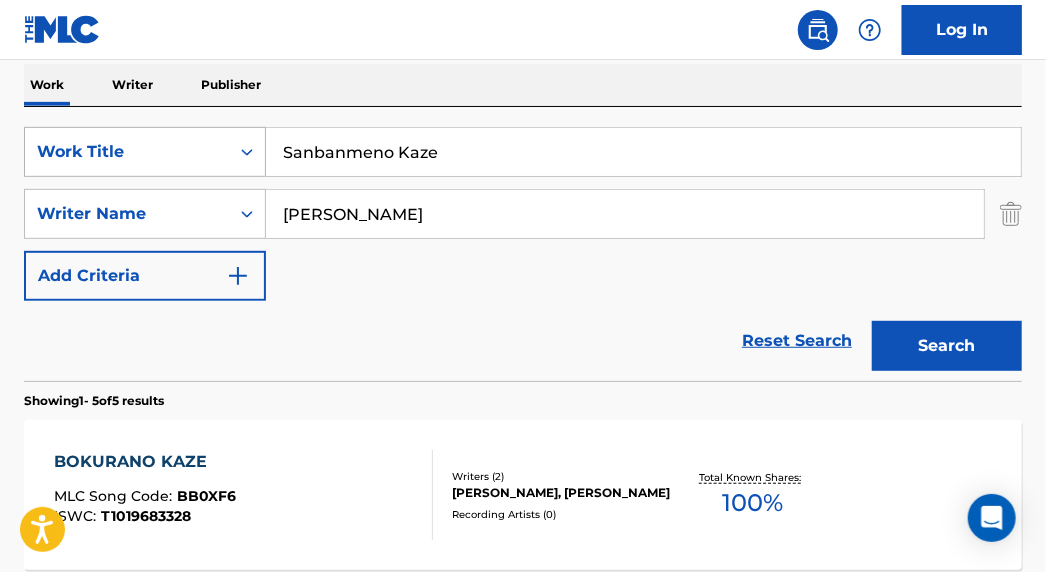 drag, startPoint x: 324, startPoint y: 158, endPoint x: 140, endPoint y: 167, distance: 184.21997 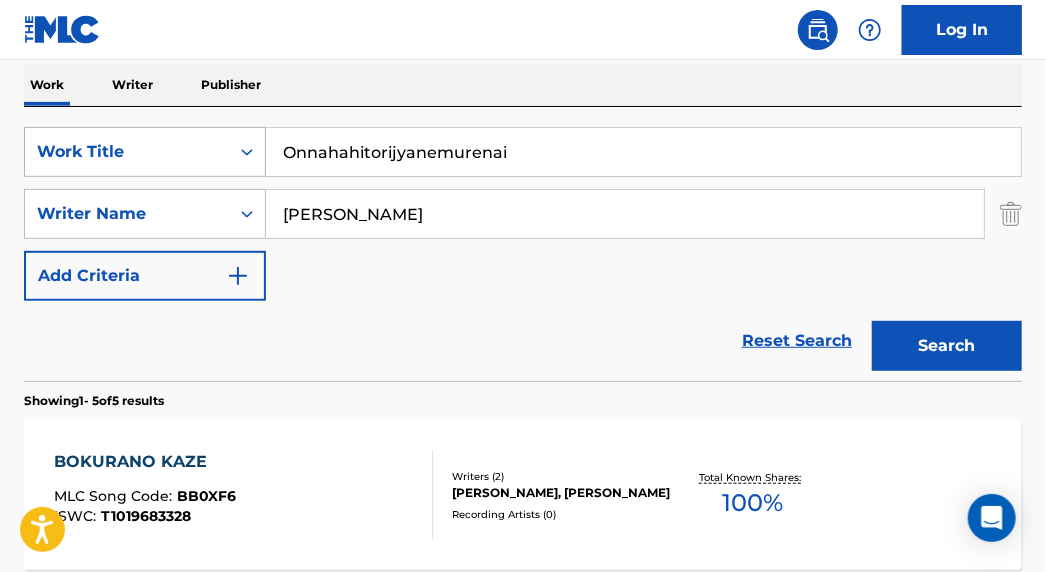 click on "Search" at bounding box center (947, 346) 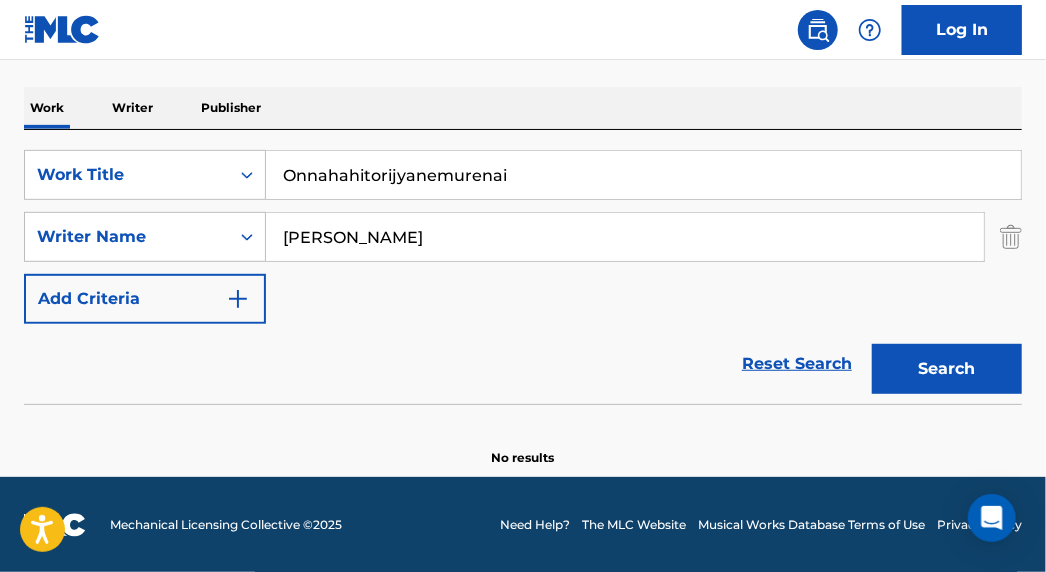 drag, startPoint x: 327, startPoint y: 175, endPoint x: 616, endPoint y: 181, distance: 289.0623 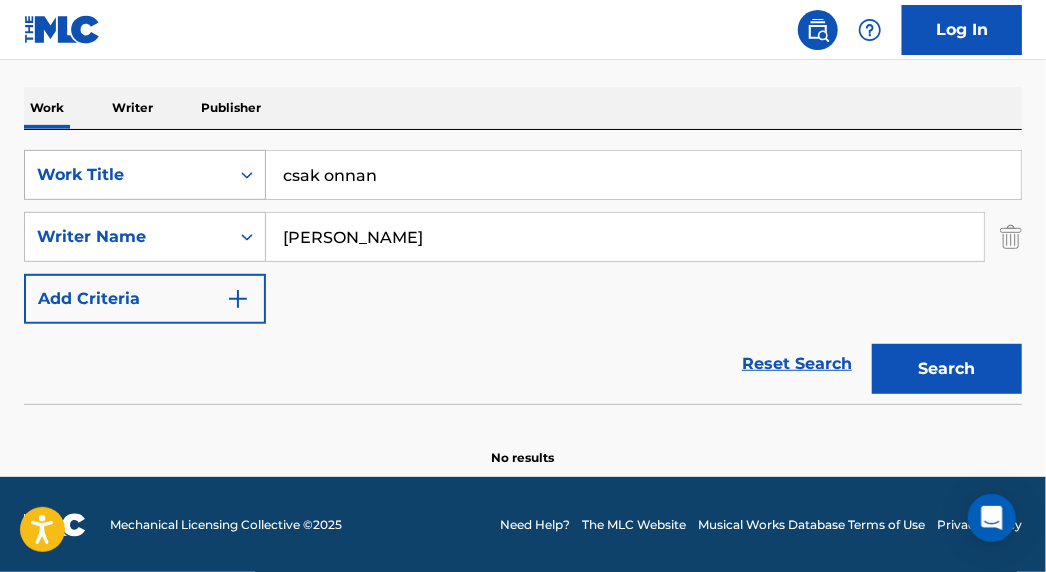 drag, startPoint x: 616, startPoint y: 181, endPoint x: 228, endPoint y: 172, distance: 388.10437 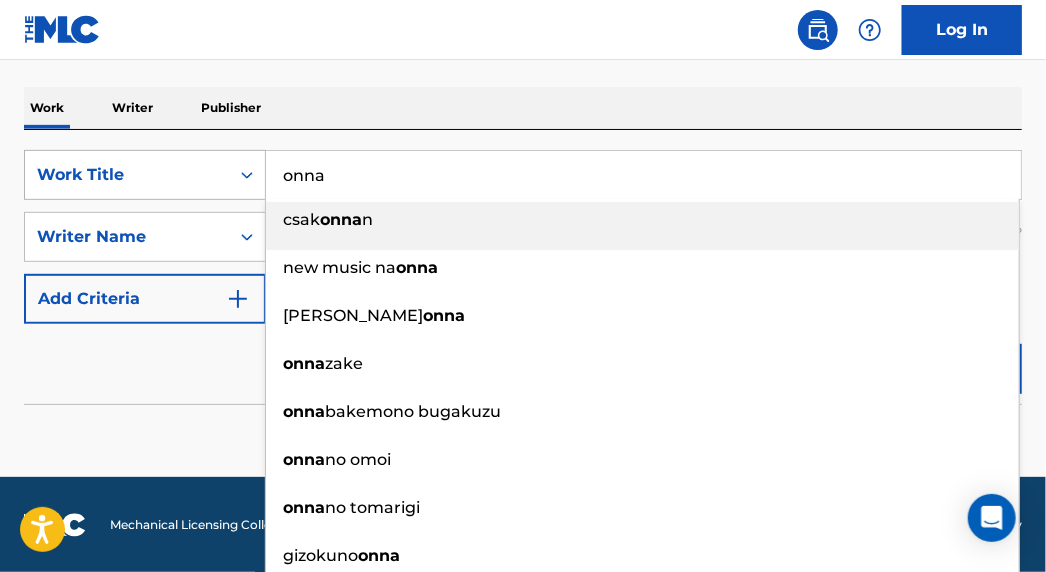 type on "onna" 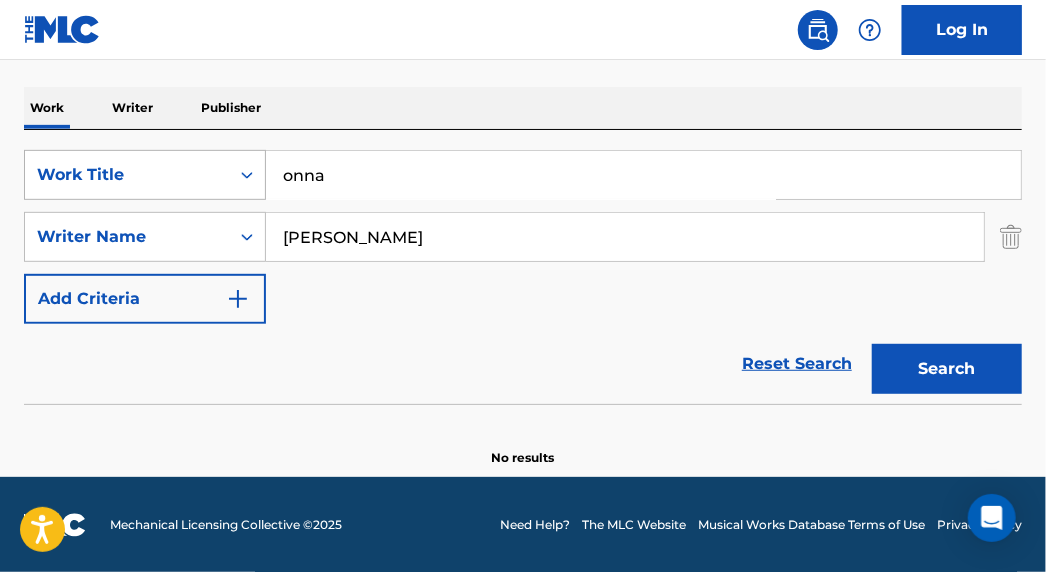 click on "Search" at bounding box center (947, 369) 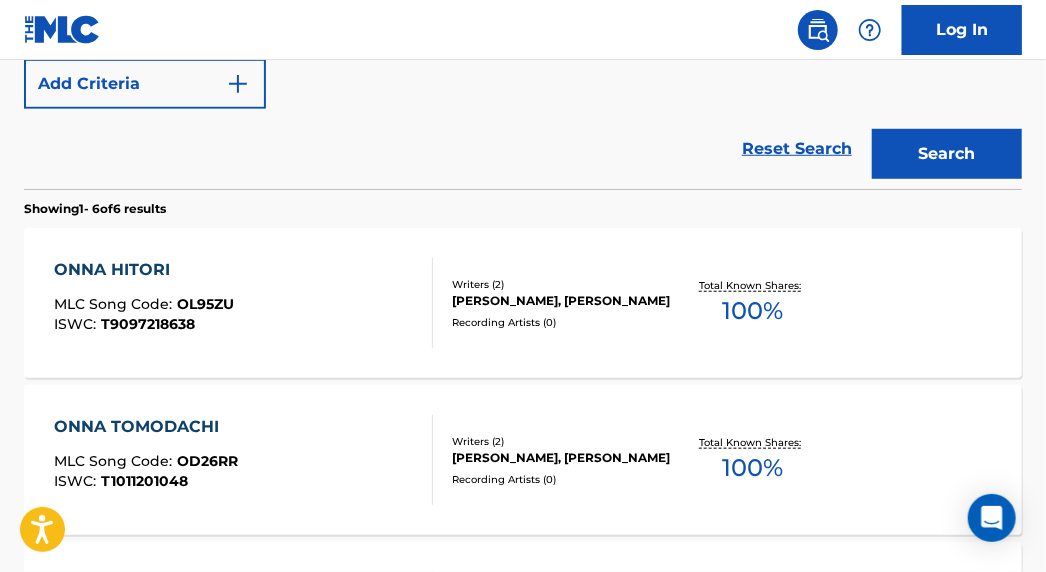scroll, scrollTop: 386, scrollLeft: 0, axis: vertical 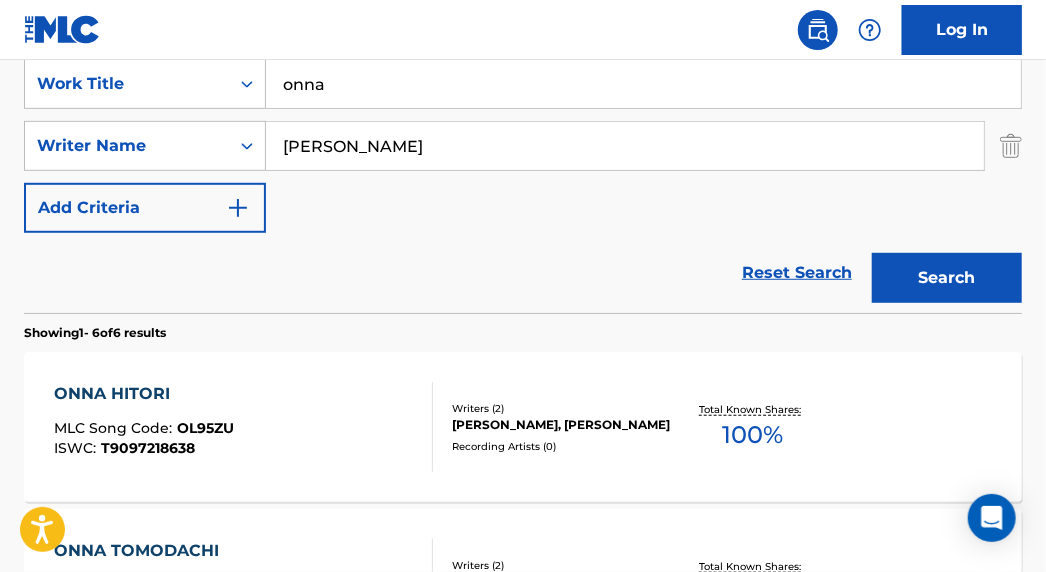 click on "[PERSON_NAME]" at bounding box center (625, 146) 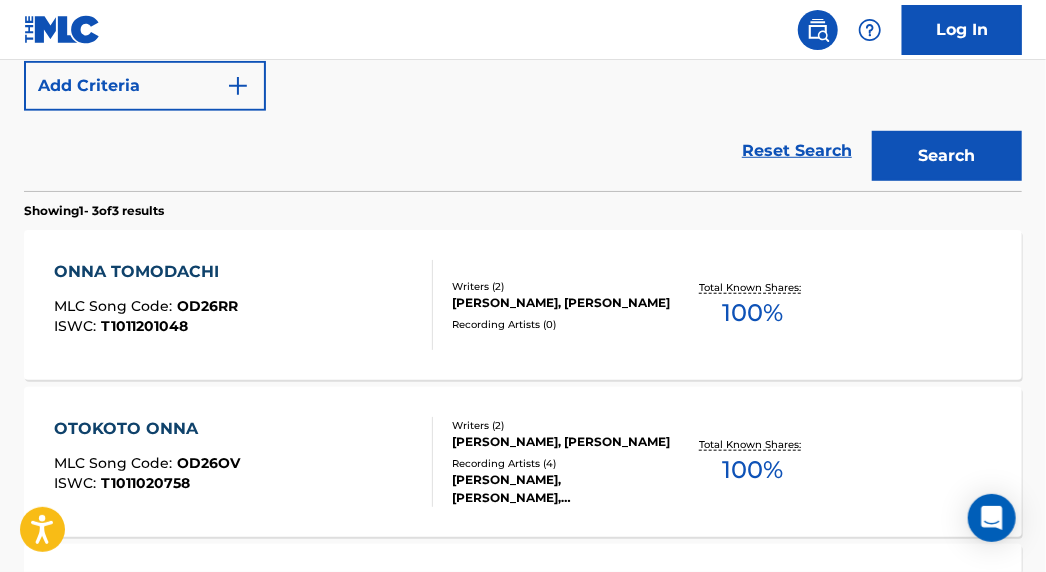 scroll, scrollTop: 375, scrollLeft: 0, axis: vertical 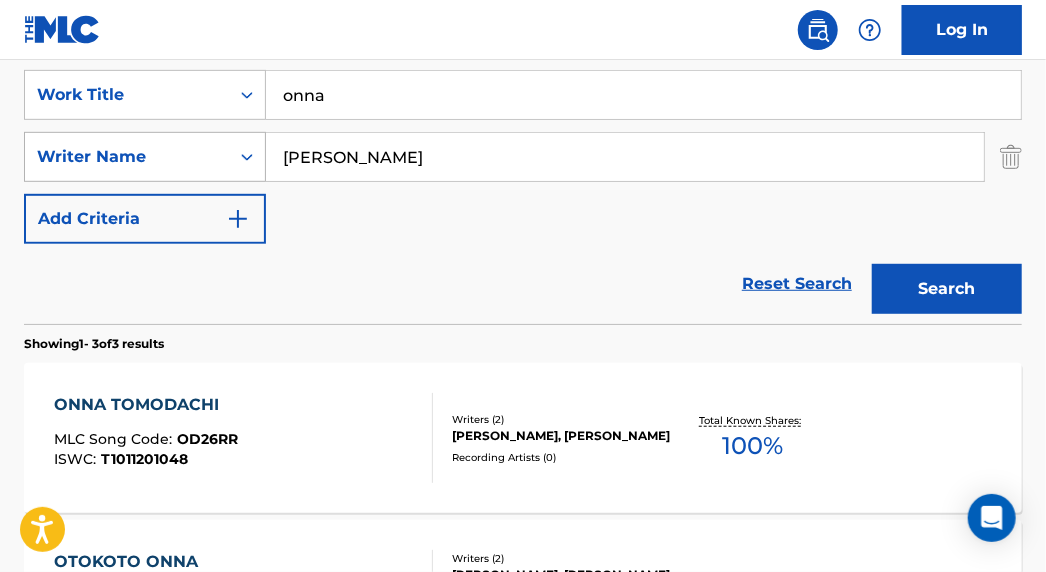 drag, startPoint x: 459, startPoint y: 158, endPoint x: 192, endPoint y: 157, distance: 267.00186 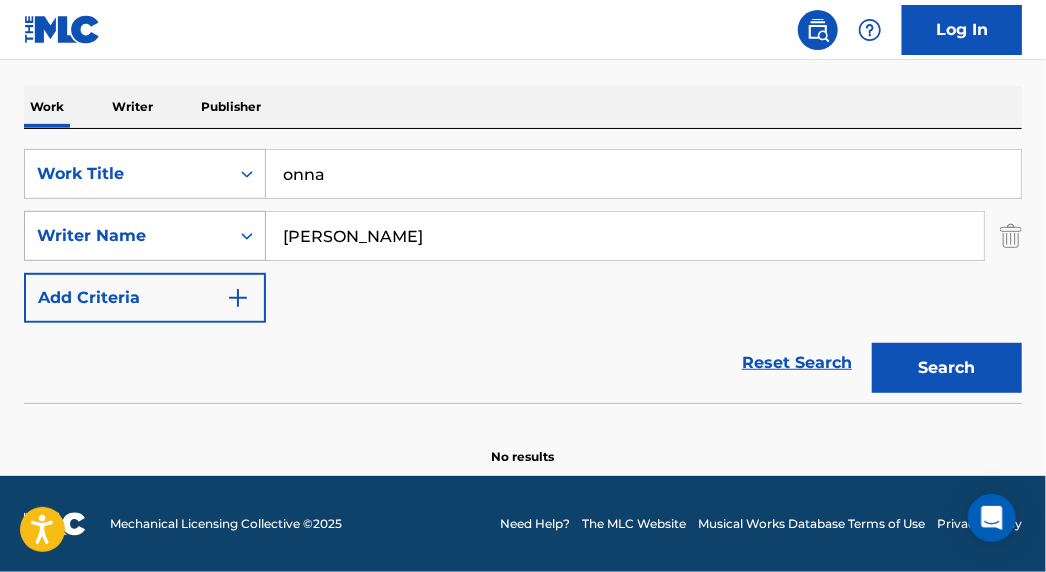 scroll, scrollTop: 295, scrollLeft: 0, axis: vertical 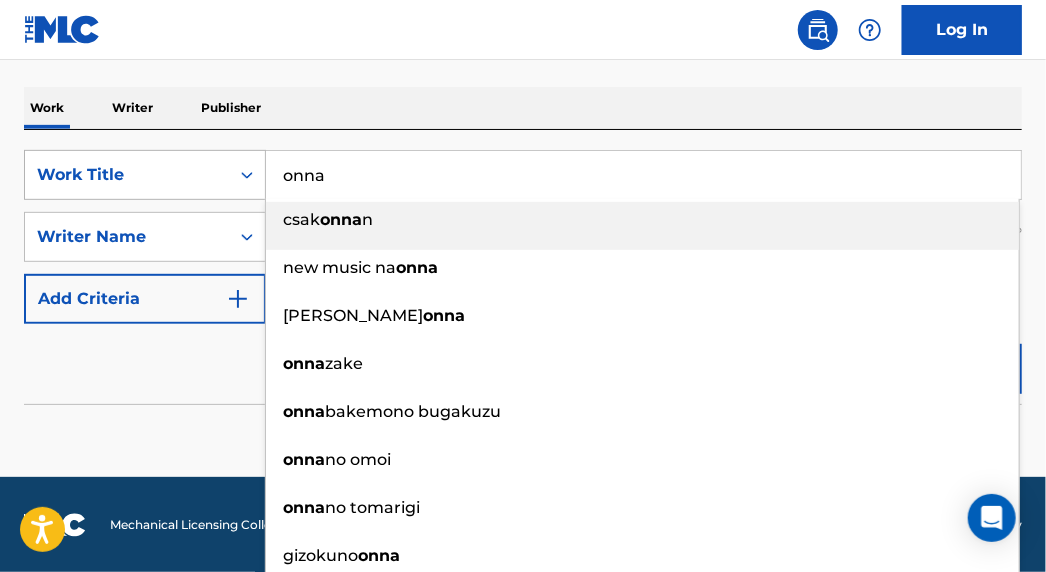 drag, startPoint x: 151, startPoint y: 155, endPoint x: 93, endPoint y: 173, distance: 60.728905 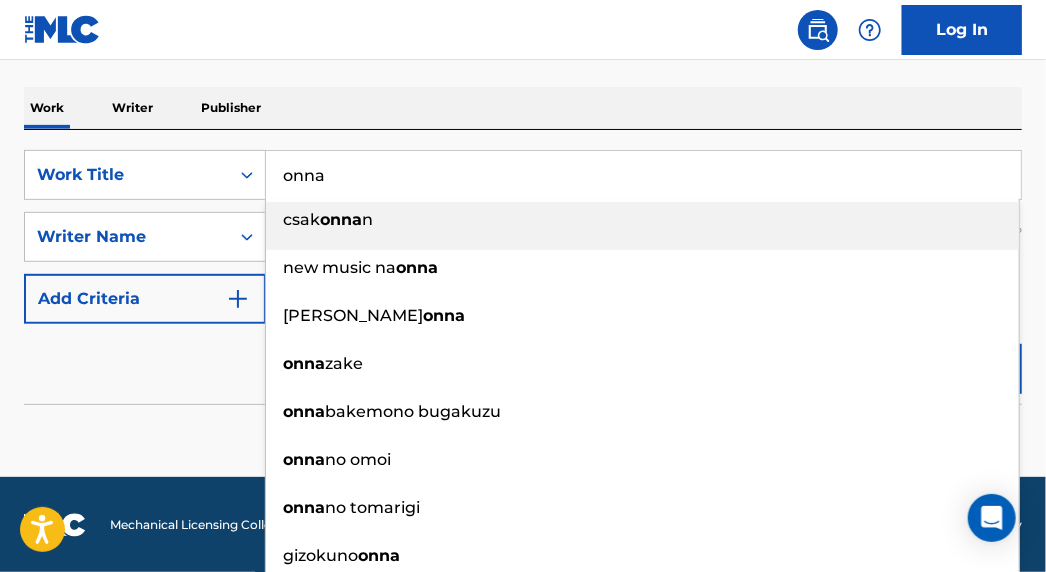paste on "Onnahahitorijyanemurenai [0]" 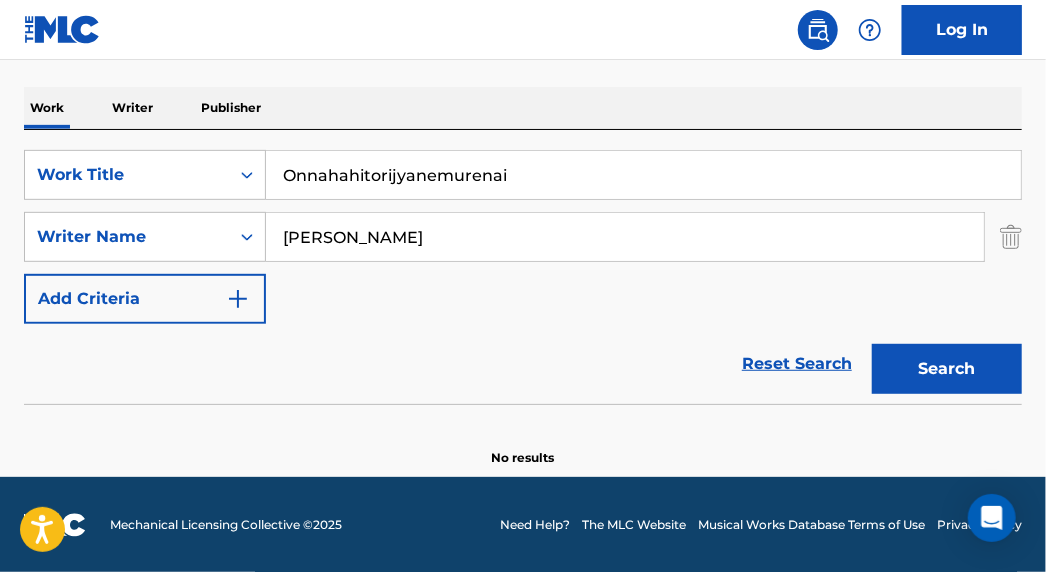 type on "Onnahahitorijyanemurenai" 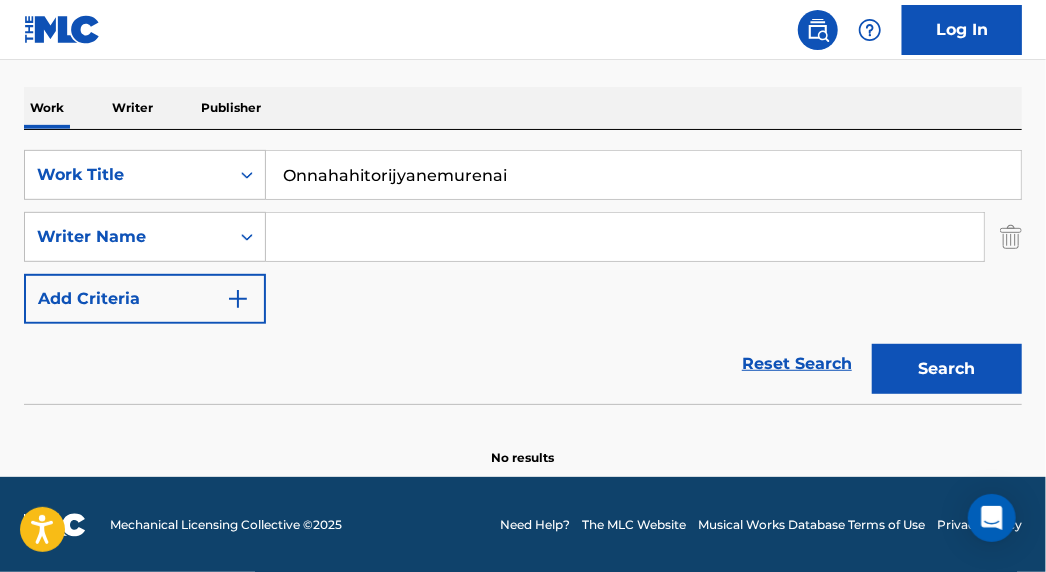 type 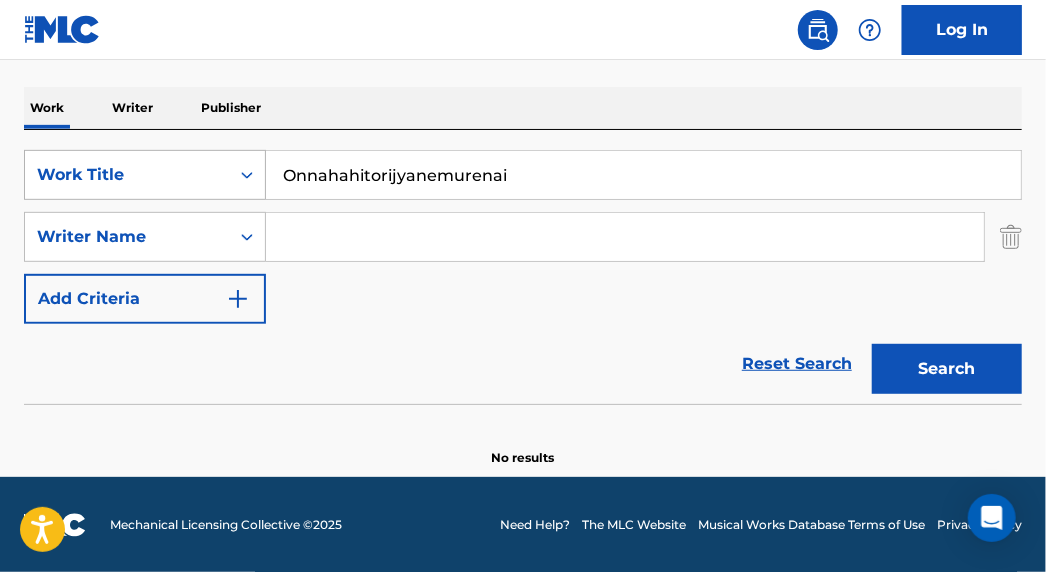 drag, startPoint x: 548, startPoint y: 181, endPoint x: 130, endPoint y: 184, distance: 418.01077 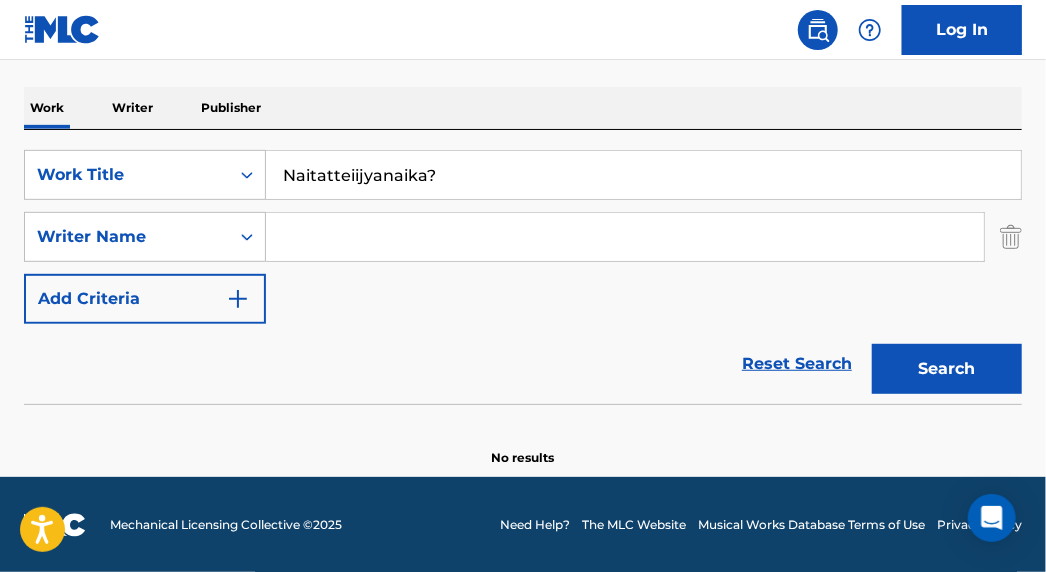click on "Search" at bounding box center (947, 369) 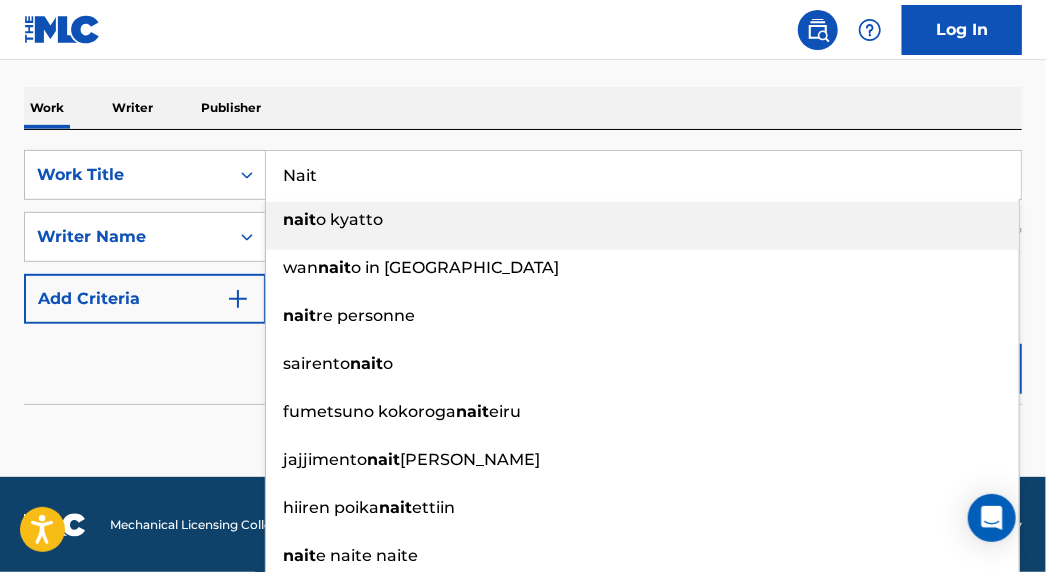 type on "Nait" 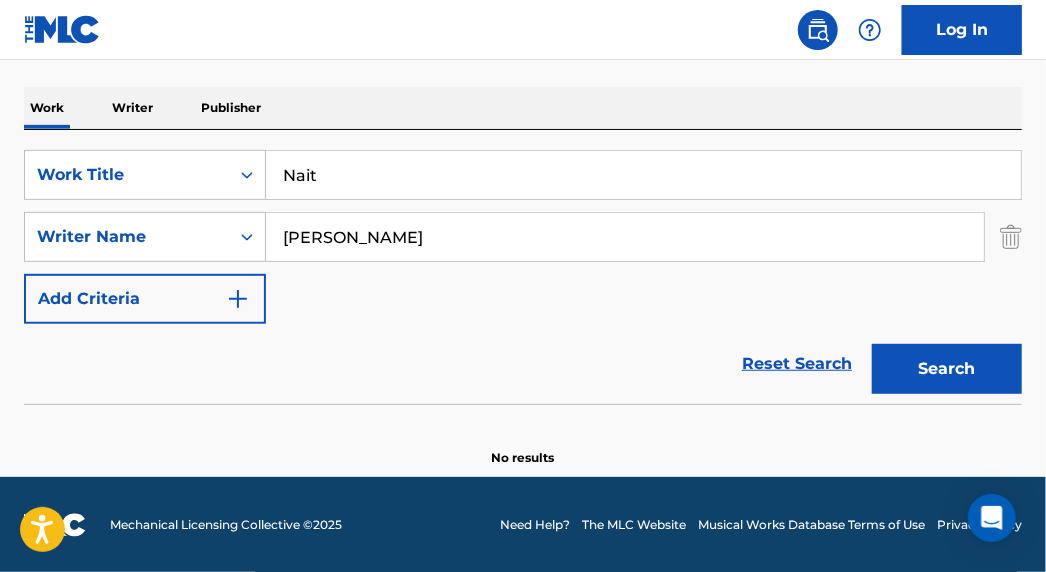 type on "[PERSON_NAME]" 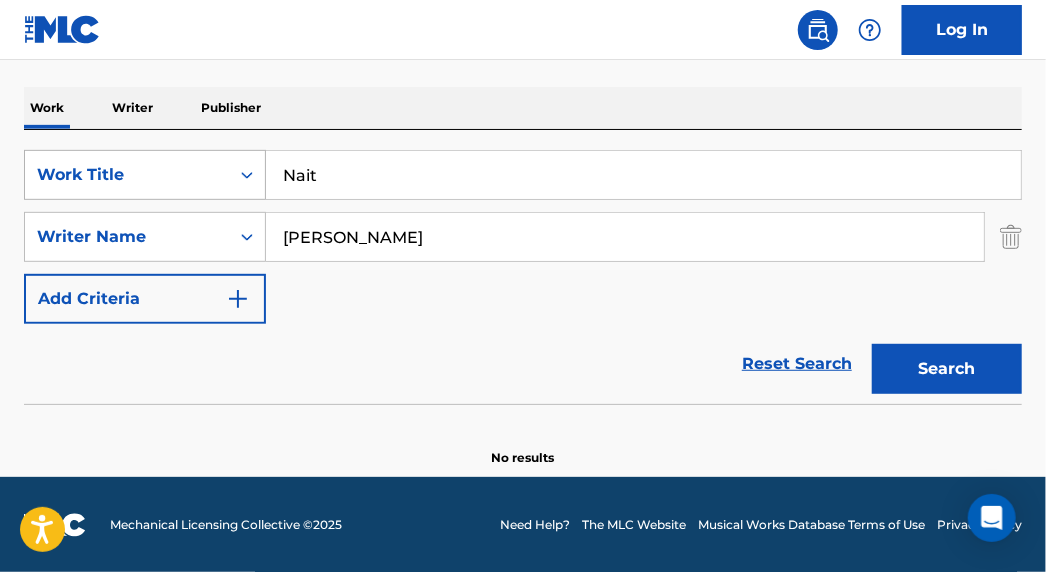 drag, startPoint x: 352, startPoint y: 180, endPoint x: 218, endPoint y: 190, distance: 134.37262 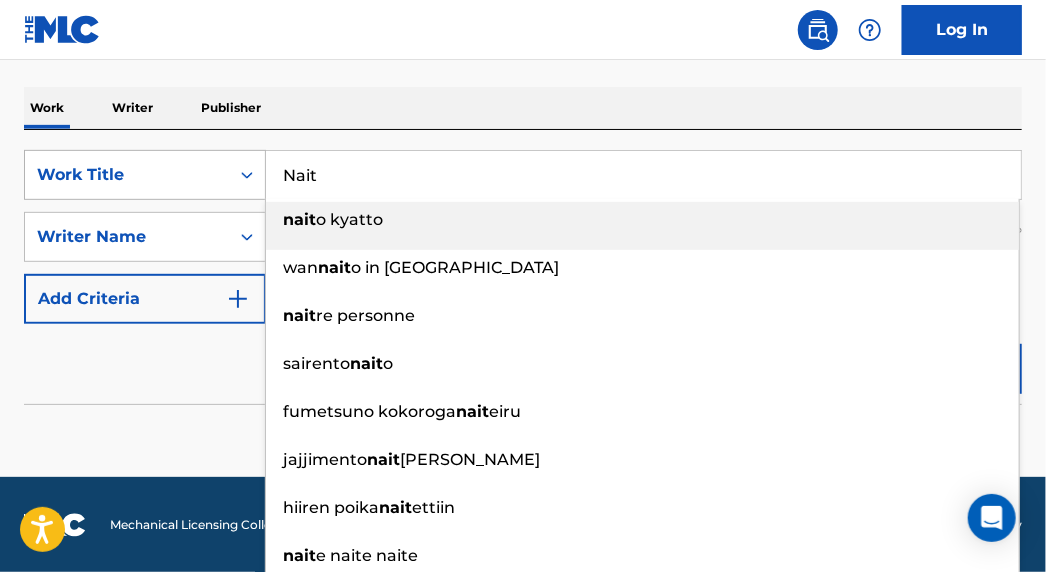 paste on "Mirainokotae [0]" 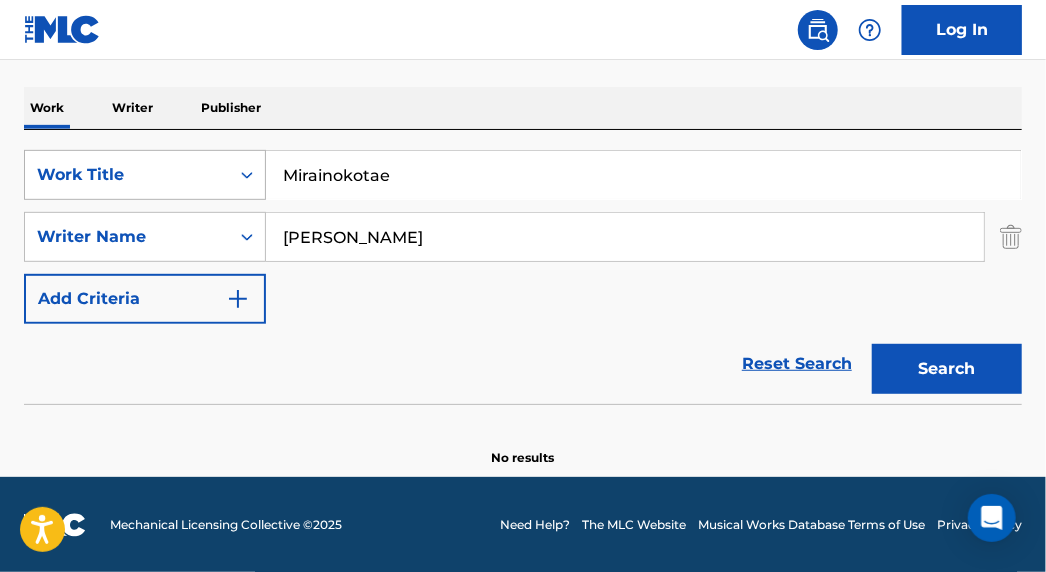 type on "Mirainokotae" 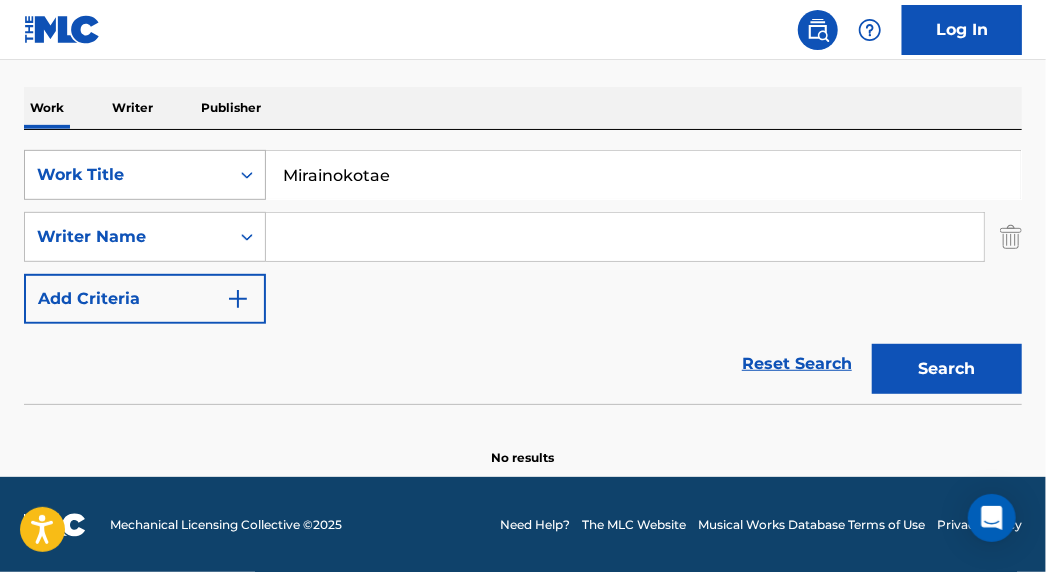 type 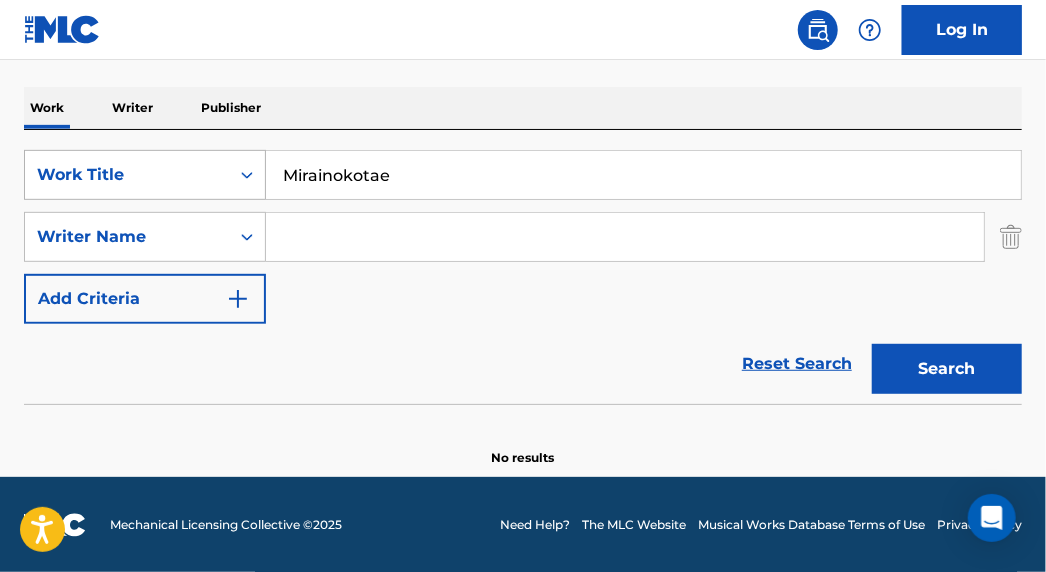 drag, startPoint x: 425, startPoint y: 175, endPoint x: 164, endPoint y: 195, distance: 261.76517 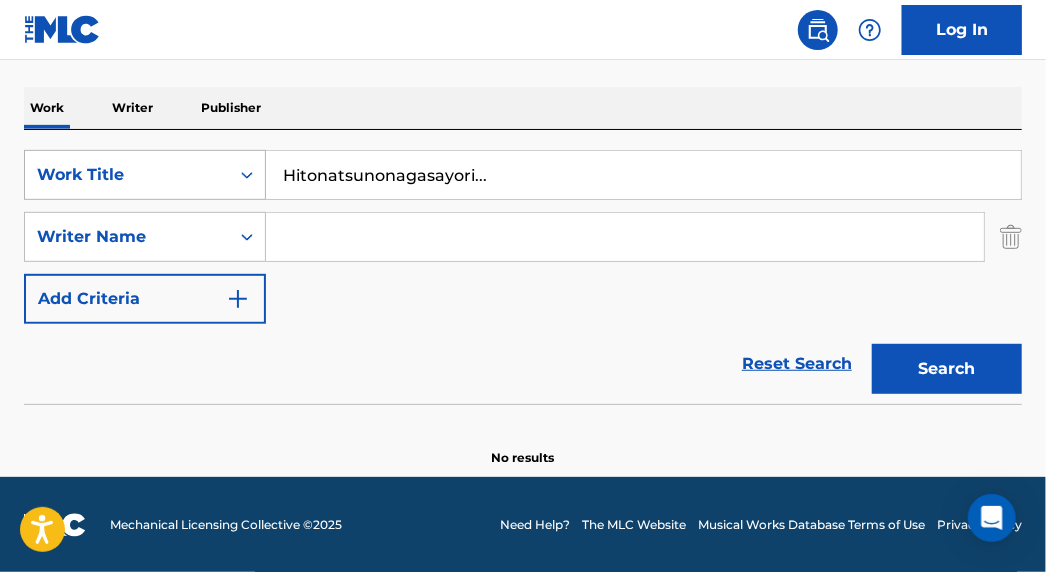 click on "Search" at bounding box center [947, 369] 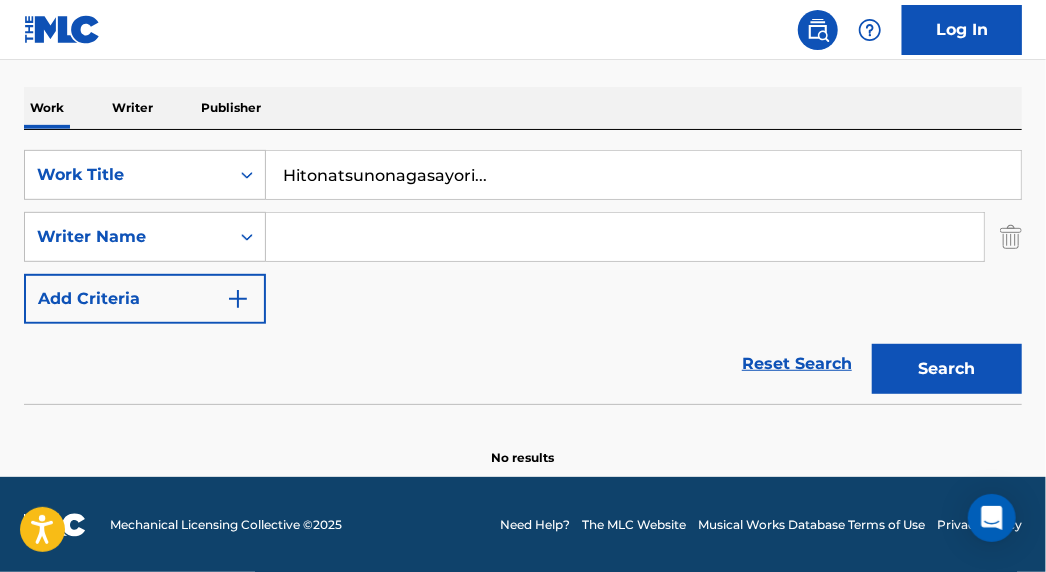 drag, startPoint x: 364, startPoint y: 175, endPoint x: 551, endPoint y: 174, distance: 187.00267 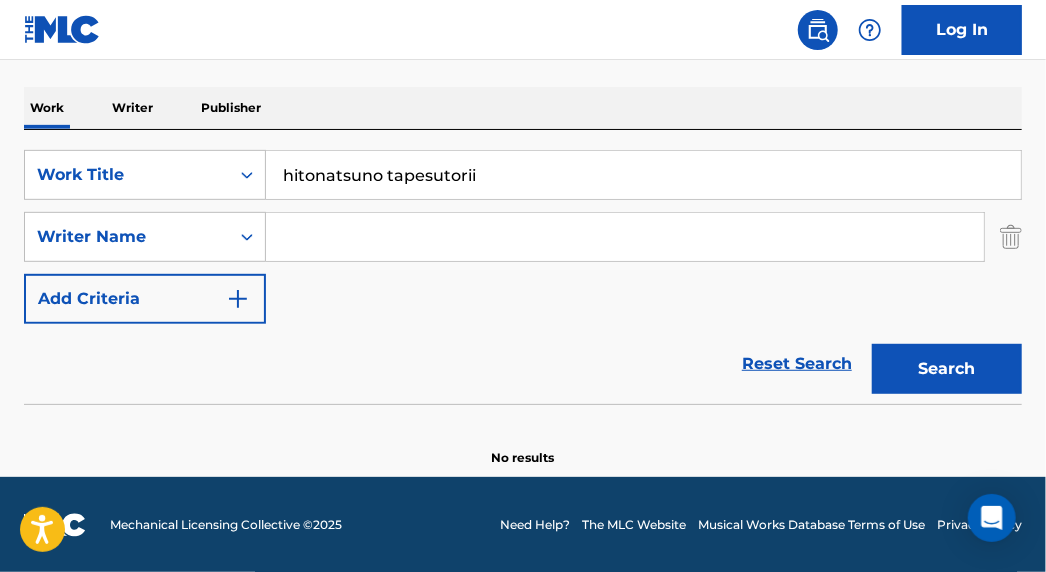 drag, startPoint x: 555, startPoint y: 178, endPoint x: 358, endPoint y: 177, distance: 197.00253 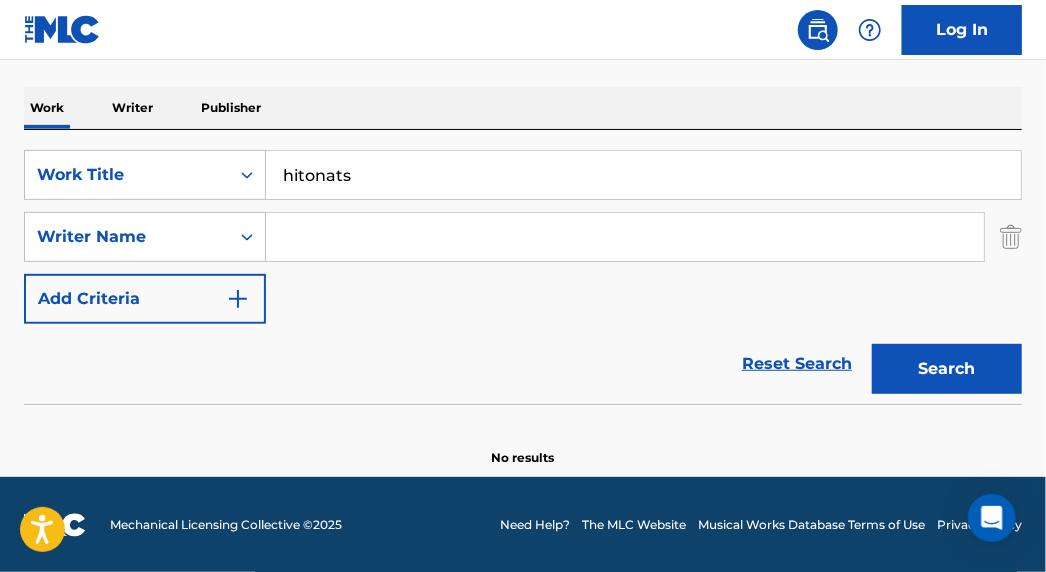 click on "hitonats" at bounding box center (643, 175) 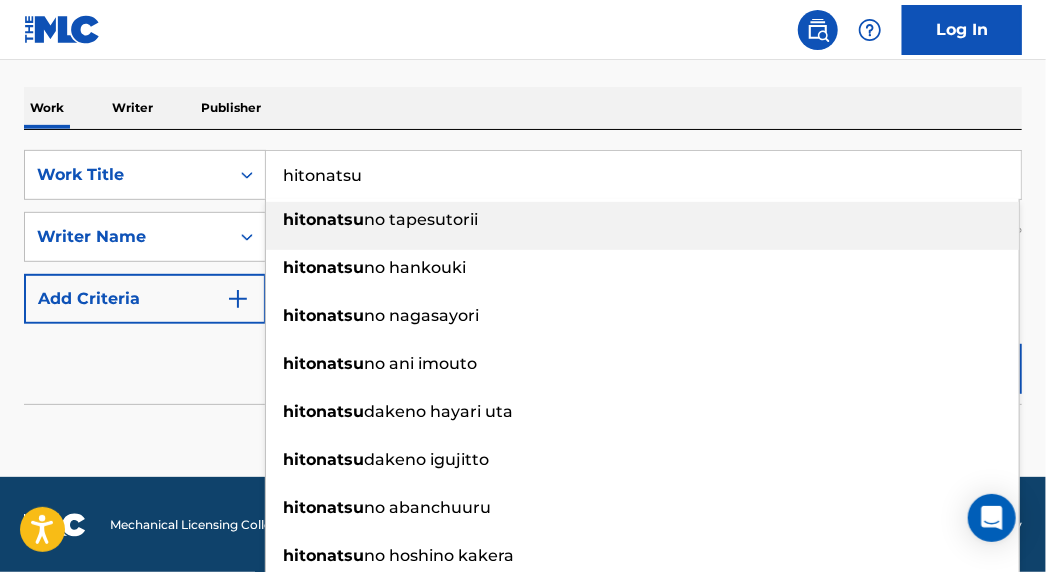 type on "hitonatsu" 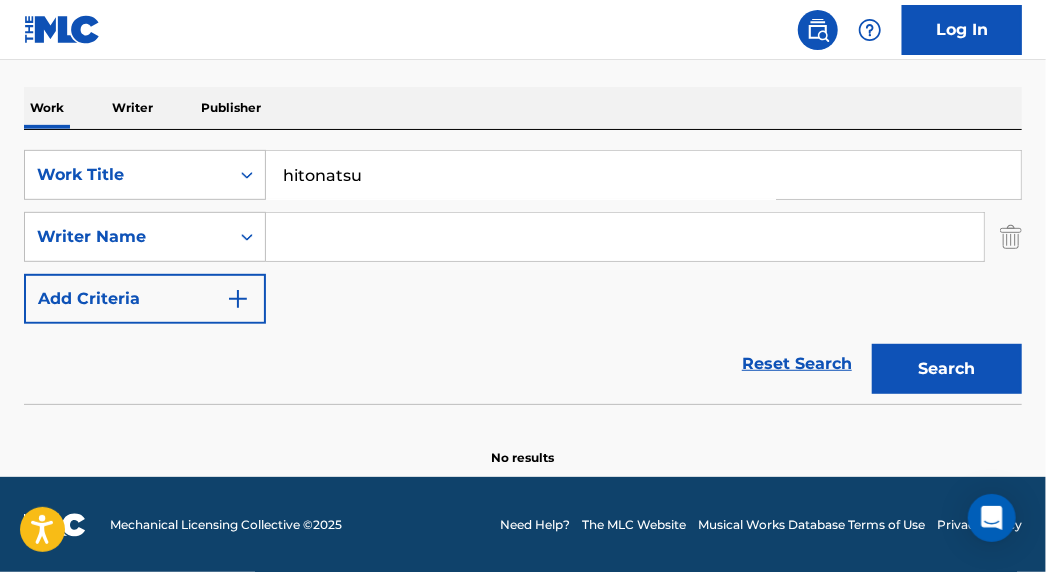 click on "Search" at bounding box center [947, 369] 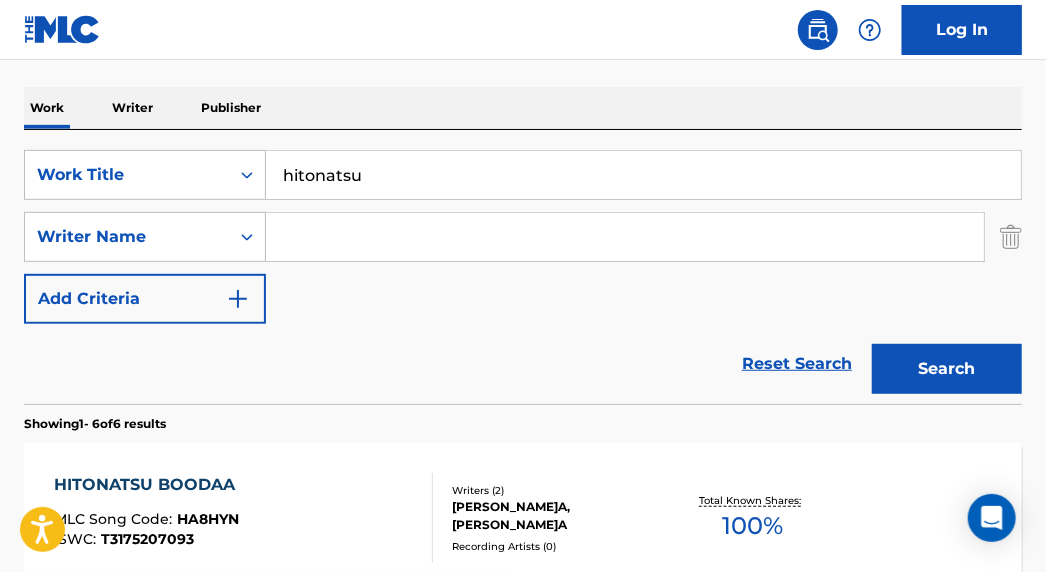 click at bounding box center [625, 237] 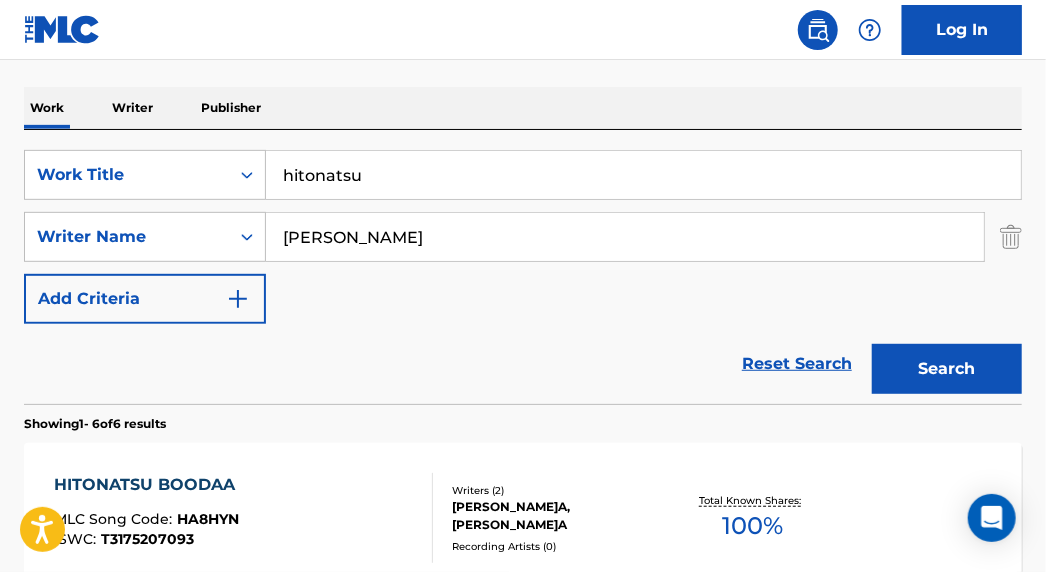 type on "[PERSON_NAME]" 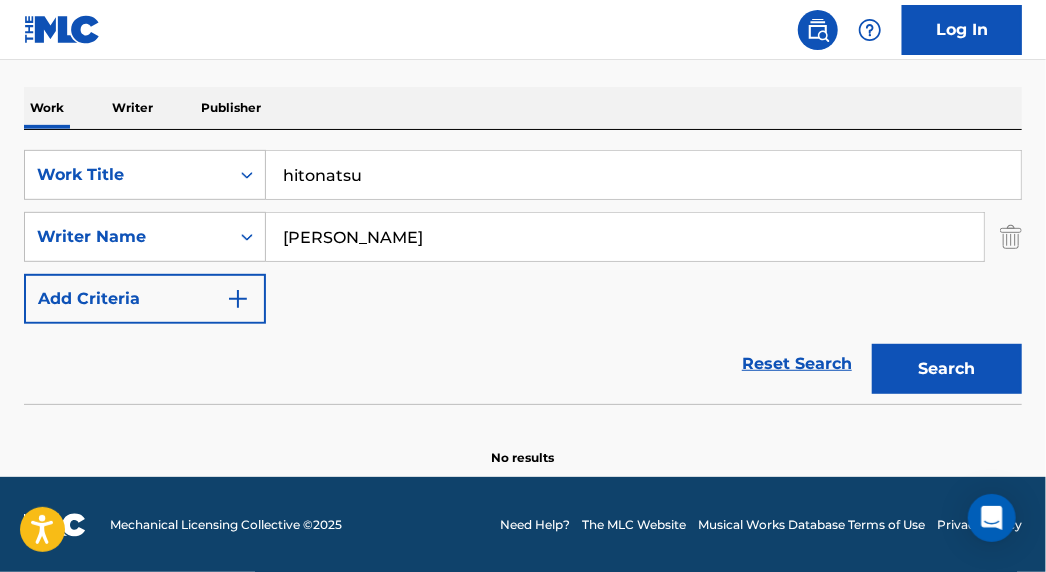 drag, startPoint x: 335, startPoint y: 174, endPoint x: 362, endPoint y: 173, distance: 27.018513 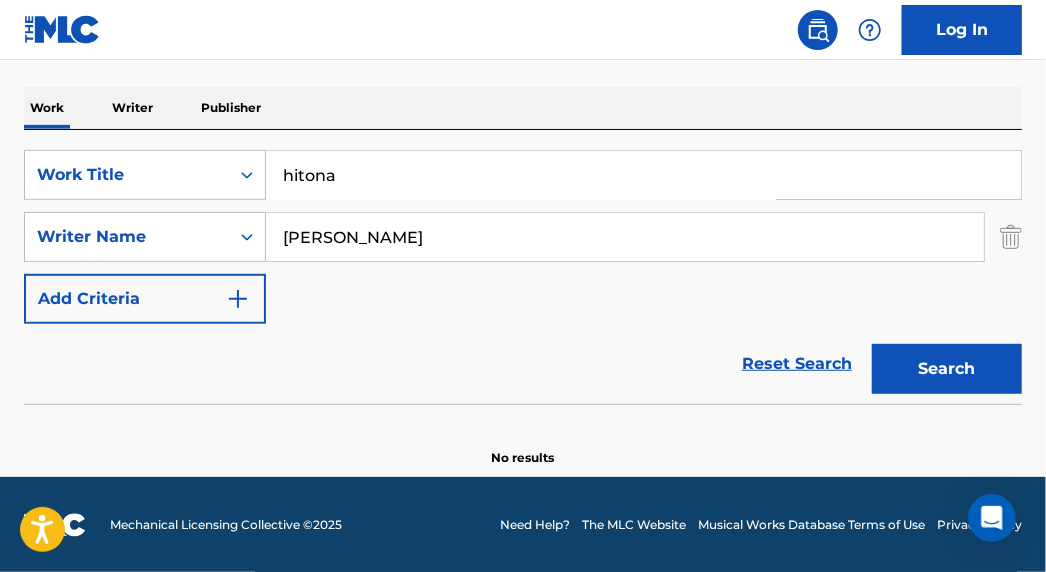 click on "Search" at bounding box center (947, 369) 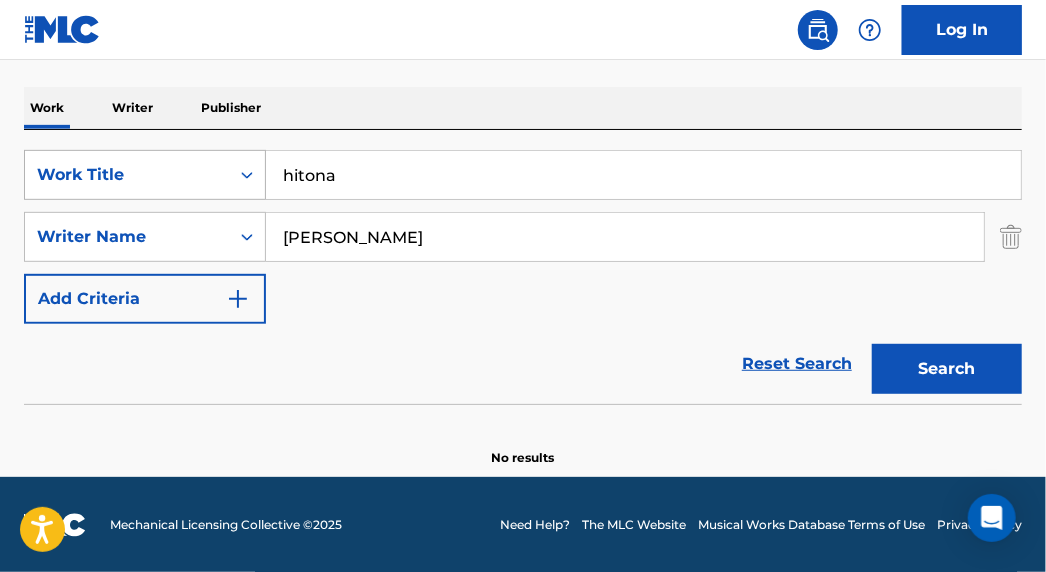 drag, startPoint x: 402, startPoint y: 160, endPoint x: 50, endPoint y: 193, distance: 353.5435 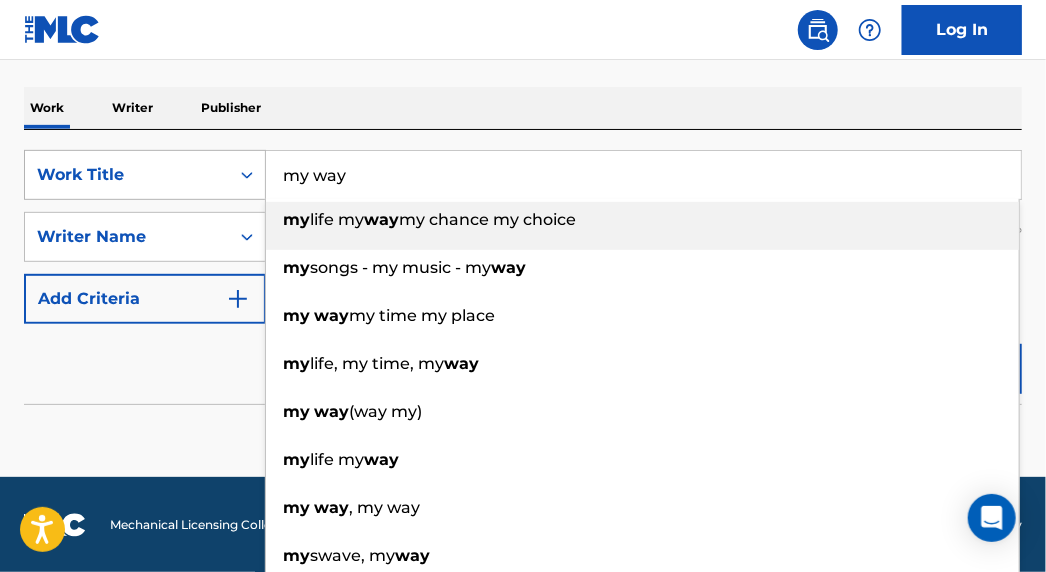 type on "my way" 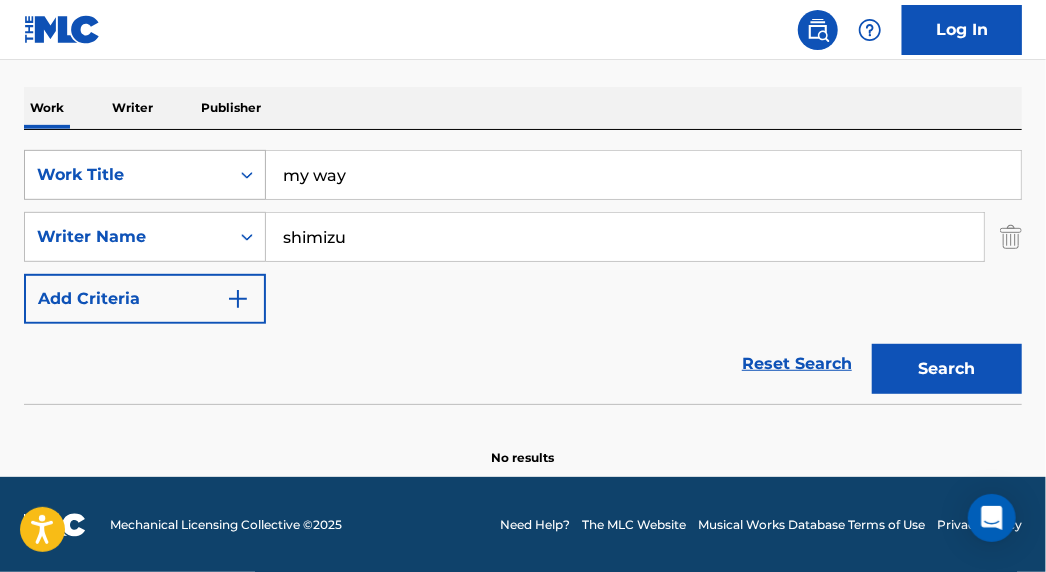 type on "shimizu" 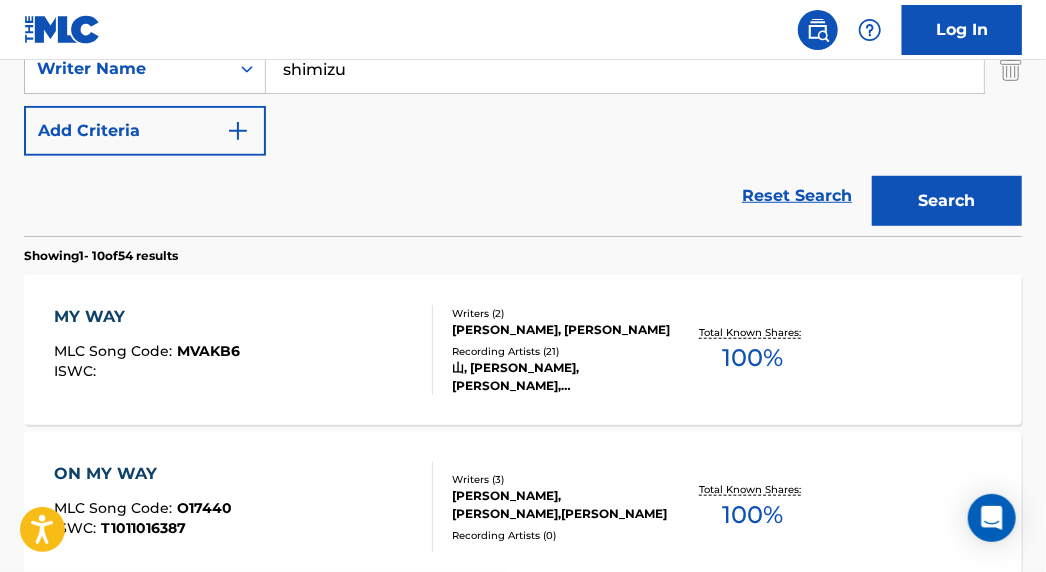 scroll, scrollTop: 477, scrollLeft: 0, axis: vertical 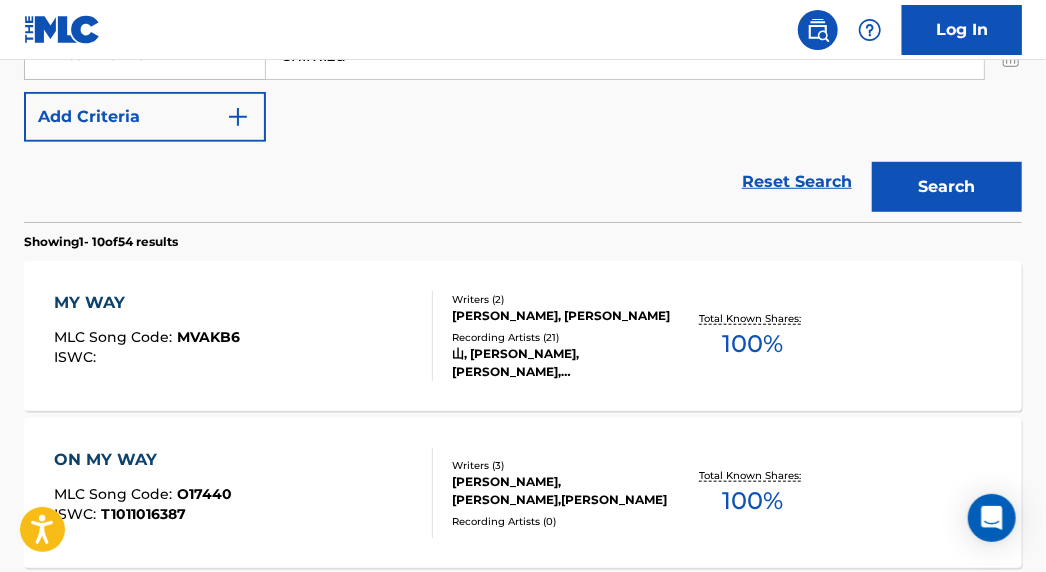 click on "MY WAY" at bounding box center [147, 303] 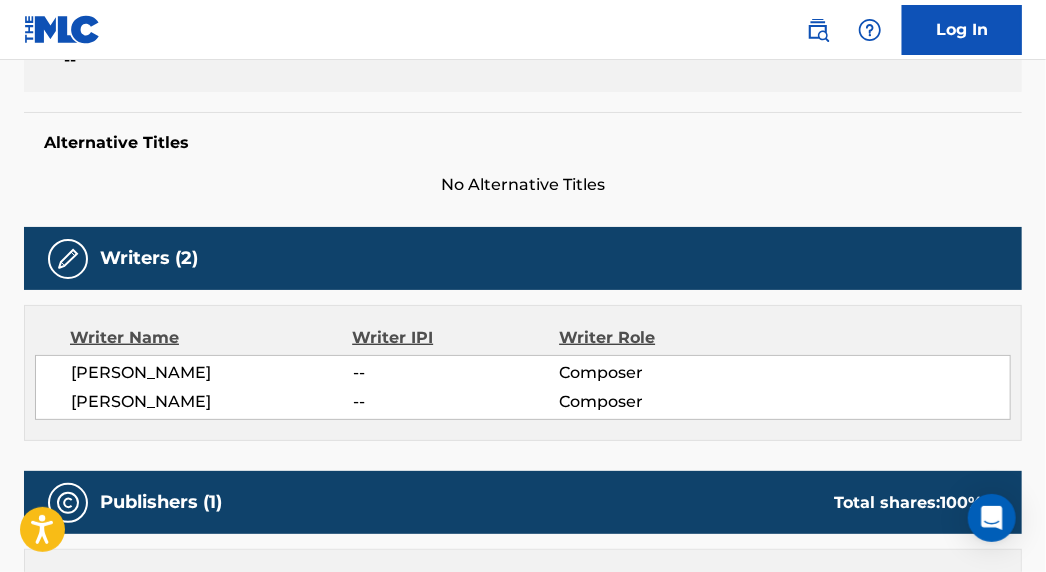 scroll, scrollTop: 0, scrollLeft: 0, axis: both 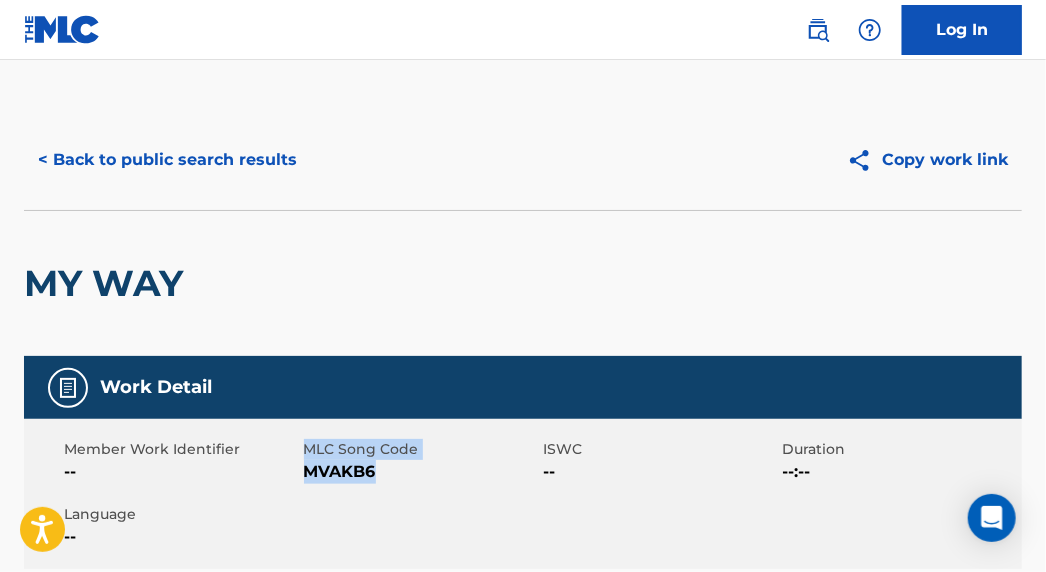 drag, startPoint x: 379, startPoint y: 469, endPoint x: 302, endPoint y: 450, distance: 79.30952 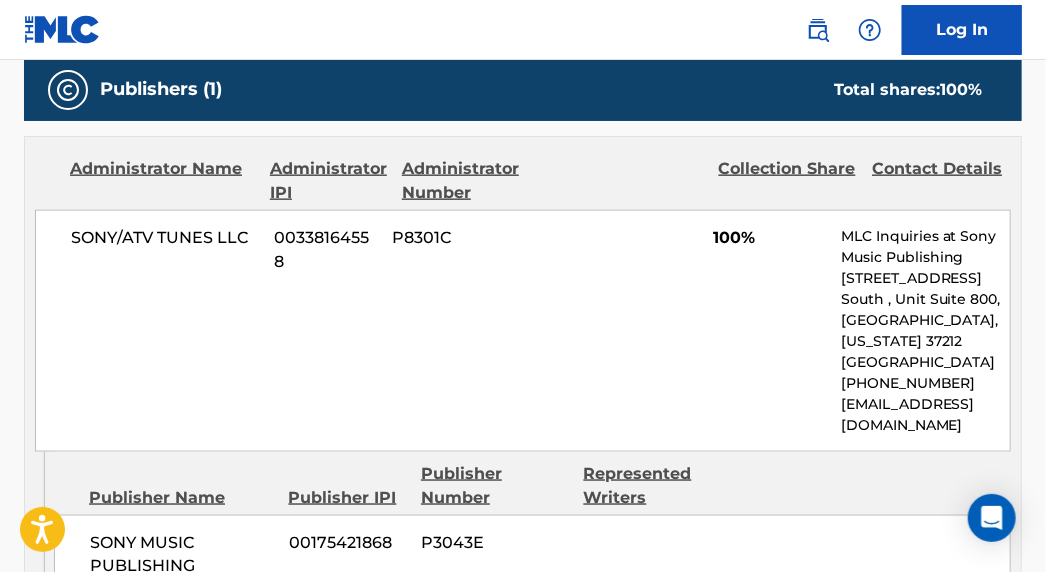 scroll, scrollTop: 1000, scrollLeft: 0, axis: vertical 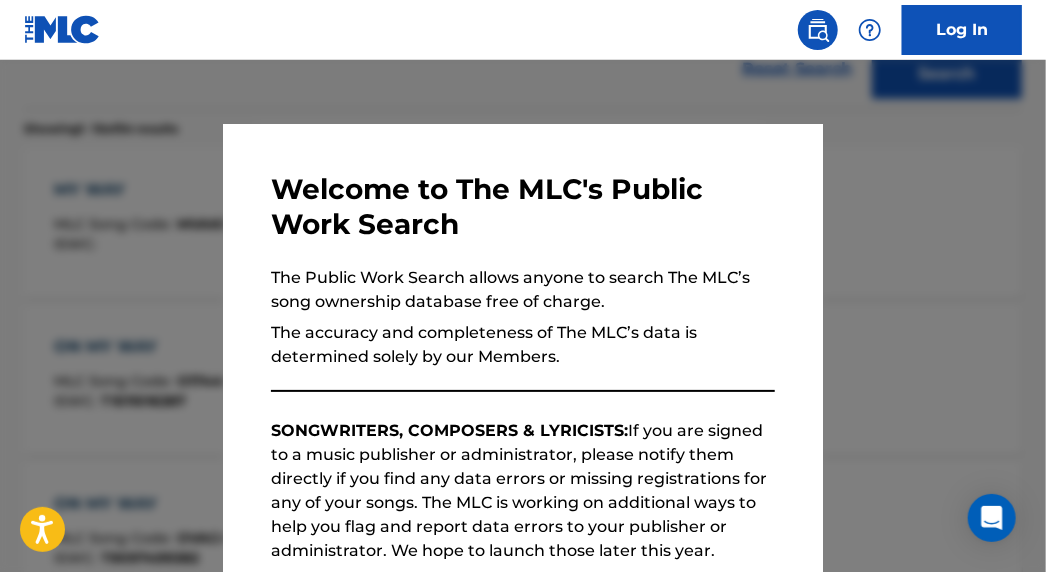 click at bounding box center (523, 346) 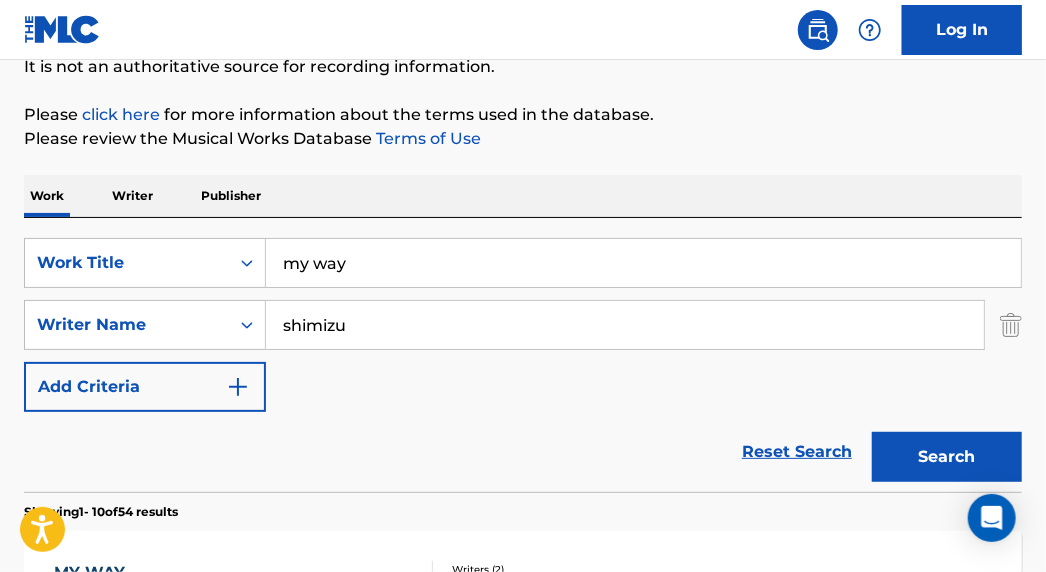 scroll, scrollTop: 136, scrollLeft: 0, axis: vertical 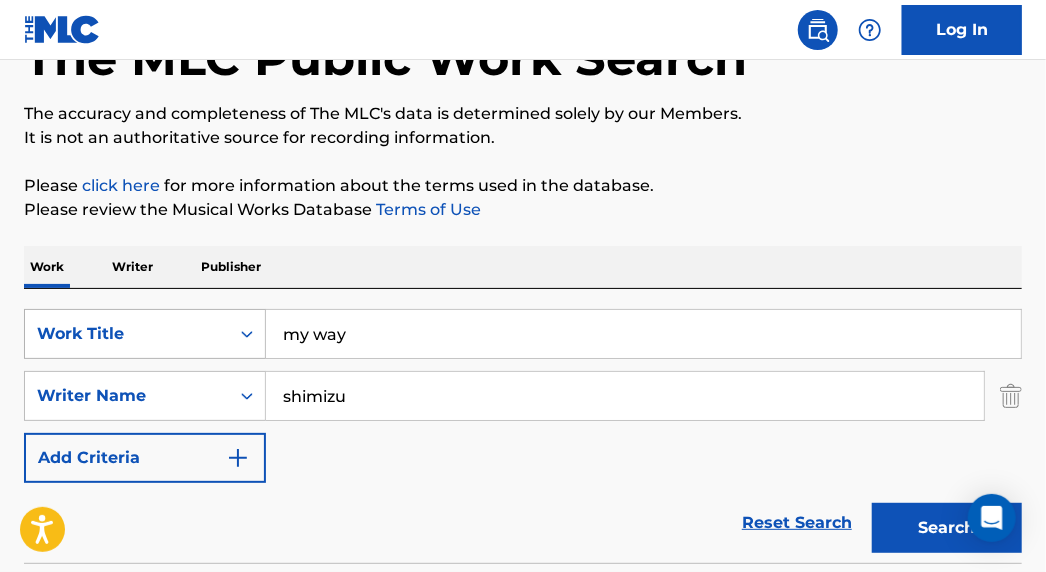 drag, startPoint x: 389, startPoint y: 335, endPoint x: 226, endPoint y: 345, distance: 163.30646 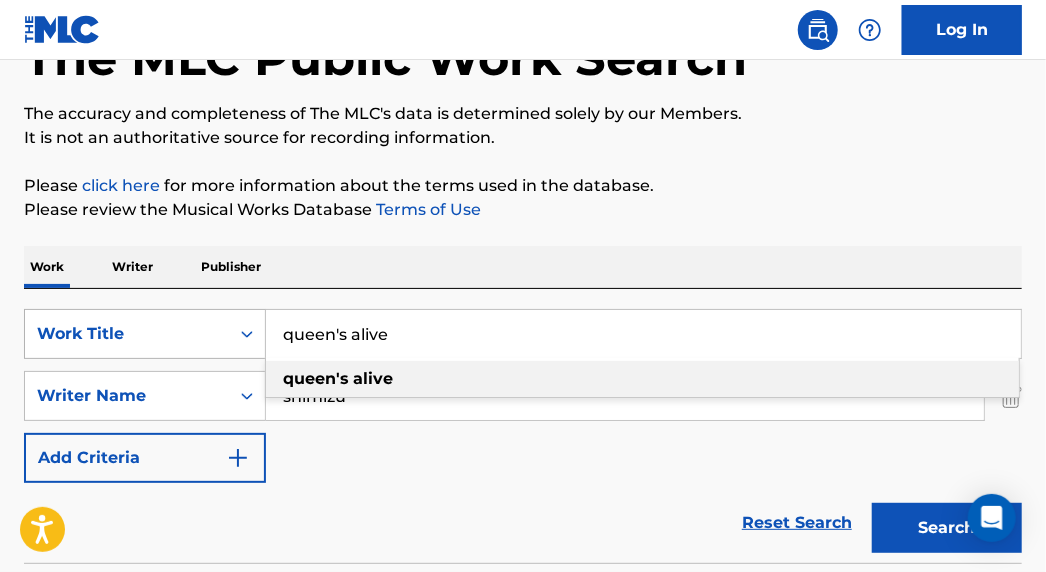 type on "queen's alive" 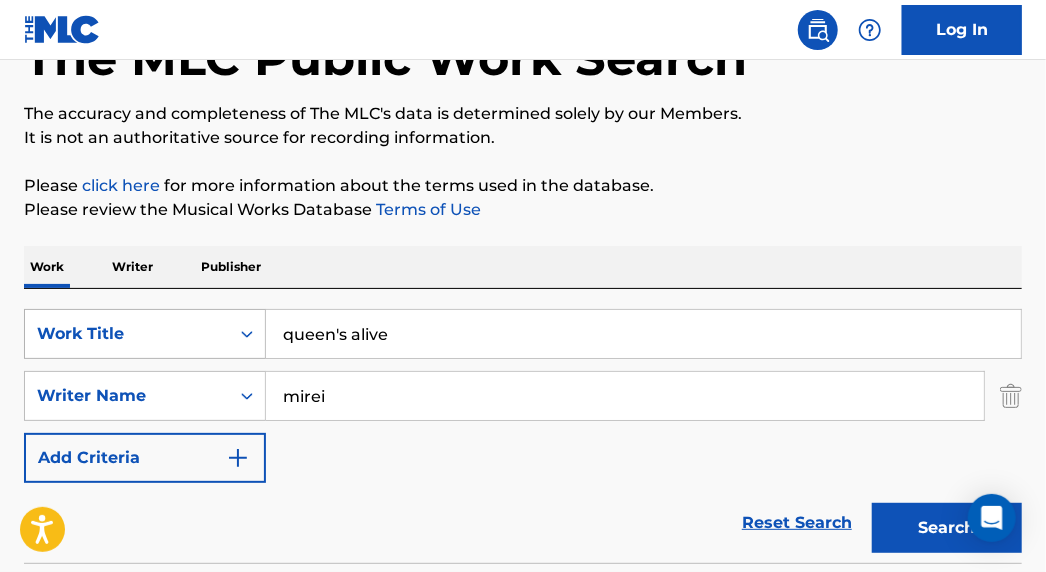 type on "mirei" 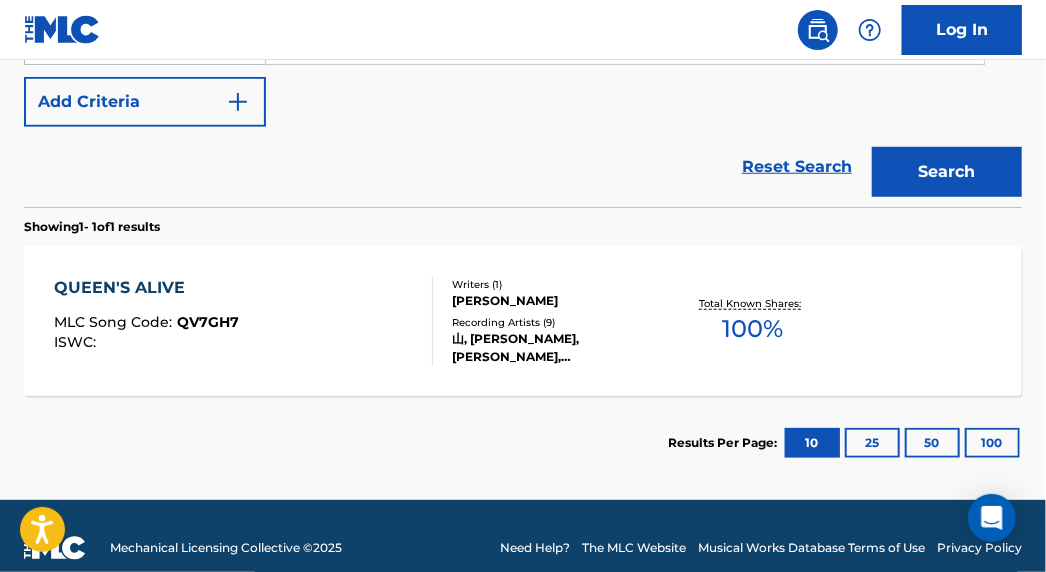 scroll, scrollTop: 500, scrollLeft: 0, axis: vertical 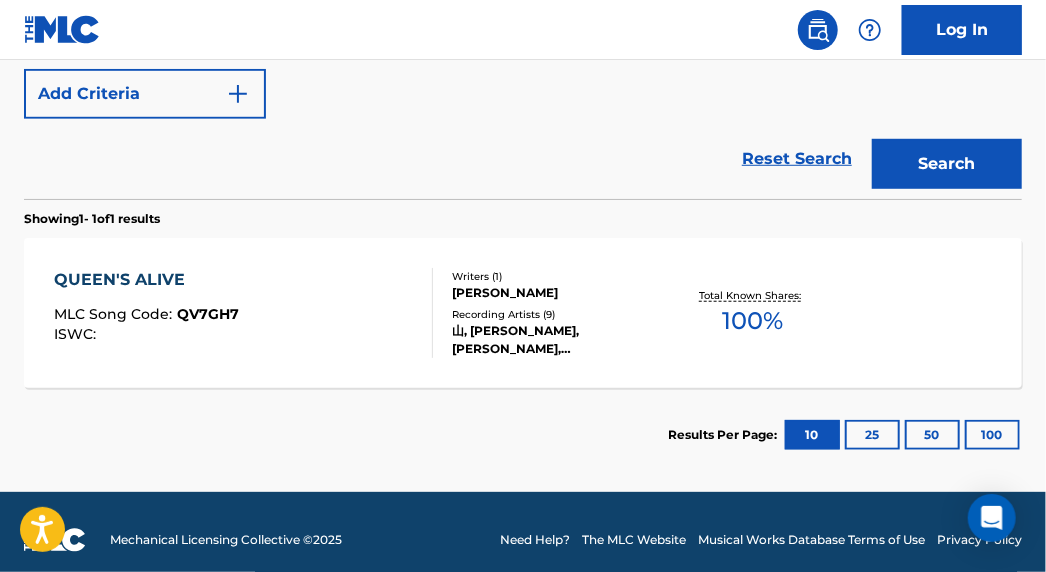 click on "QUEEN'S ALIVE" at bounding box center [146, 280] 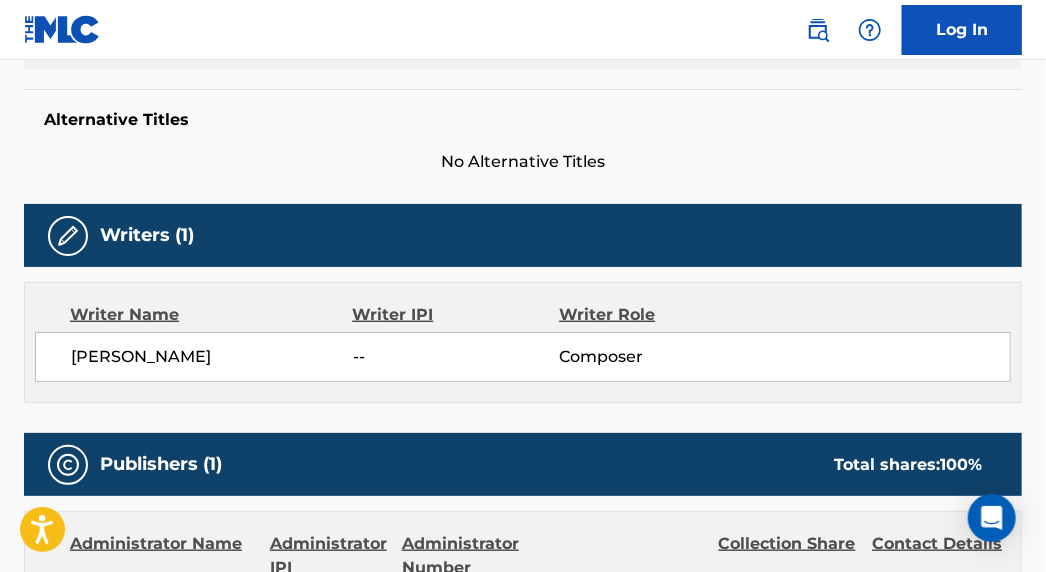 scroll, scrollTop: 0, scrollLeft: 0, axis: both 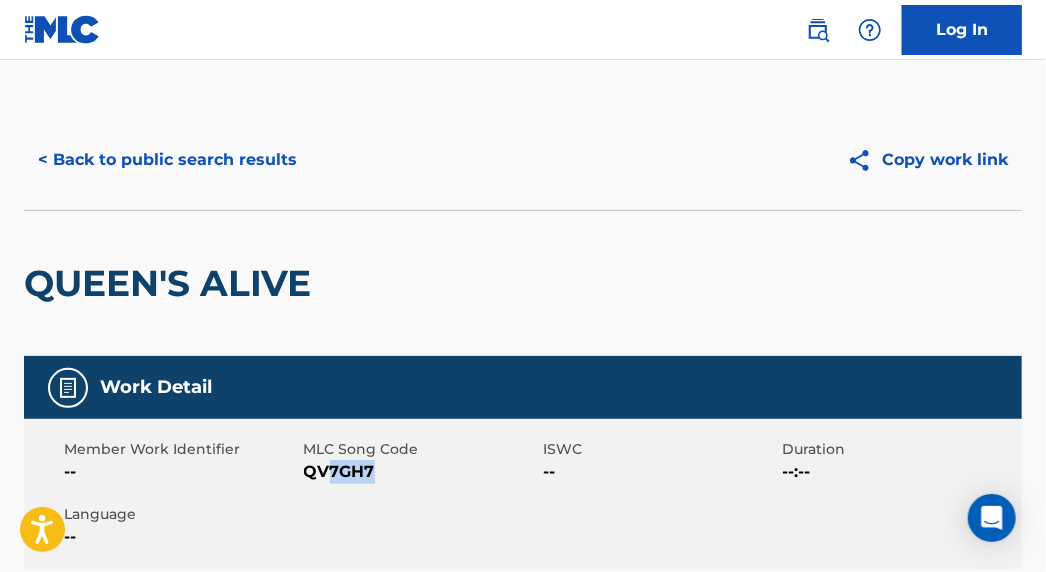 drag, startPoint x: 353, startPoint y: 477, endPoint x: 314, endPoint y: 460, distance: 42.544094 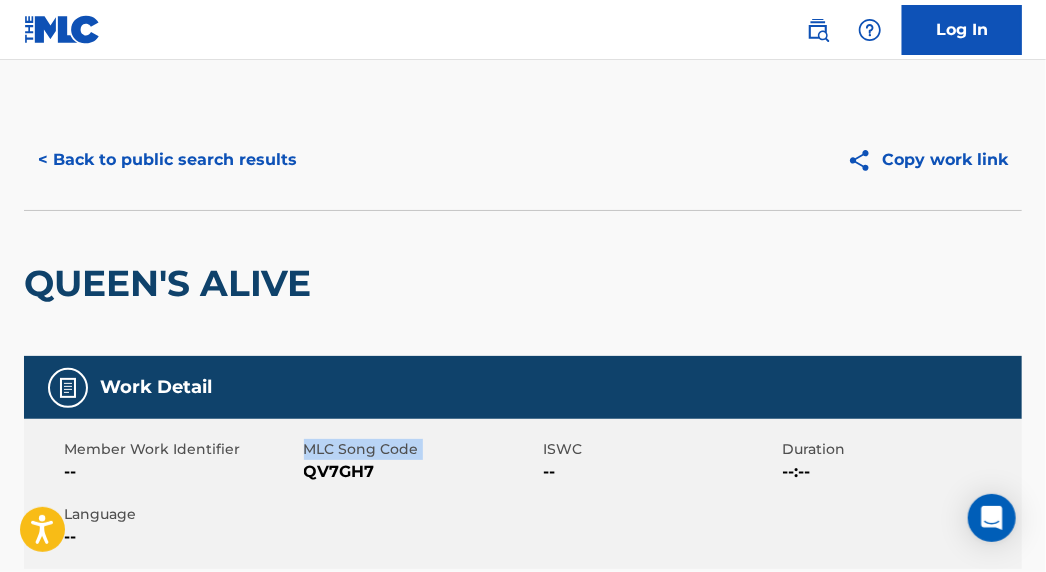 drag, startPoint x: 302, startPoint y: 459, endPoint x: 302, endPoint y: 448, distance: 11 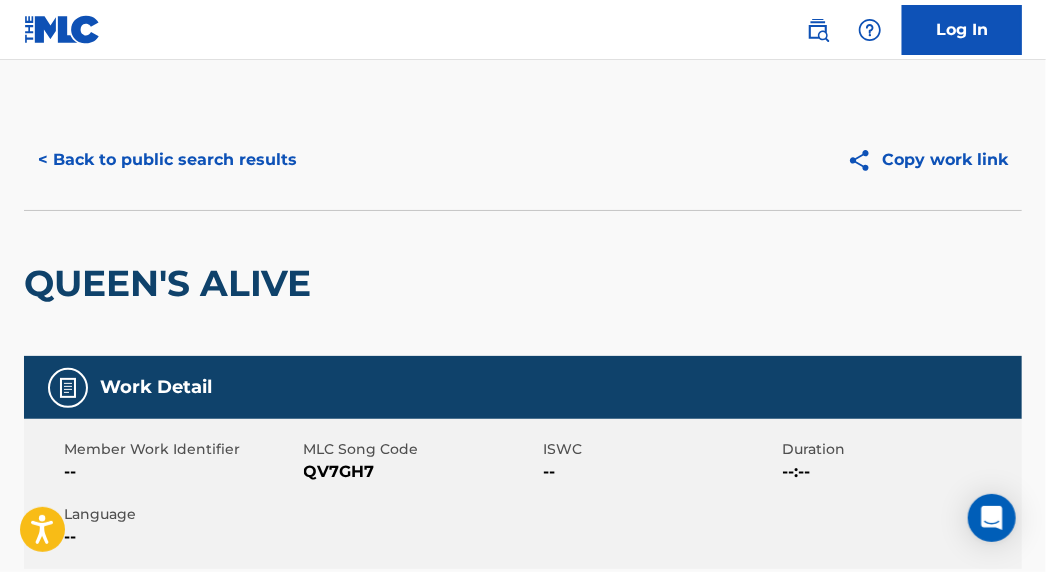 click on "QV7GH7" at bounding box center (421, 472) 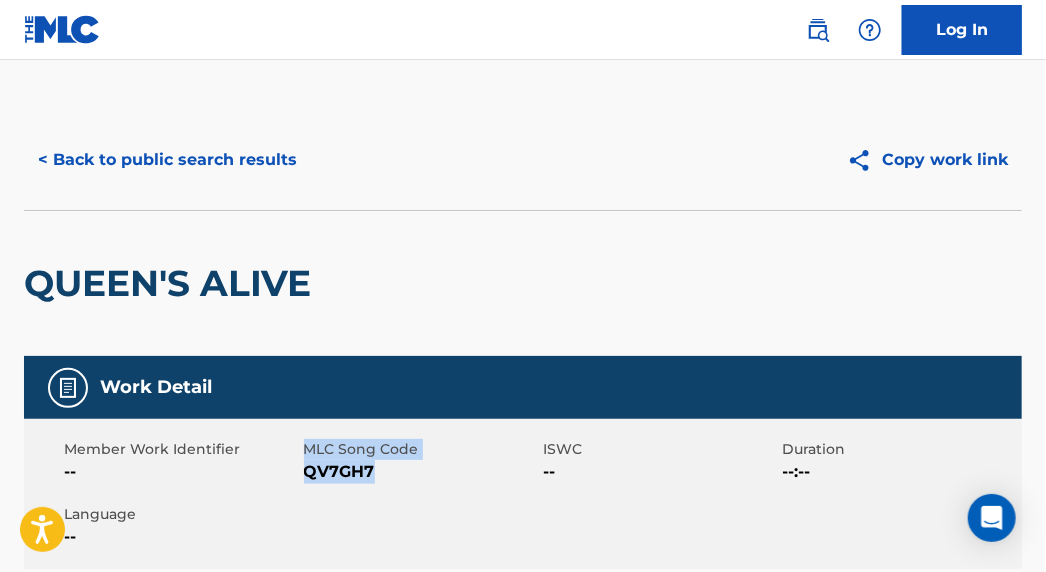 drag, startPoint x: 384, startPoint y: 470, endPoint x: 308, endPoint y: 451, distance: 78.339005 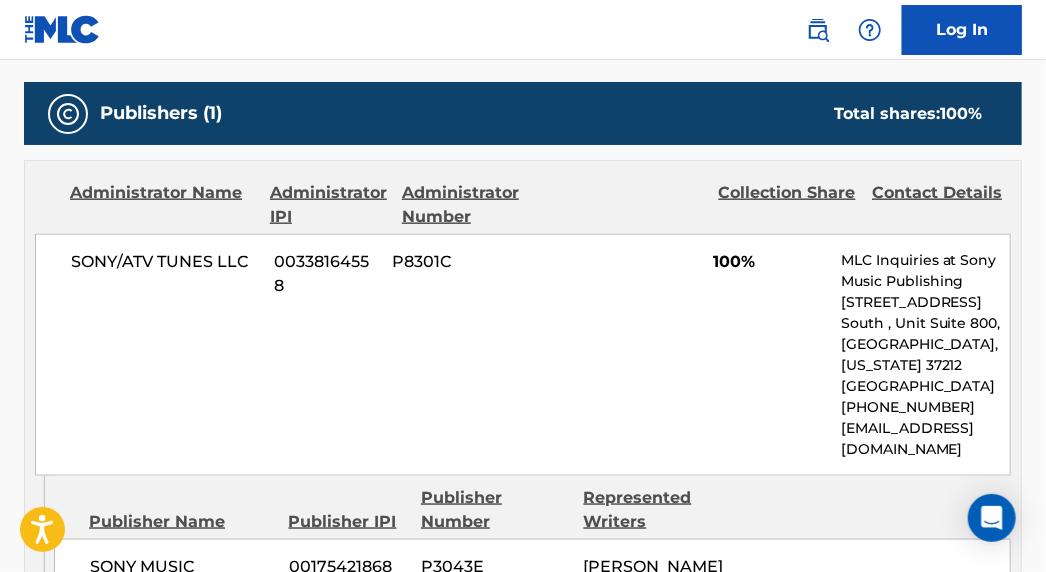 scroll, scrollTop: 909, scrollLeft: 0, axis: vertical 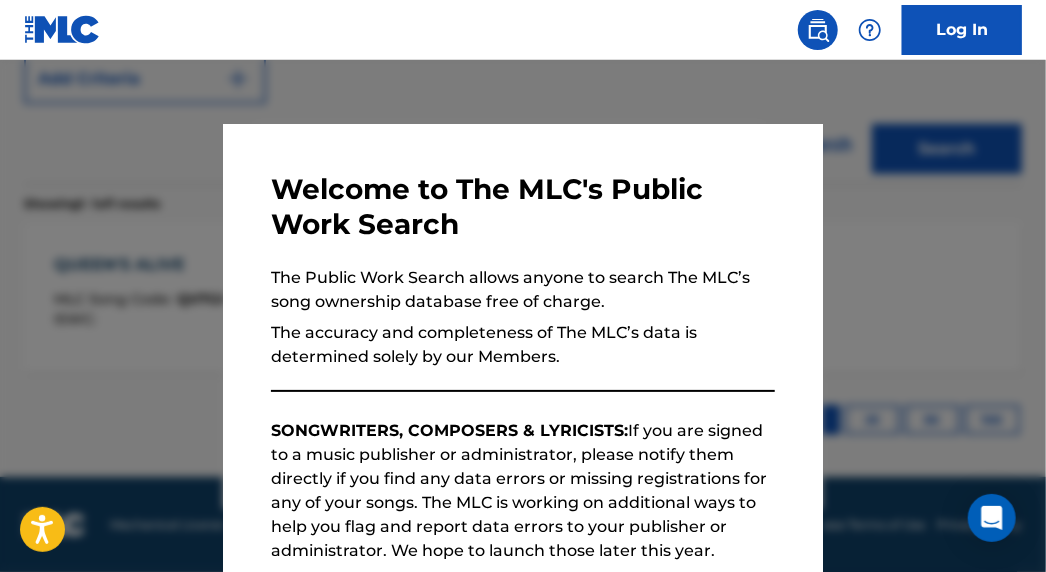 click at bounding box center [523, 346] 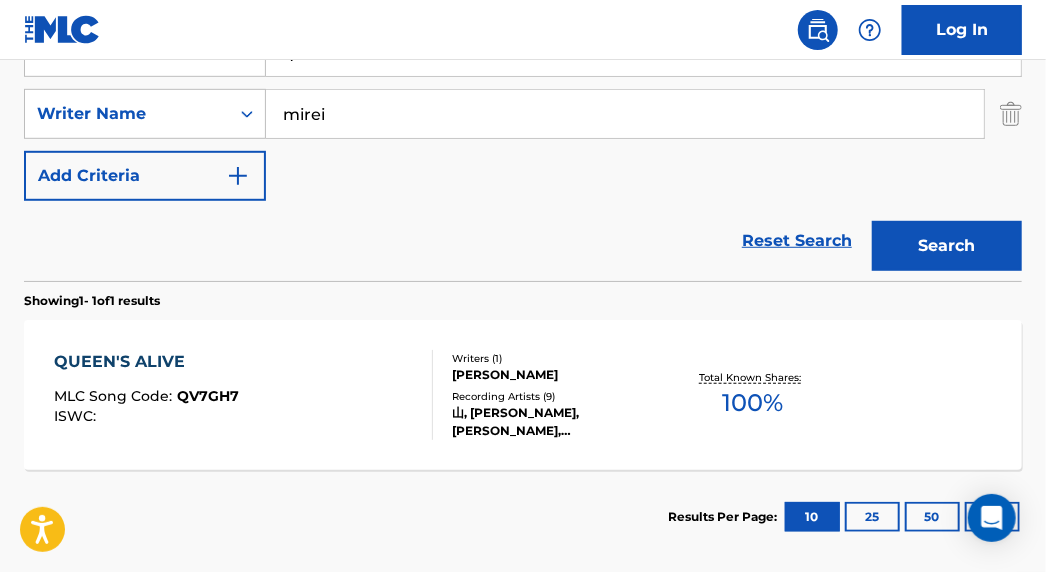 scroll, scrollTop: 333, scrollLeft: 0, axis: vertical 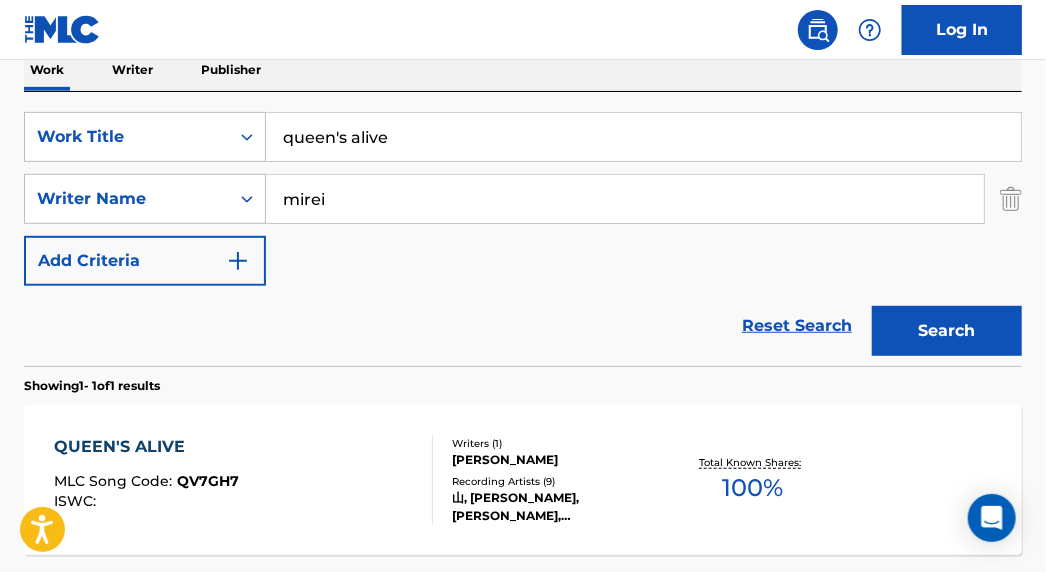 drag, startPoint x: 407, startPoint y: 139, endPoint x: 103, endPoint y: 161, distance: 304.795 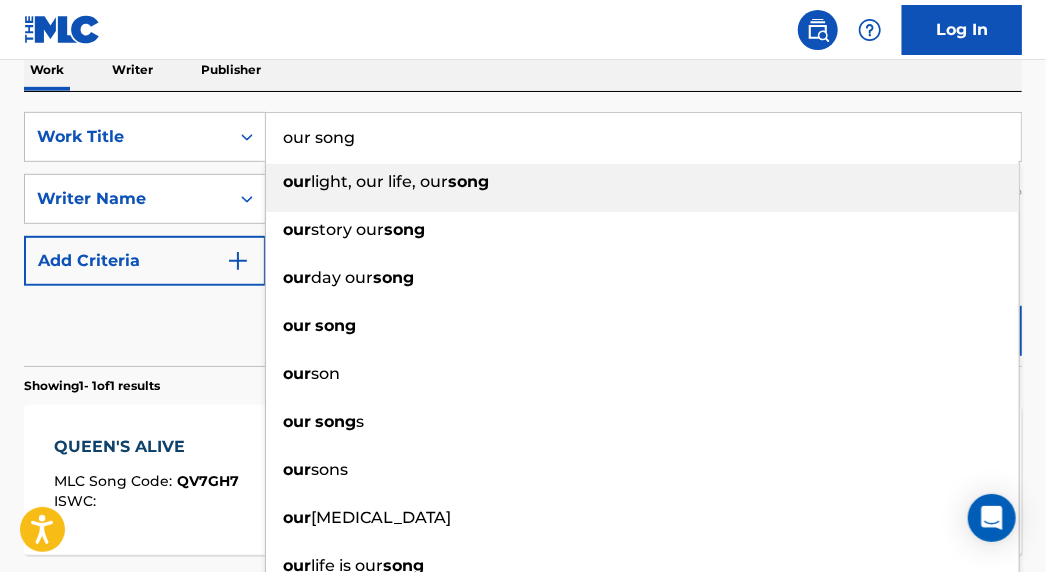 type on "our song" 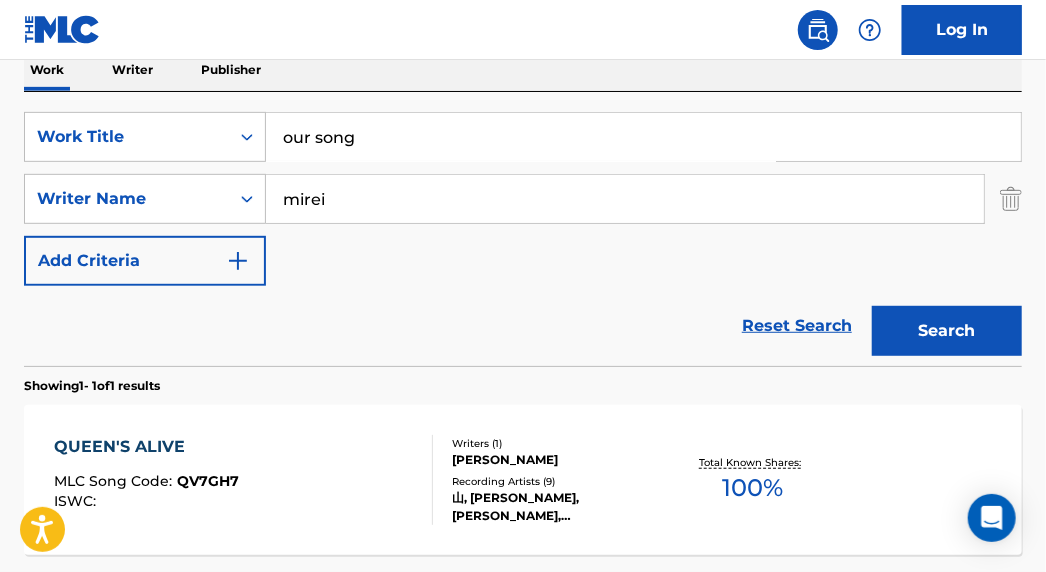 click on "Search" at bounding box center (947, 331) 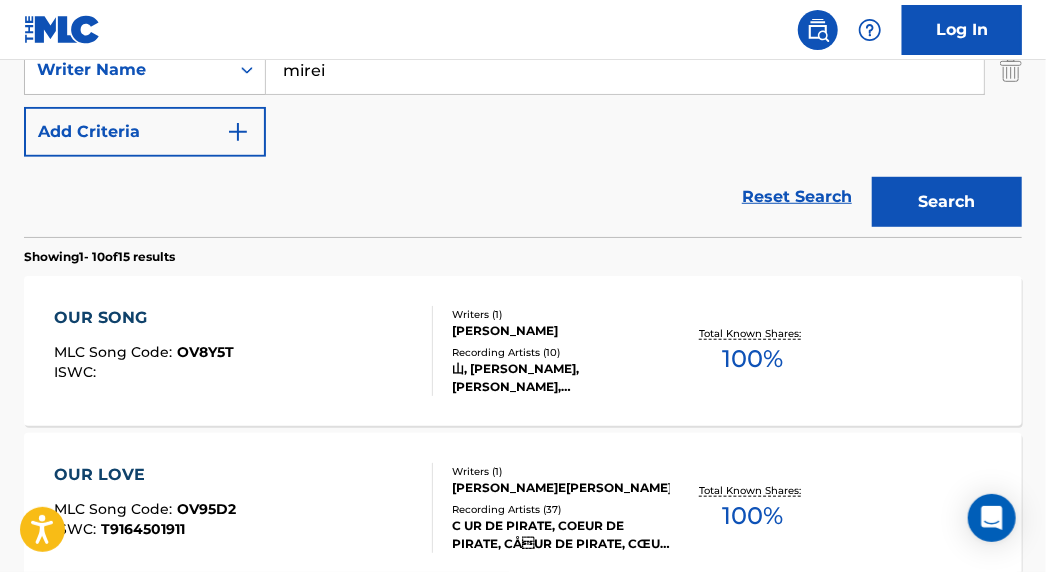 scroll, scrollTop: 515, scrollLeft: 0, axis: vertical 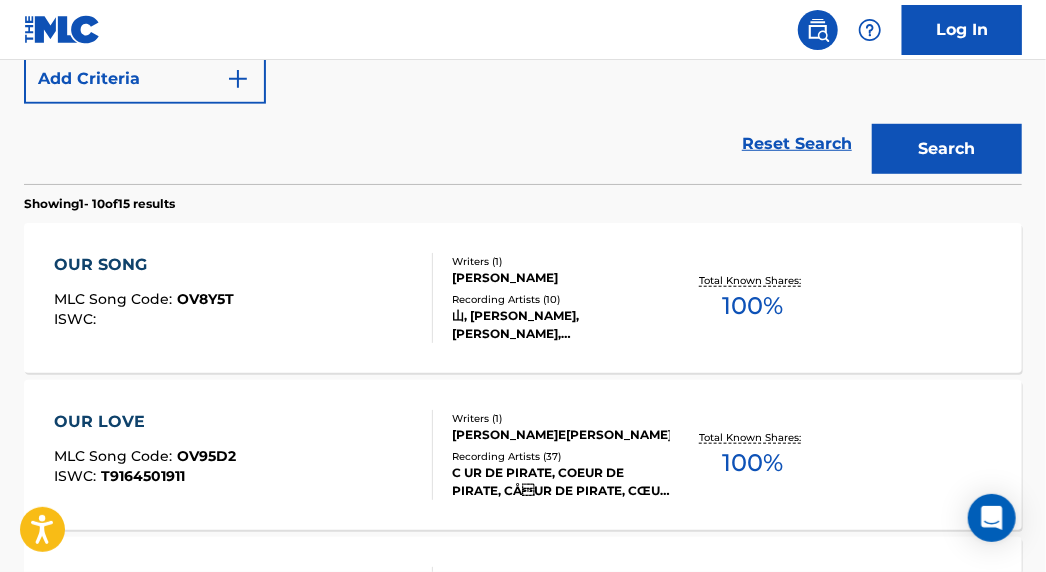 click on "OUR SONG" at bounding box center (144, 265) 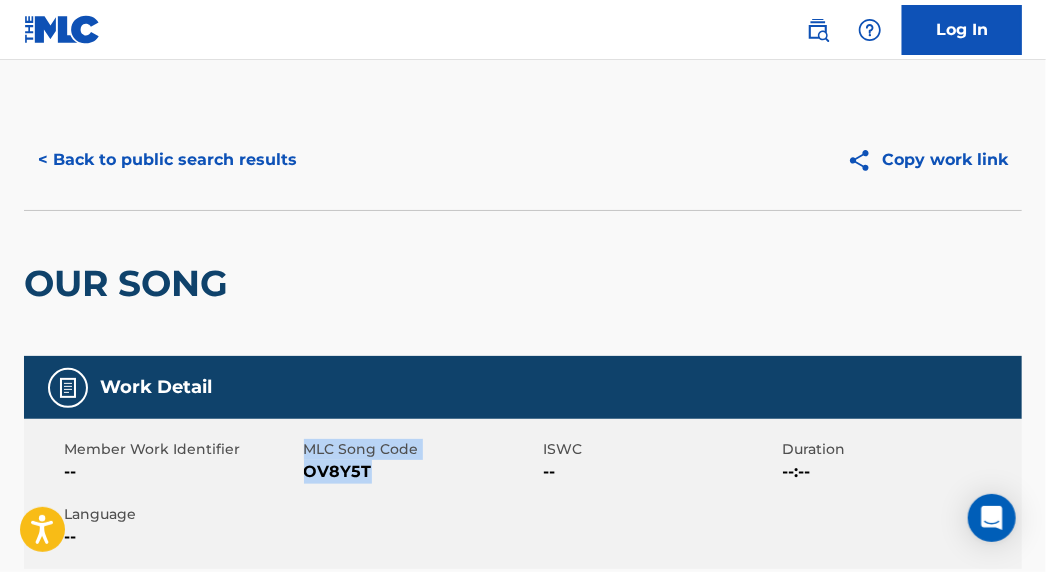 drag, startPoint x: 379, startPoint y: 473, endPoint x: 308, endPoint y: 448, distance: 75.272835 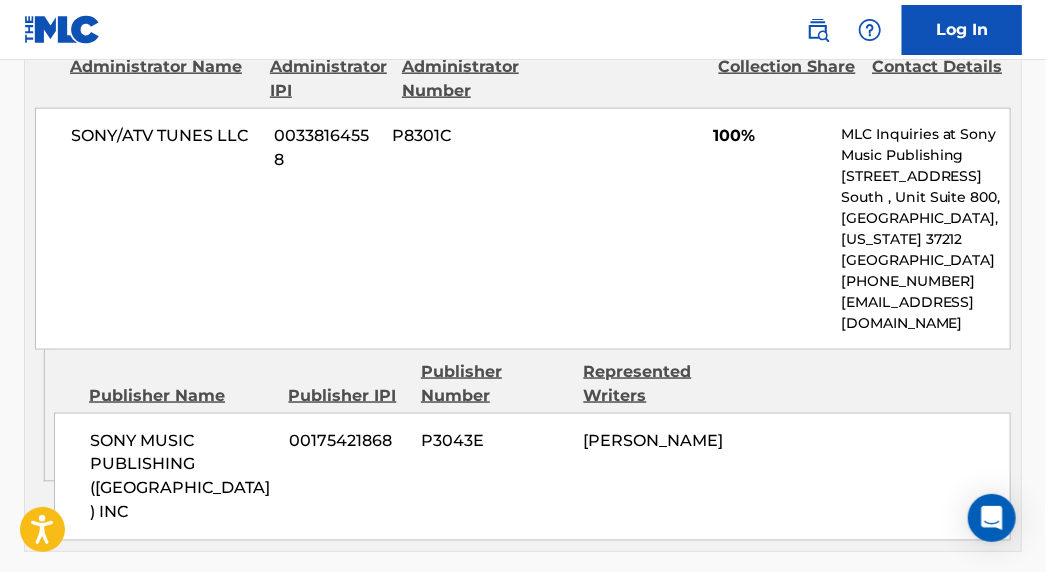 scroll, scrollTop: 1000, scrollLeft: 0, axis: vertical 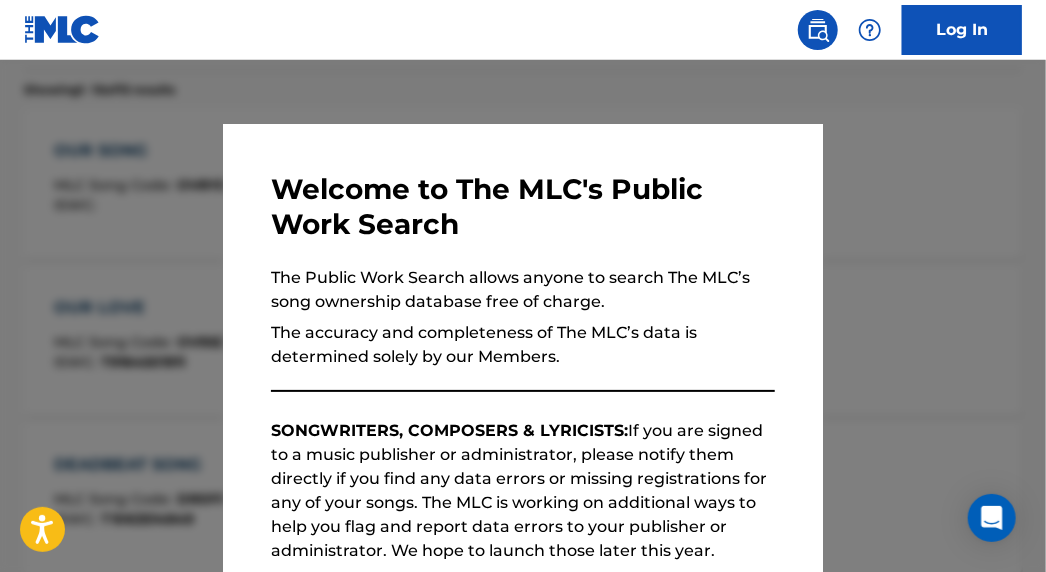 click at bounding box center [523, 346] 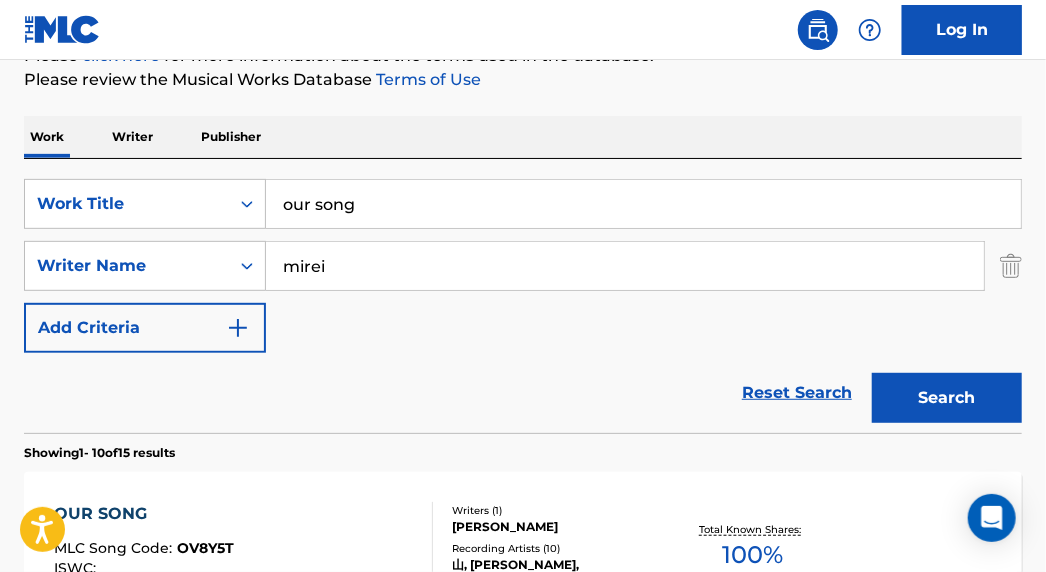 scroll, scrollTop: 265, scrollLeft: 0, axis: vertical 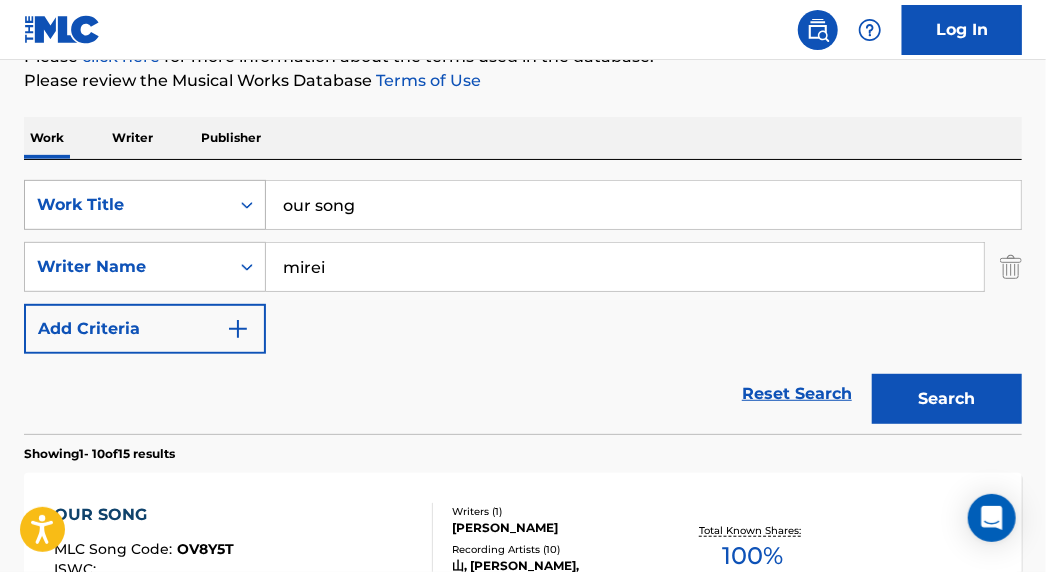 drag, startPoint x: 353, startPoint y: 203, endPoint x: 188, endPoint y: 221, distance: 165.97891 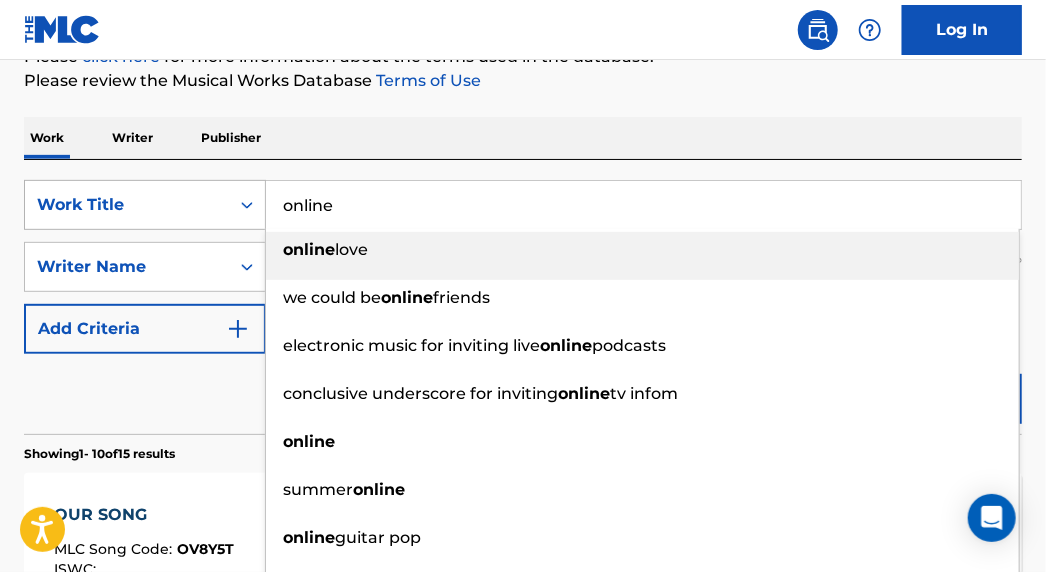 type on "online" 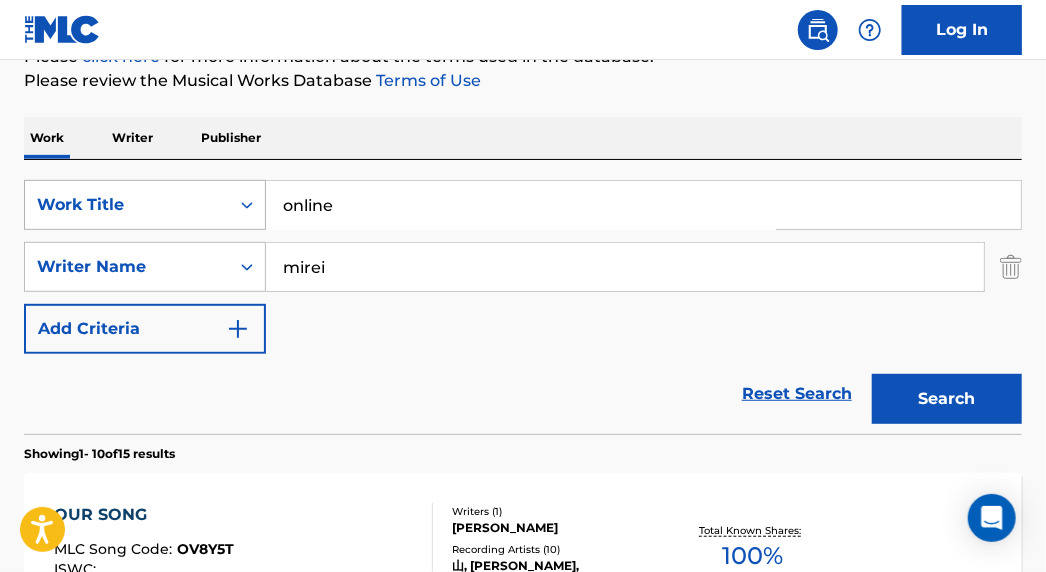 click on "Search" at bounding box center [947, 399] 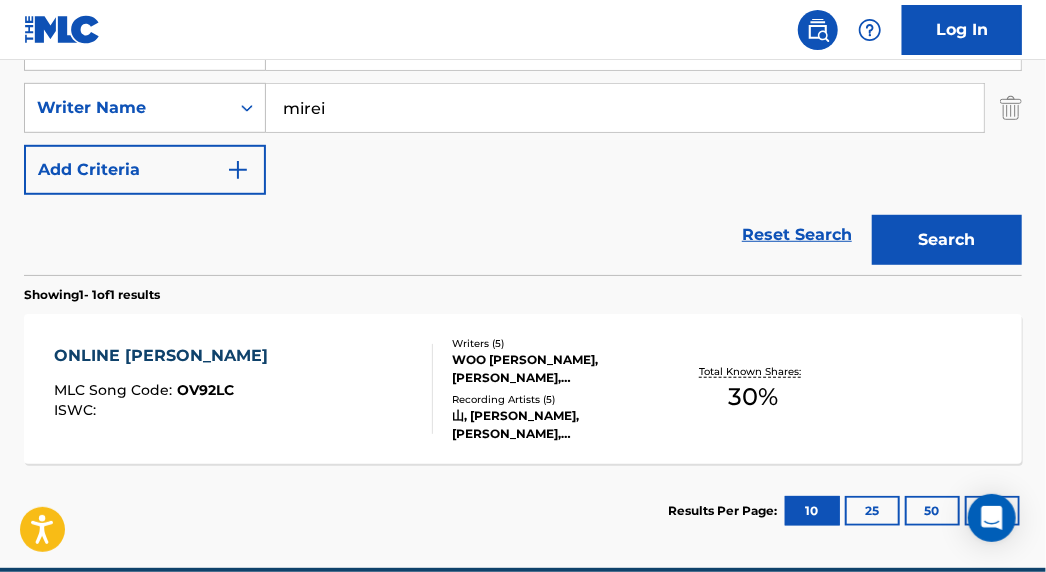 scroll, scrollTop: 447, scrollLeft: 0, axis: vertical 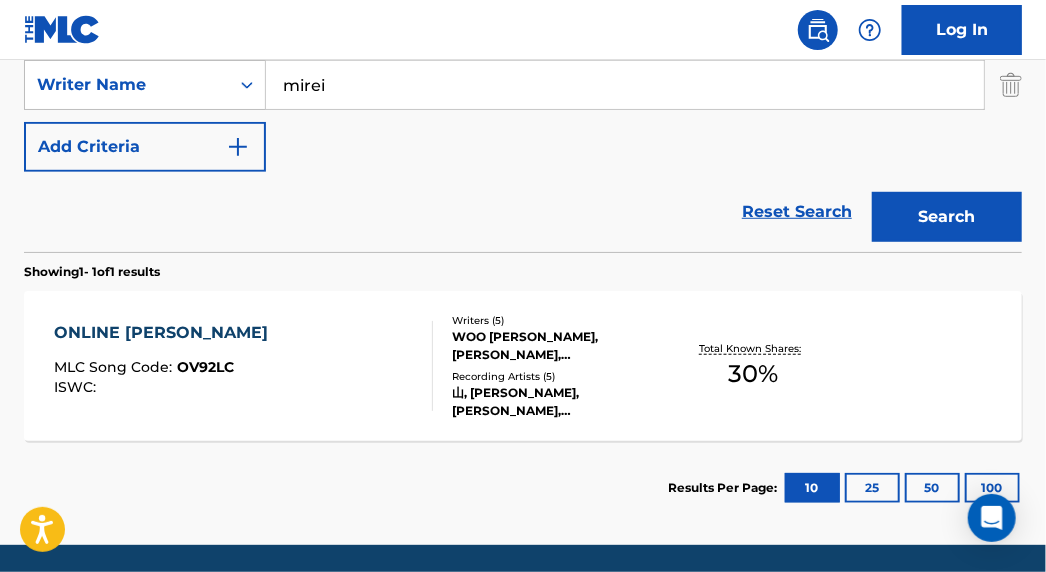 click on "ONLINE [PERSON_NAME]" at bounding box center [166, 333] 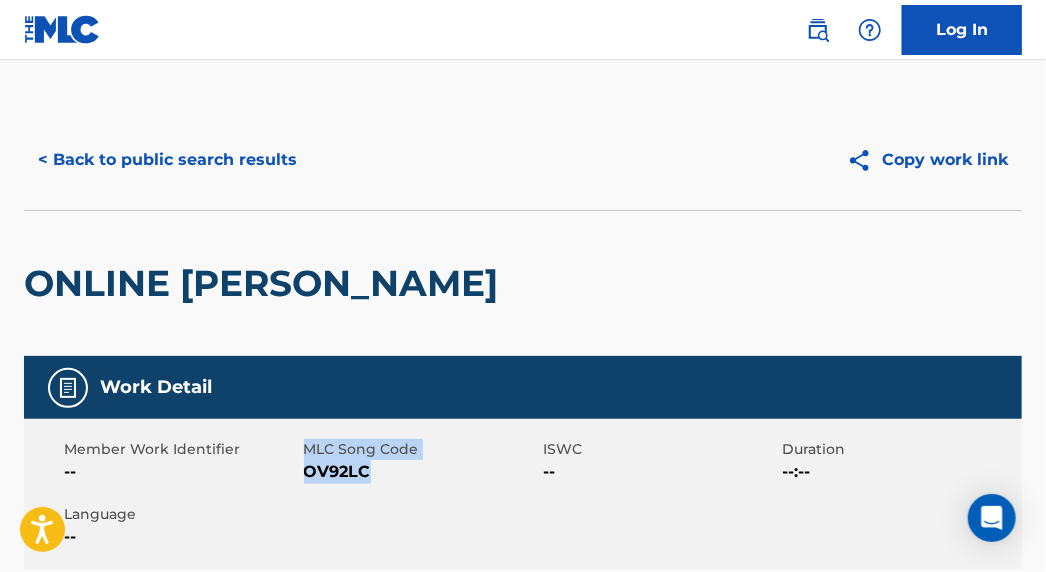drag, startPoint x: 368, startPoint y: 469, endPoint x: 308, endPoint y: 450, distance: 62.936478 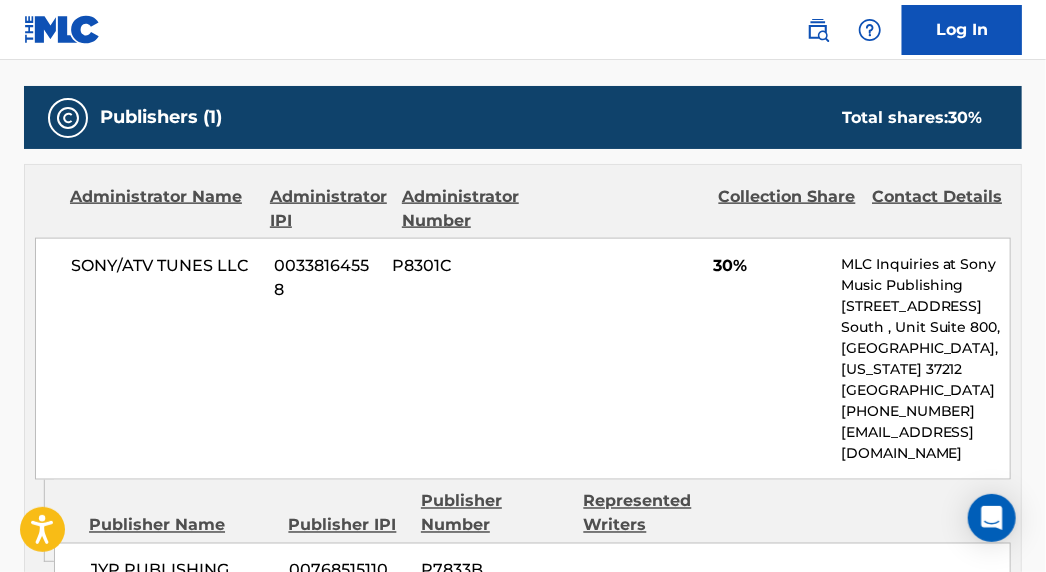 scroll, scrollTop: 1000, scrollLeft: 0, axis: vertical 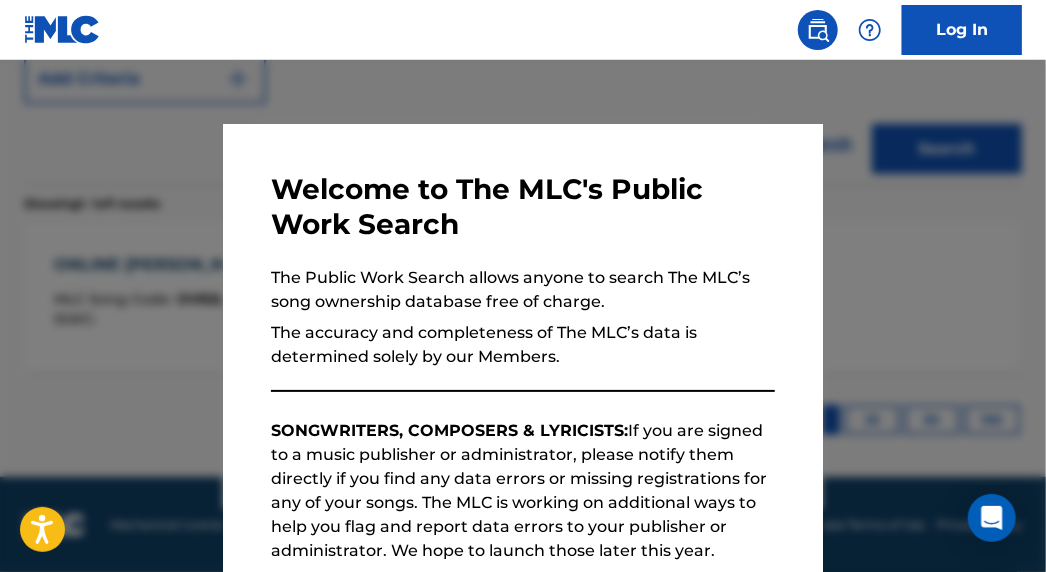 click at bounding box center [523, 346] 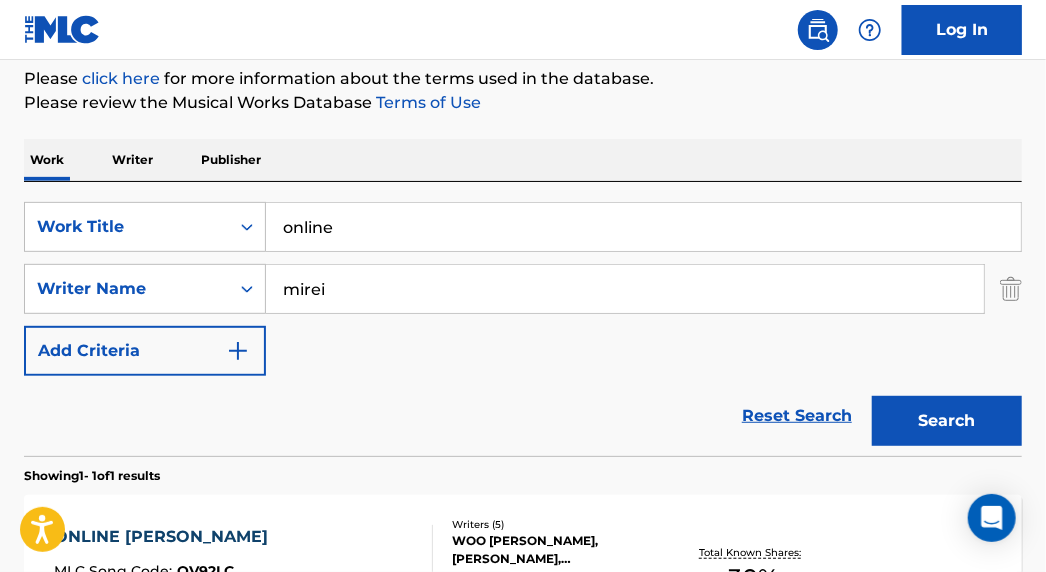 scroll, scrollTop: 242, scrollLeft: 0, axis: vertical 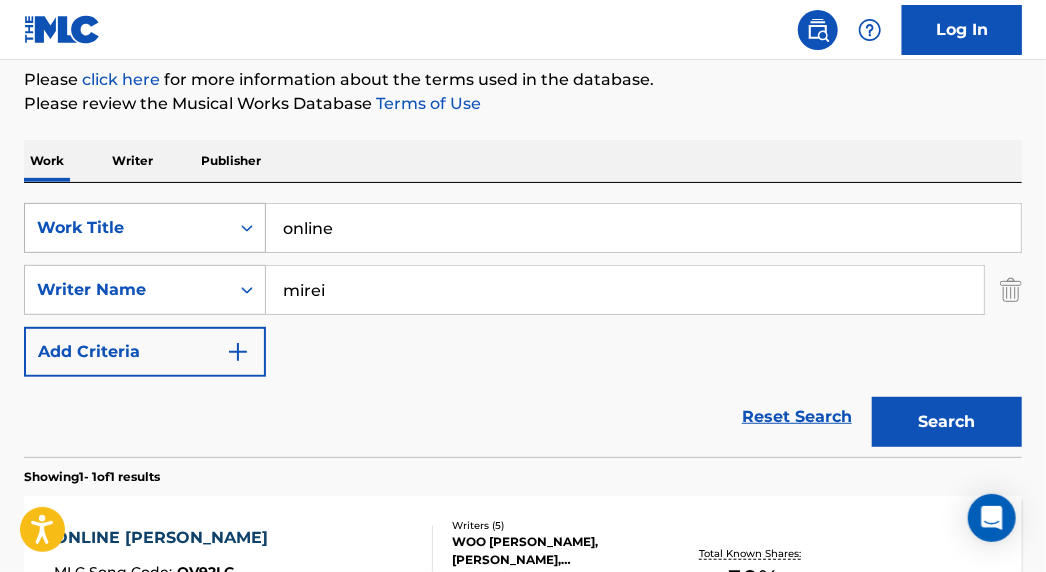 drag, startPoint x: 185, startPoint y: 240, endPoint x: 139, endPoint y: 242, distance: 46.043457 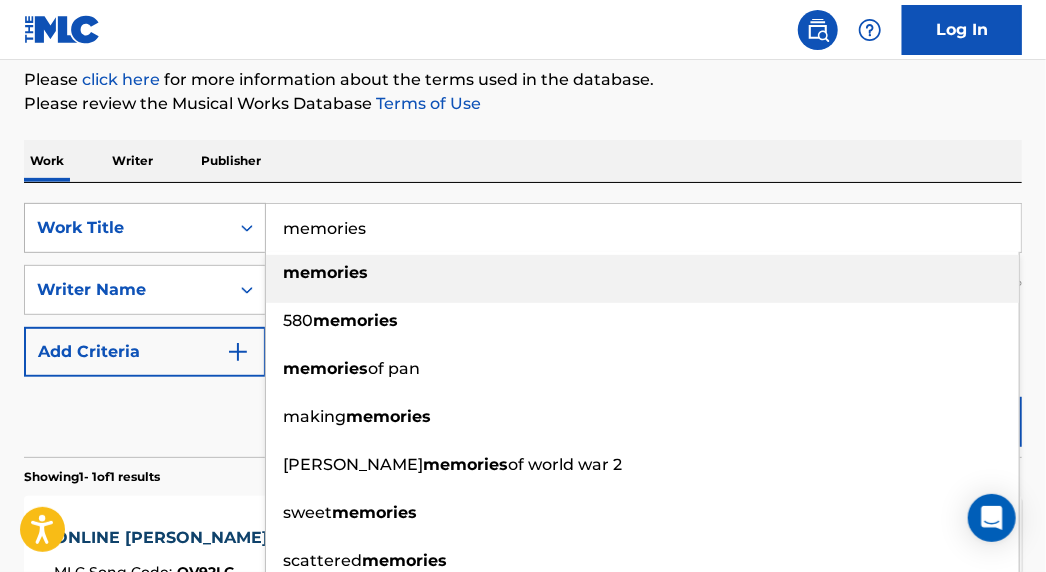type on "memories" 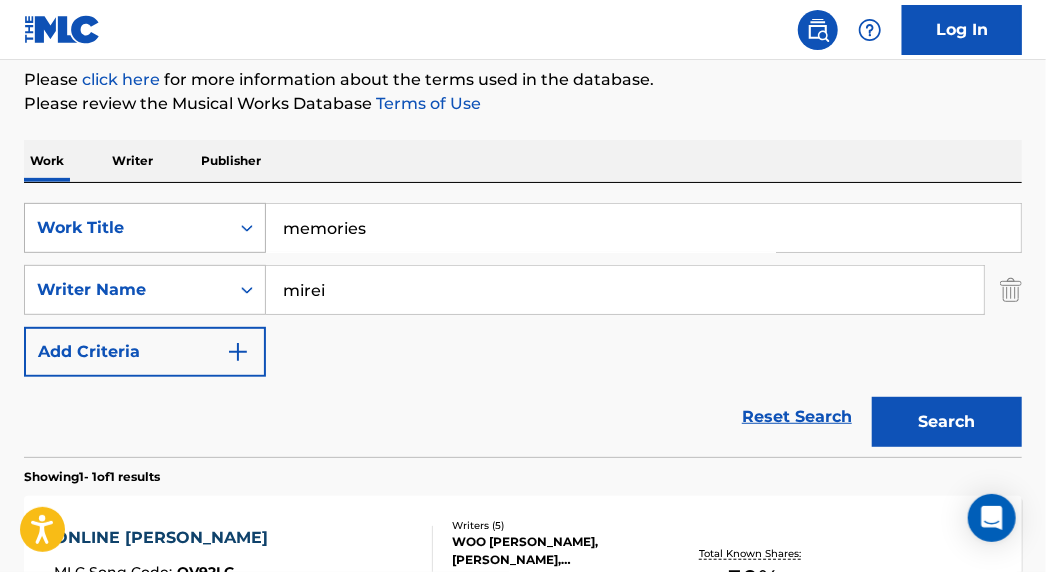 click on "Search" at bounding box center [947, 422] 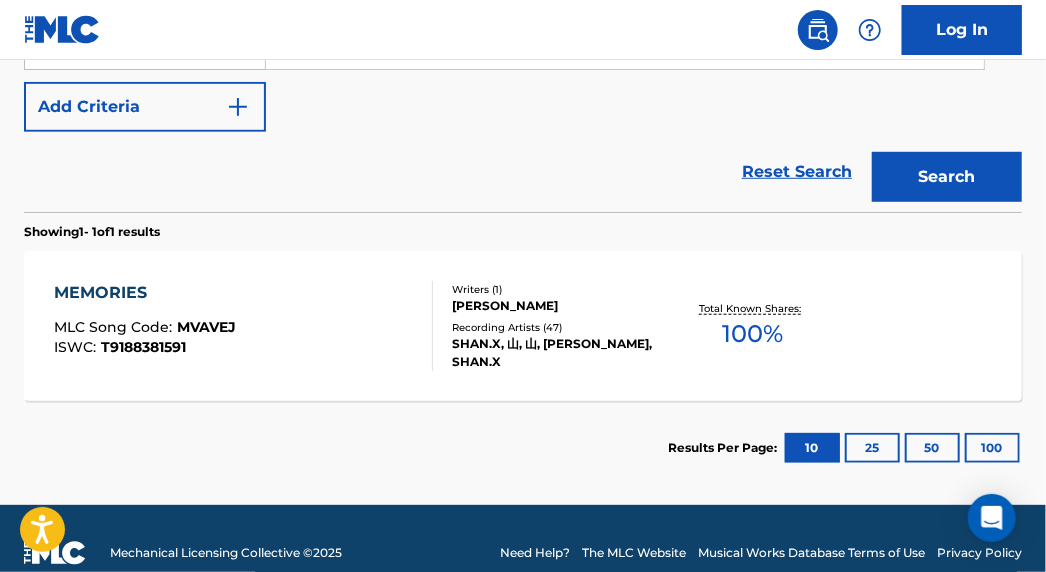 scroll, scrollTop: 515, scrollLeft: 0, axis: vertical 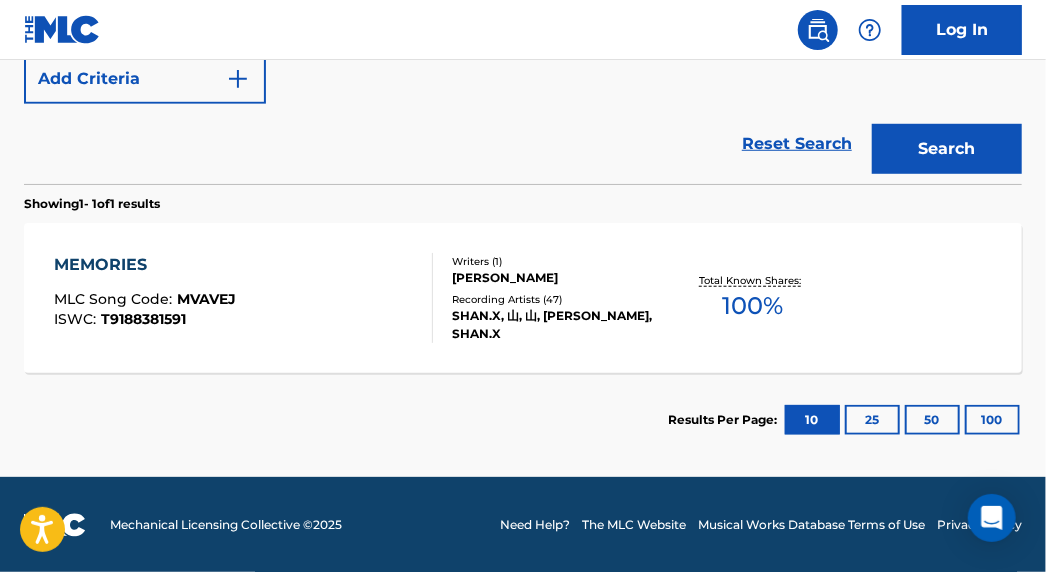 click on "MEMORIES" at bounding box center (145, 265) 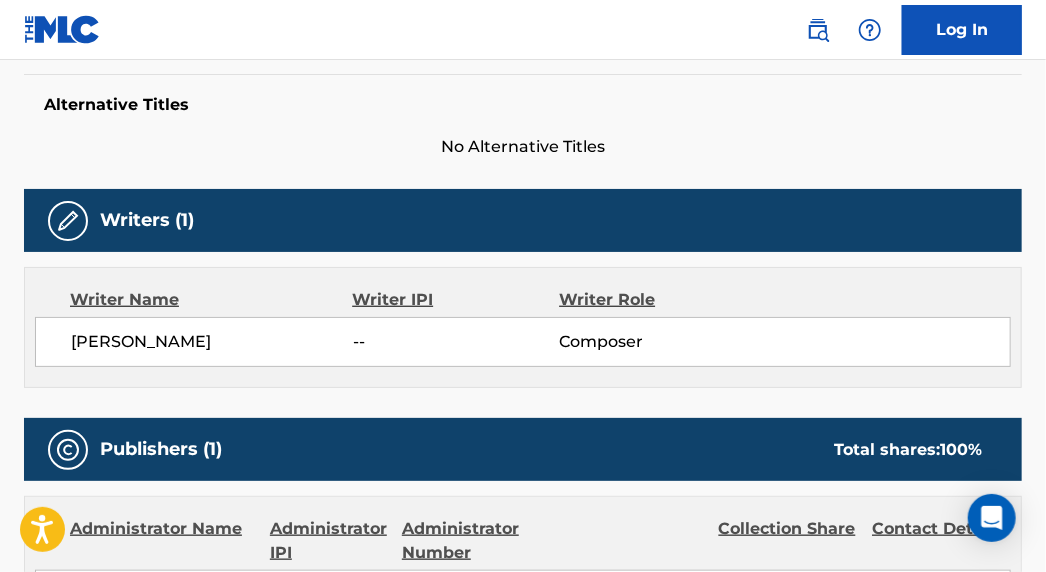 scroll, scrollTop: 0, scrollLeft: 0, axis: both 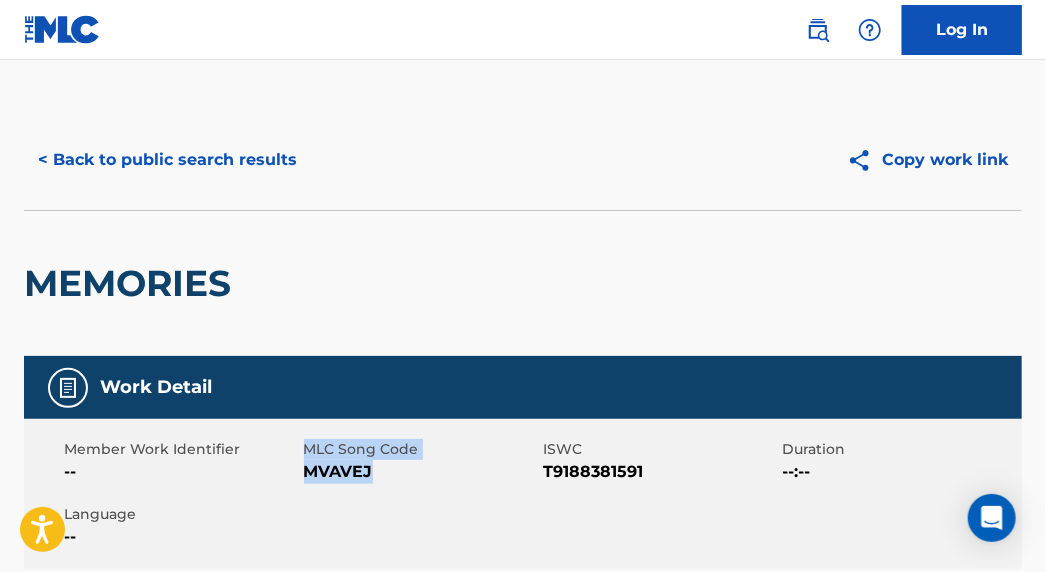 drag, startPoint x: 373, startPoint y: 472, endPoint x: 303, endPoint y: 452, distance: 72.8011 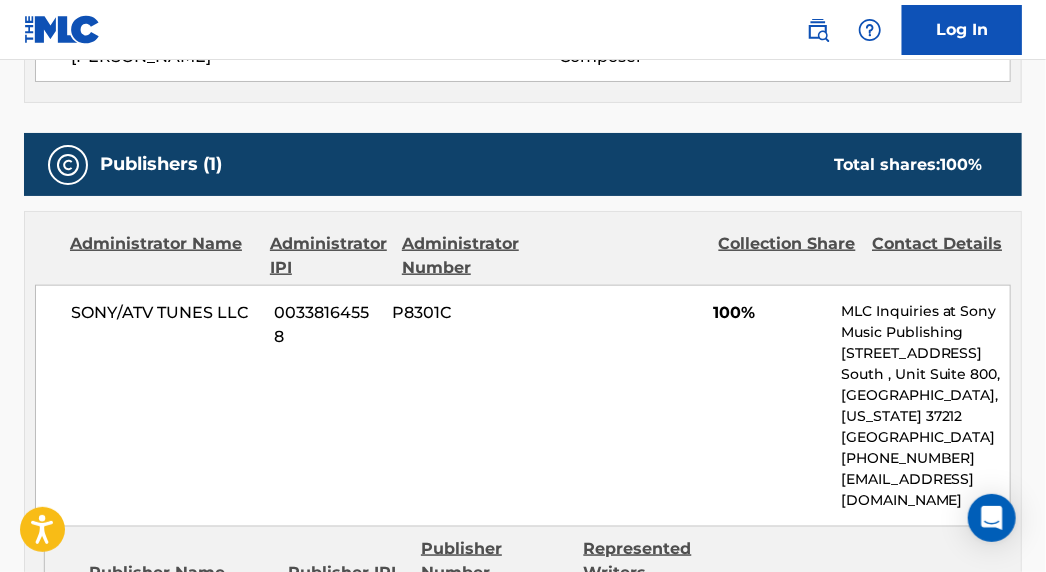 scroll, scrollTop: 818, scrollLeft: 0, axis: vertical 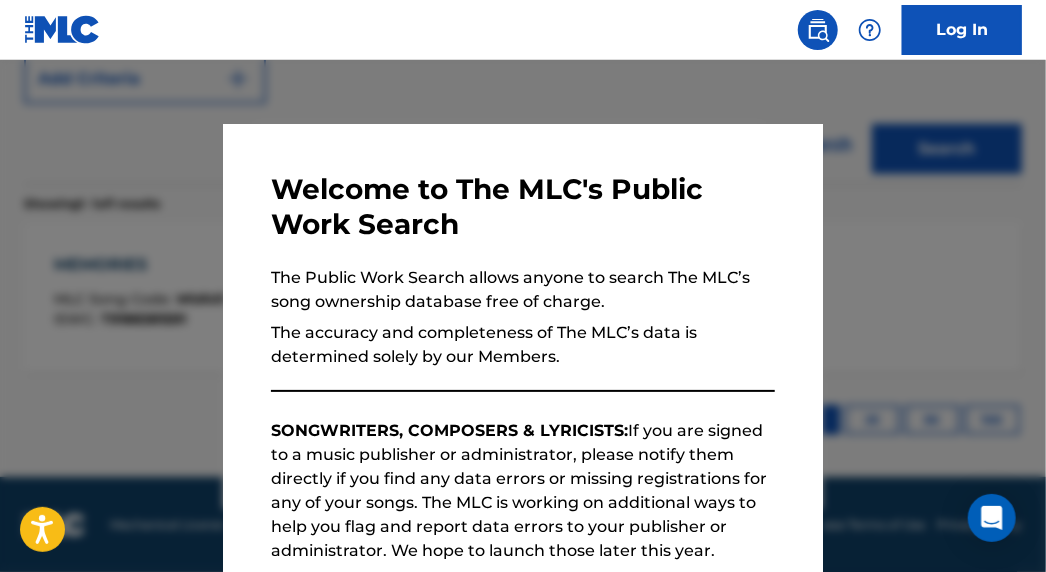 click at bounding box center (523, 346) 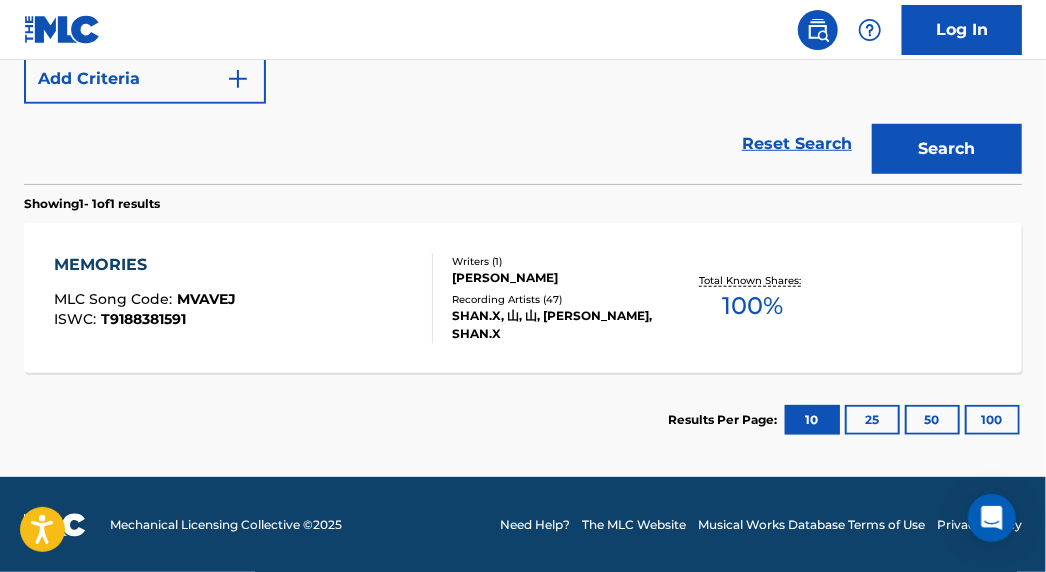 scroll, scrollTop: 333, scrollLeft: 0, axis: vertical 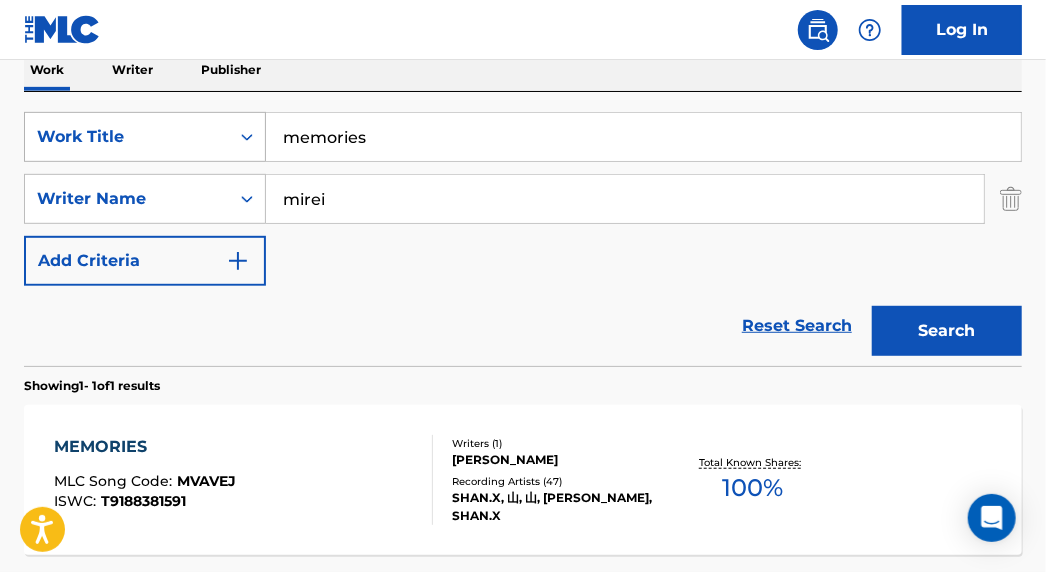 drag, startPoint x: 384, startPoint y: 140, endPoint x: 24, endPoint y: 121, distance: 360.50104 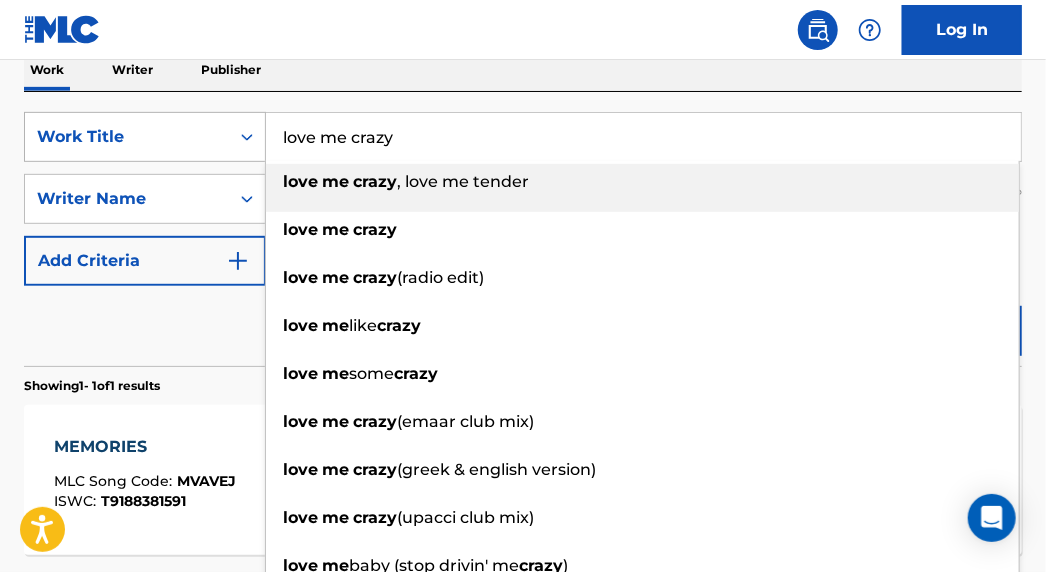 type on "love me crazy" 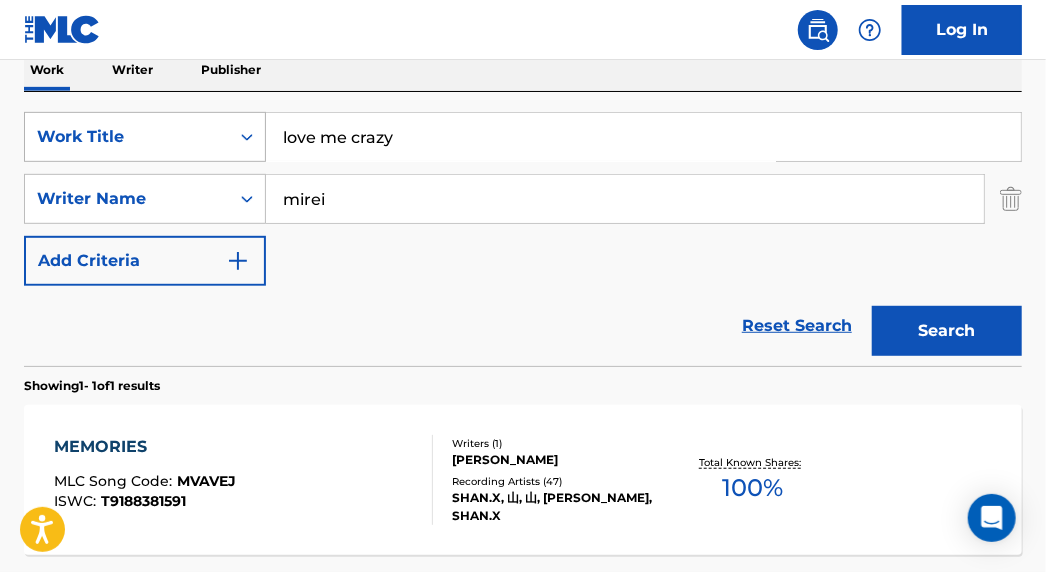 click on "Search" at bounding box center [947, 331] 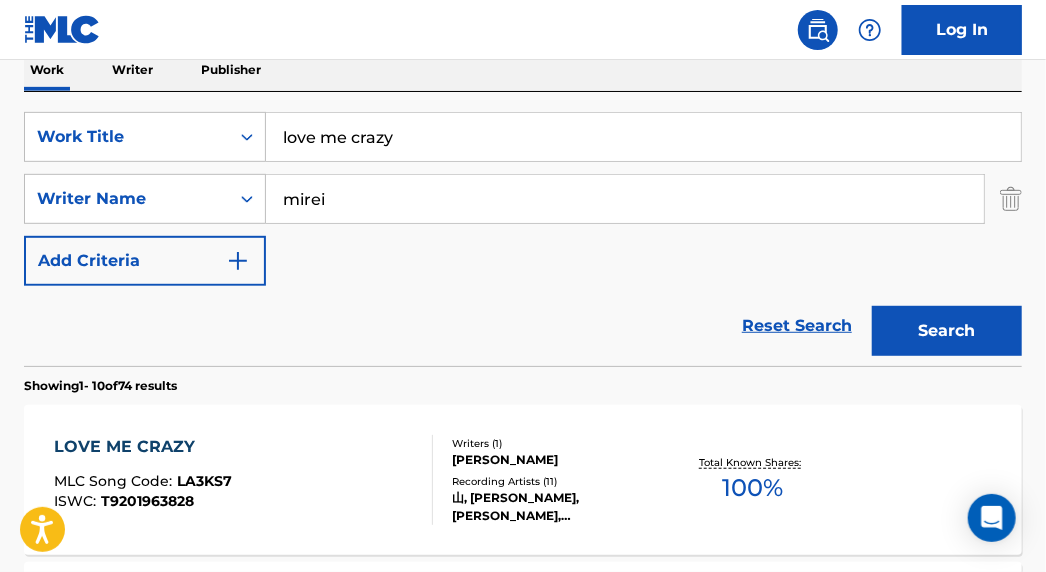 click on "LOVE ME CRAZY MLC Song Code : LA3KS7 ISWC : T9201963828 Writers ( 1 ) [PERSON_NAME] Recording Artists ( 11 ) [PERSON_NAME], [PERSON_NAME], [PERSON_NAME], [PERSON_NAME], [PERSON_NAME] Total Known Shares: 100 %" at bounding box center (523, 480) 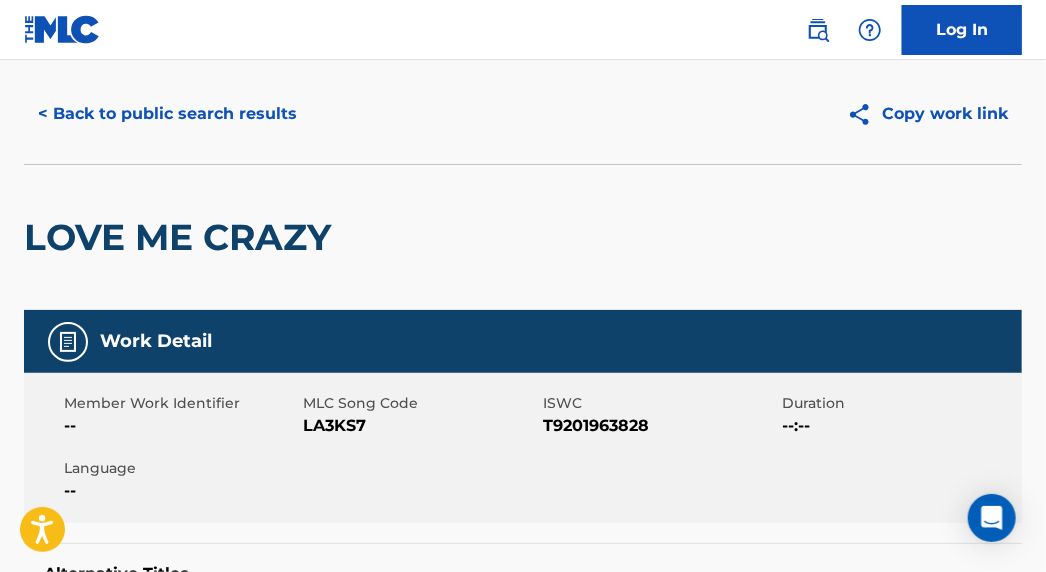 scroll, scrollTop: 90, scrollLeft: 0, axis: vertical 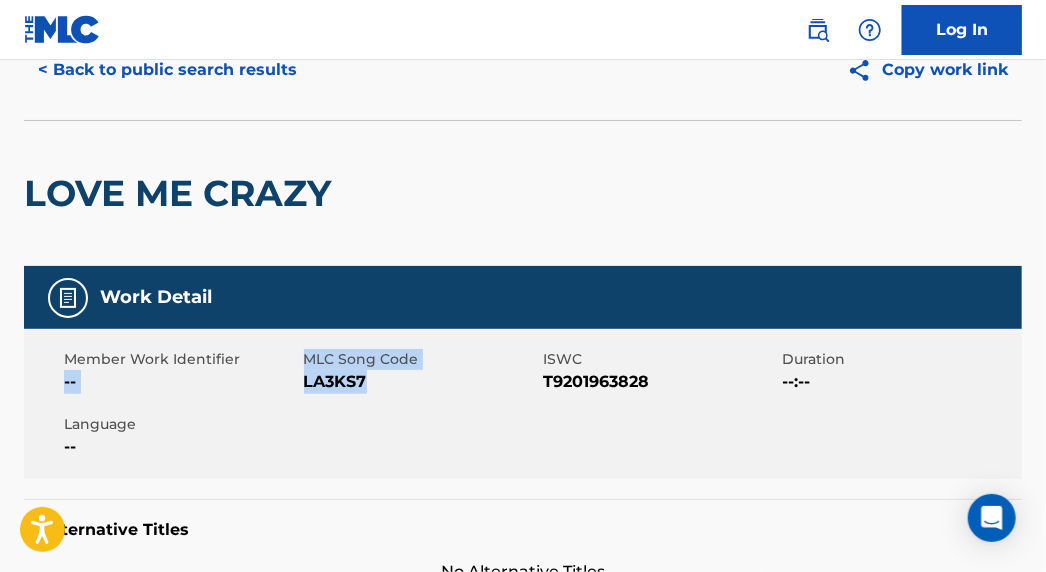 drag, startPoint x: 373, startPoint y: 380, endPoint x: 301, endPoint y: 354, distance: 76.55064 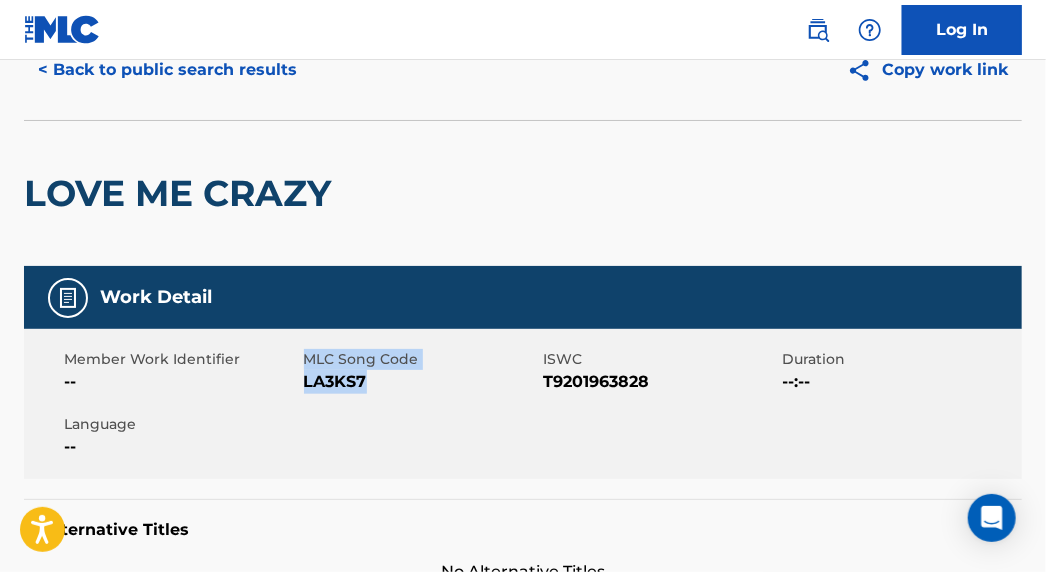 drag, startPoint x: 372, startPoint y: 378, endPoint x: 307, endPoint y: 359, distance: 67.72001 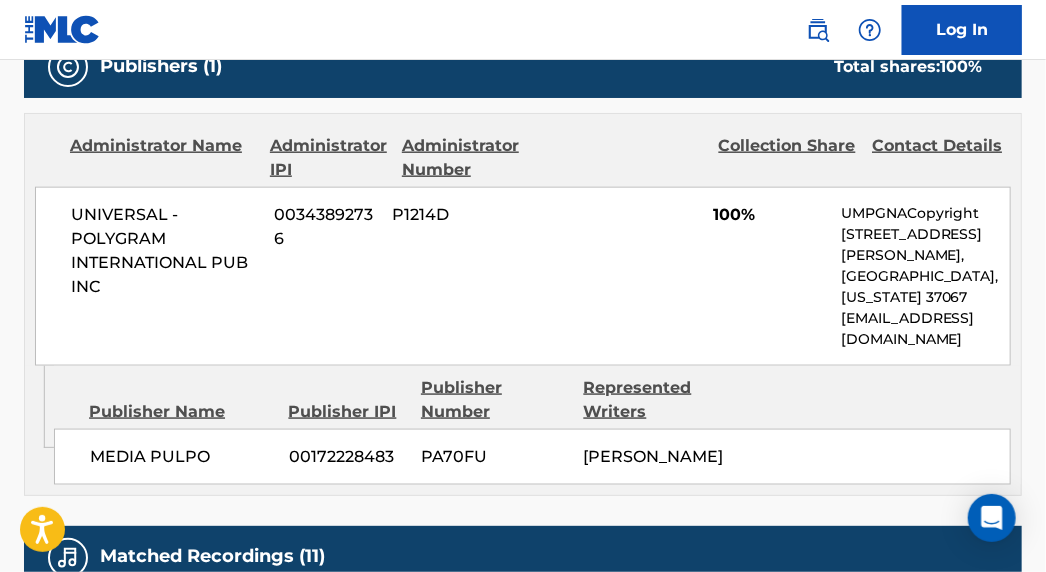 scroll, scrollTop: 909, scrollLeft: 0, axis: vertical 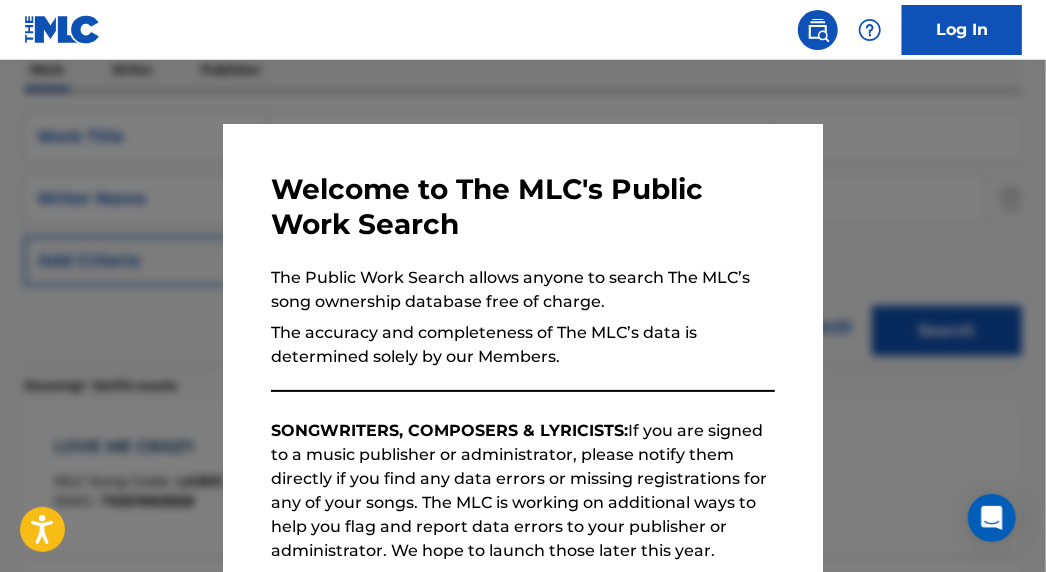 click at bounding box center (523, 346) 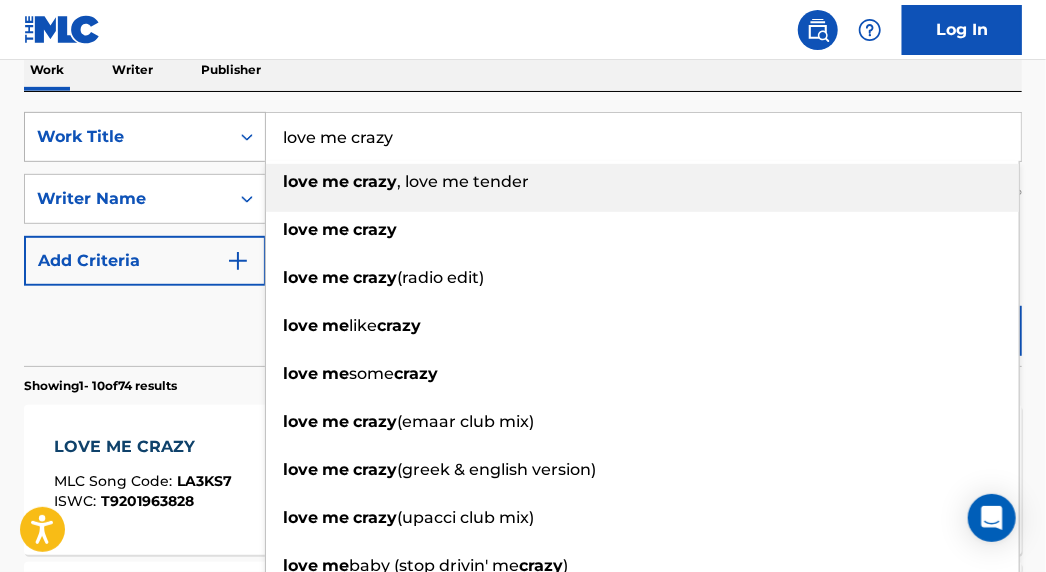 drag, startPoint x: 388, startPoint y: 140, endPoint x: 36, endPoint y: 117, distance: 352.7506 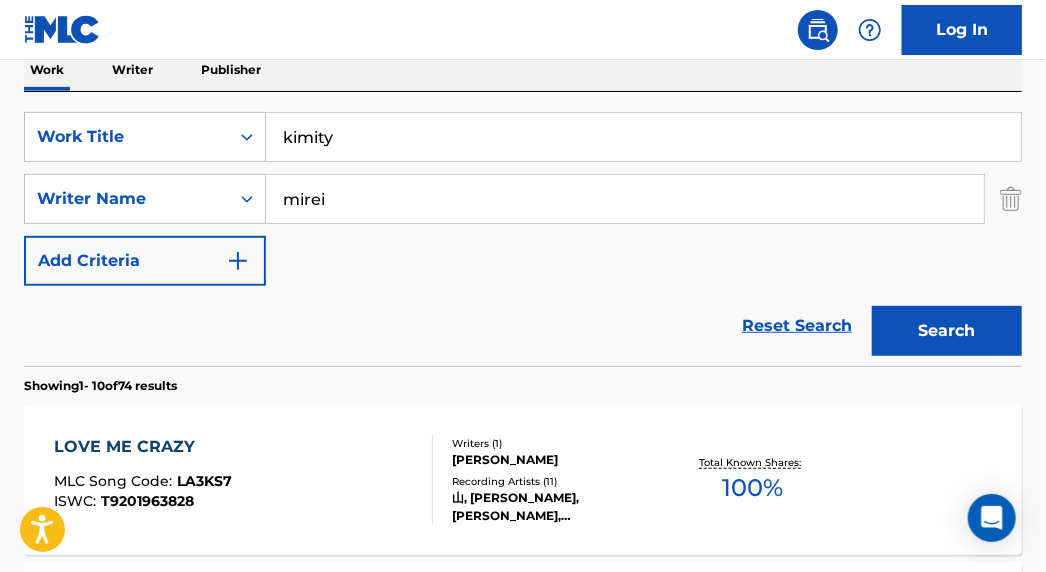 type on "kimity" 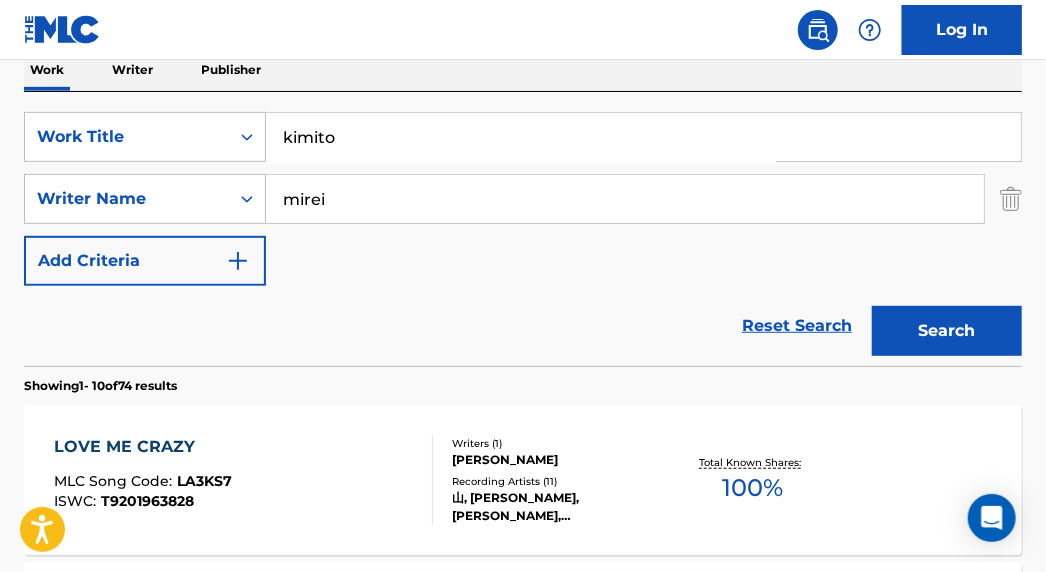 click on "Search" at bounding box center [947, 331] 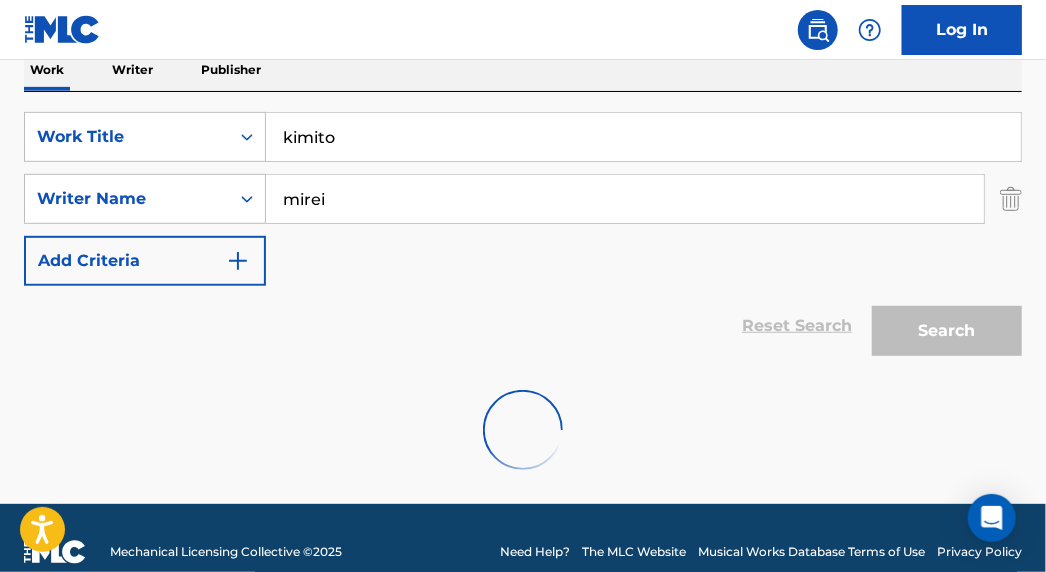 scroll, scrollTop: 295, scrollLeft: 0, axis: vertical 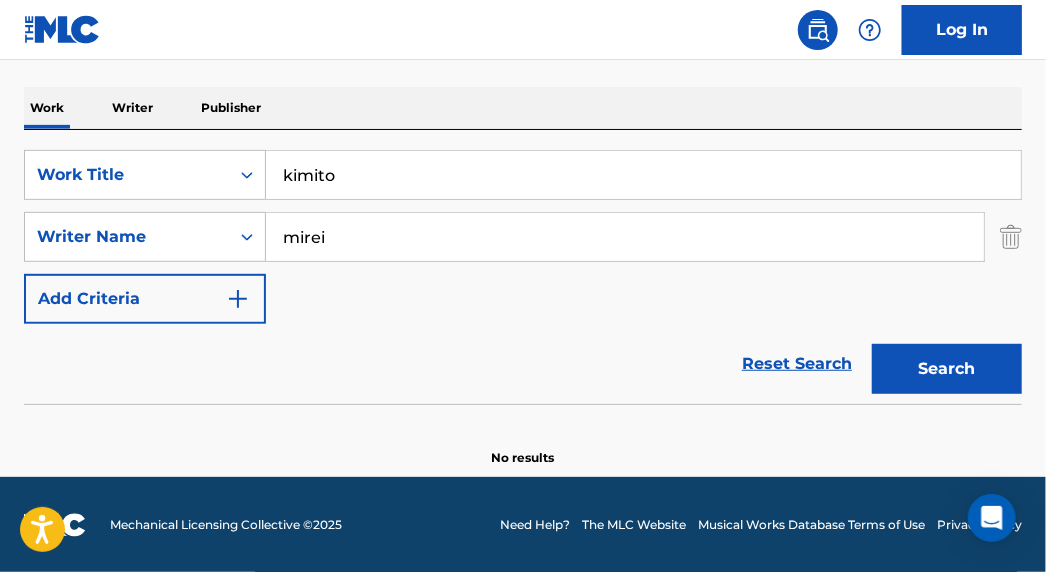 click on "kimito" at bounding box center [643, 175] 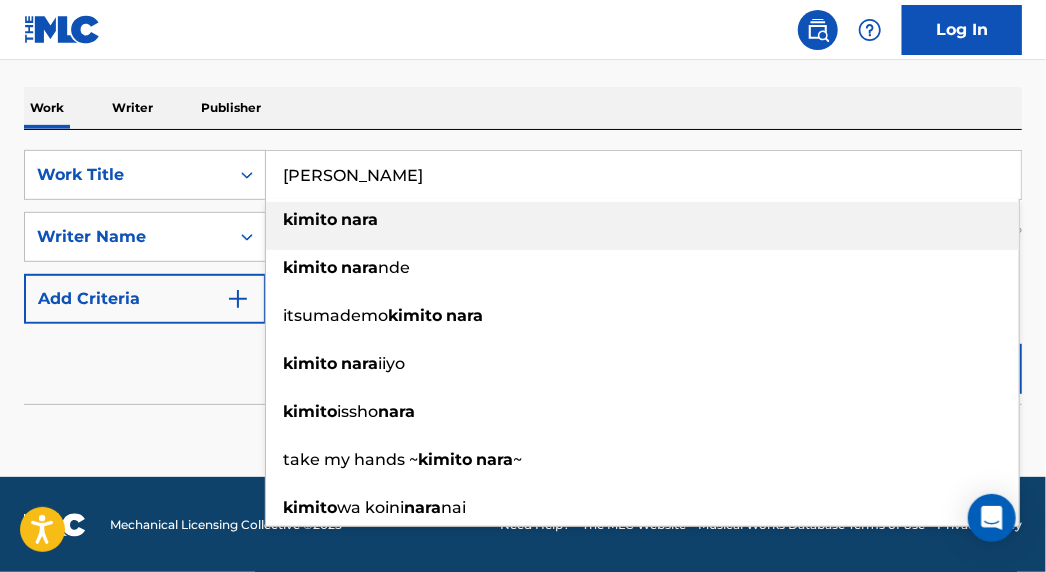 type on "[PERSON_NAME]" 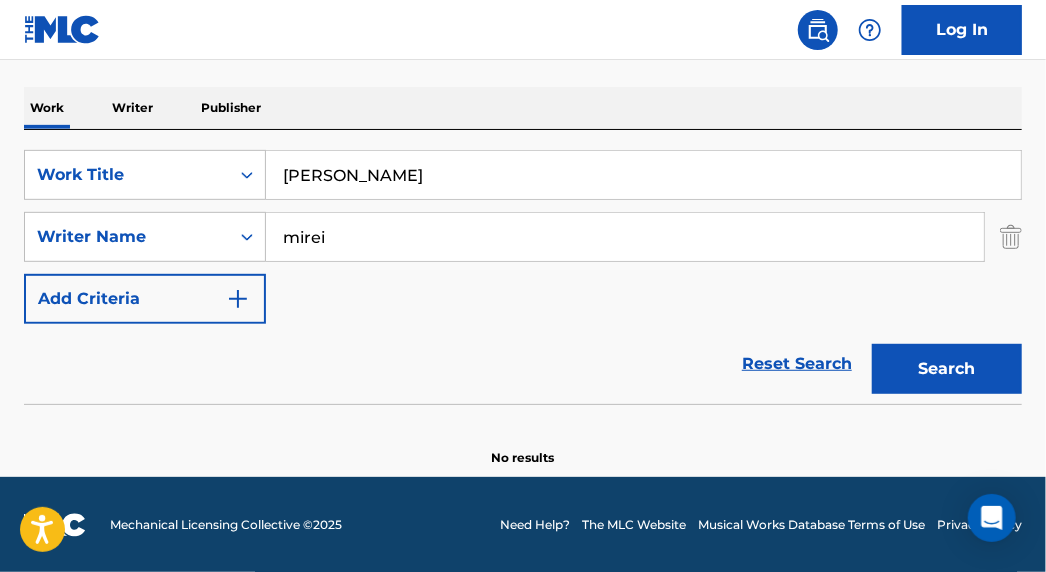 click on "Search" at bounding box center (947, 369) 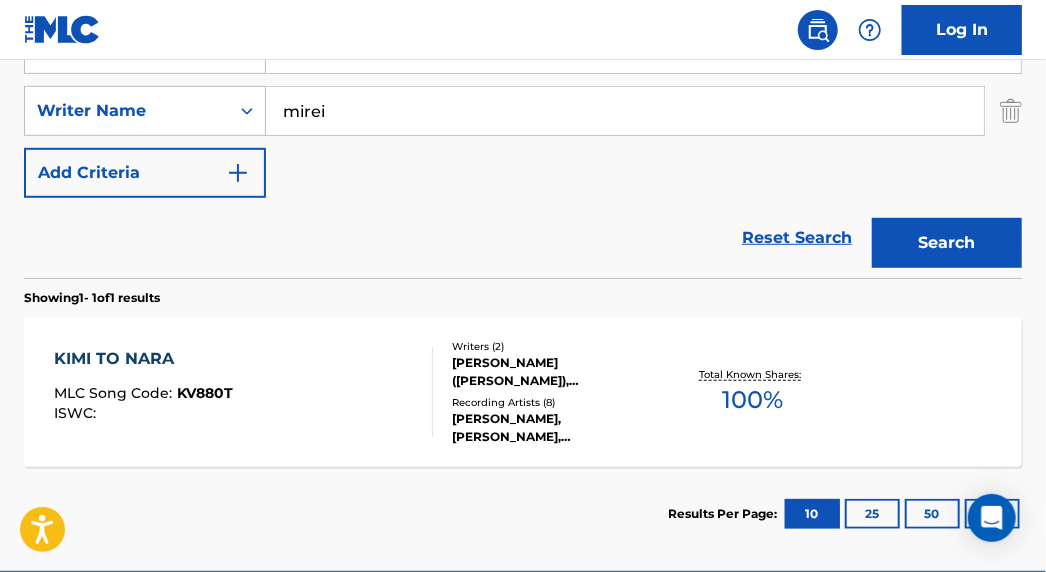 scroll, scrollTop: 477, scrollLeft: 0, axis: vertical 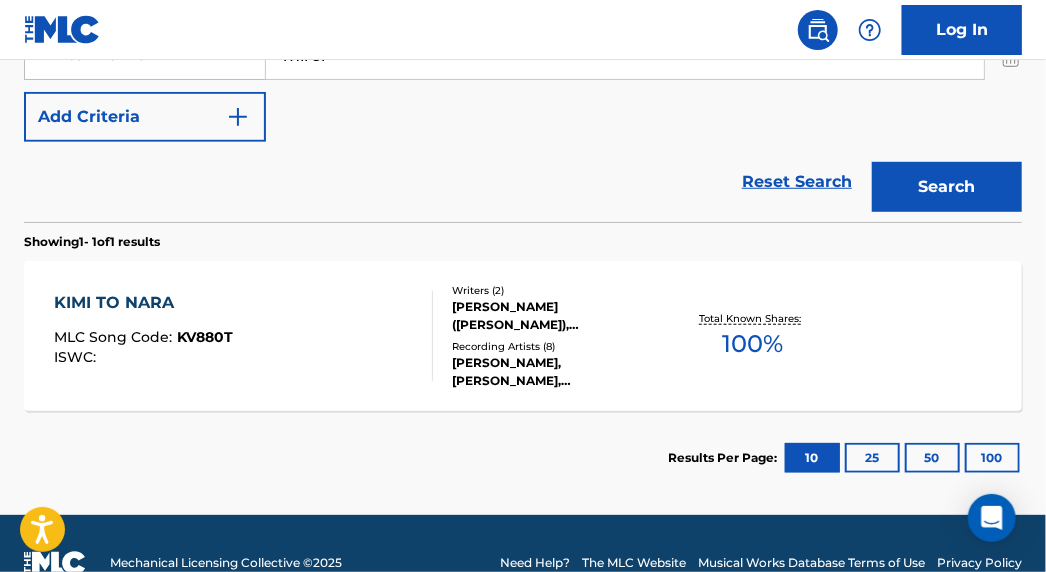 click on "KIMI TO NARA" at bounding box center (143, 303) 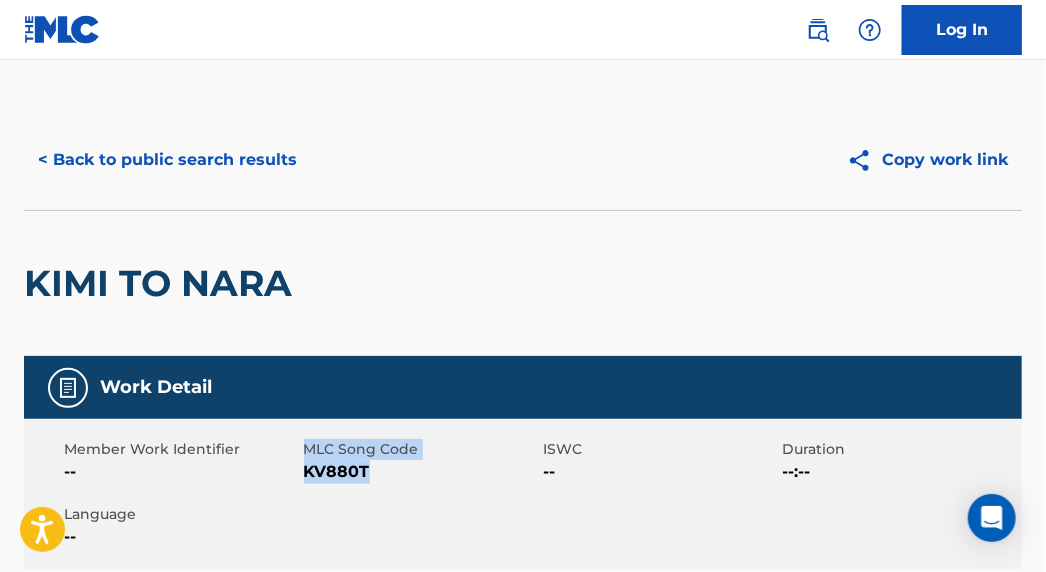 drag, startPoint x: 380, startPoint y: 470, endPoint x: 308, endPoint y: 448, distance: 75.28612 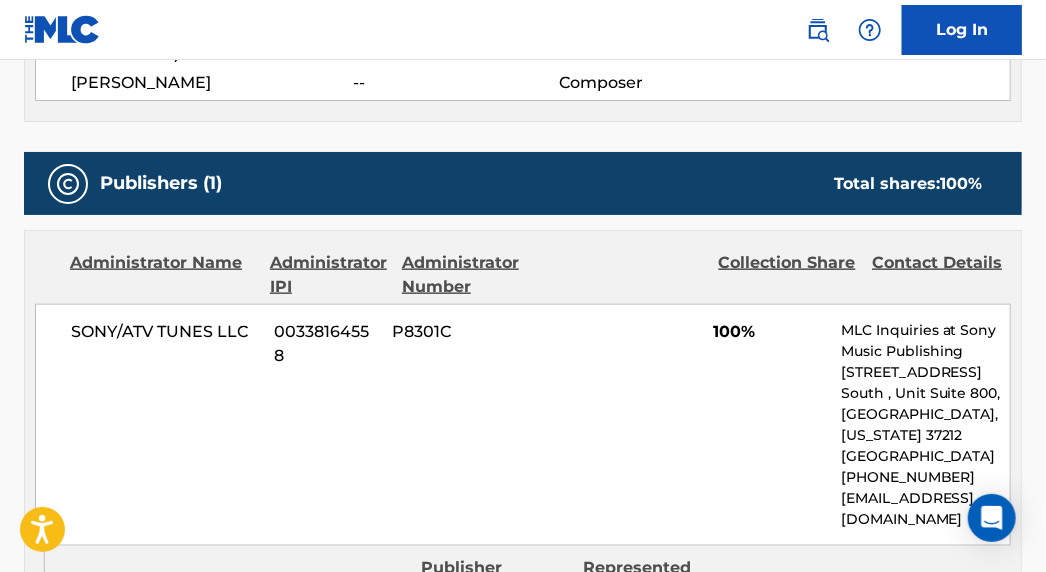scroll, scrollTop: 909, scrollLeft: 0, axis: vertical 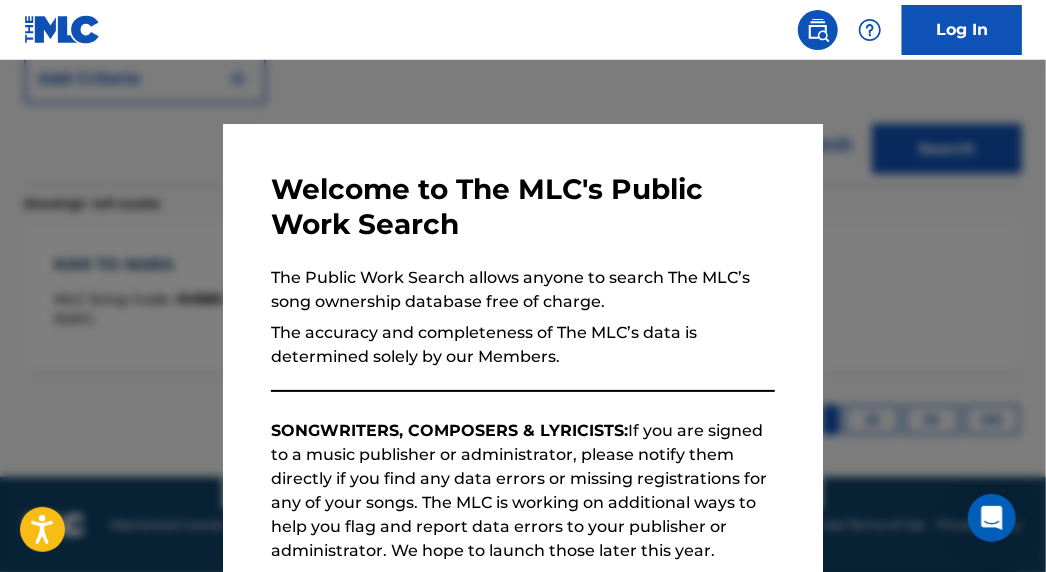 click at bounding box center [523, 346] 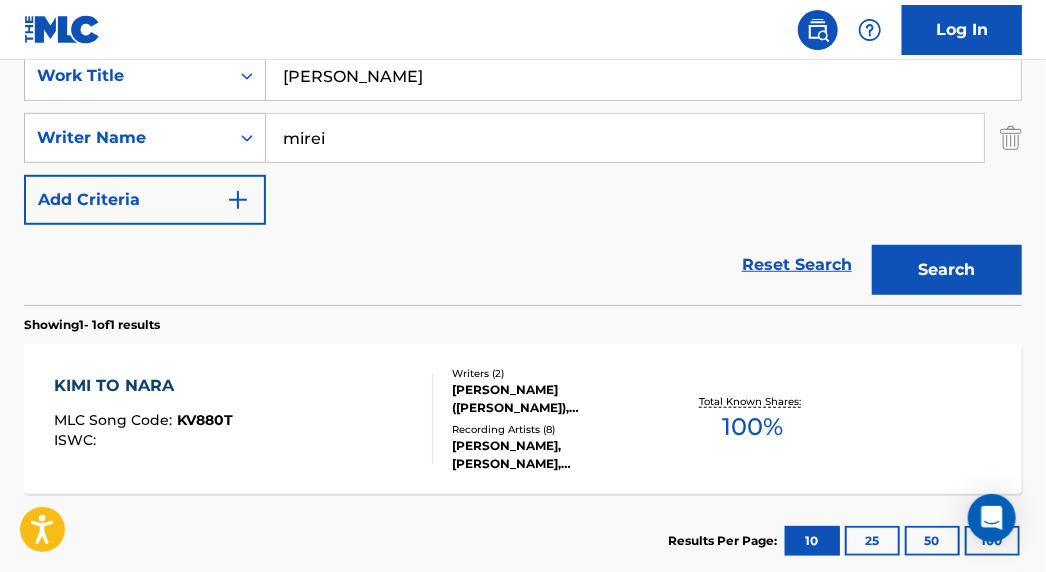 scroll, scrollTop: 242, scrollLeft: 0, axis: vertical 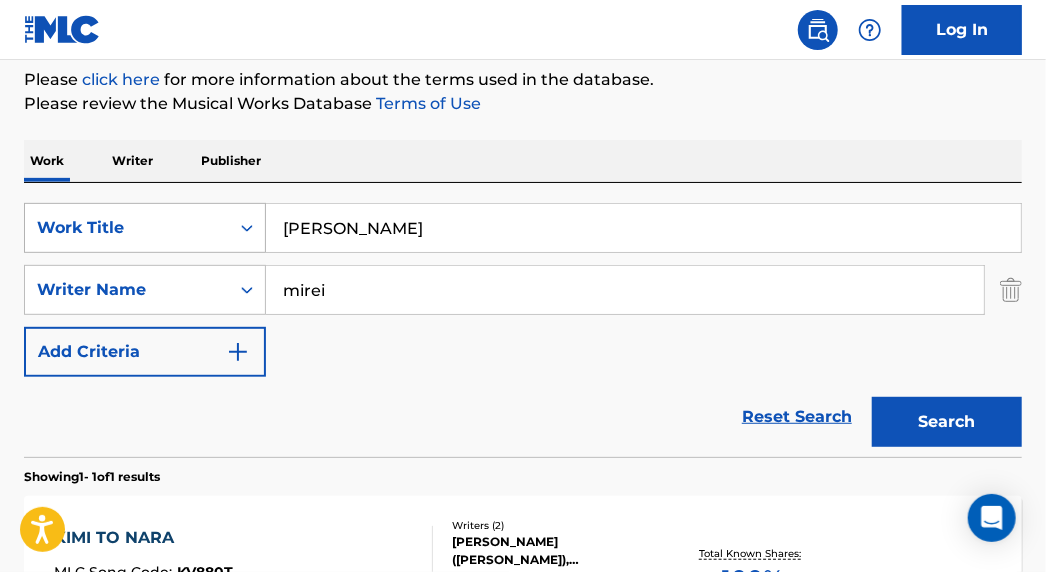 drag, startPoint x: 231, startPoint y: 211, endPoint x: 108, endPoint y: 244, distance: 127.349915 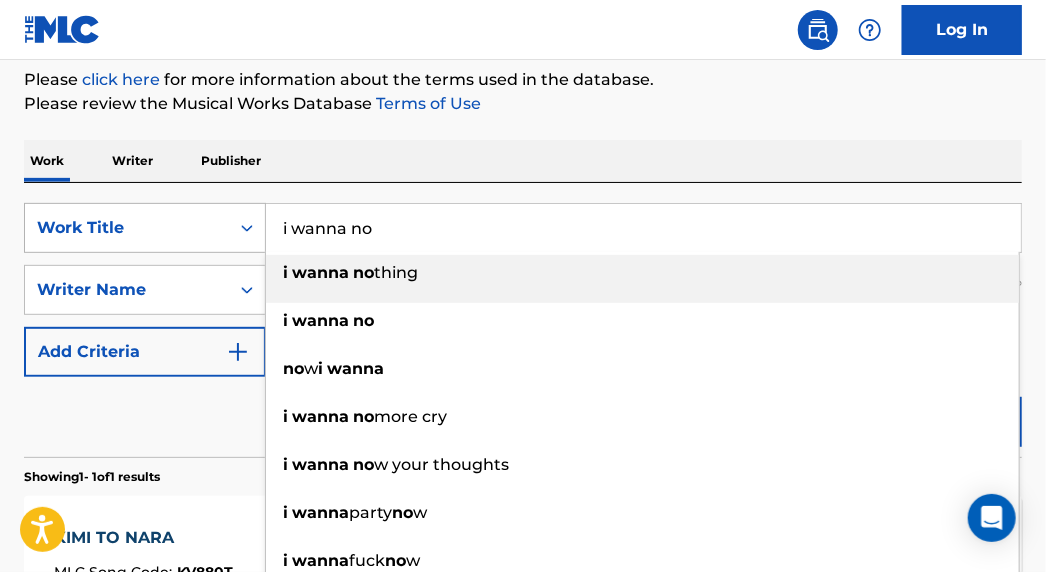 type on "i wanna no" 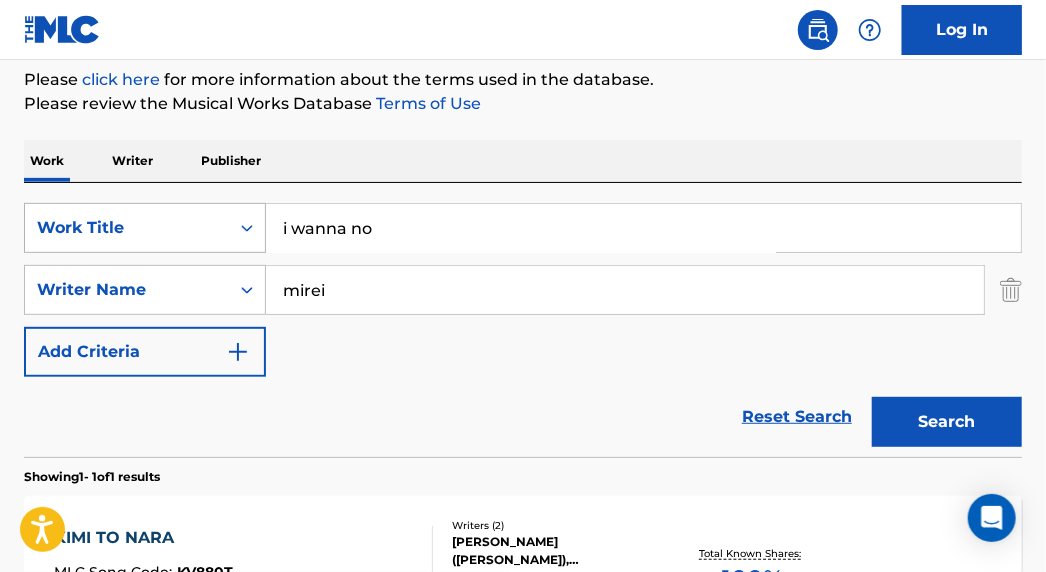 click on "Search" at bounding box center (947, 422) 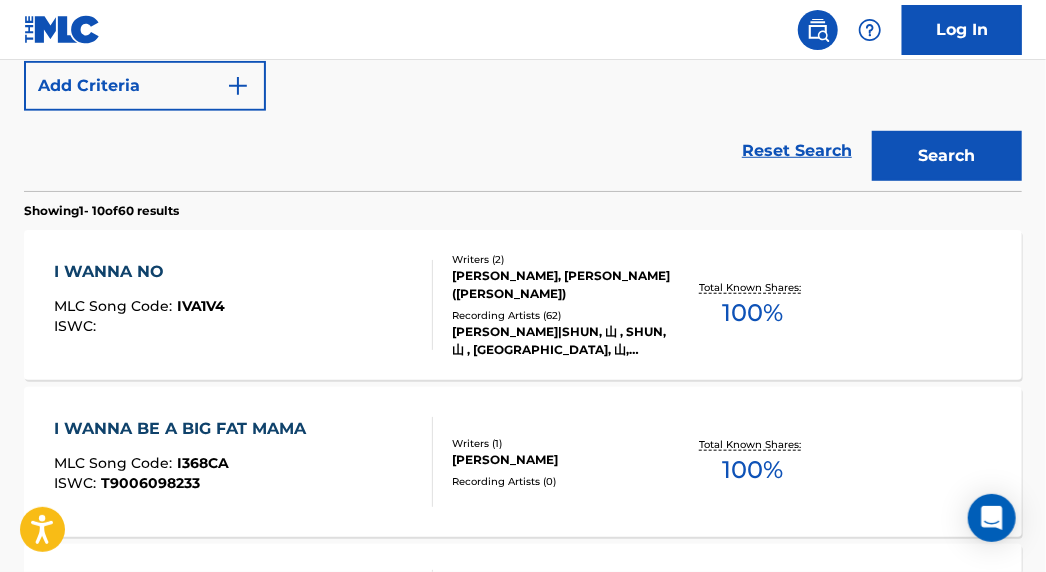 scroll, scrollTop: 515, scrollLeft: 0, axis: vertical 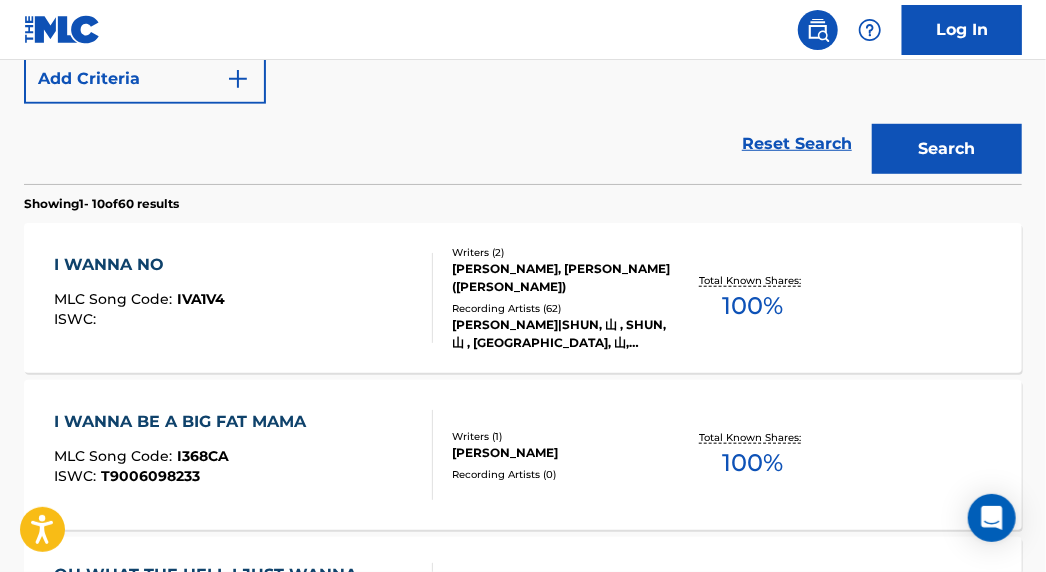 click on "I WANNA NO" at bounding box center [139, 265] 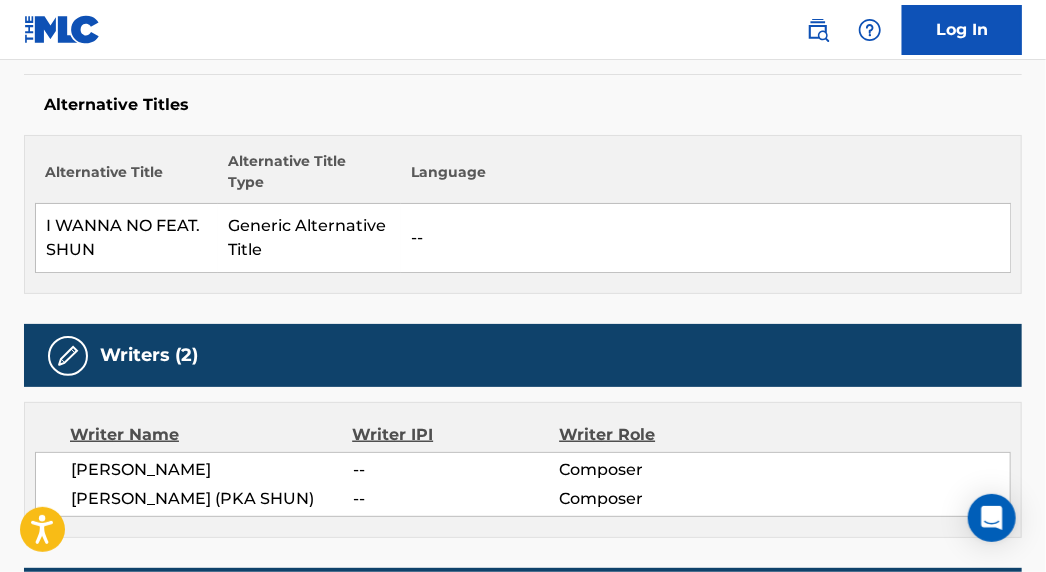 scroll, scrollTop: 0, scrollLeft: 0, axis: both 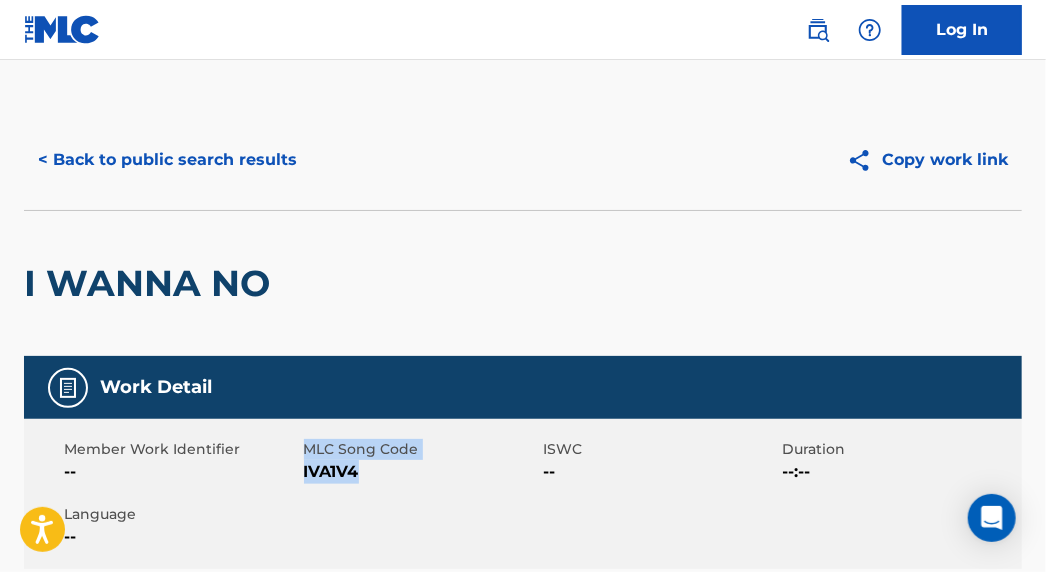 drag, startPoint x: 361, startPoint y: 468, endPoint x: 309, endPoint y: 443, distance: 57.697487 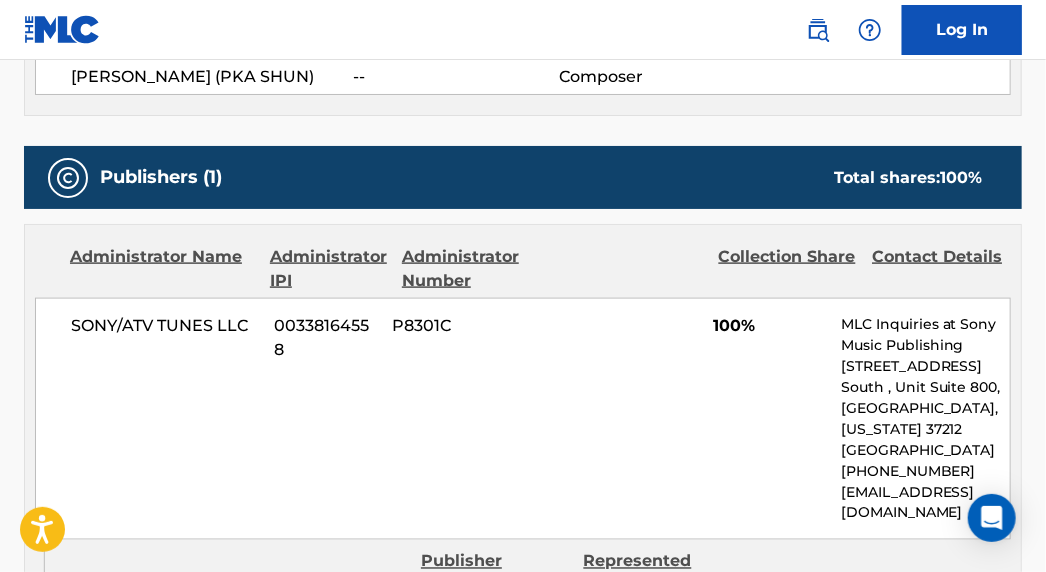 scroll, scrollTop: 1000, scrollLeft: 0, axis: vertical 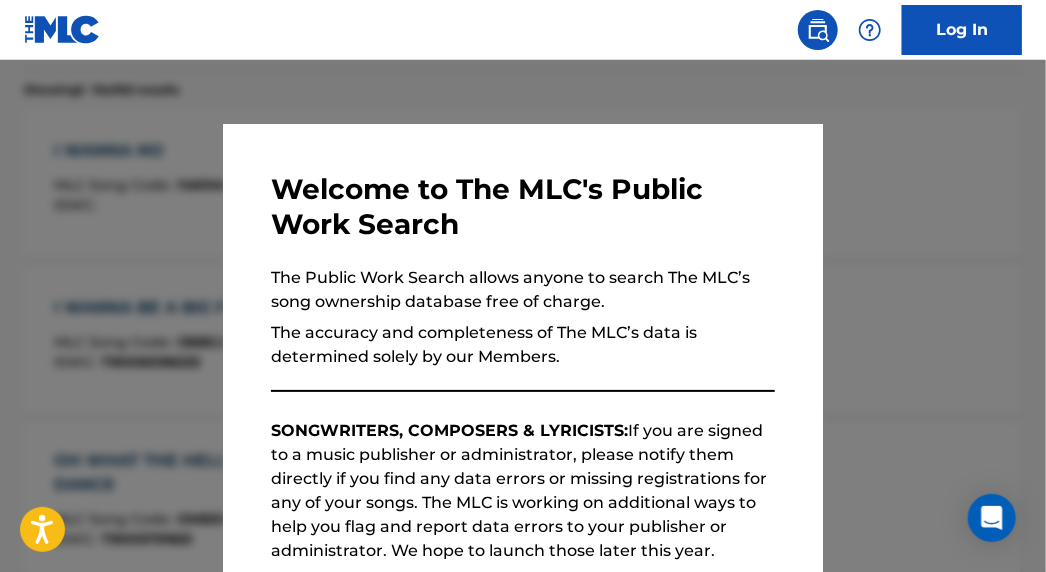 click at bounding box center [523, 346] 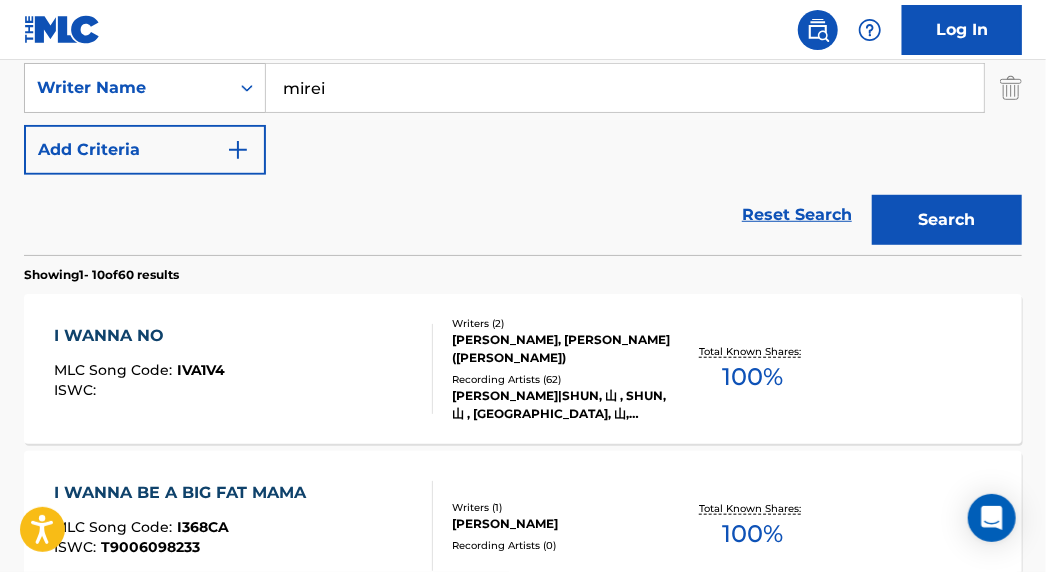 scroll, scrollTop: 83, scrollLeft: 0, axis: vertical 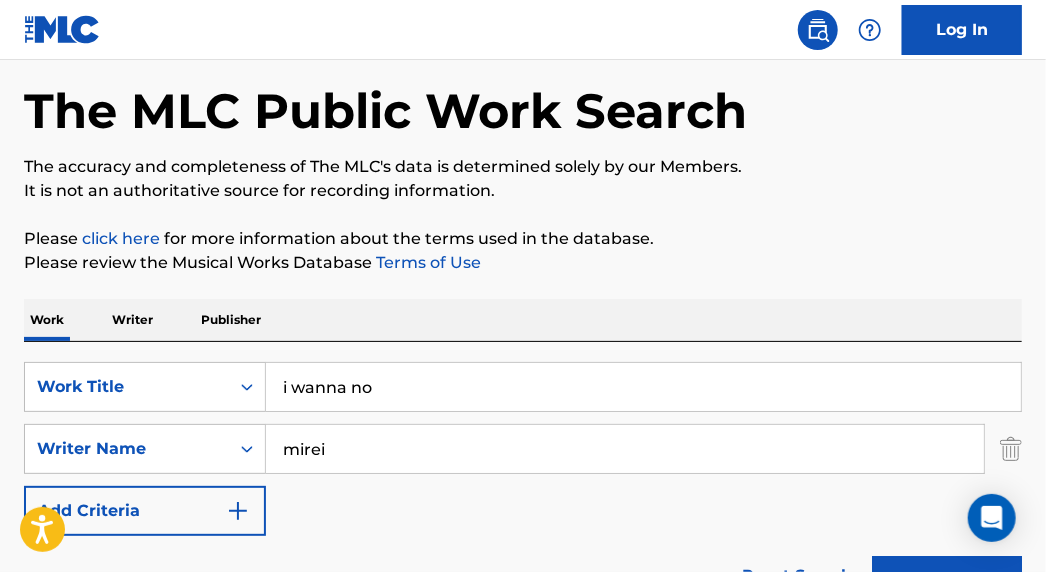 click on "SearchWithCriteria77fb496c-a5ed-456f-9601-e63d4412dbf0 Work Title i wanna no" at bounding box center (523, 387) 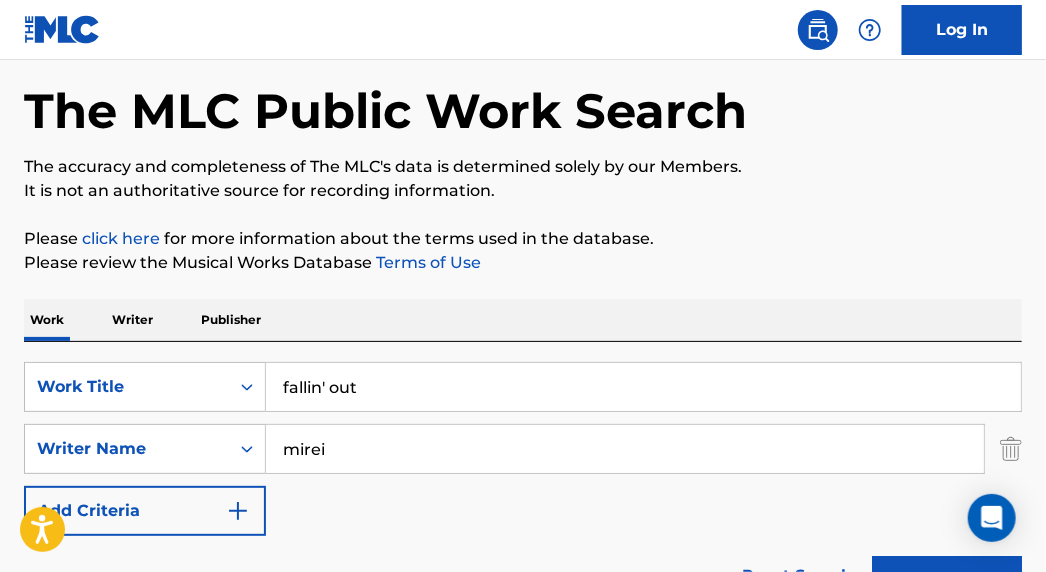 type on "fallin' out" 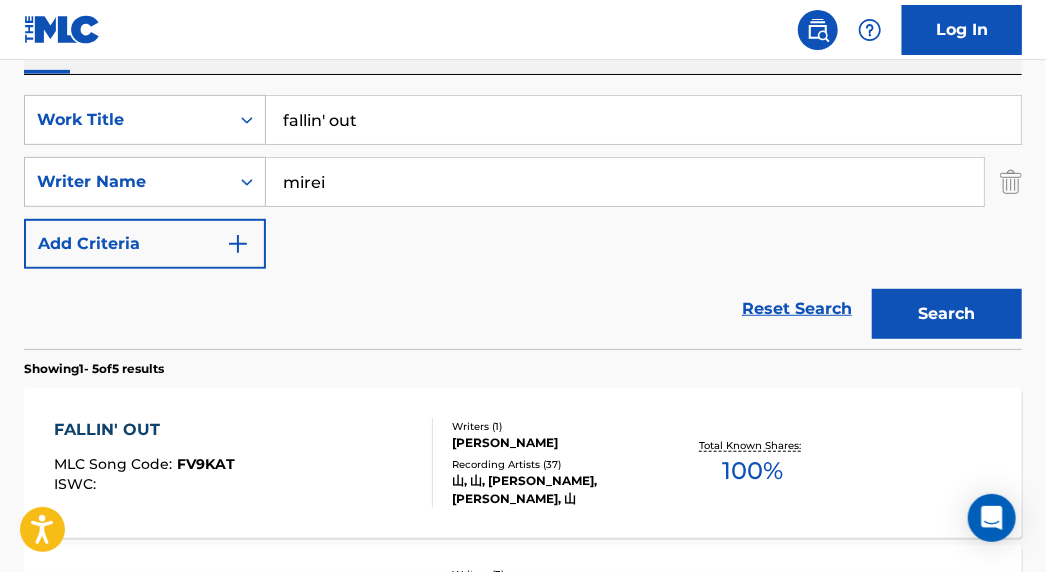 scroll, scrollTop: 356, scrollLeft: 0, axis: vertical 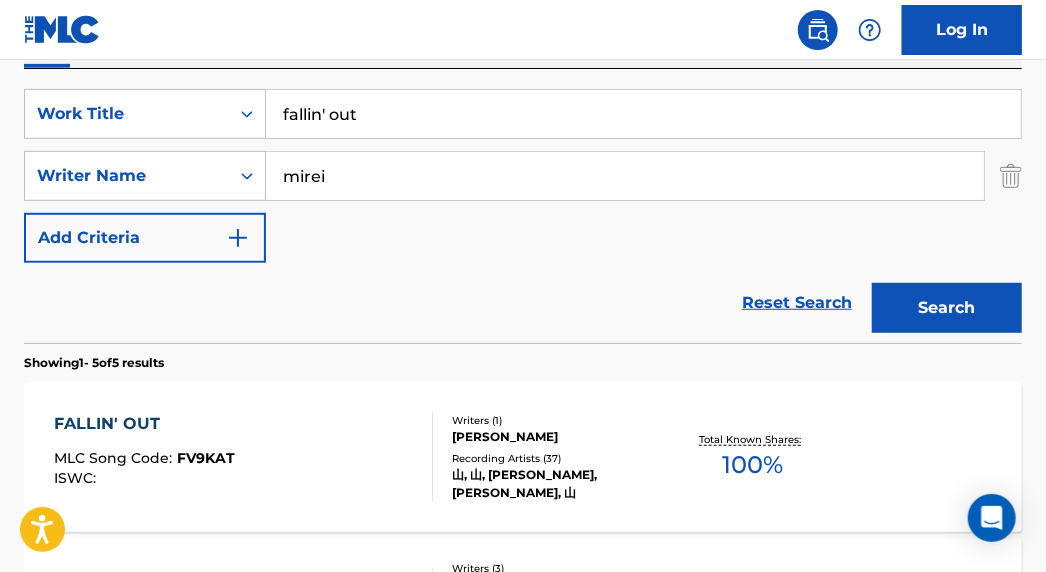 click on "FALLIN' OUT" at bounding box center (144, 424) 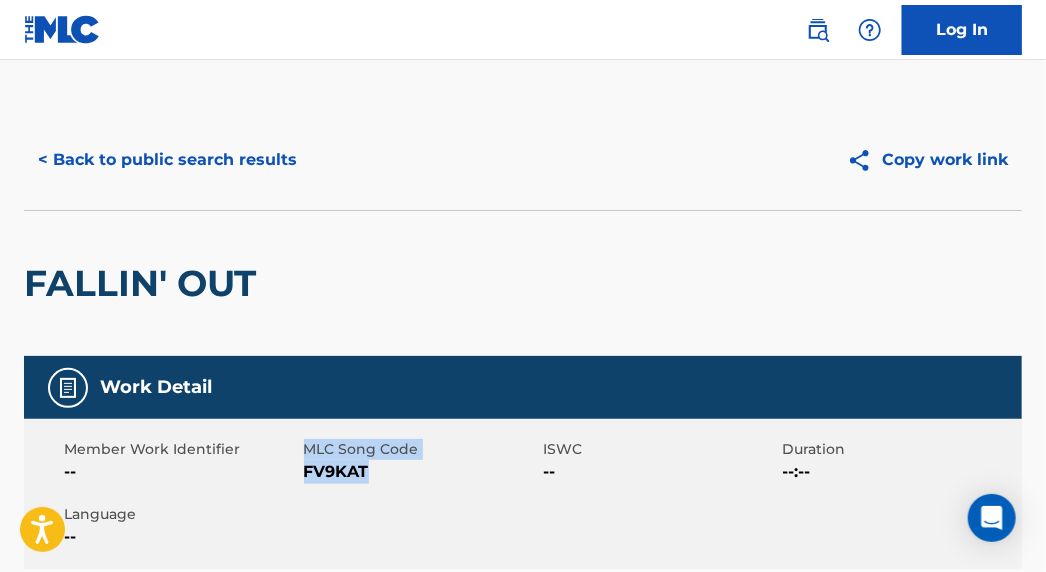 drag, startPoint x: 367, startPoint y: 468, endPoint x: 308, endPoint y: 453, distance: 60.876926 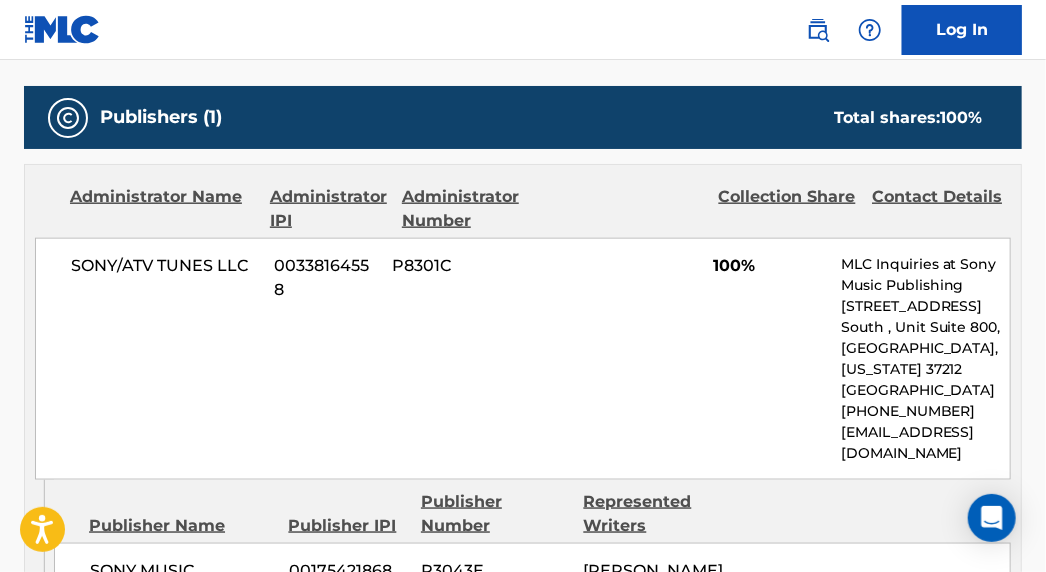 scroll, scrollTop: 1000, scrollLeft: 0, axis: vertical 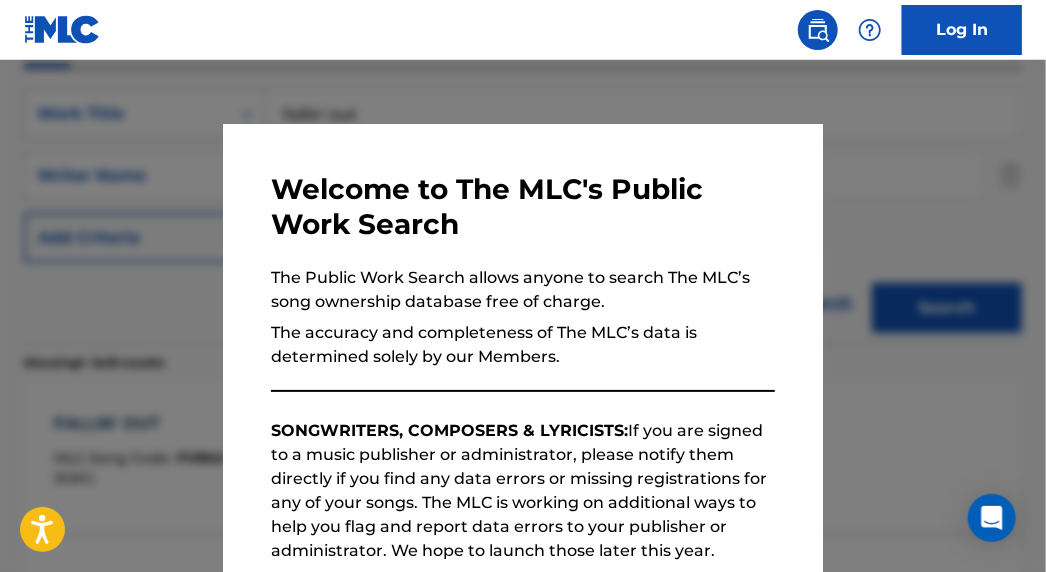 click at bounding box center (523, 346) 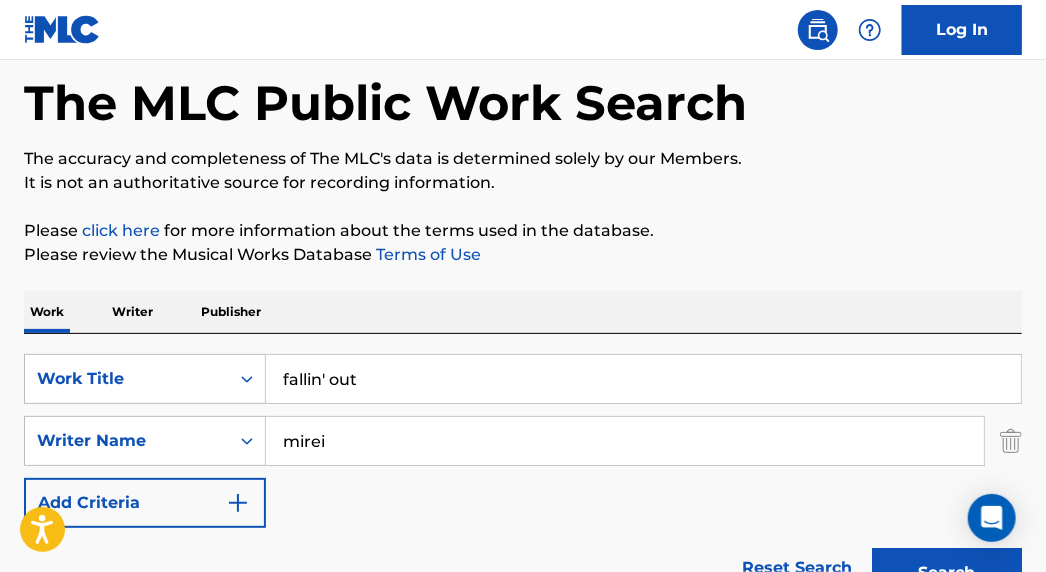 scroll, scrollTop: 83, scrollLeft: 0, axis: vertical 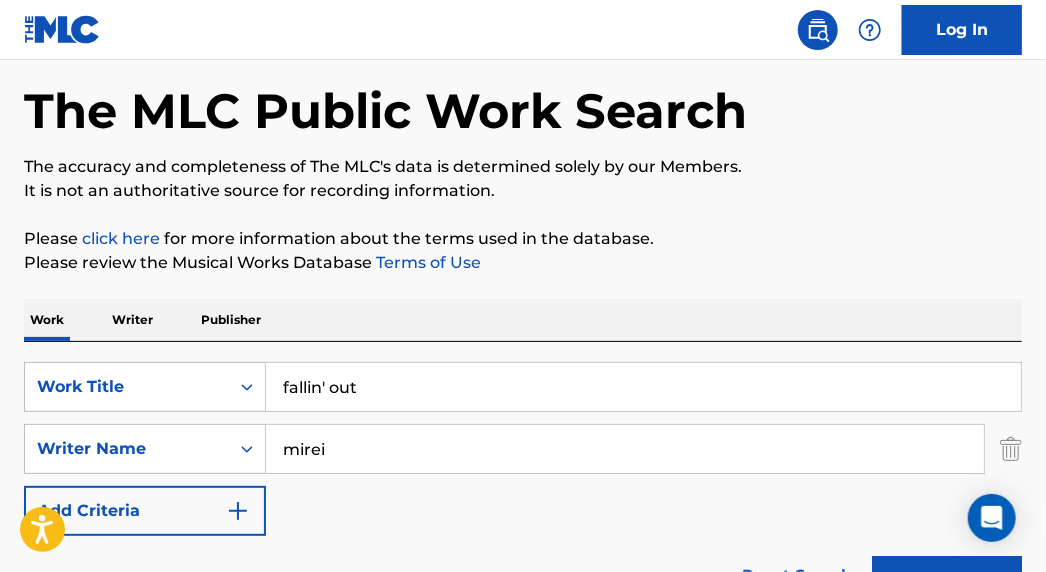 drag, startPoint x: 239, startPoint y: 395, endPoint x: 6, endPoint y: 377, distance: 233.69424 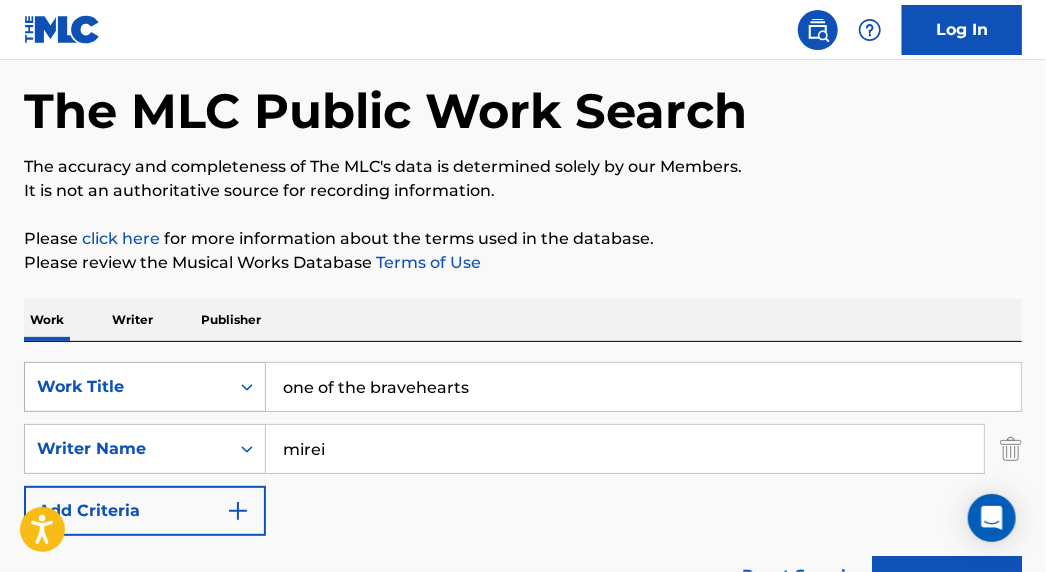 drag, startPoint x: 527, startPoint y: 383, endPoint x: 190, endPoint y: 365, distance: 337.48038 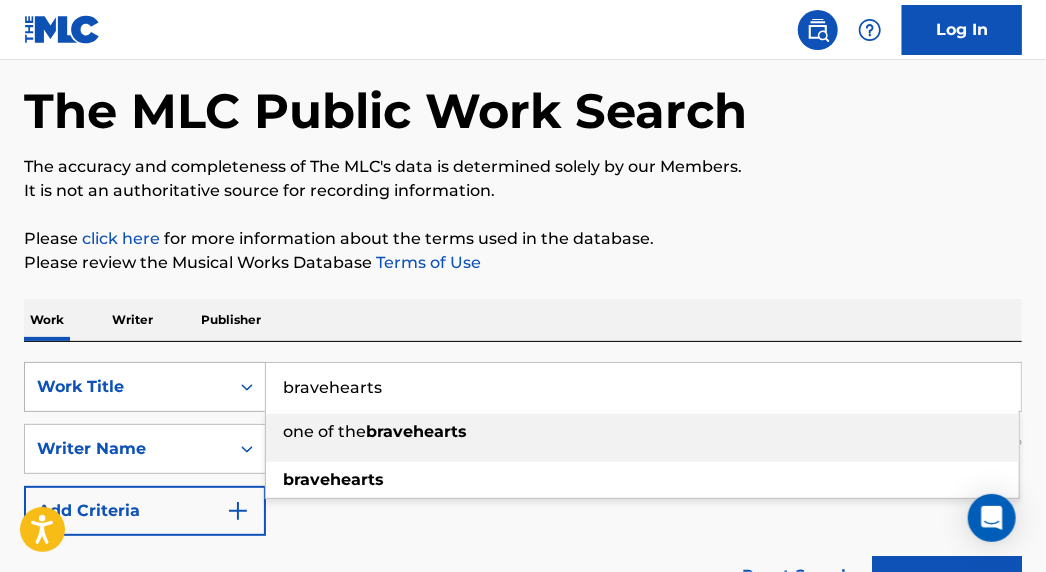 type on "bravehearts" 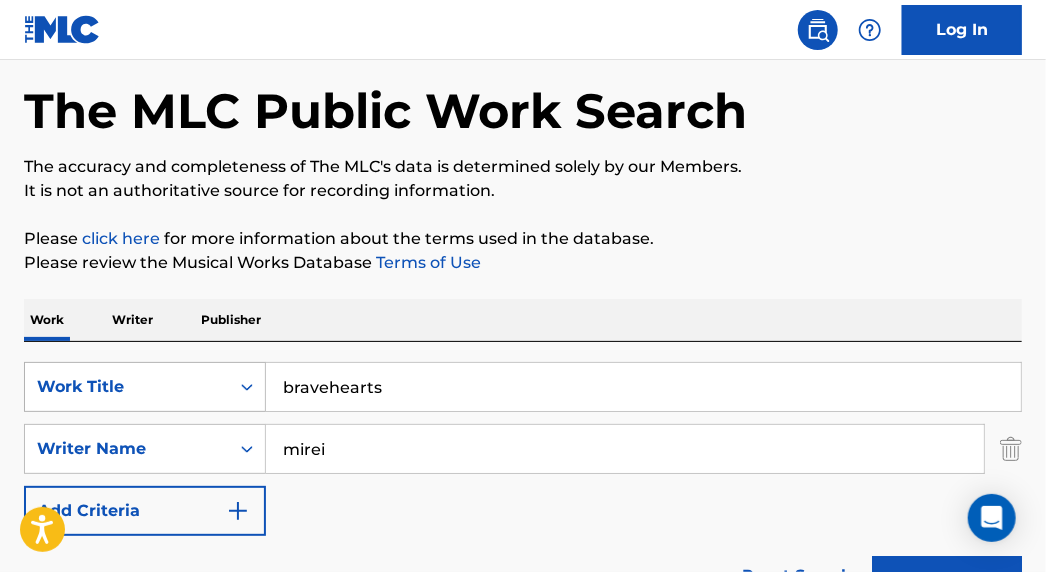 click on "Search" at bounding box center [947, 581] 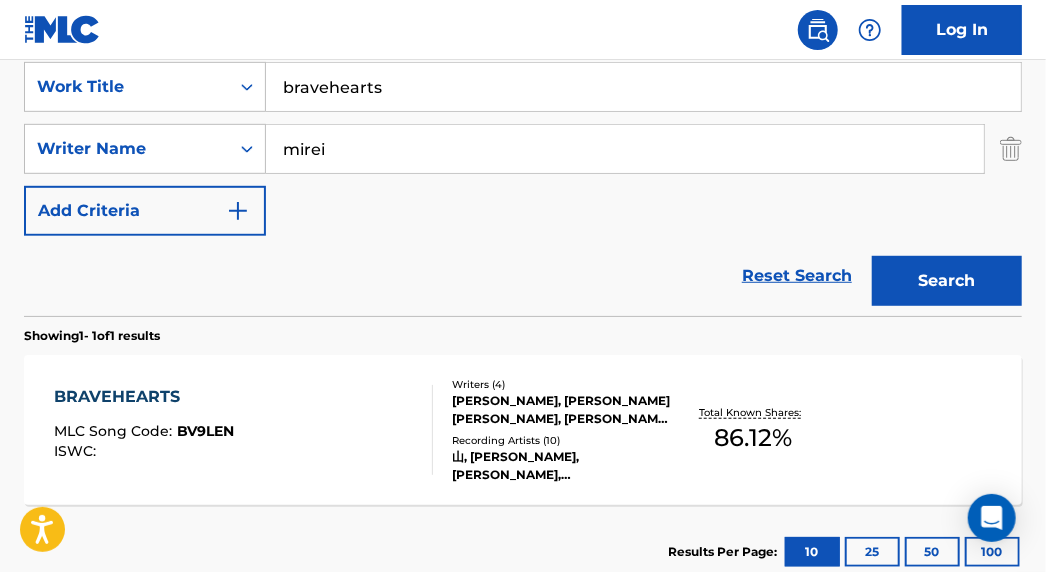 scroll, scrollTop: 447, scrollLeft: 0, axis: vertical 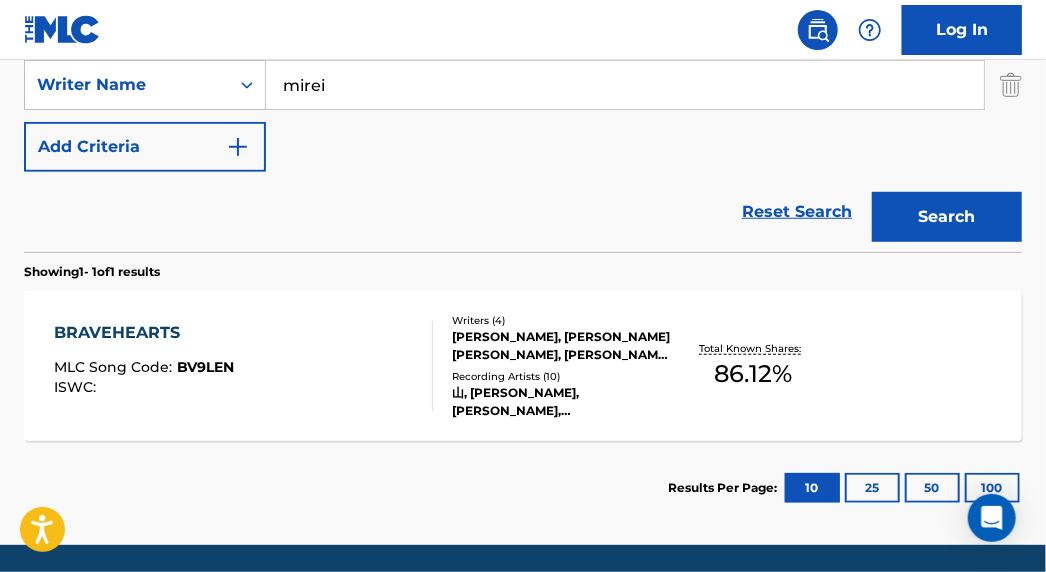 click on "BRAVEHEARTS" at bounding box center [144, 333] 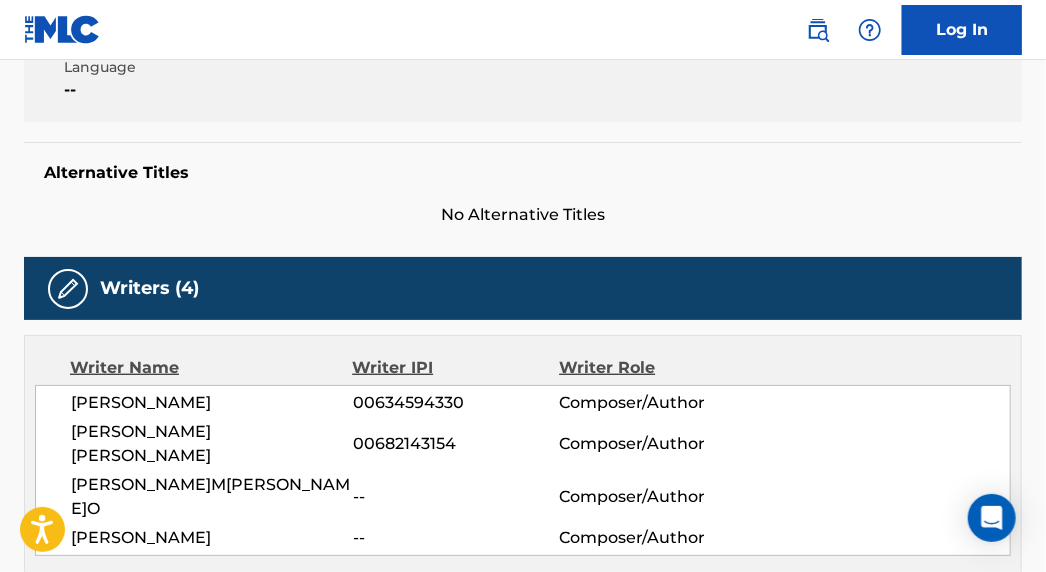 scroll, scrollTop: 0, scrollLeft: 0, axis: both 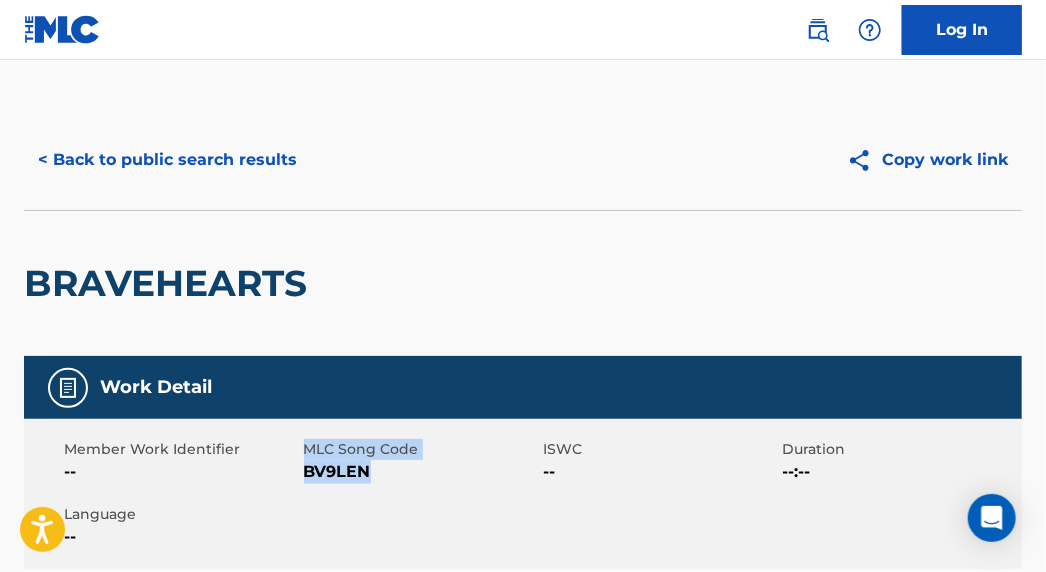 drag, startPoint x: 374, startPoint y: 471, endPoint x: 306, endPoint y: 448, distance: 71.7844 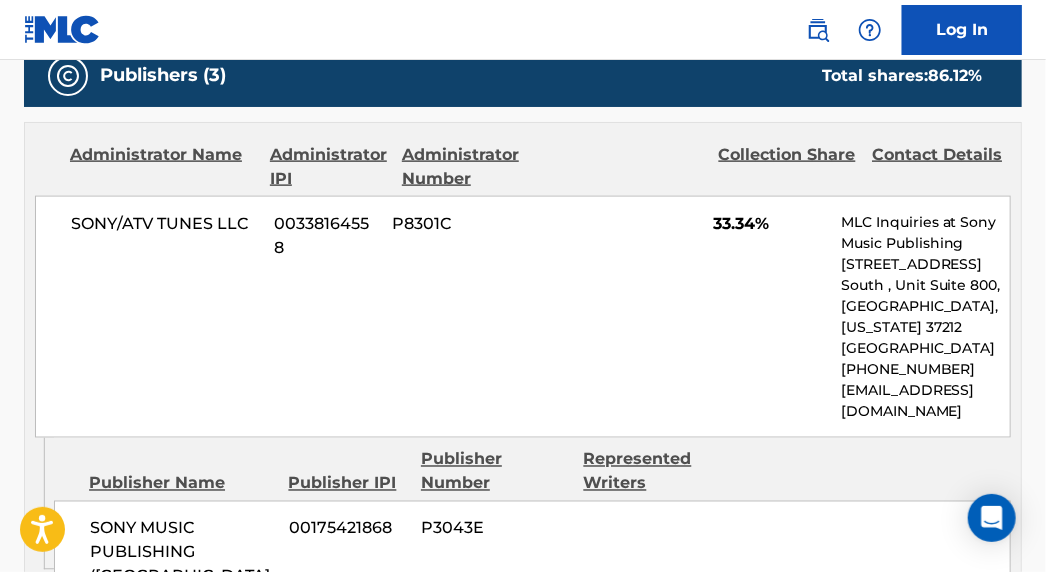 scroll, scrollTop: 1000, scrollLeft: 0, axis: vertical 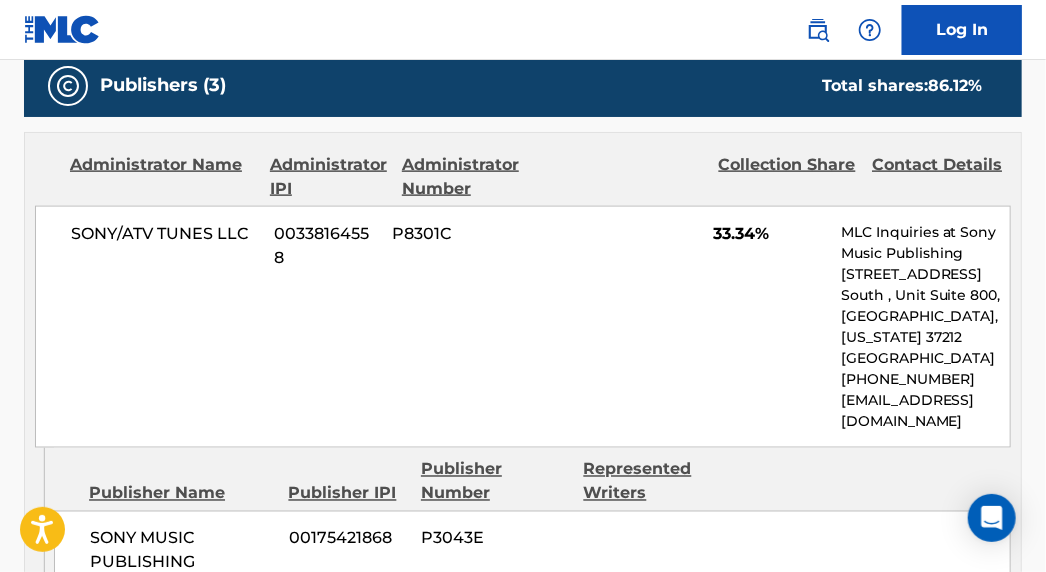 click on "< Back to public search results Copy work link BRAVEHEARTS     Work Detail   Member Work Identifier -- MLC Song Code BV9LEN ISWC -- Duration --:-- Language -- Alternative Titles No Alternative Titles Writers   (4) Writer Name Writer IPI Writer Role [PERSON_NAME] 00634594330 Composer/Author [PERSON_NAME] [PERSON_NAME] 00682143154 Composer/Author [PERSON_NAME] [PERSON_NAME] -- Composer/Author [PERSON_NAME] -- Composer/Author Publishers   (3) Total shares:  86.12 % Administrator Name Administrator IPI Administrator Number Collection Share Contact Details SONY/ATV TUNES LLC 00338164558 P8301C 33.34% MLC Inquiries at Sony Music Publishing [STREET_ADDRESS] [GEOGRAPHIC_DATA][US_STATE] [PHONE_NUMBER] [EMAIL_ADDRESS][DOMAIN_NAME] Admin Original Publisher Connecting Line Publisher Name Publisher IPI Publisher Number Represented Writers SONY MUSIC PUBLISHING ([GEOGRAPHIC_DATA]) INC 00175421868 P3043E Administrator Name Administrator IPI Administrator Number Collection Share Contact Details [PHONE_NUMBER] P4614Q" at bounding box center [523, 737] 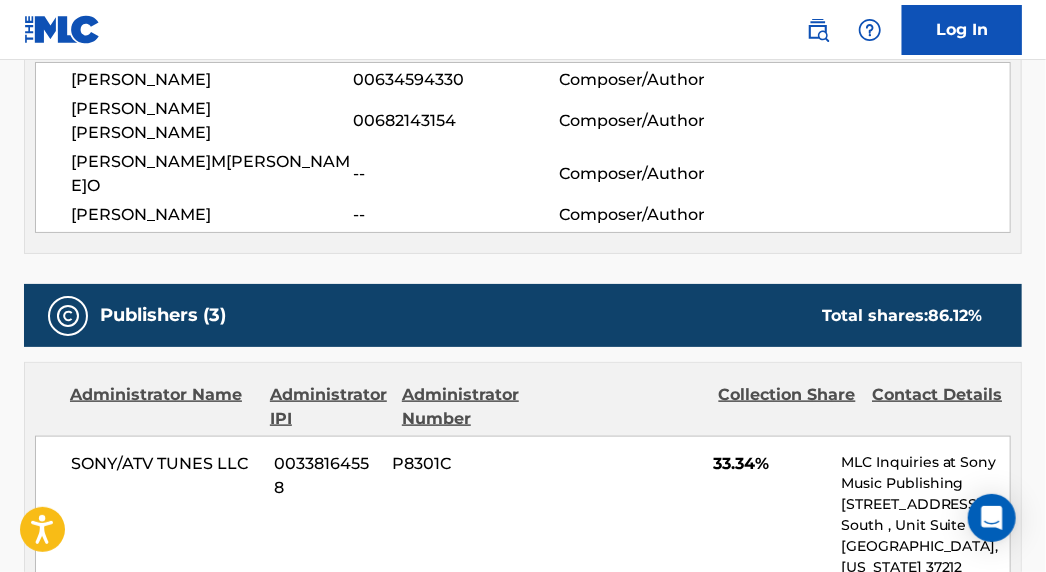 scroll, scrollTop: 727, scrollLeft: 0, axis: vertical 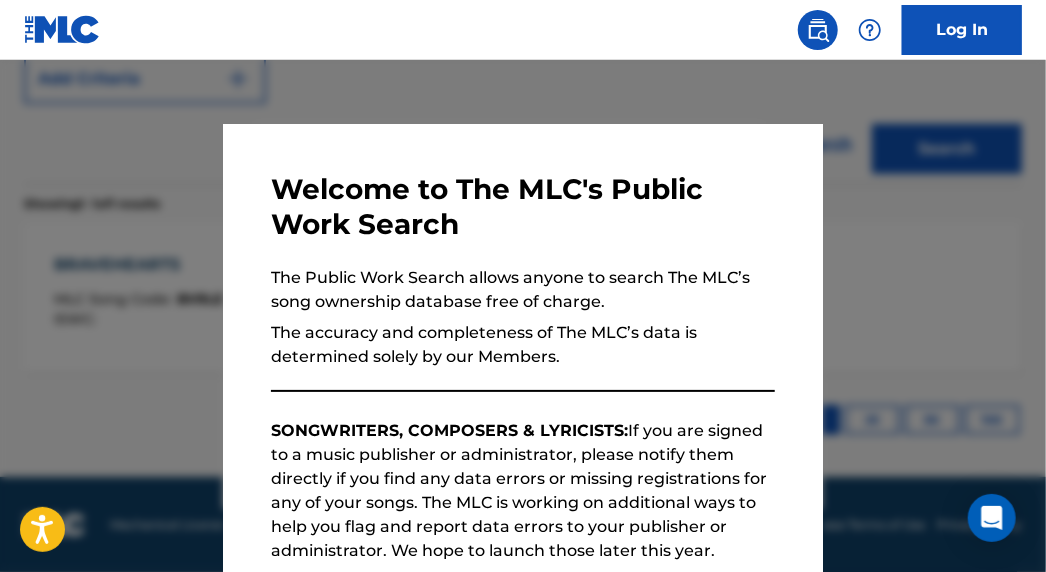 click at bounding box center (523, 346) 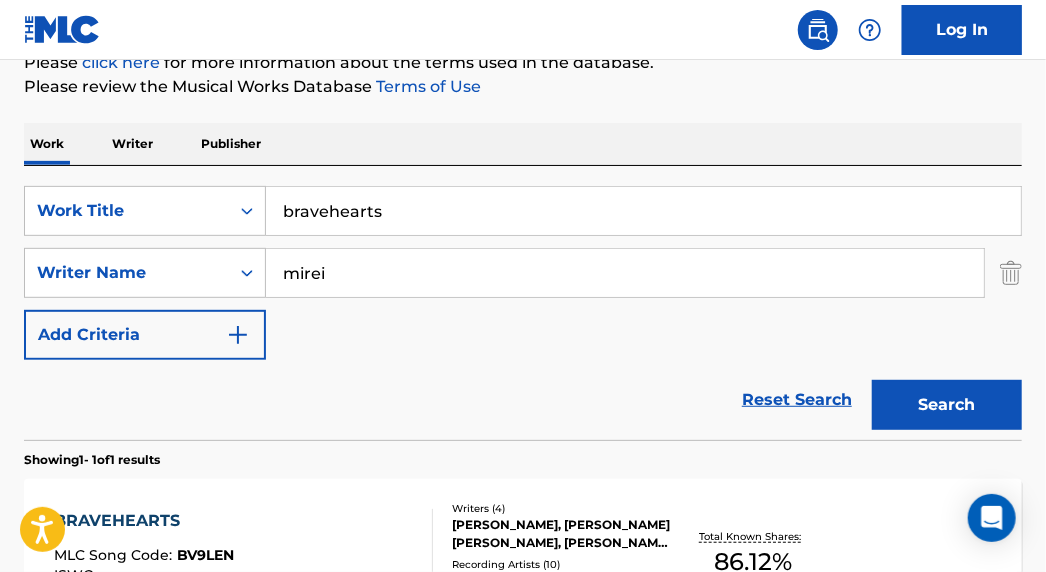 scroll, scrollTop: 242, scrollLeft: 0, axis: vertical 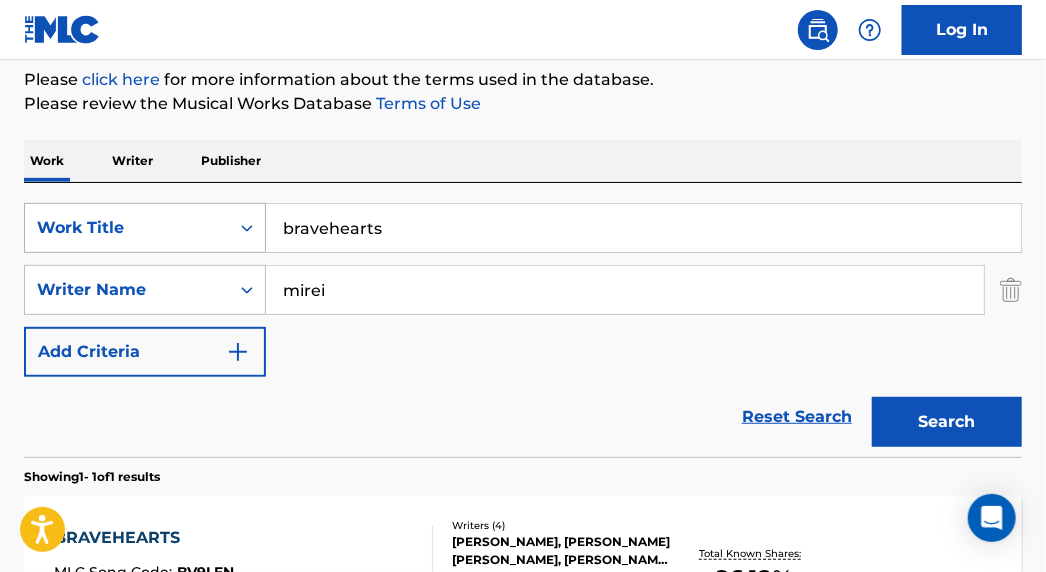 drag, startPoint x: 419, startPoint y: 232, endPoint x: 34, endPoint y: 219, distance: 385.21942 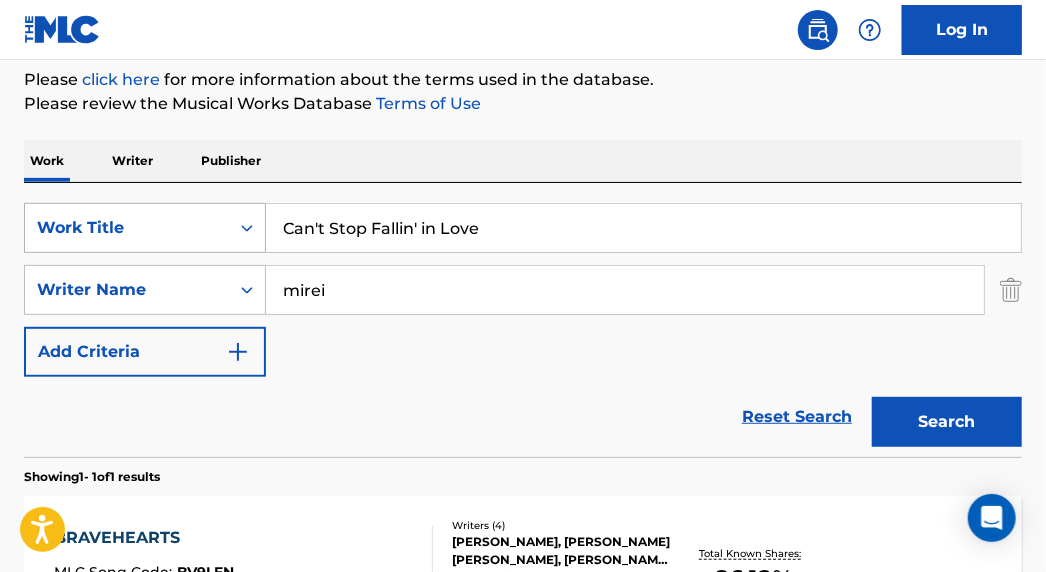 type on "Can't Stop Fallin' in Love" 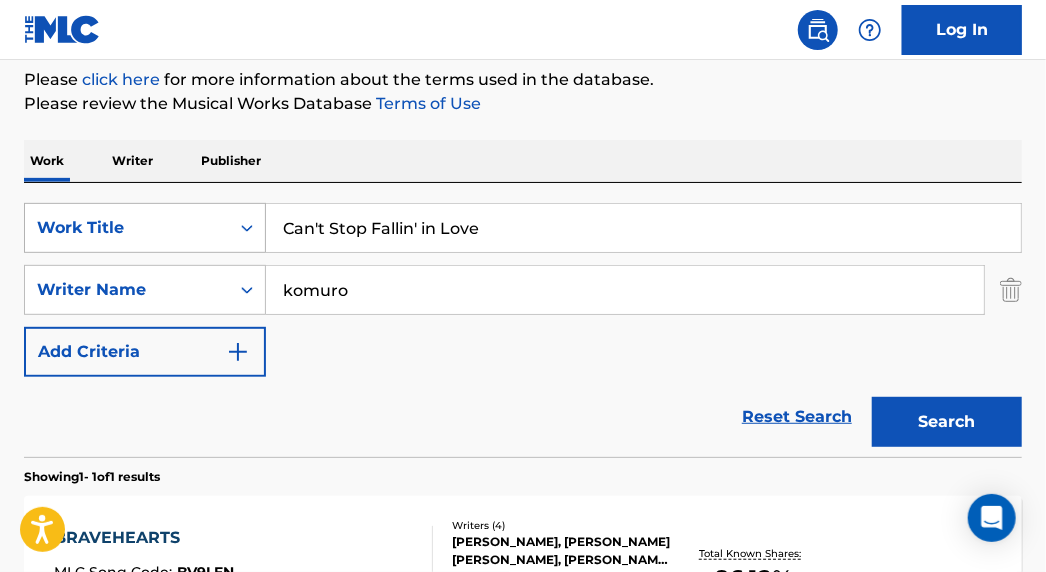 type on "komuro" 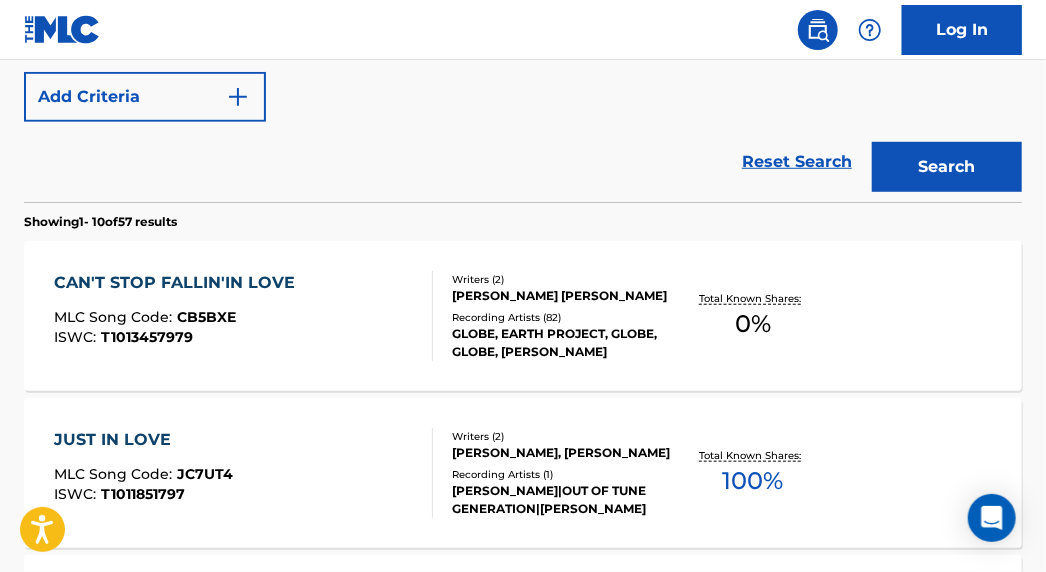 scroll, scrollTop: 515, scrollLeft: 0, axis: vertical 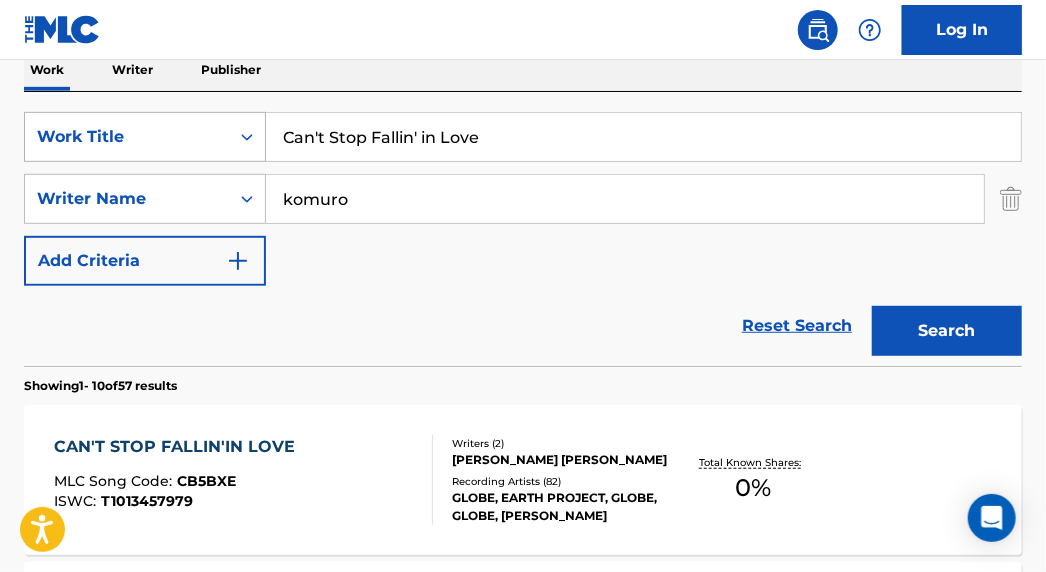 drag, startPoint x: 377, startPoint y: 134, endPoint x: 33, endPoint y: 143, distance: 344.1177 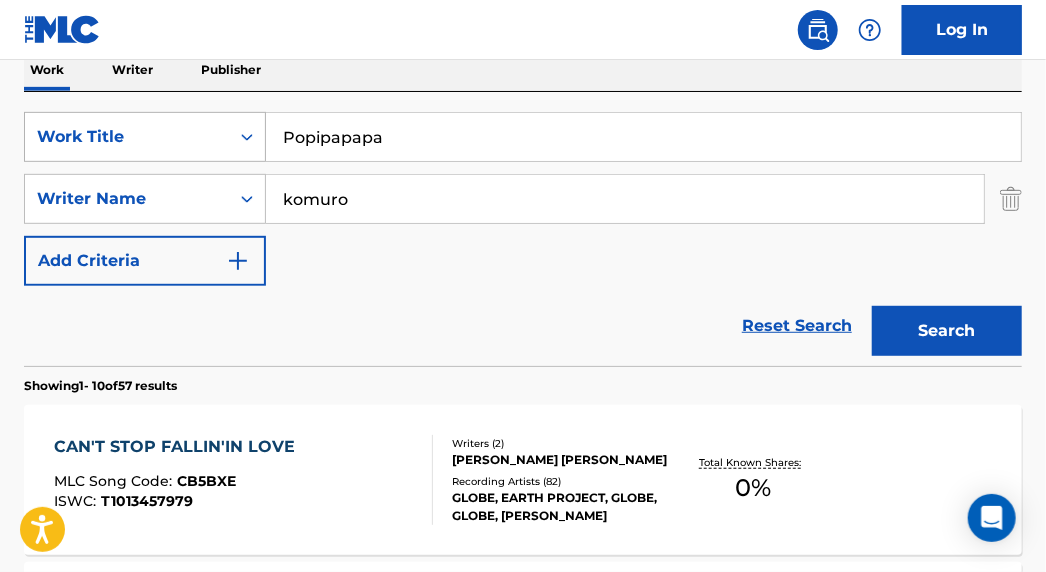 type on "Popipapapa" 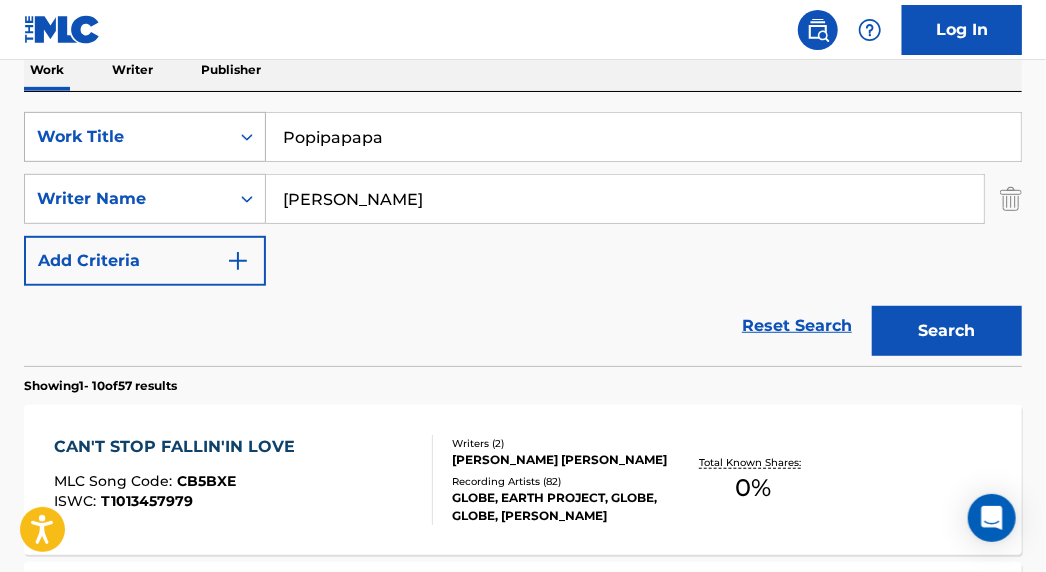 type on "[PERSON_NAME]" 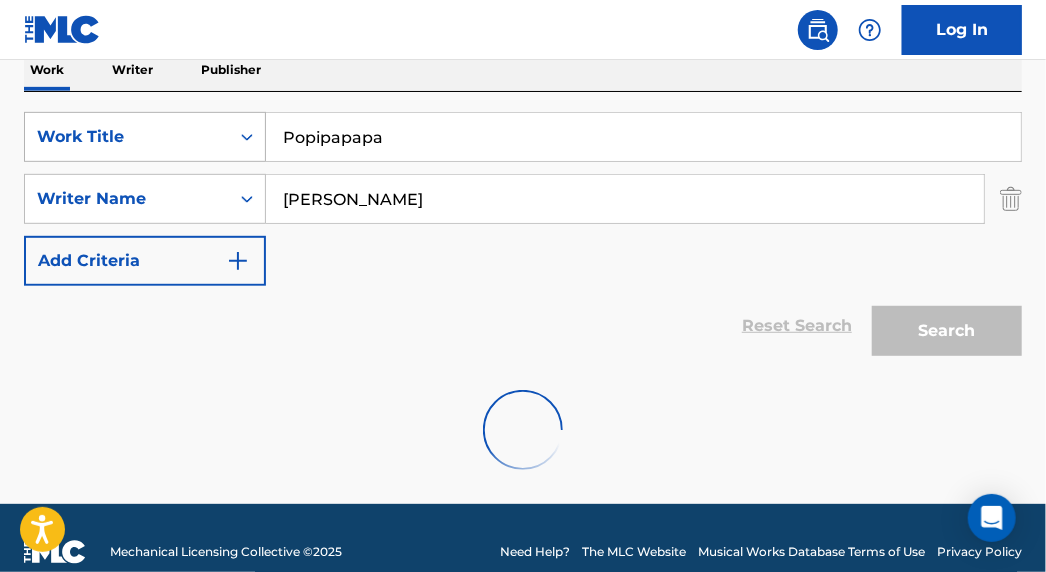 scroll, scrollTop: 295, scrollLeft: 0, axis: vertical 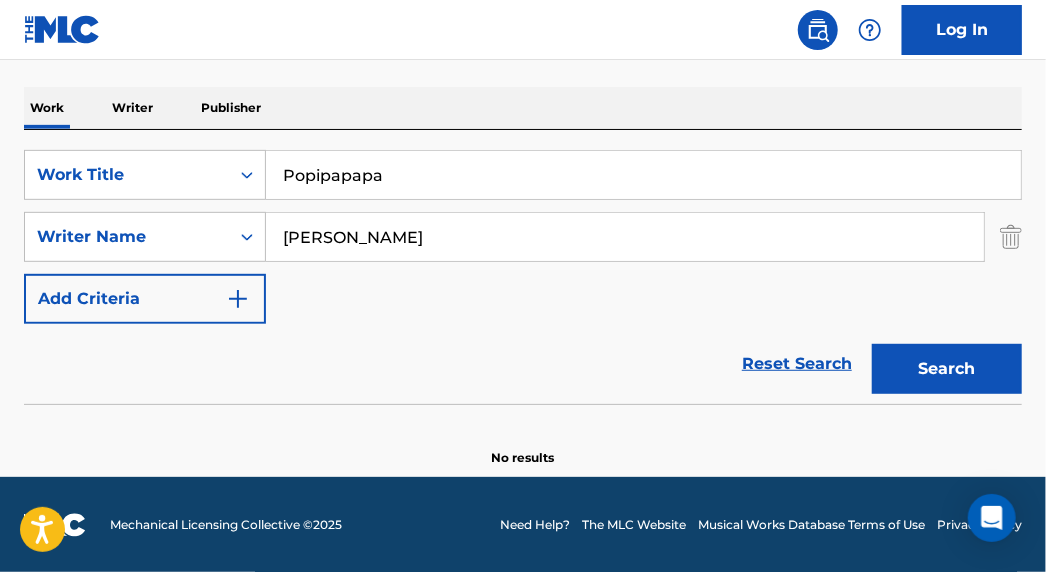 drag, startPoint x: 323, startPoint y: 176, endPoint x: 411, endPoint y: 171, distance: 88.14193 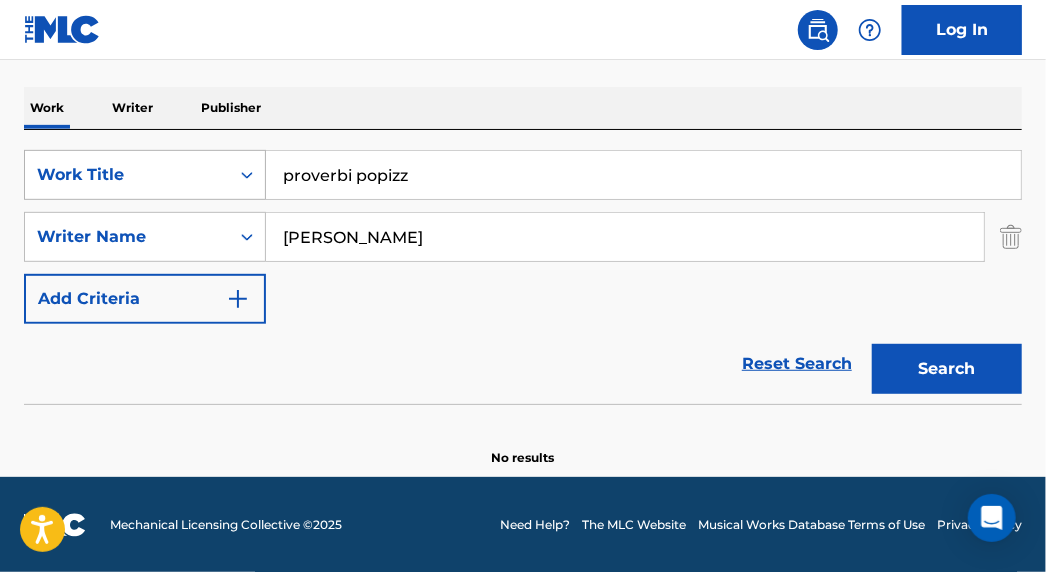 drag, startPoint x: 451, startPoint y: 168, endPoint x: 221, endPoint y: 152, distance: 230.55585 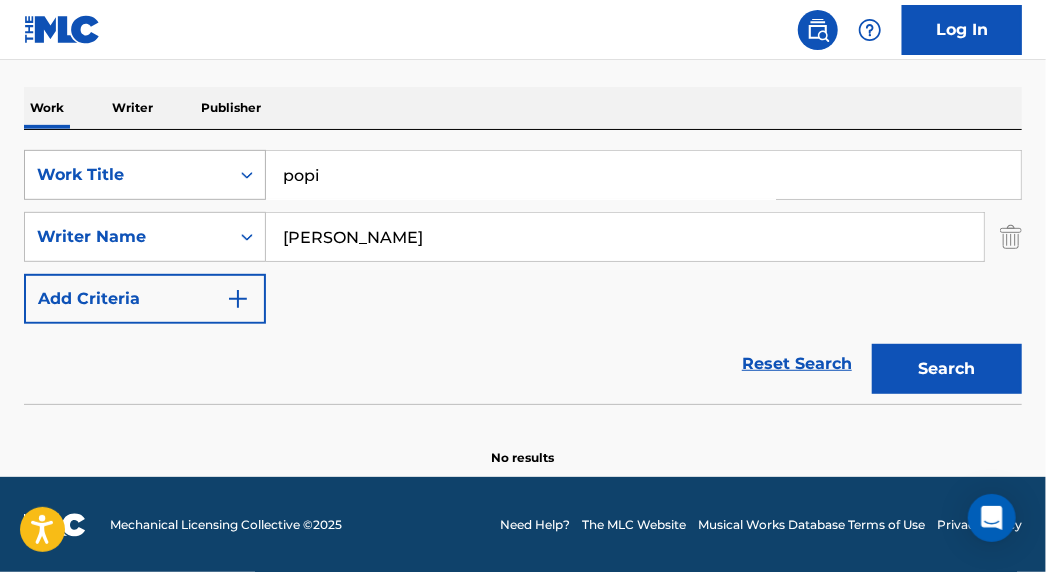 click on "Search" at bounding box center (947, 369) 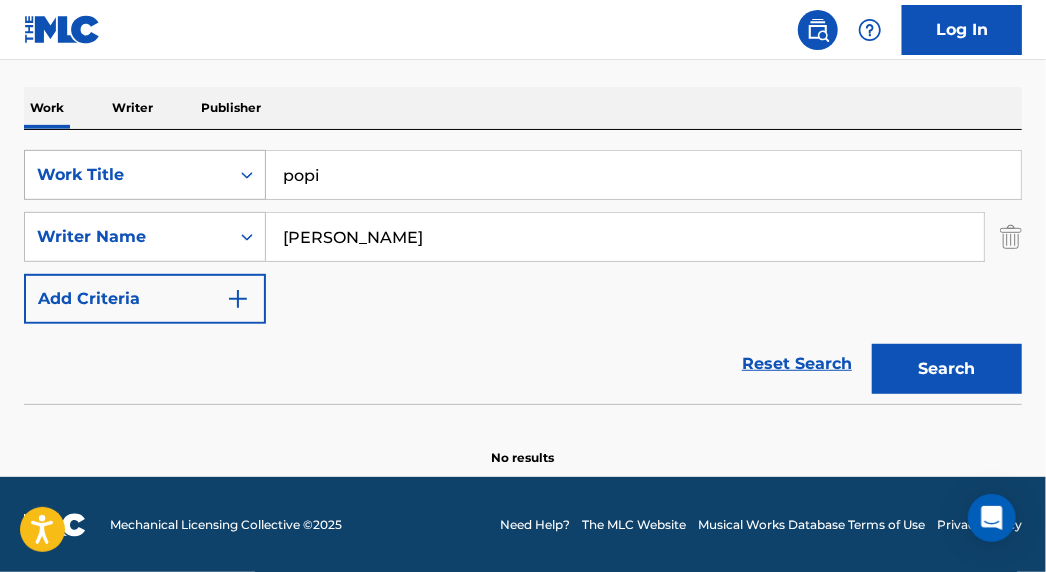 drag, startPoint x: 387, startPoint y: 175, endPoint x: 114, endPoint y: 175, distance: 273 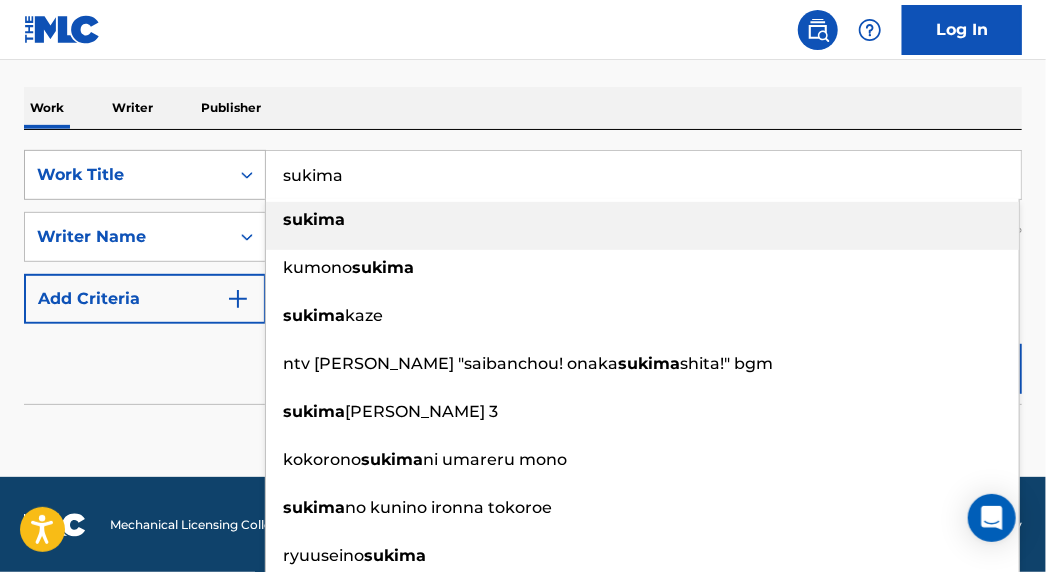 type on "sukima" 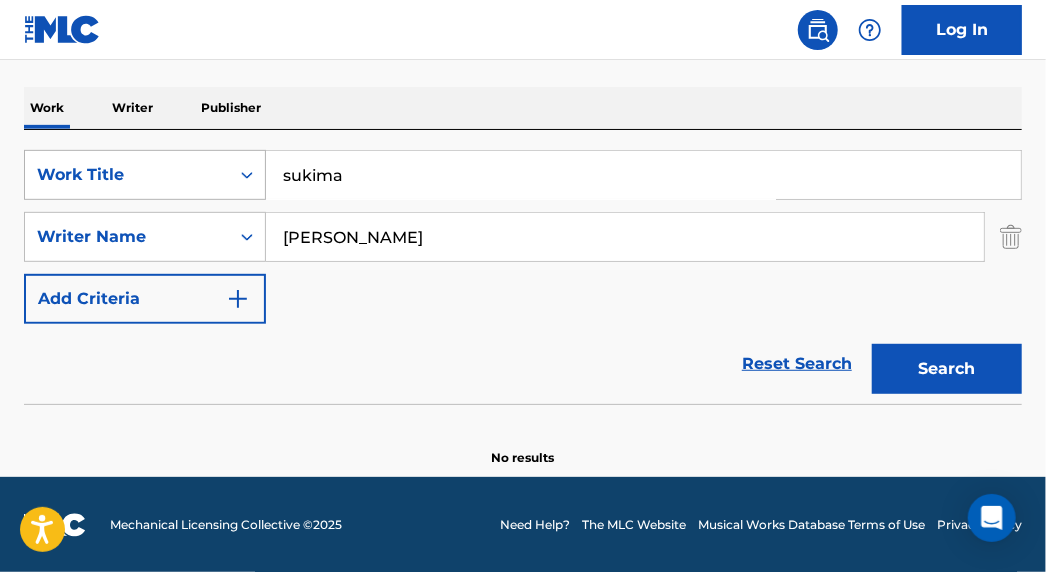 click on "Search" at bounding box center [947, 369] 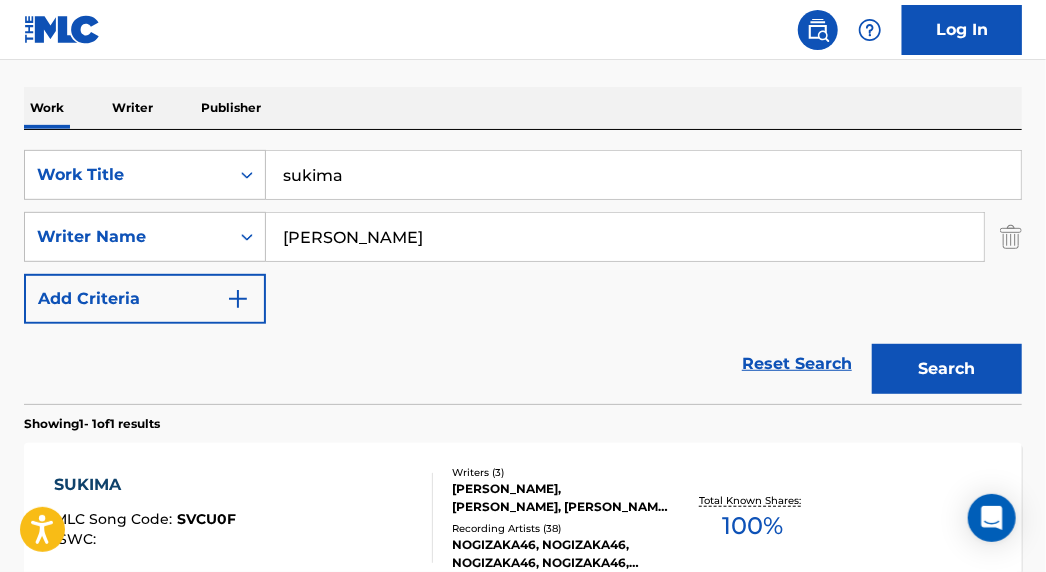 scroll, scrollTop: 386, scrollLeft: 0, axis: vertical 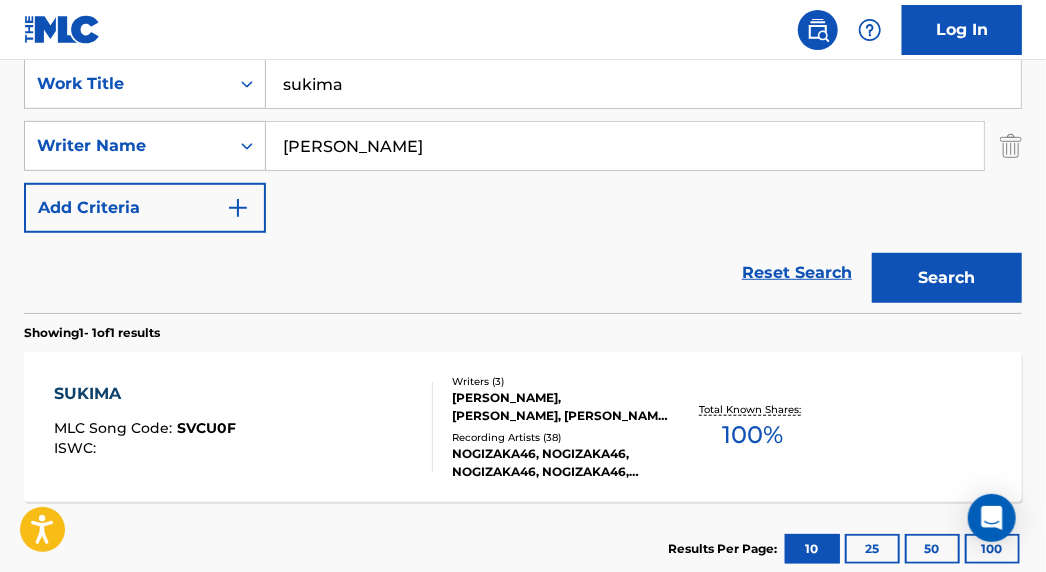 click on "SUKIMA" at bounding box center (145, 394) 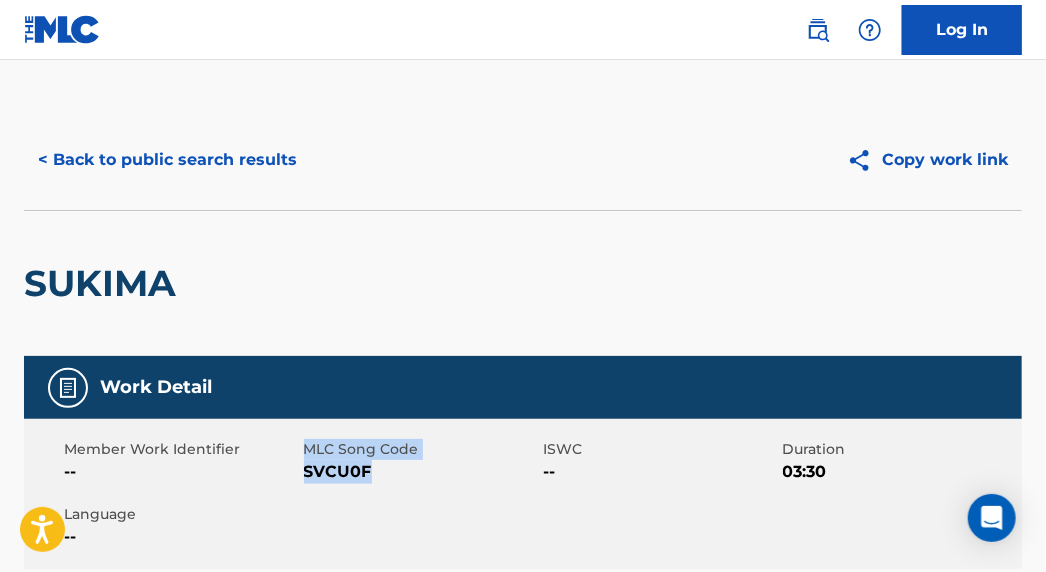 drag, startPoint x: 375, startPoint y: 469, endPoint x: 303, endPoint y: 452, distance: 73.97973 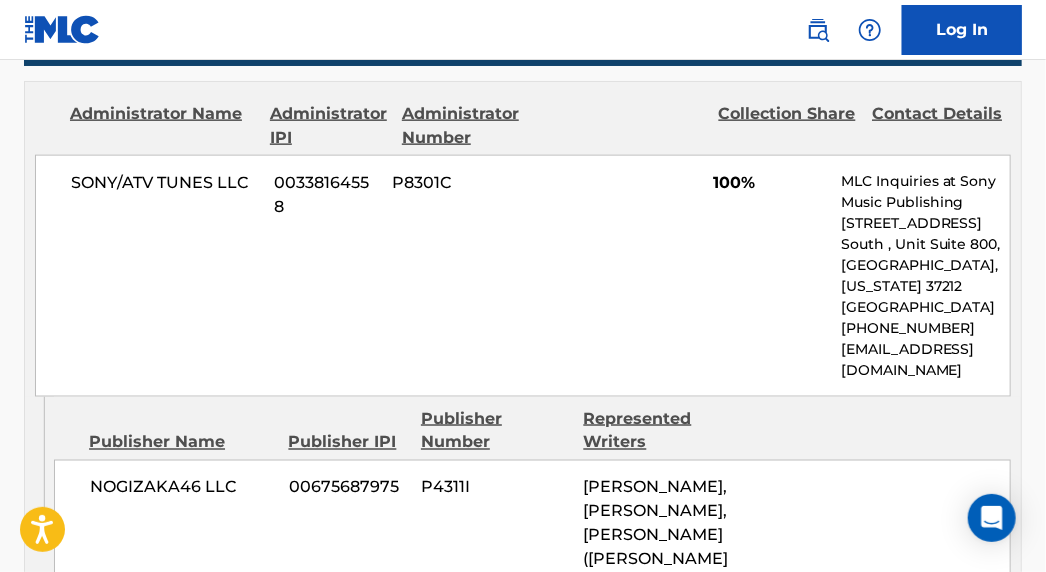scroll, scrollTop: 1000, scrollLeft: 0, axis: vertical 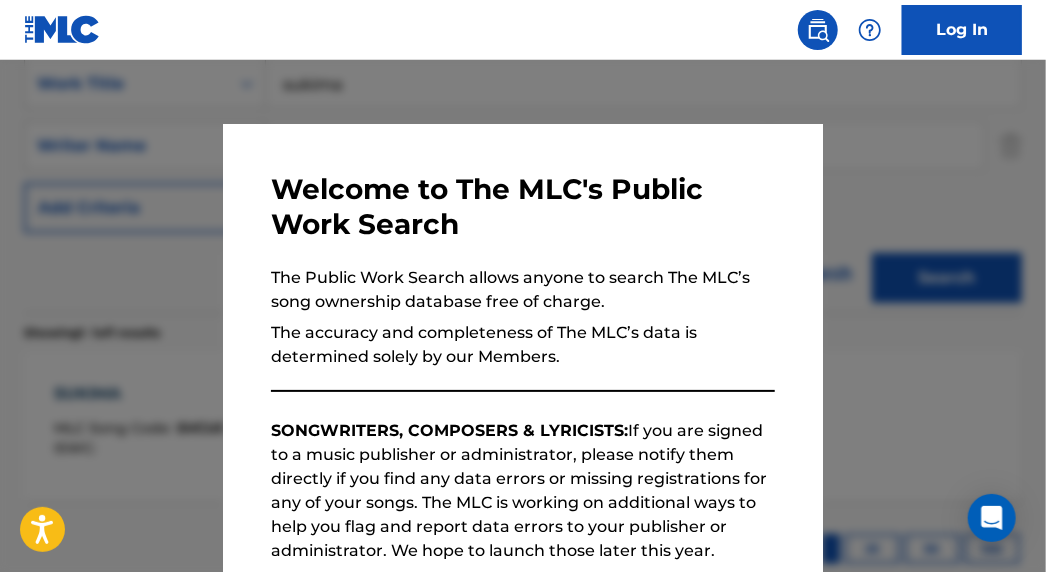 click at bounding box center (523, 346) 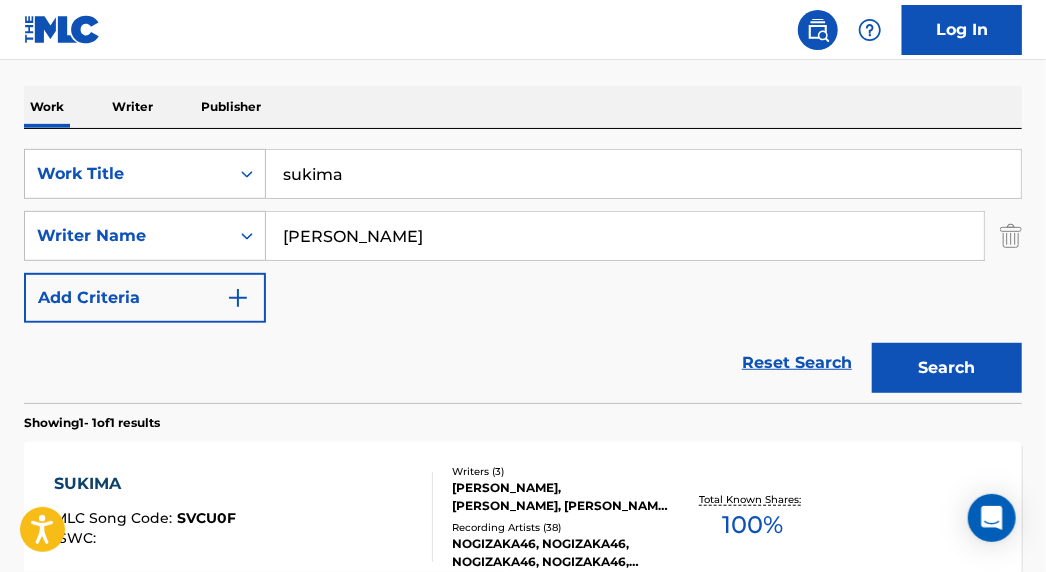 scroll, scrollTop: 295, scrollLeft: 0, axis: vertical 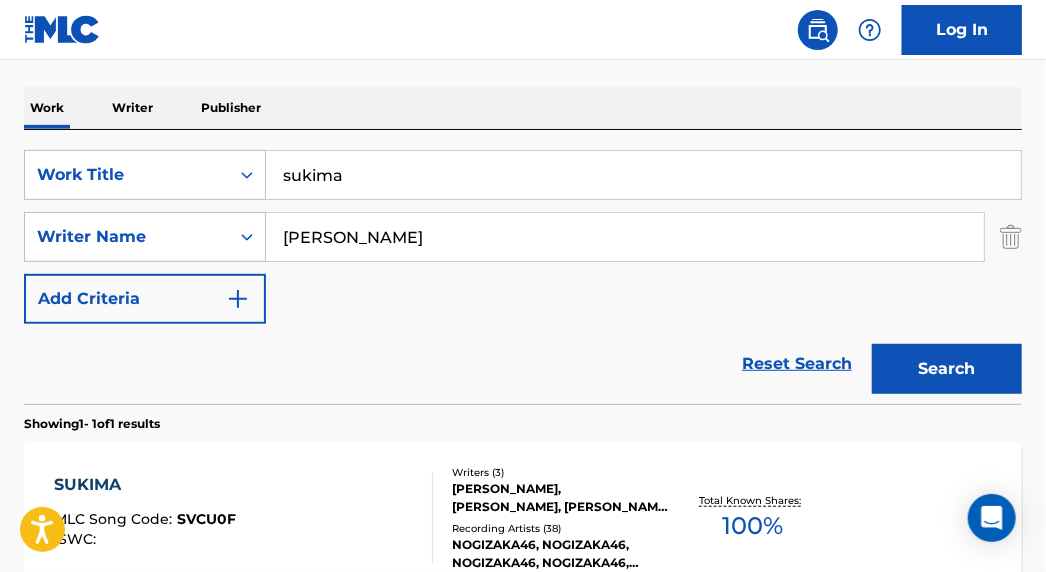drag, startPoint x: 276, startPoint y: 176, endPoint x: 48, endPoint y: 168, distance: 228.1403 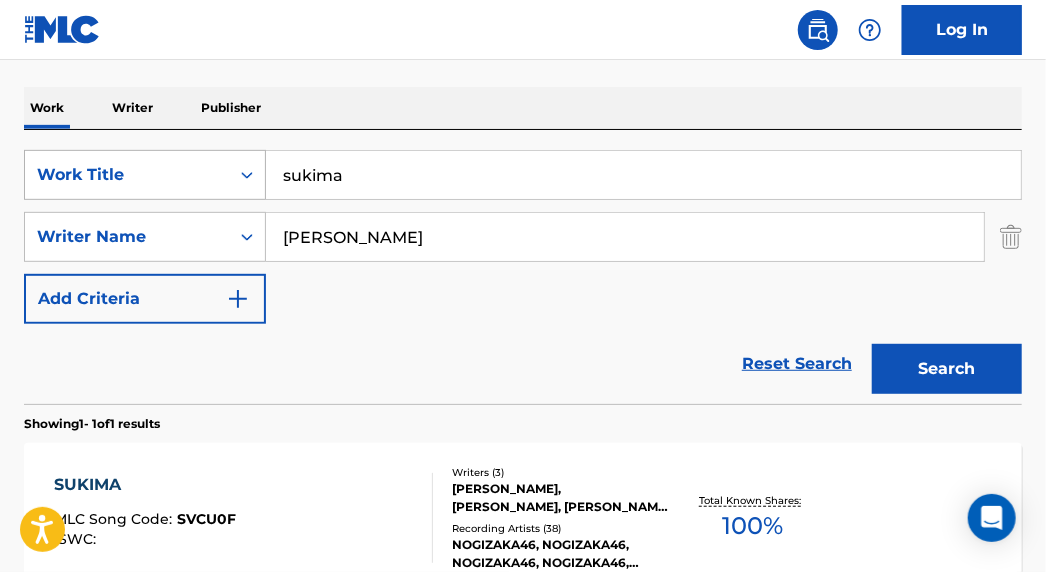 click on "SearchWithCriteria77fb496c-a5ed-456f-9601-e63d4412dbf0 Work Title sukima" at bounding box center [523, 175] 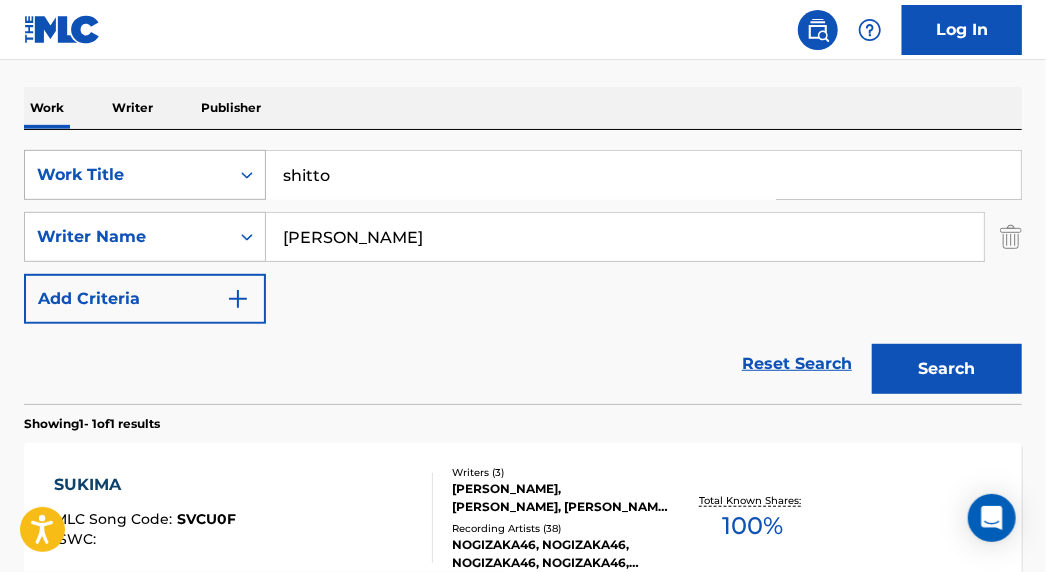 click on "Search" at bounding box center (947, 369) 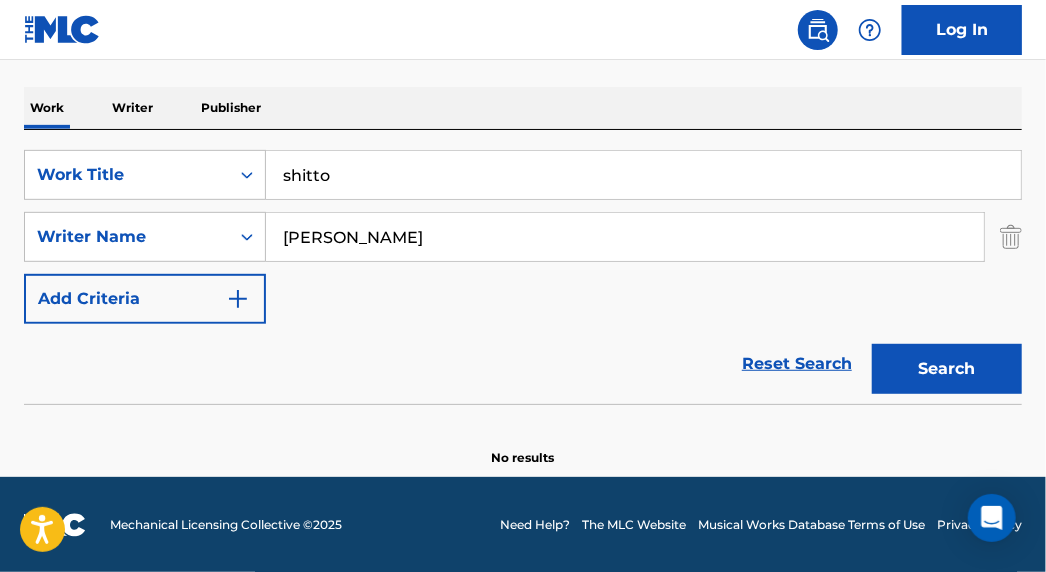 click on "shitto" at bounding box center [643, 175] 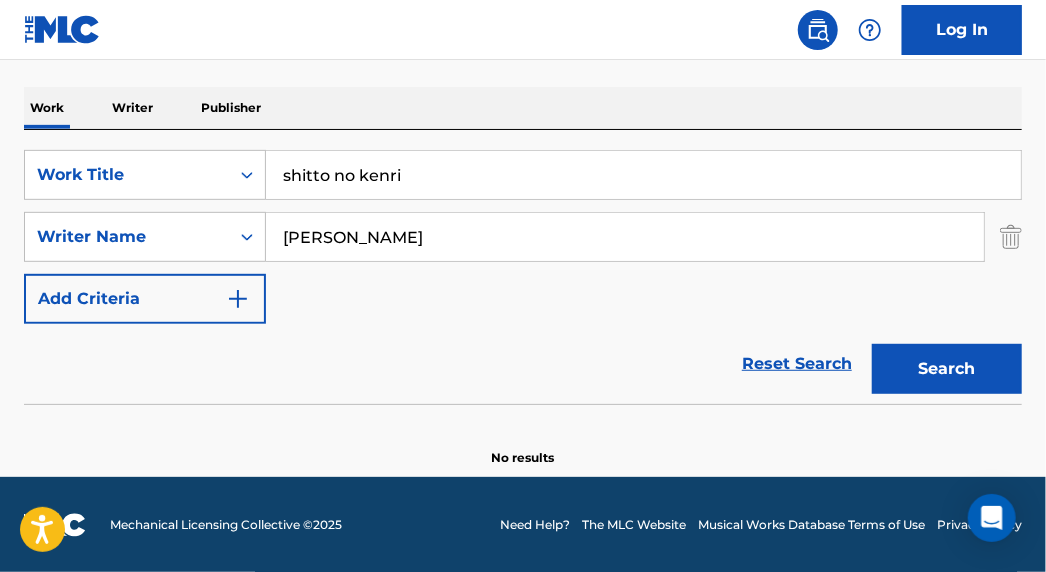 type on "shitto no kenri" 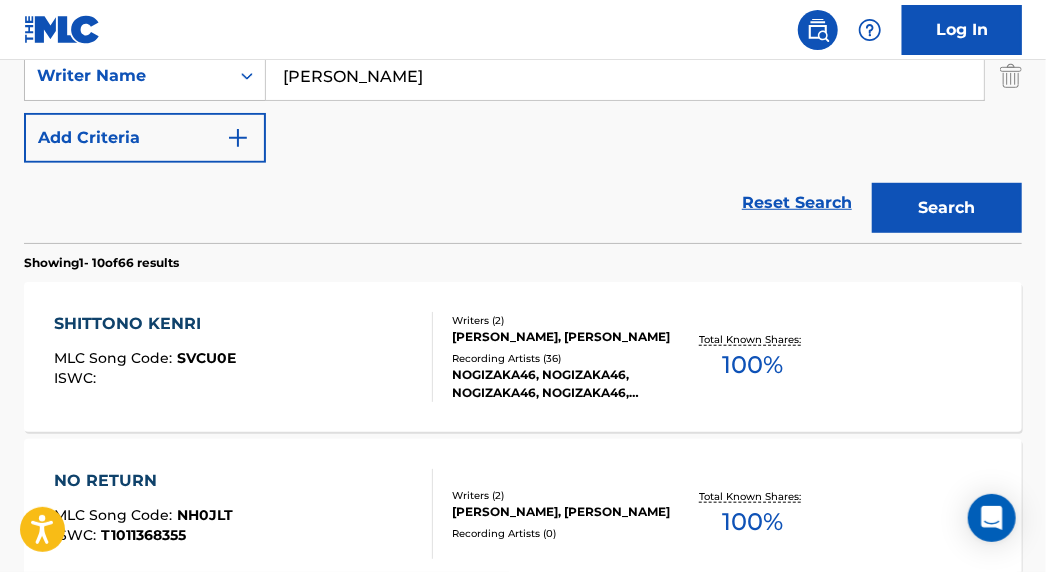 scroll, scrollTop: 477, scrollLeft: 0, axis: vertical 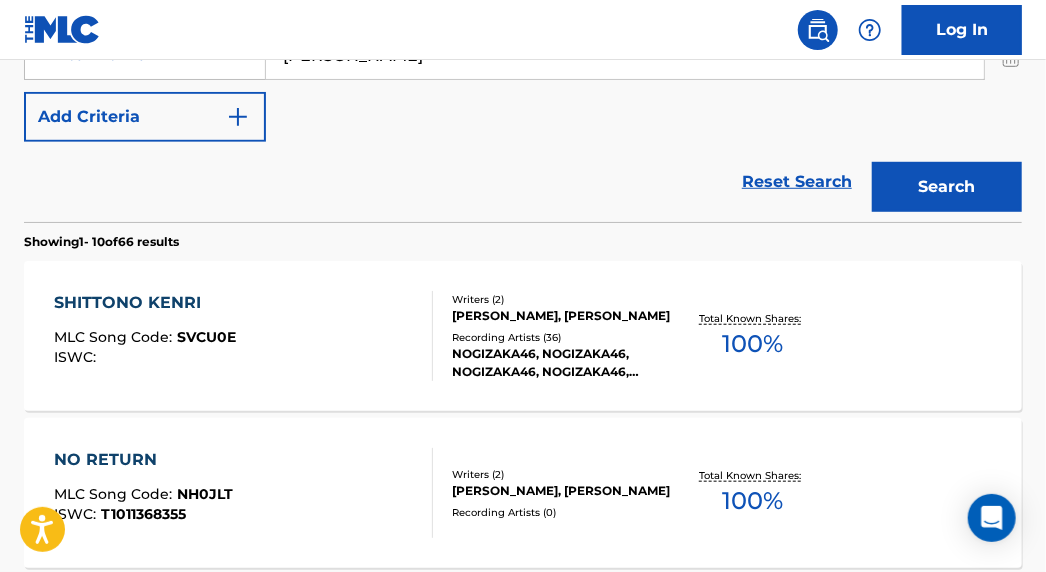 click on "SHITTONO KENRI" at bounding box center [145, 303] 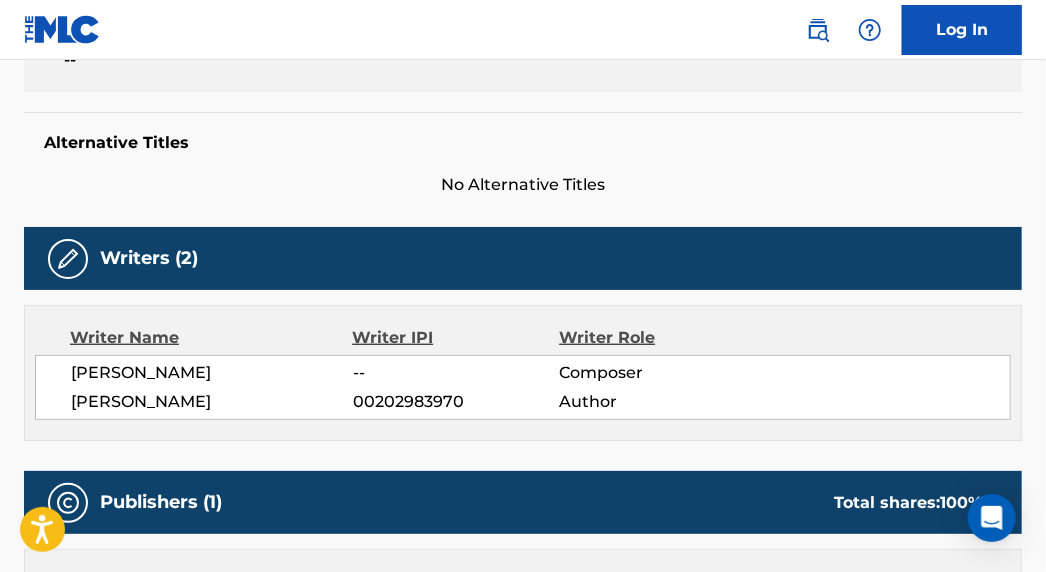 scroll, scrollTop: 0, scrollLeft: 0, axis: both 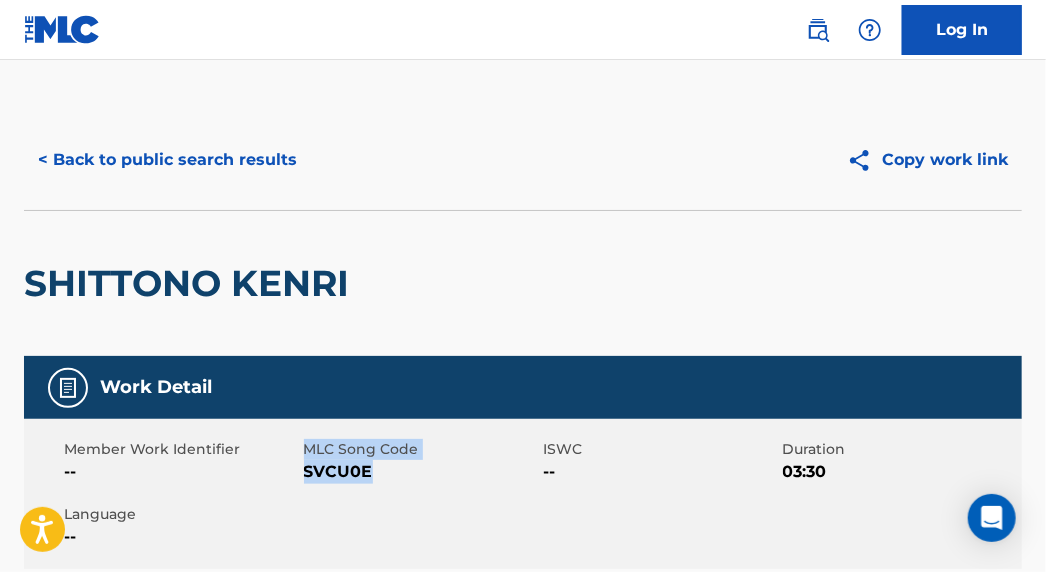 drag, startPoint x: 375, startPoint y: 475, endPoint x: 310, endPoint y: 449, distance: 70.00714 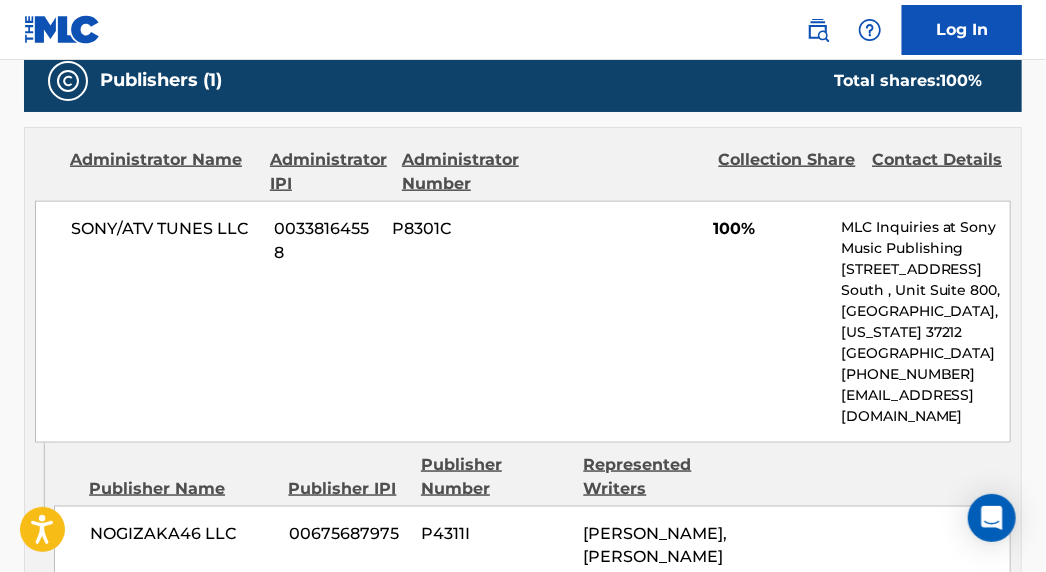 scroll, scrollTop: 909, scrollLeft: 0, axis: vertical 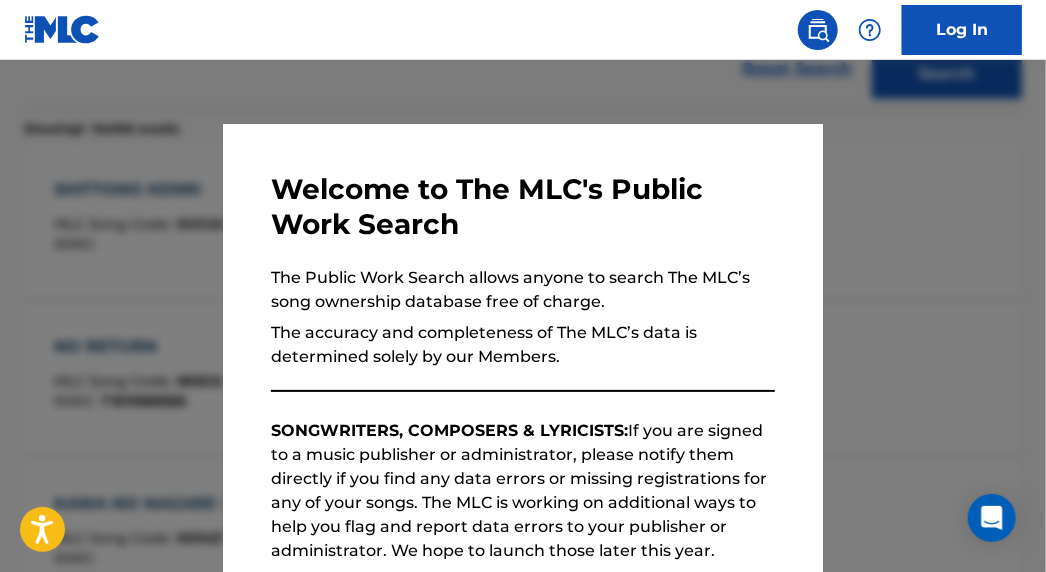 click at bounding box center [523, 346] 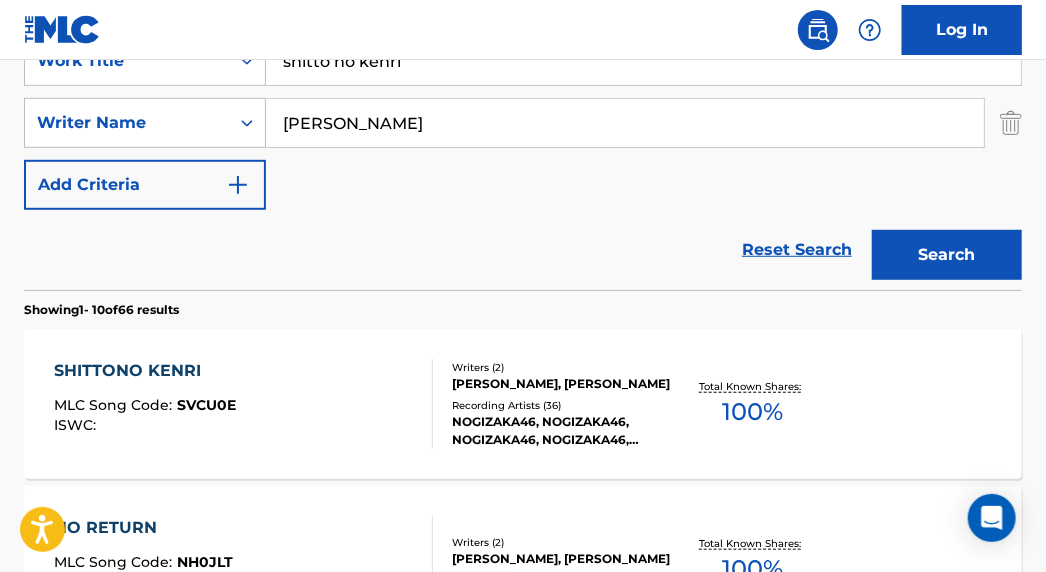 scroll, scrollTop: 318, scrollLeft: 0, axis: vertical 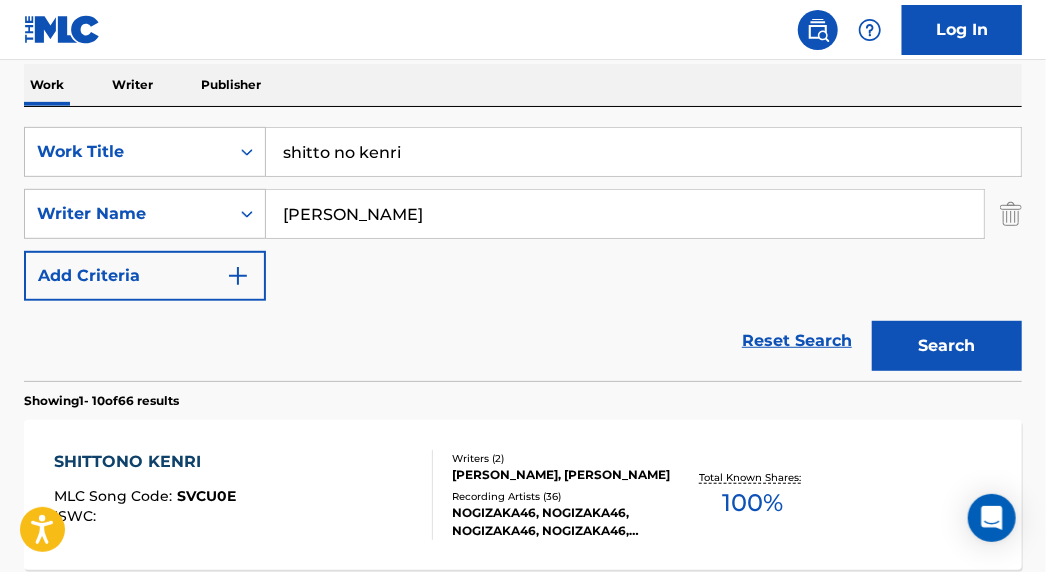 drag, startPoint x: 425, startPoint y: 153, endPoint x: -10, endPoint y: 163, distance: 435.11493 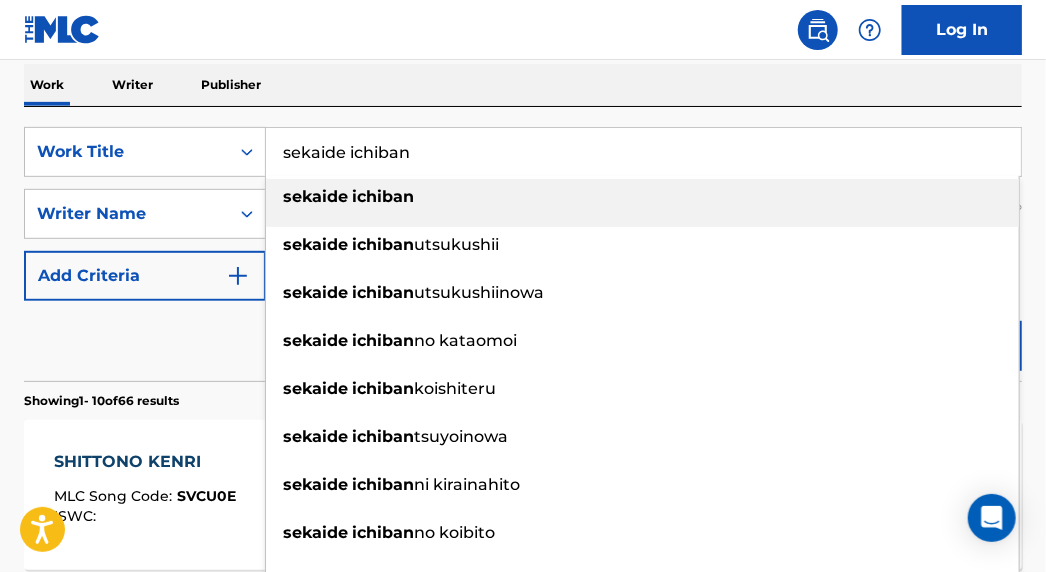 type on "sekaide ichiban" 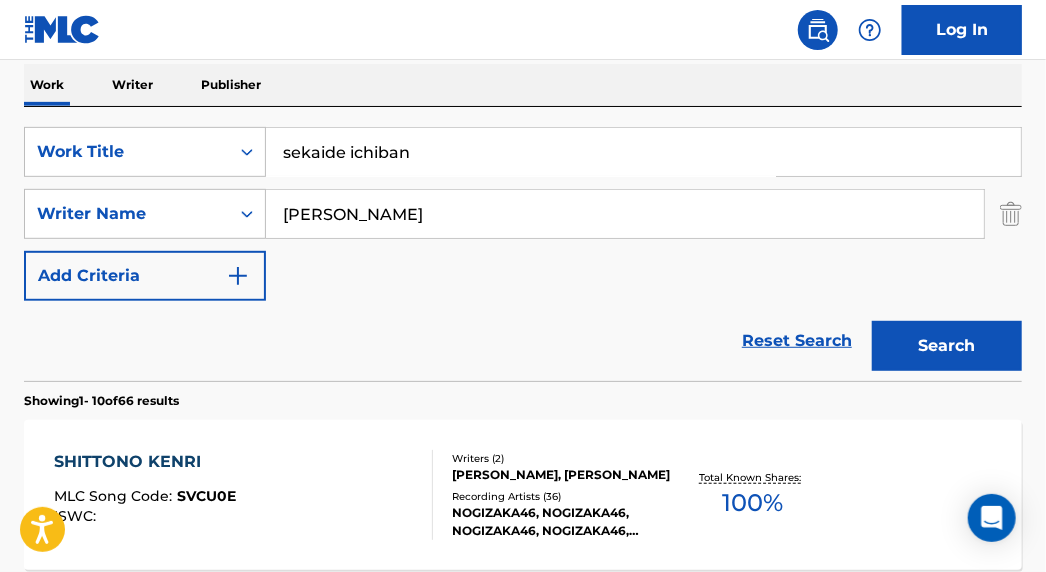 click on "Search" at bounding box center (947, 346) 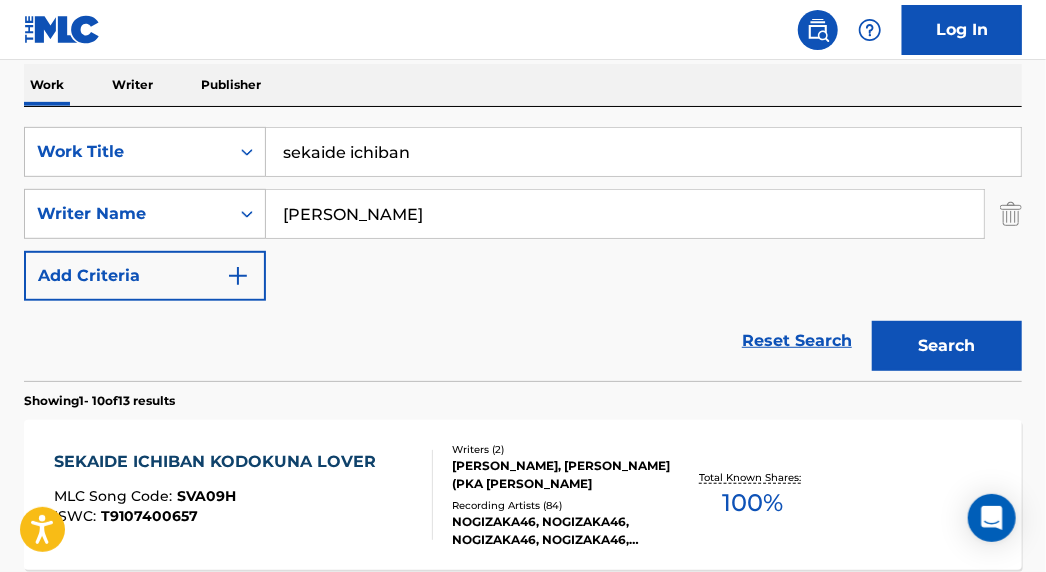 click on "SEKAIDE ICHIBAN KODOKUNA LOVER" at bounding box center [220, 462] 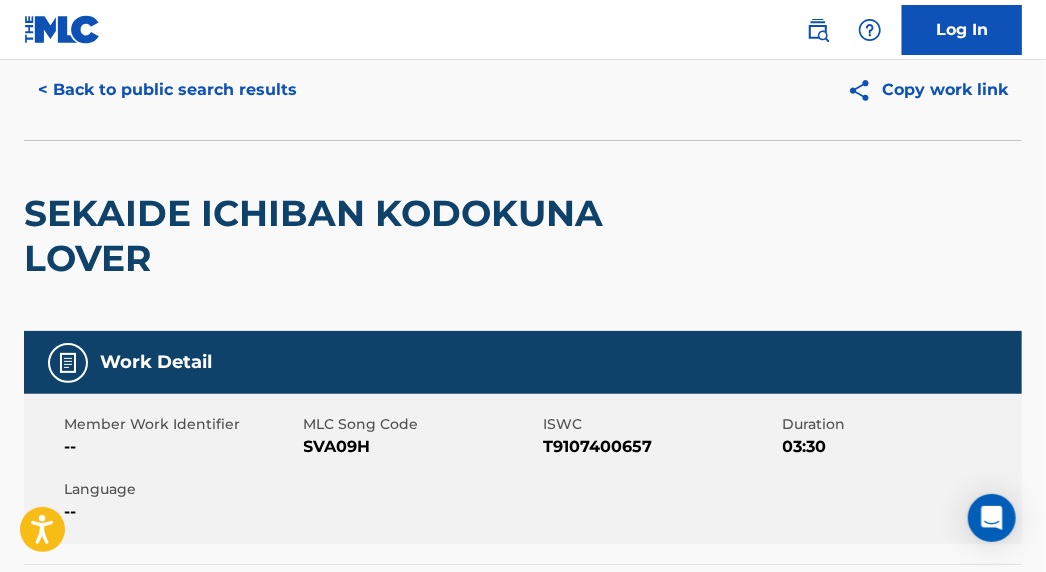 scroll, scrollTop: 181, scrollLeft: 0, axis: vertical 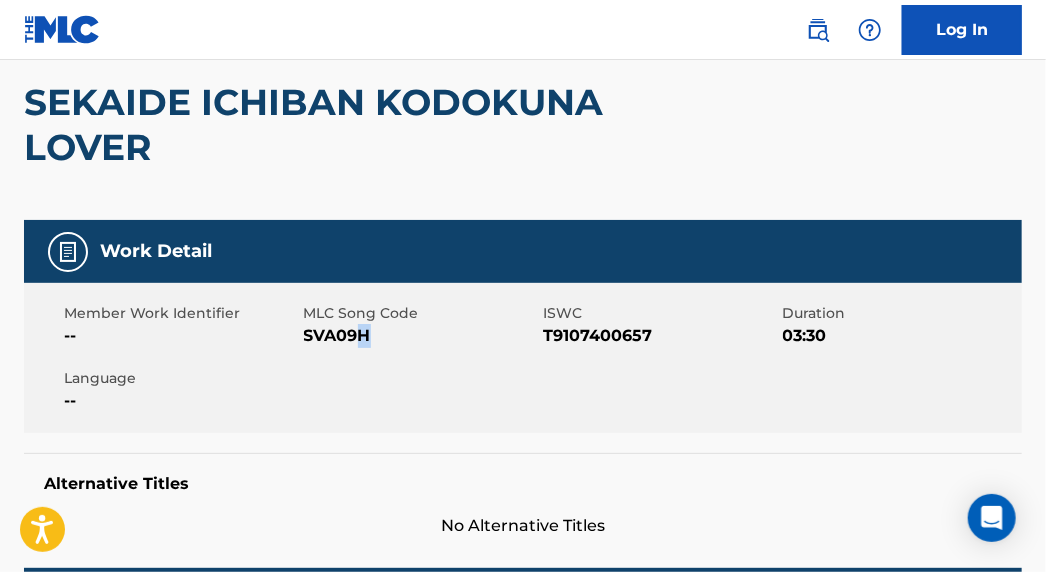 drag, startPoint x: 377, startPoint y: 334, endPoint x: 332, endPoint y: 320, distance: 47.127487 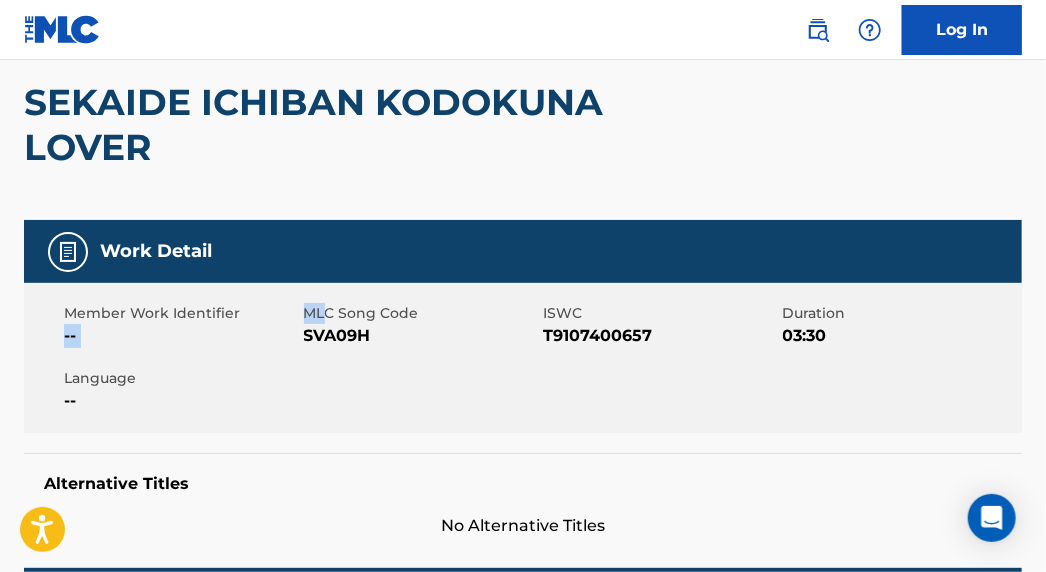 drag, startPoint x: 319, startPoint y: 311, endPoint x: 301, endPoint y: 311, distance: 18 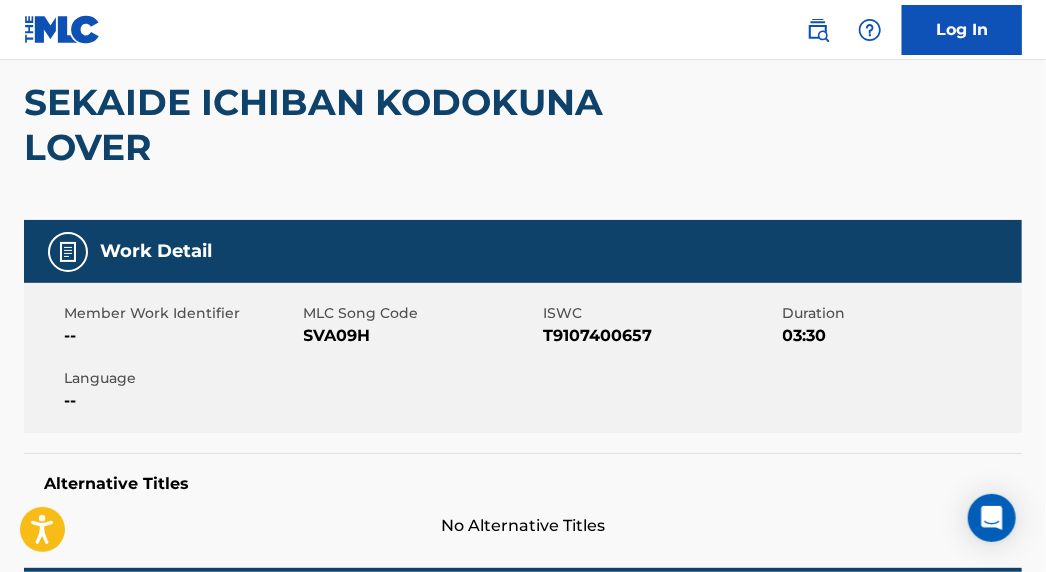 click on "SVA09H" at bounding box center (421, 336) 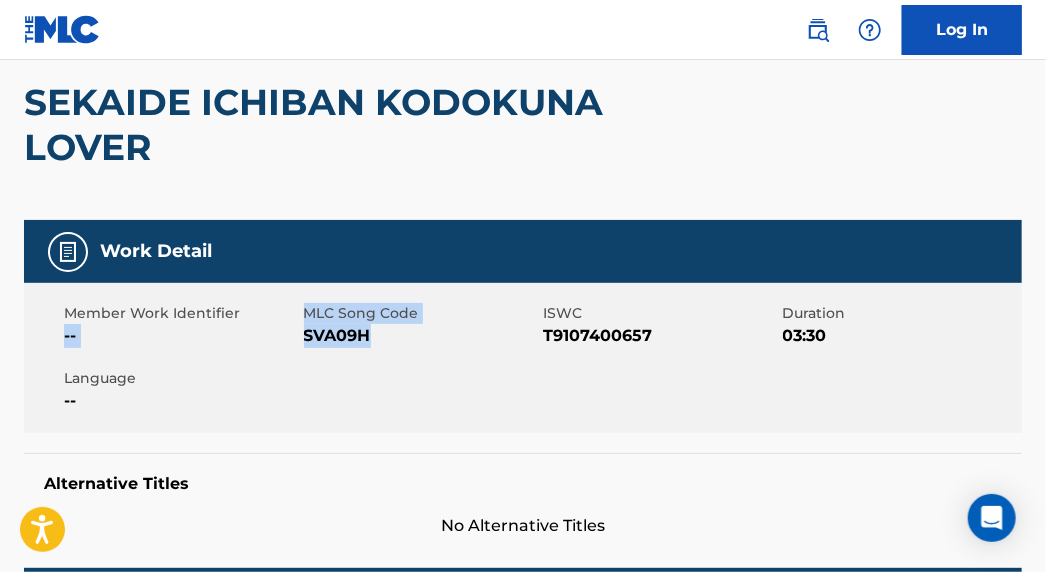 drag, startPoint x: 381, startPoint y: 335, endPoint x: 301, endPoint y: 314, distance: 82.710335 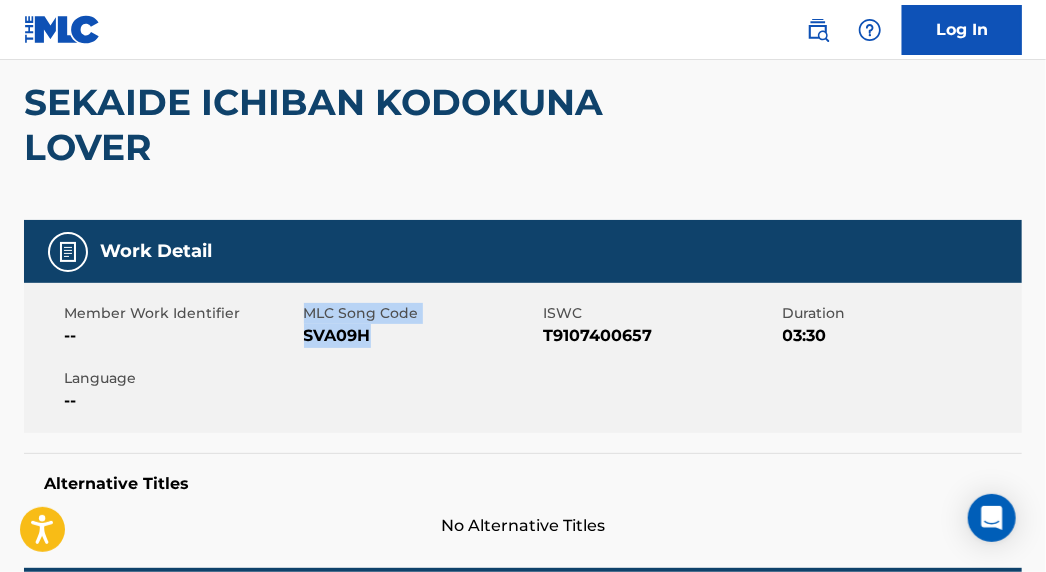 drag, startPoint x: 375, startPoint y: 335, endPoint x: 305, endPoint y: 315, distance: 72.8011 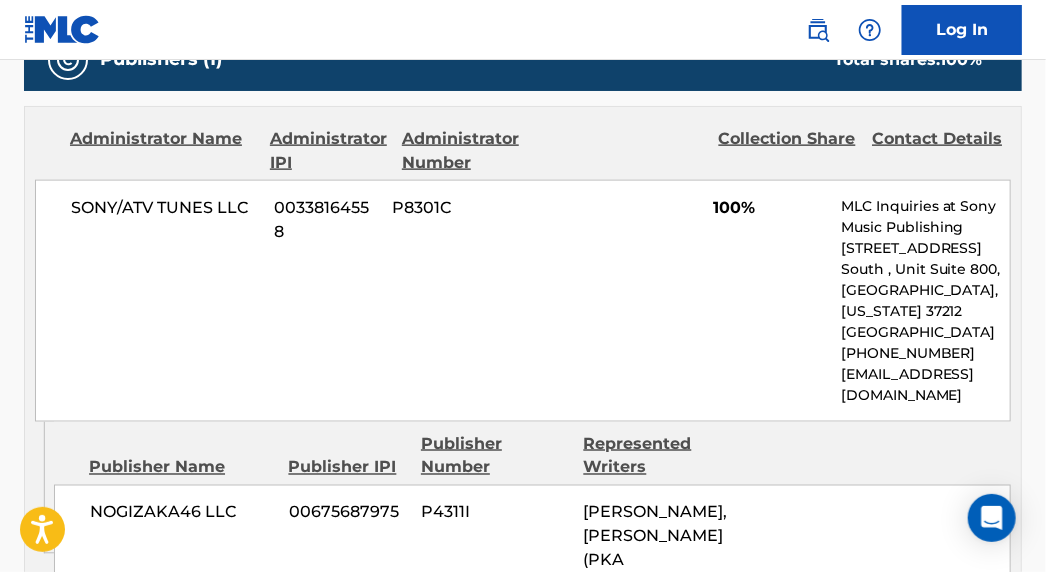 scroll, scrollTop: 1000, scrollLeft: 0, axis: vertical 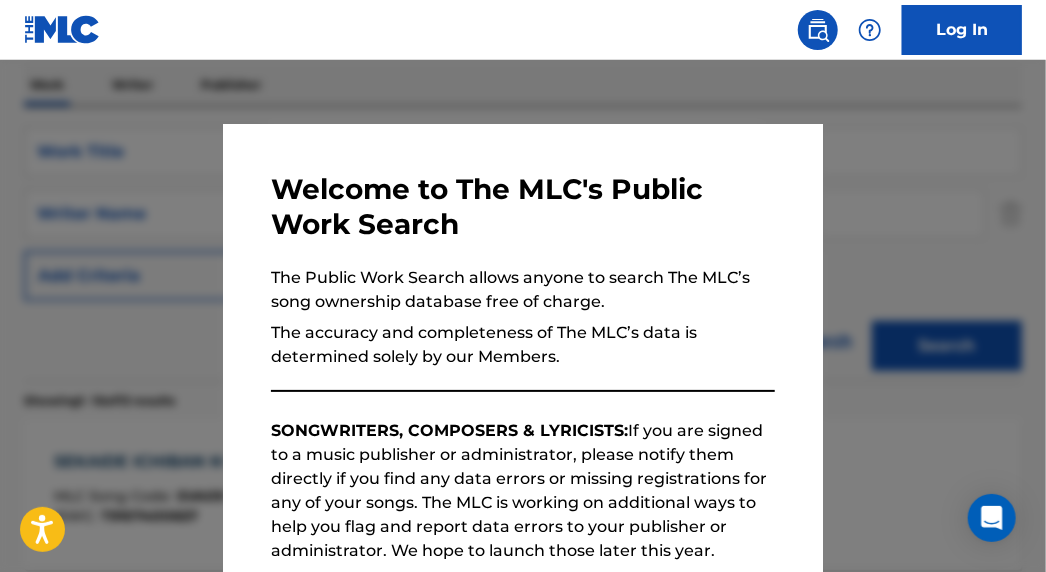 click at bounding box center [523, 346] 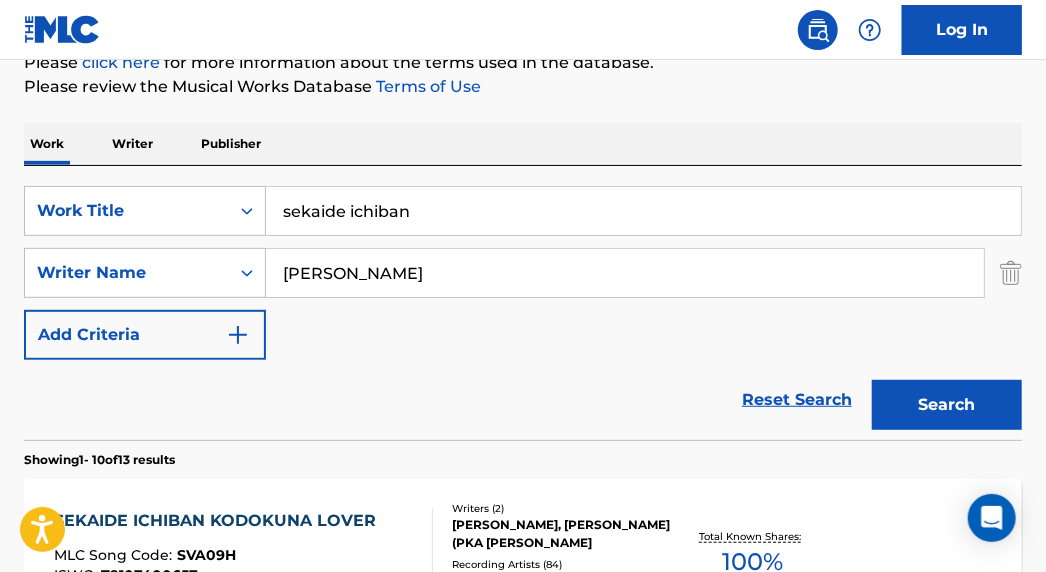 scroll, scrollTop: 227, scrollLeft: 0, axis: vertical 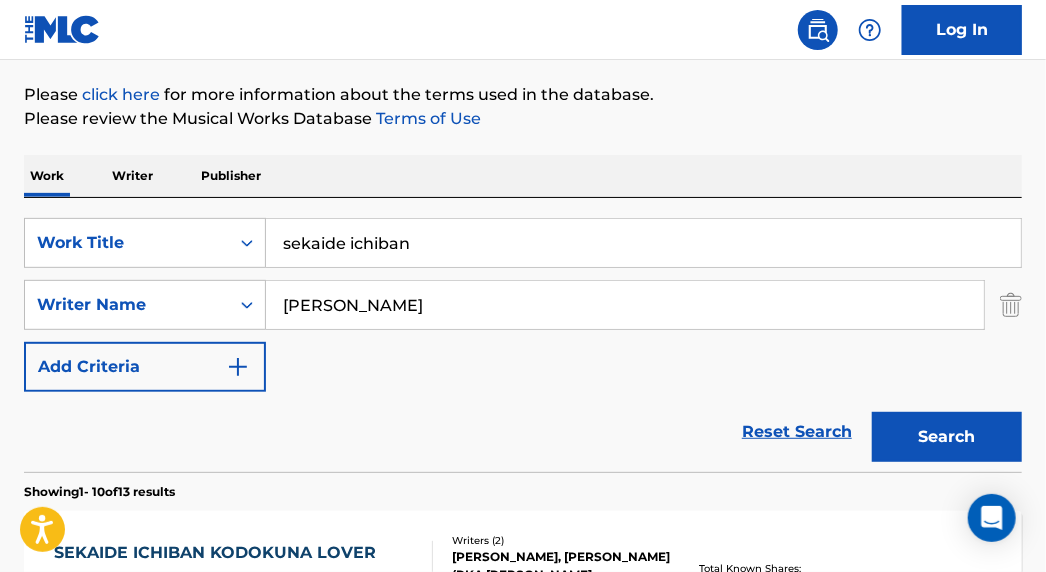 drag, startPoint x: 436, startPoint y: 235, endPoint x: 15, endPoint y: 268, distance: 422.29138 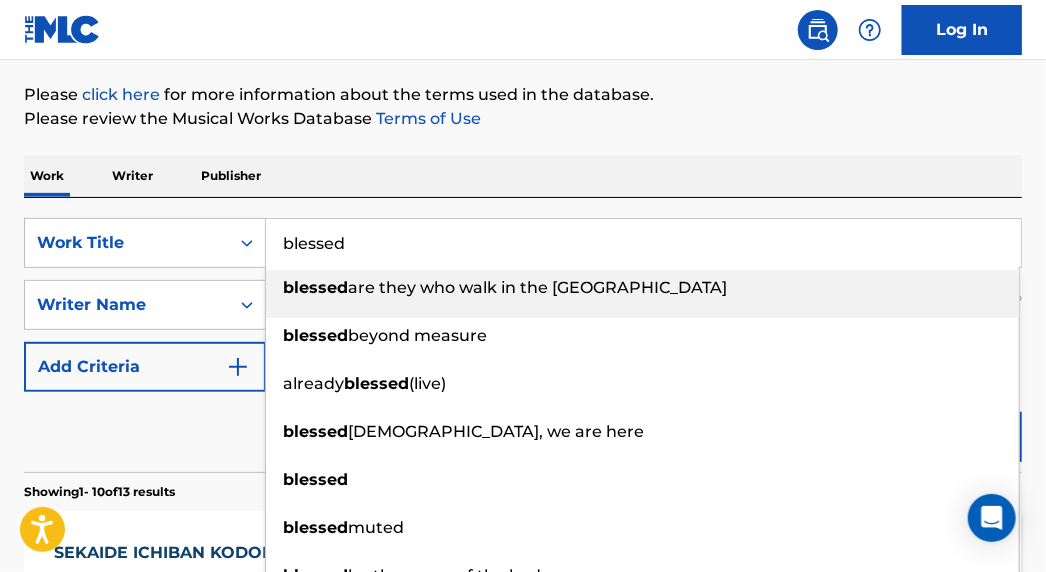type on "blessed" 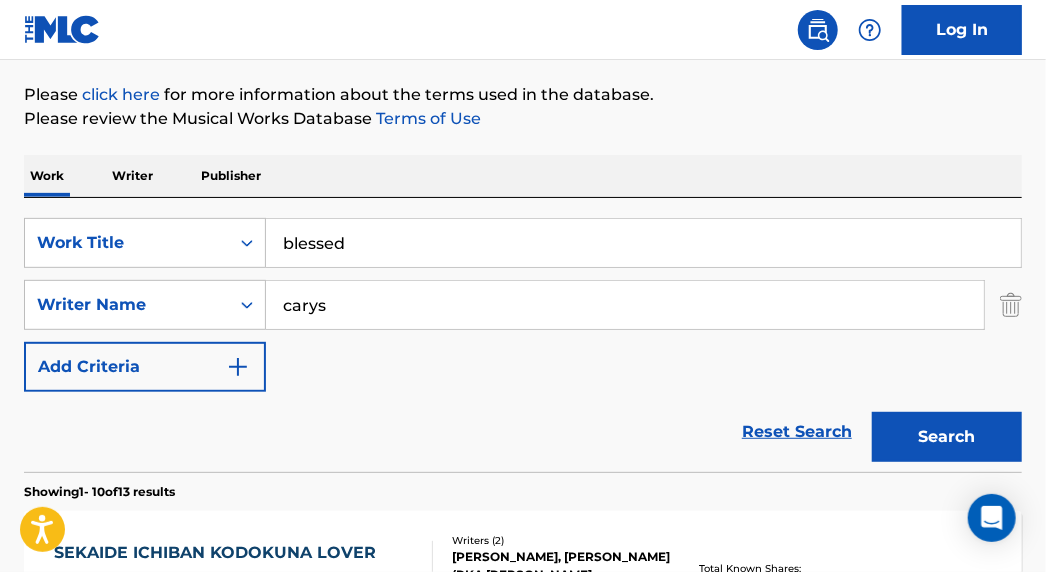 type on "carys" 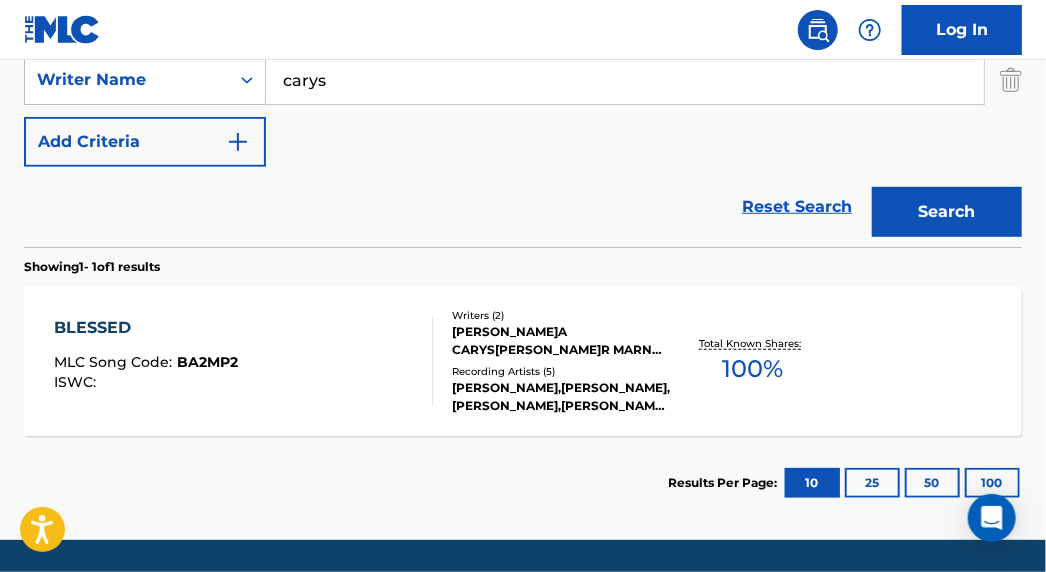 scroll, scrollTop: 500, scrollLeft: 0, axis: vertical 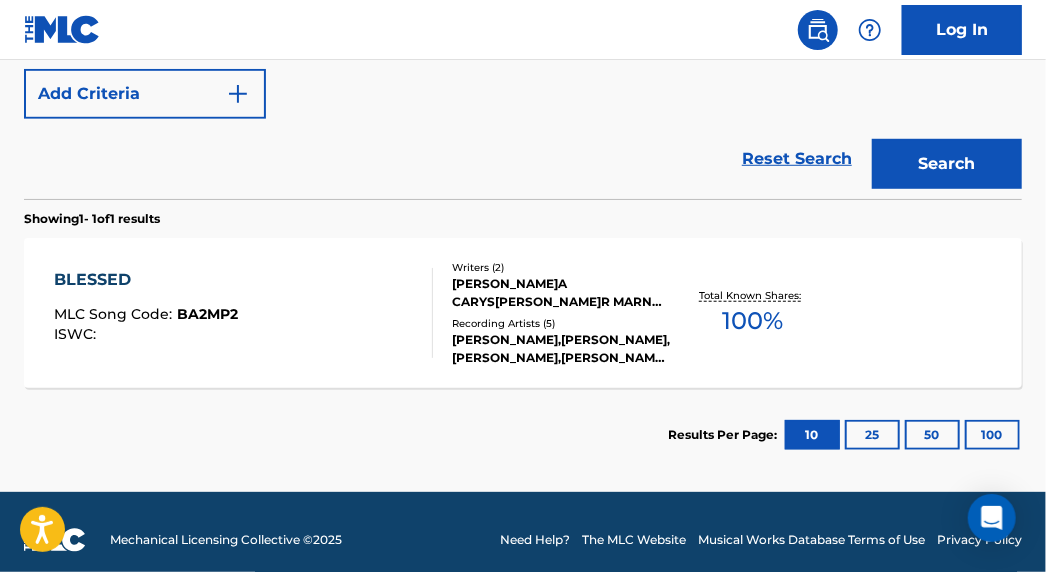 click on "BLESSED" at bounding box center (146, 280) 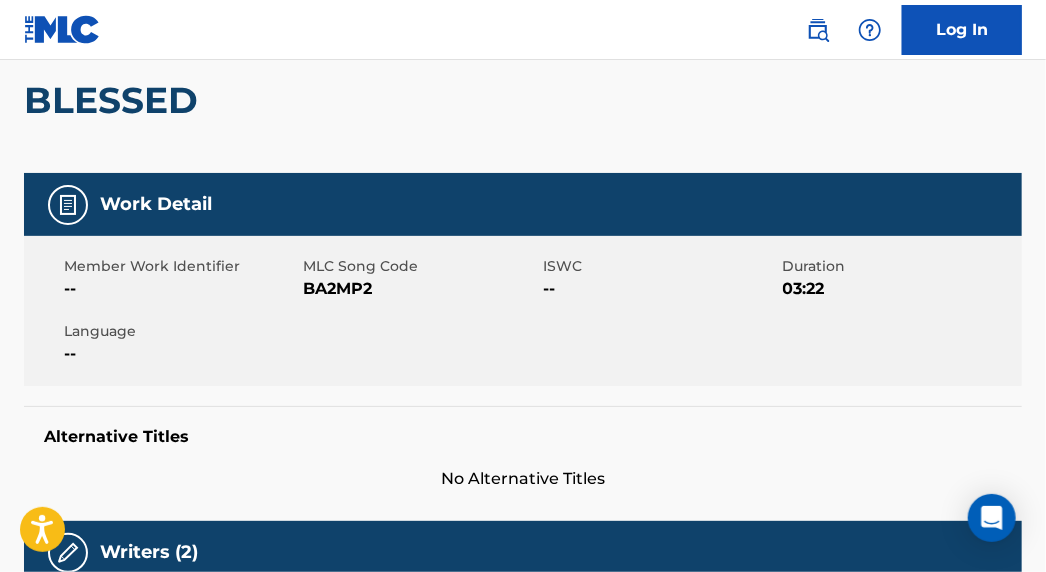 scroll, scrollTop: 181, scrollLeft: 0, axis: vertical 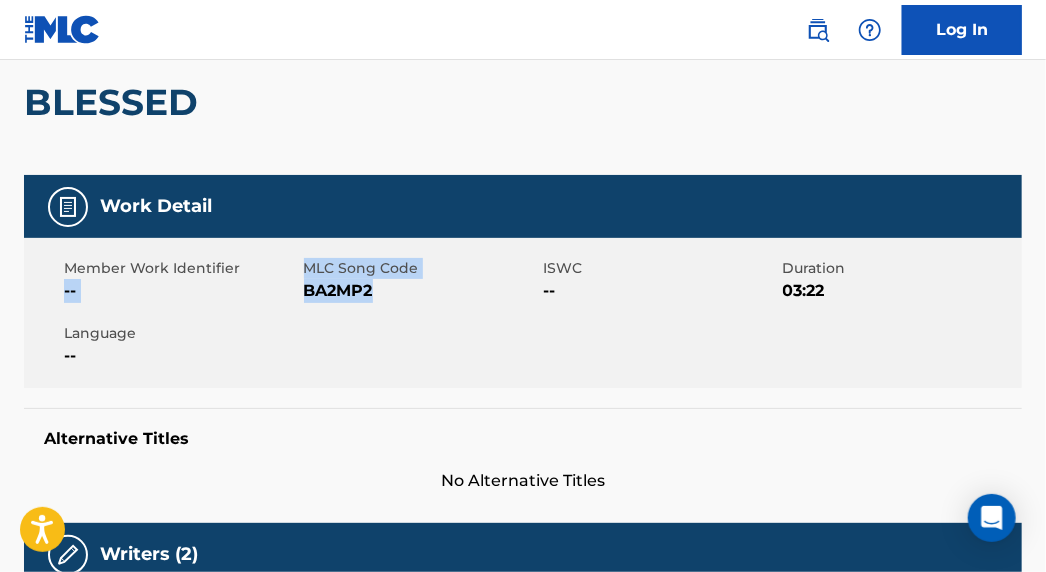 drag, startPoint x: 368, startPoint y: 293, endPoint x: 299, endPoint y: 268, distance: 73.38937 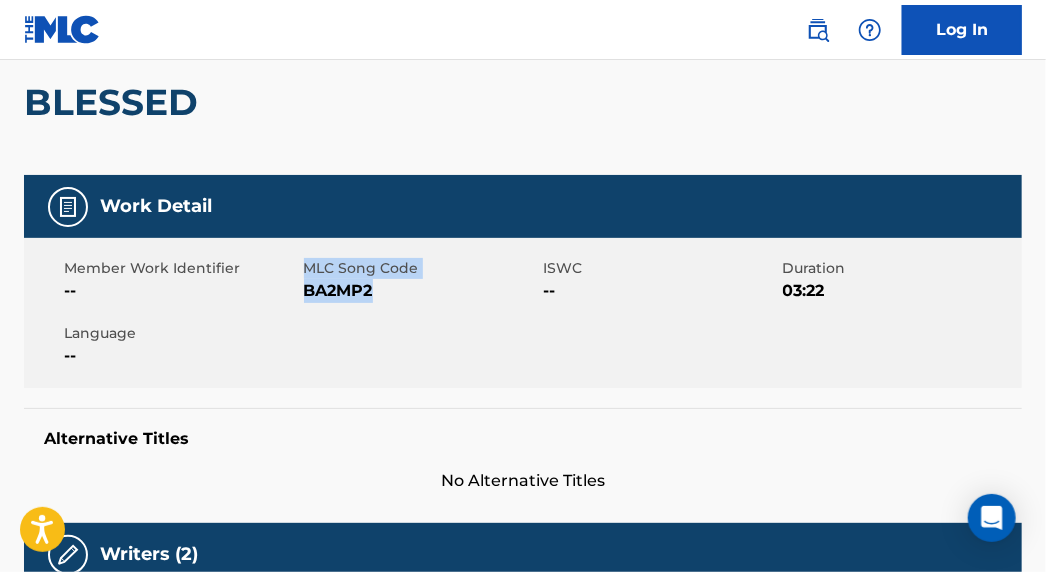 drag, startPoint x: 375, startPoint y: 290, endPoint x: 309, endPoint y: 269, distance: 69.260376 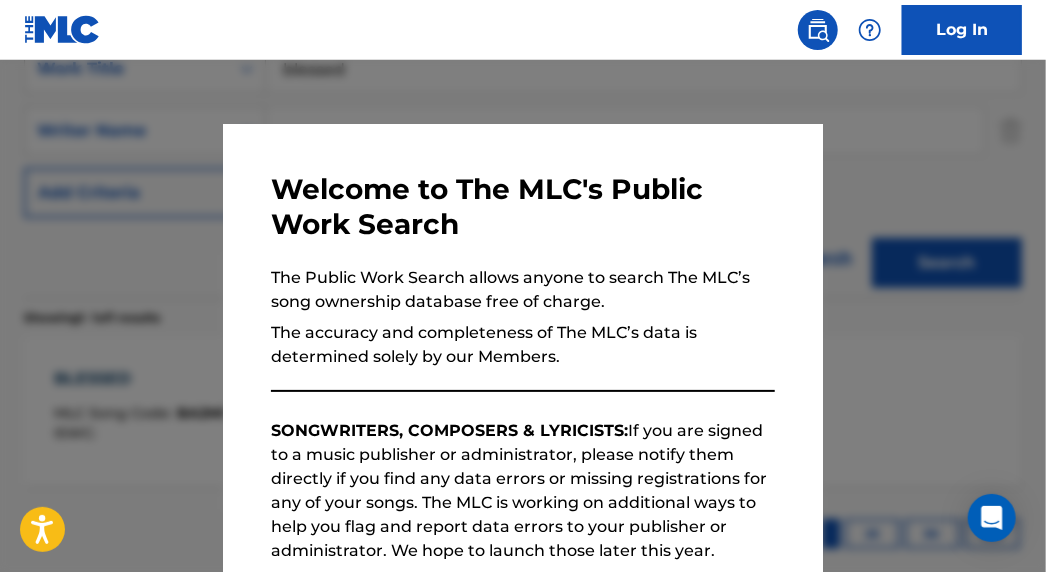 click at bounding box center [523, 346] 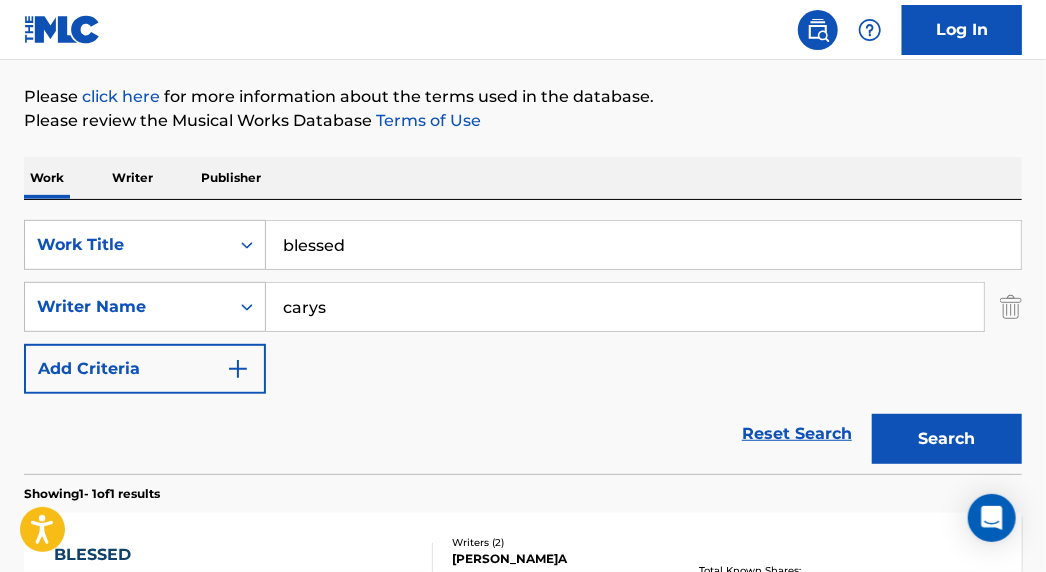 scroll, scrollTop: 220, scrollLeft: 0, axis: vertical 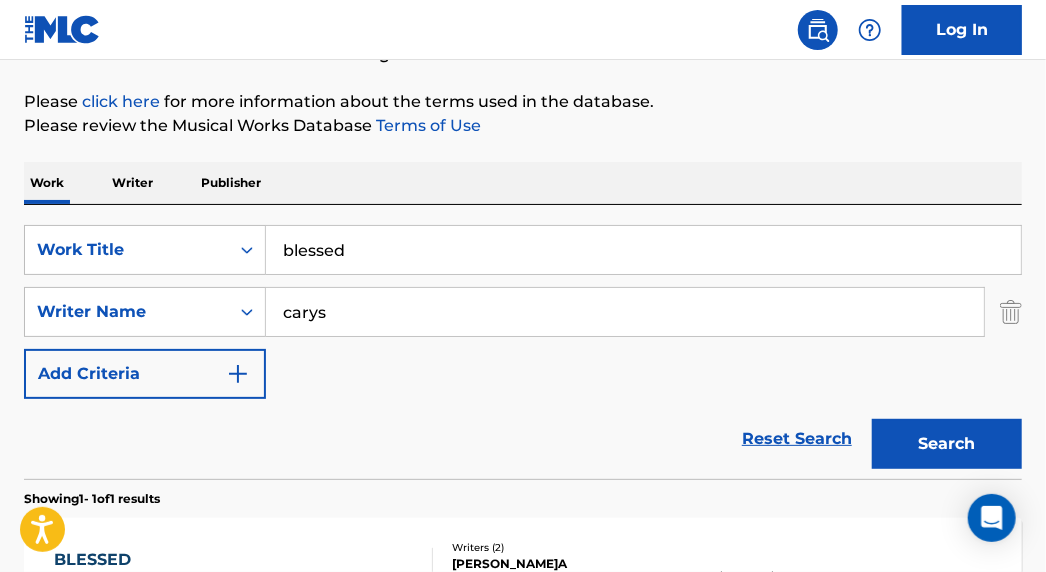 drag, startPoint x: 330, startPoint y: 261, endPoint x: 33, endPoint y: 193, distance: 304.6851 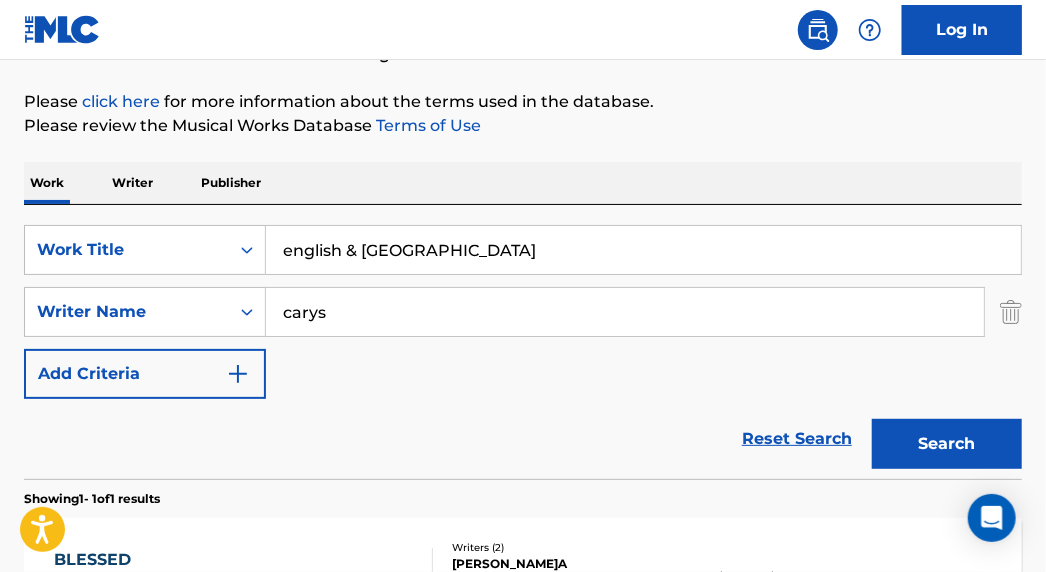 type on "english & [GEOGRAPHIC_DATA]" 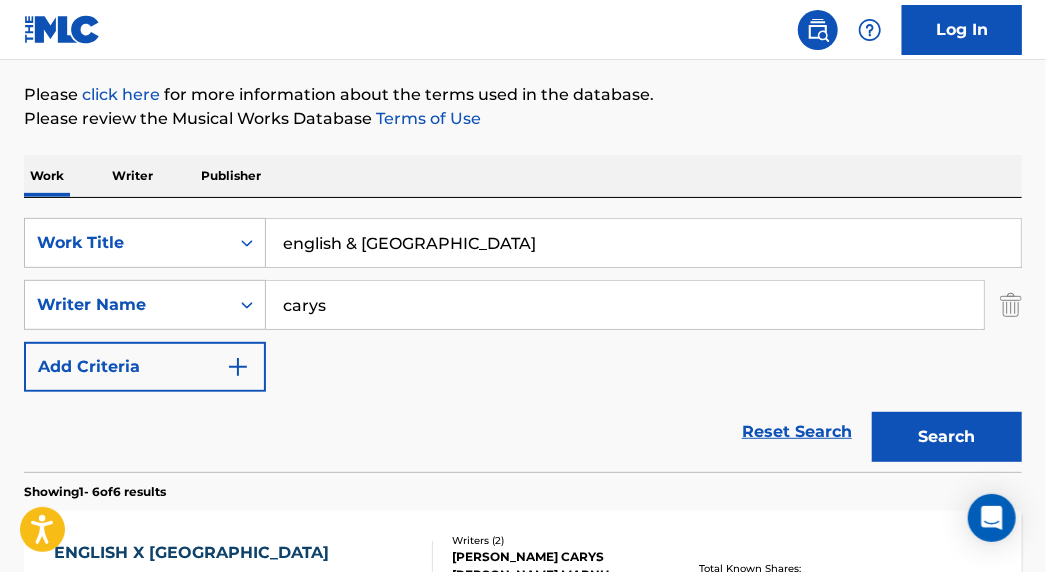 scroll, scrollTop: 220, scrollLeft: 0, axis: vertical 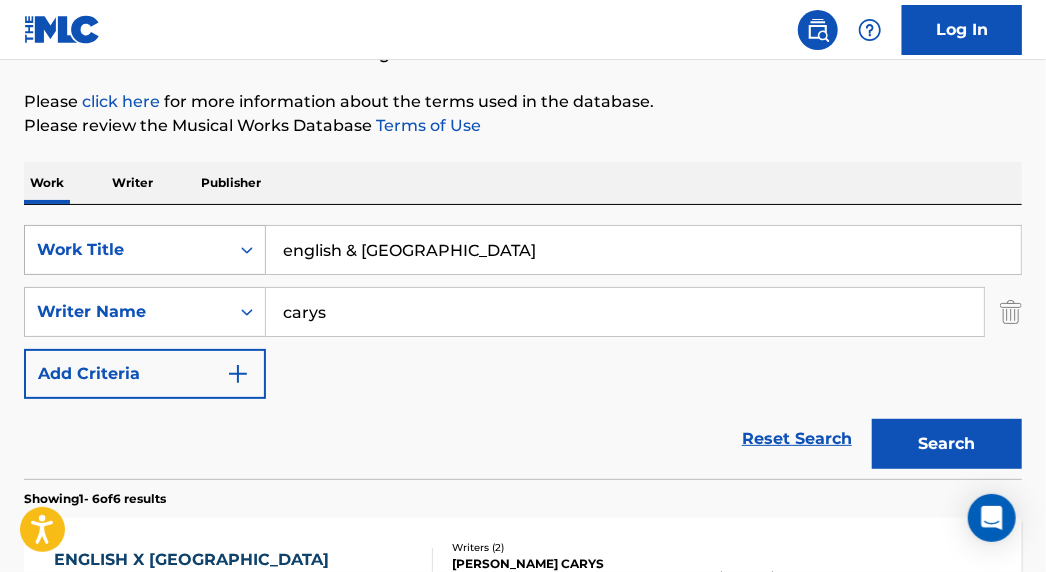 drag, startPoint x: 440, startPoint y: 256, endPoint x: 122, endPoint y: 251, distance: 318.0393 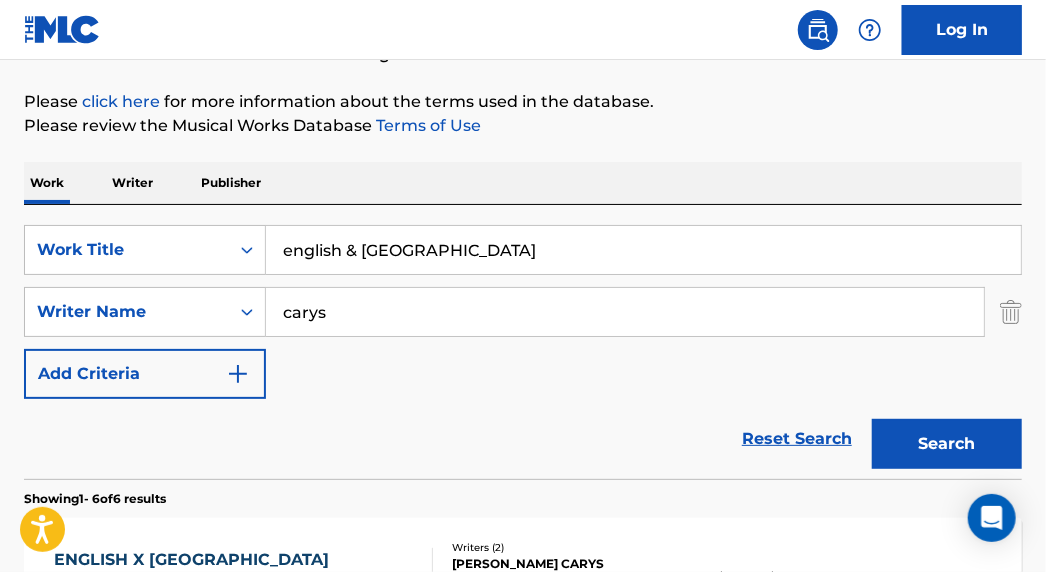 click on "ENGLISH X [GEOGRAPHIC_DATA]" at bounding box center (196, 560) 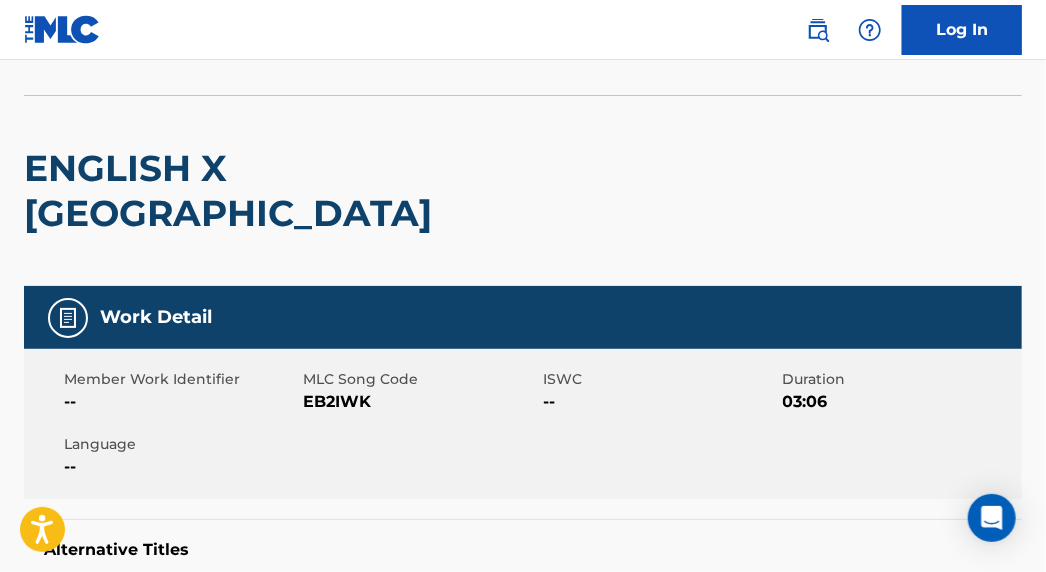 scroll, scrollTop: 90, scrollLeft: 0, axis: vertical 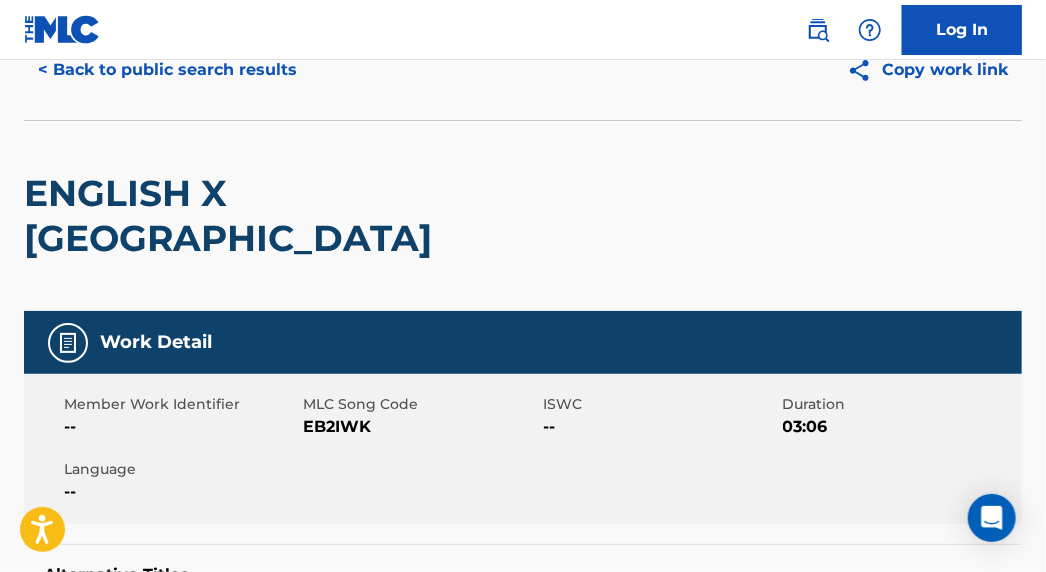 click on "< Back to public search results" at bounding box center (167, 70) 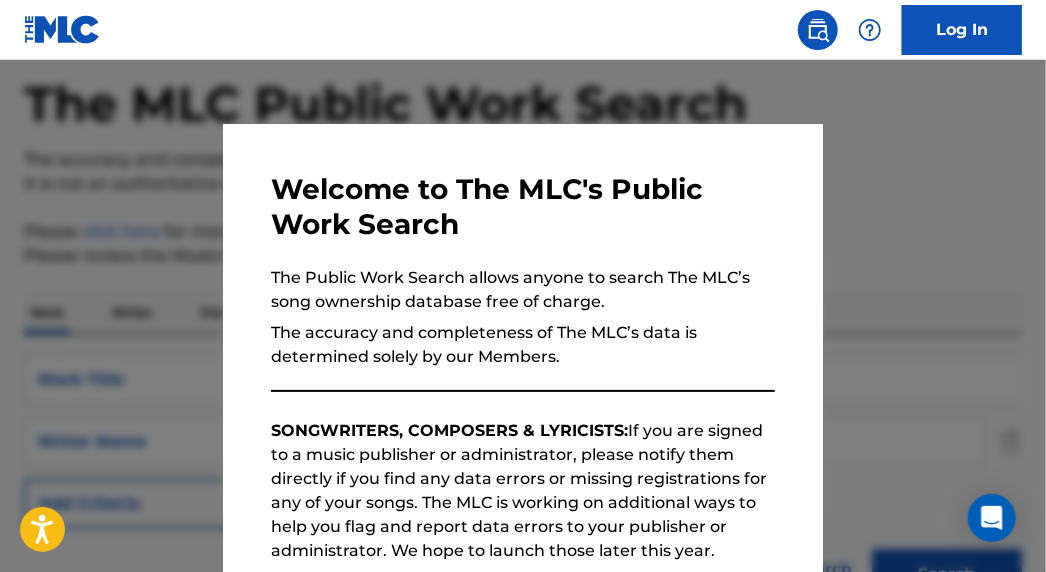 scroll, scrollTop: 220, scrollLeft: 0, axis: vertical 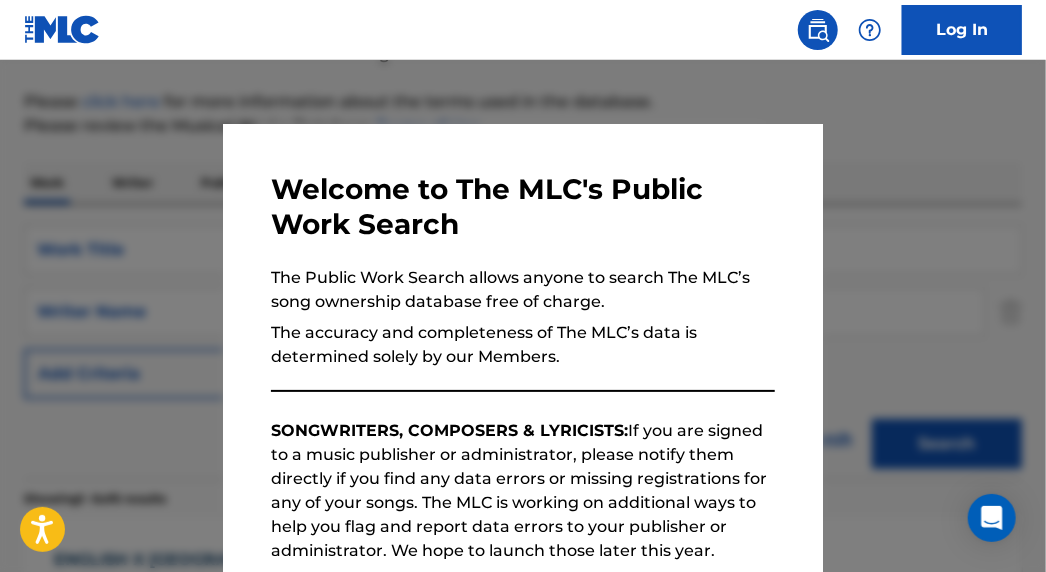 click at bounding box center (523, 346) 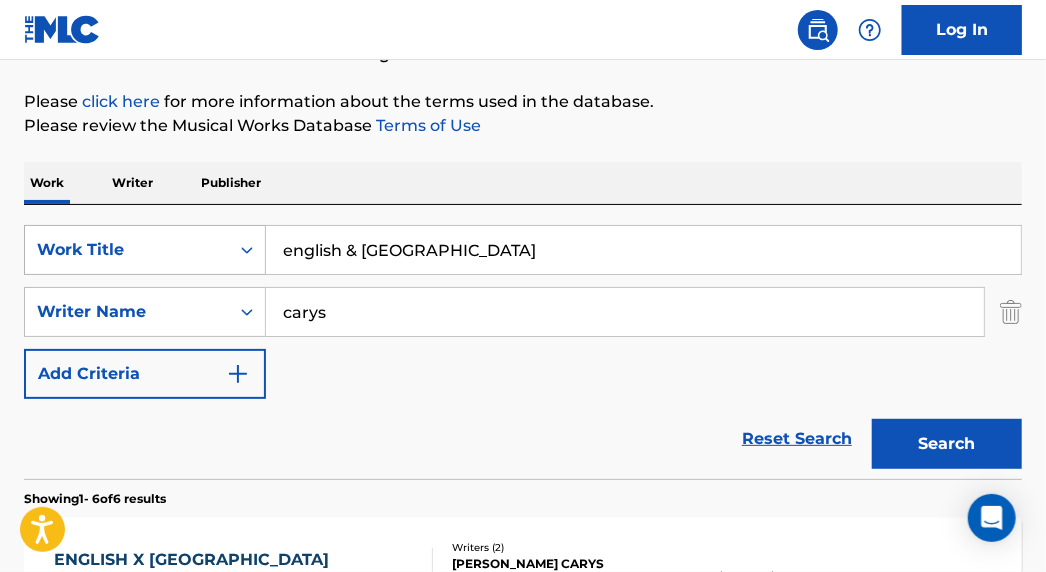 click on "SearchWithCriteria77fb496c-a5ed-456f-9601-e63d4412dbf0 Work Title english & [GEOGRAPHIC_DATA]" at bounding box center (523, 250) 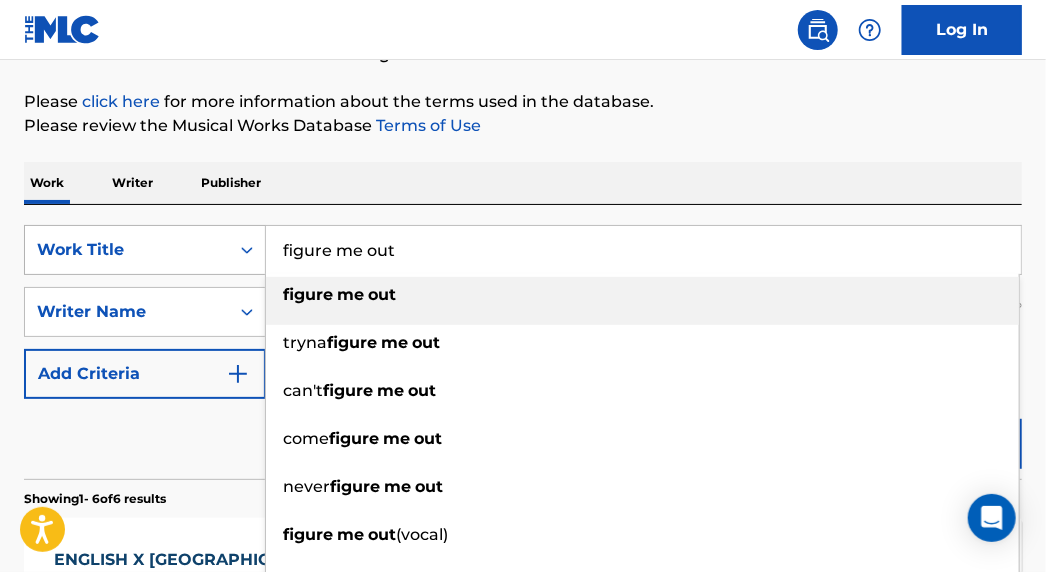 type on "figure me out" 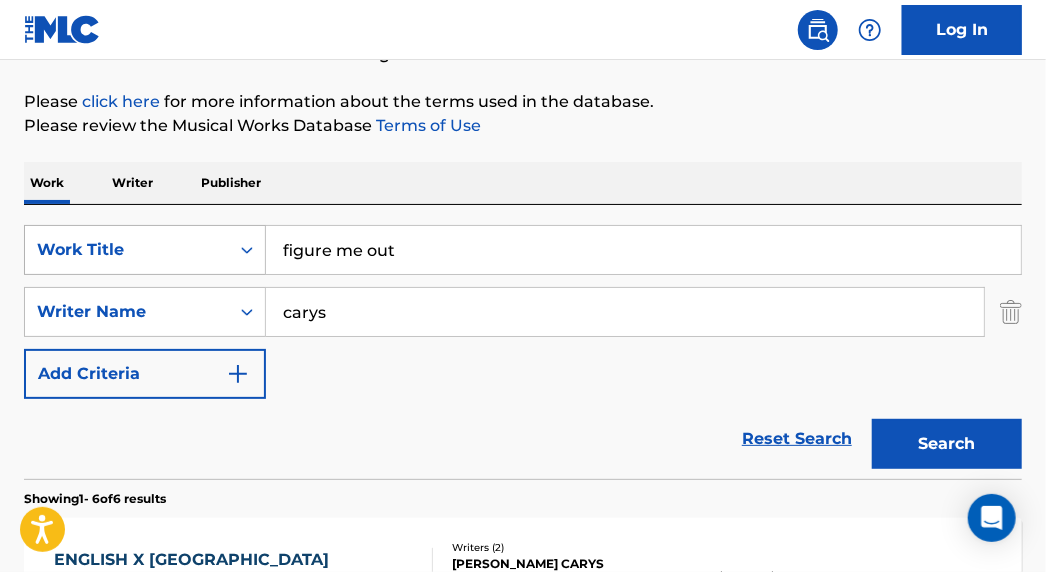 click on "Search" at bounding box center (947, 444) 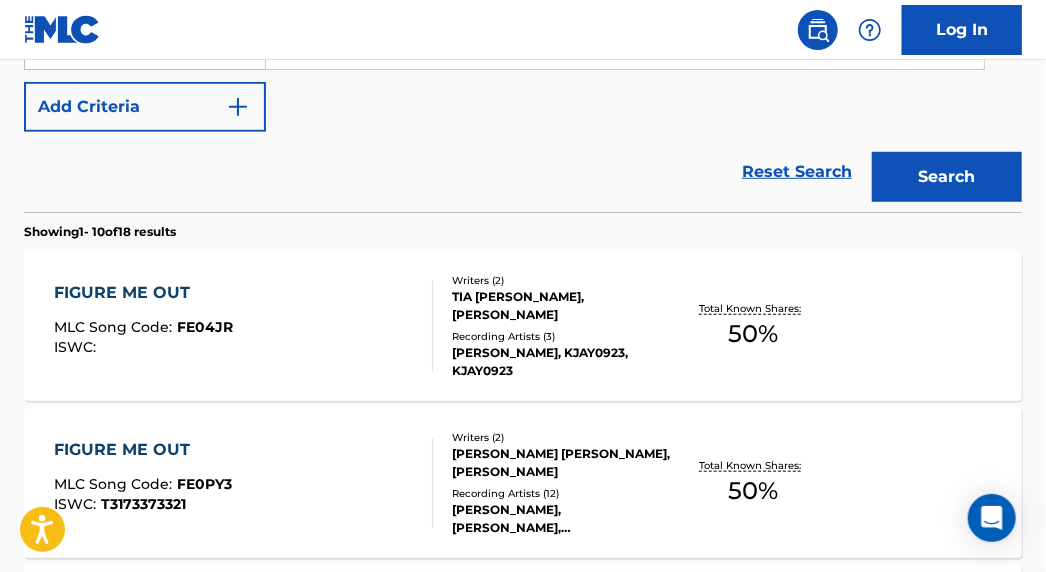 scroll, scrollTop: 492, scrollLeft: 0, axis: vertical 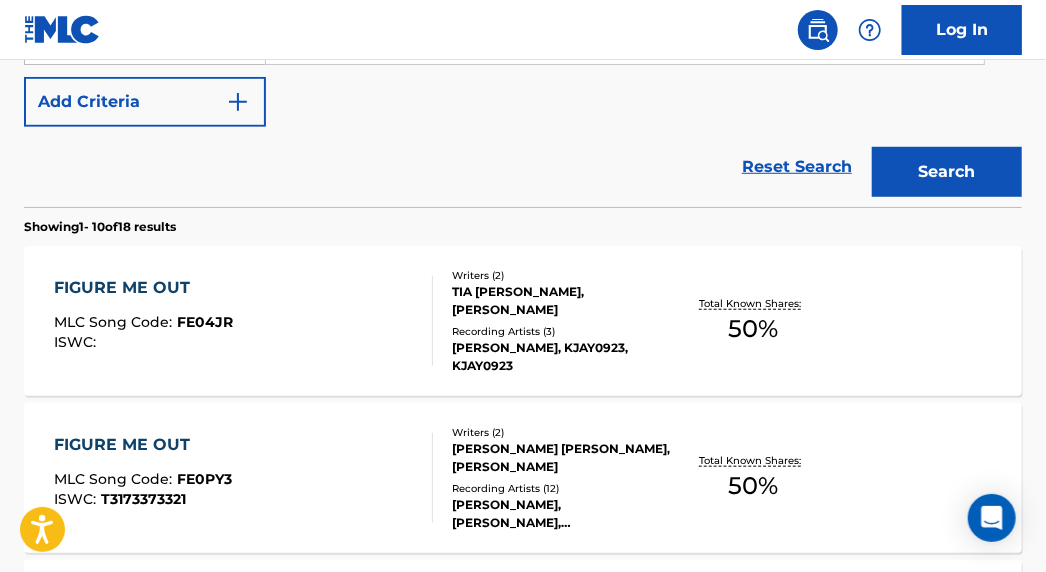 click on "FIGURE ME OUT" at bounding box center [143, 445] 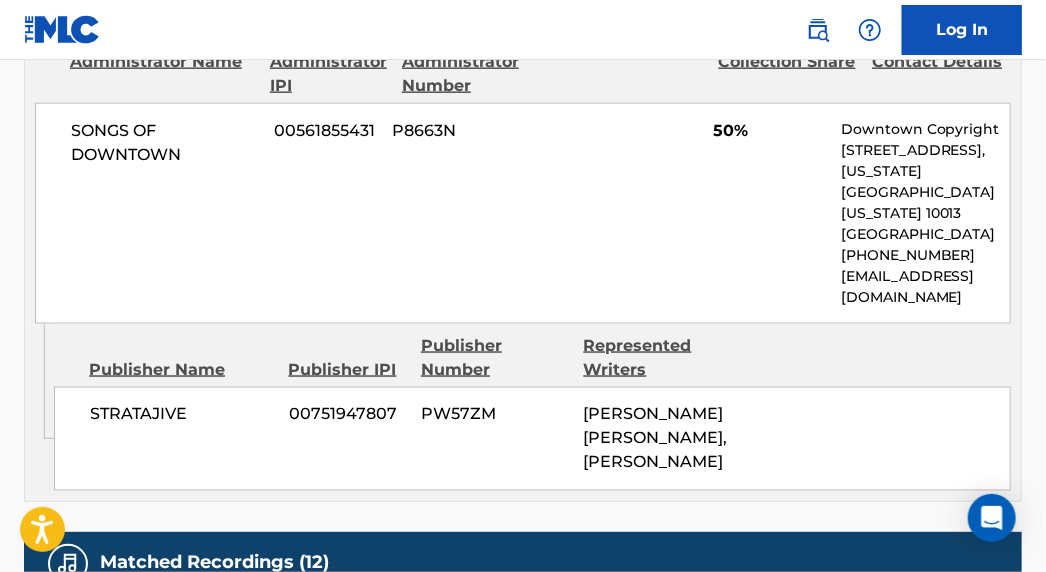 scroll, scrollTop: 1181, scrollLeft: 0, axis: vertical 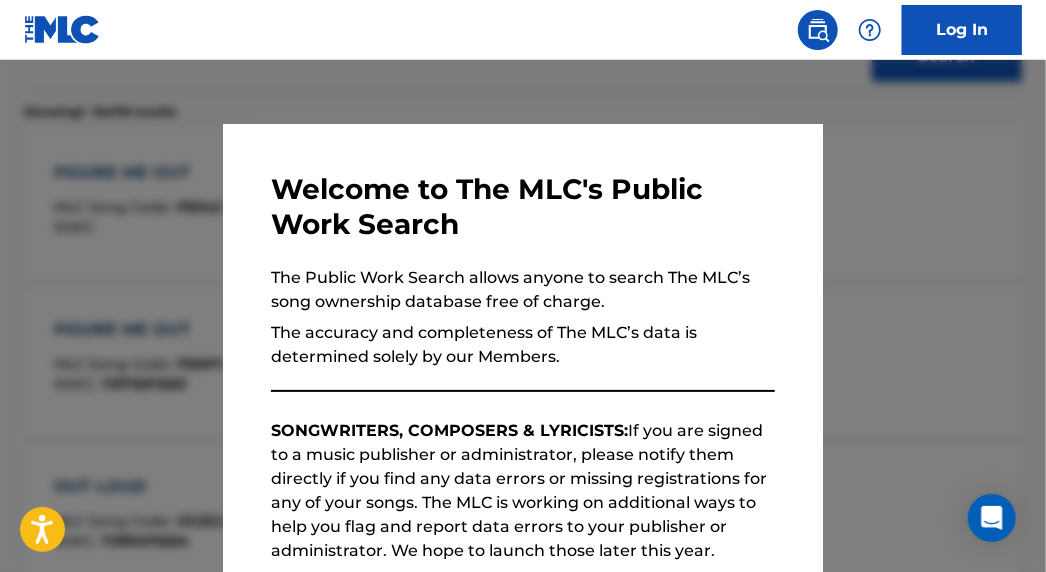 click at bounding box center [523, 346] 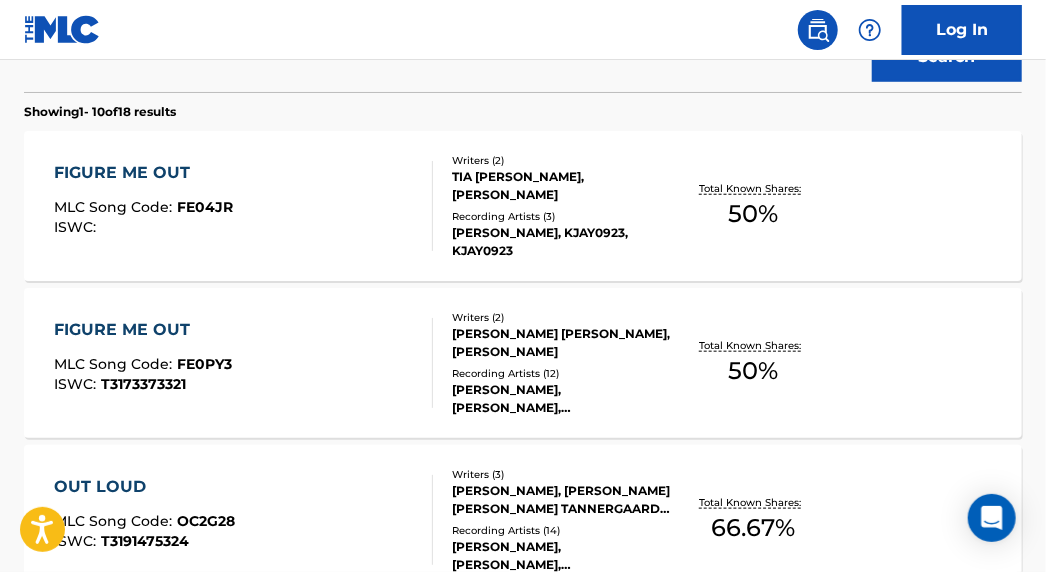 click on "FIGURE ME OUT MLC Song Code : FE04JR ISWC : Writers ( 2 )[PERSON_NAME]A CARYS[PERSON_NAME]R MARNU,[PERSON_NAME] Recording Artists ( 3 )[PERSON_NAME], KJAY0923, KJAY0923 Total Known Shares: 50 %" at bounding box center [523, 206] 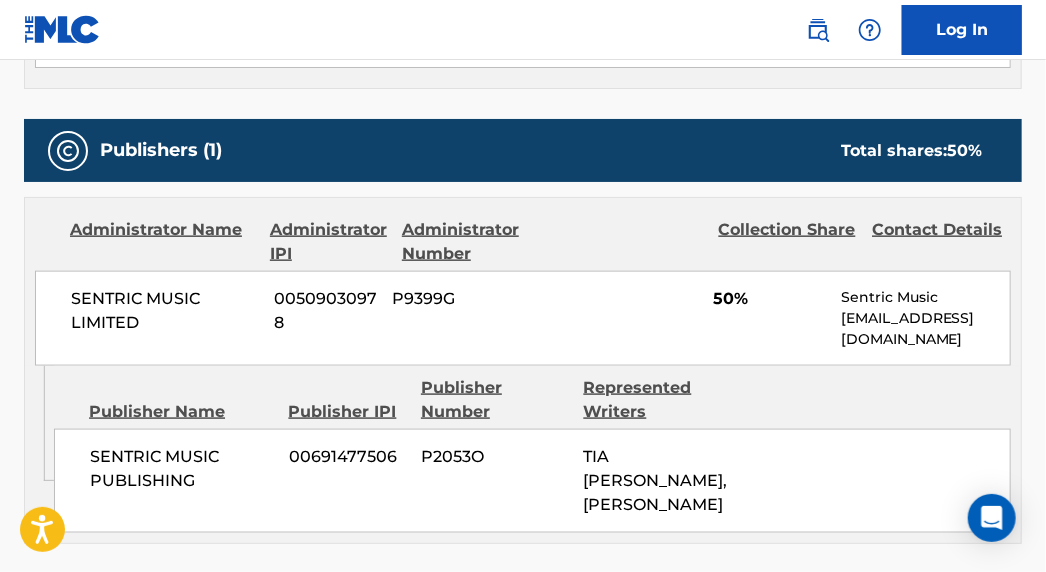 scroll, scrollTop: 909, scrollLeft: 0, axis: vertical 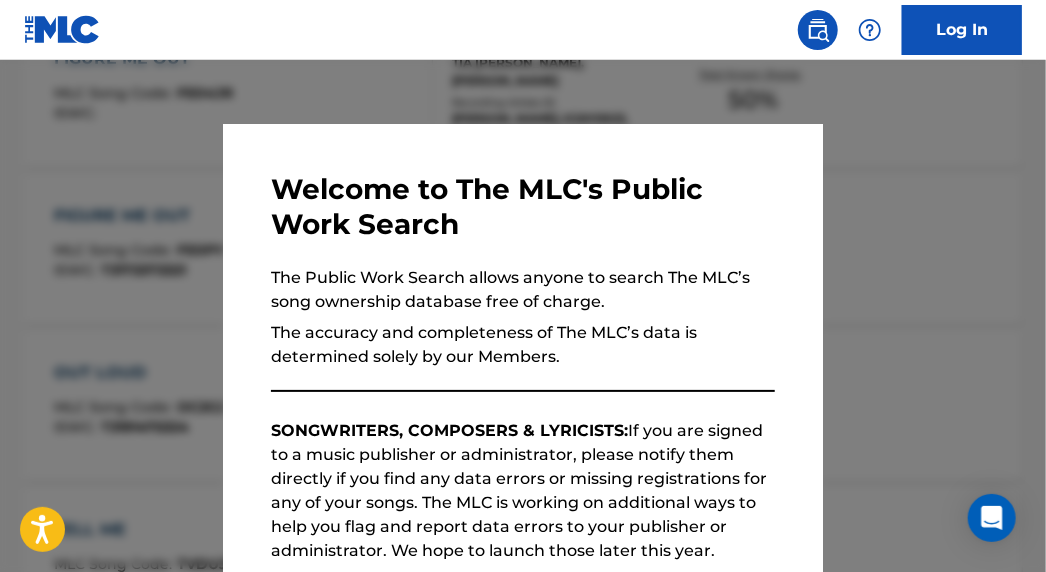 click at bounding box center (523, 346) 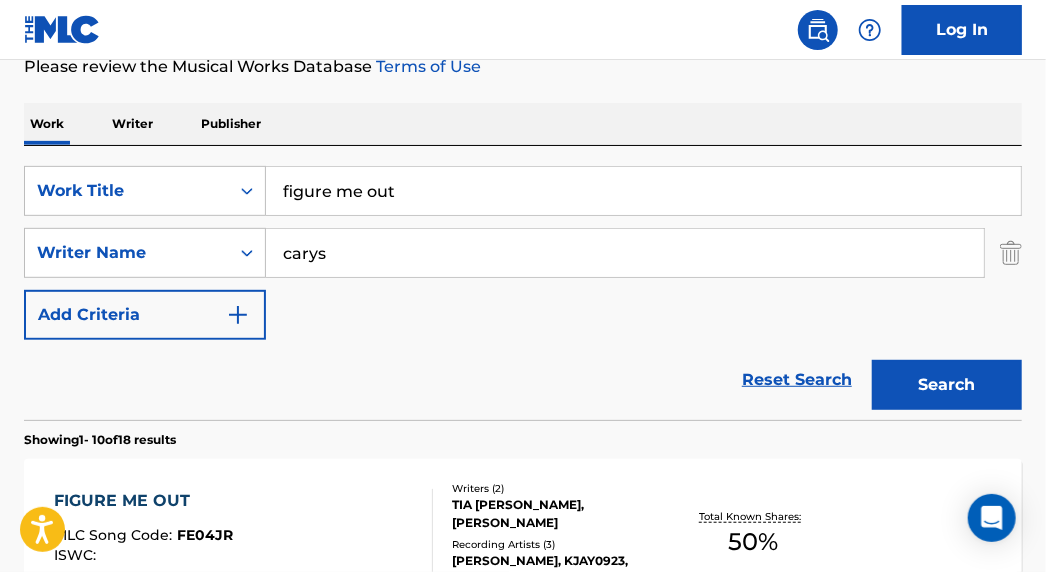 scroll, scrollTop: 267, scrollLeft: 0, axis: vertical 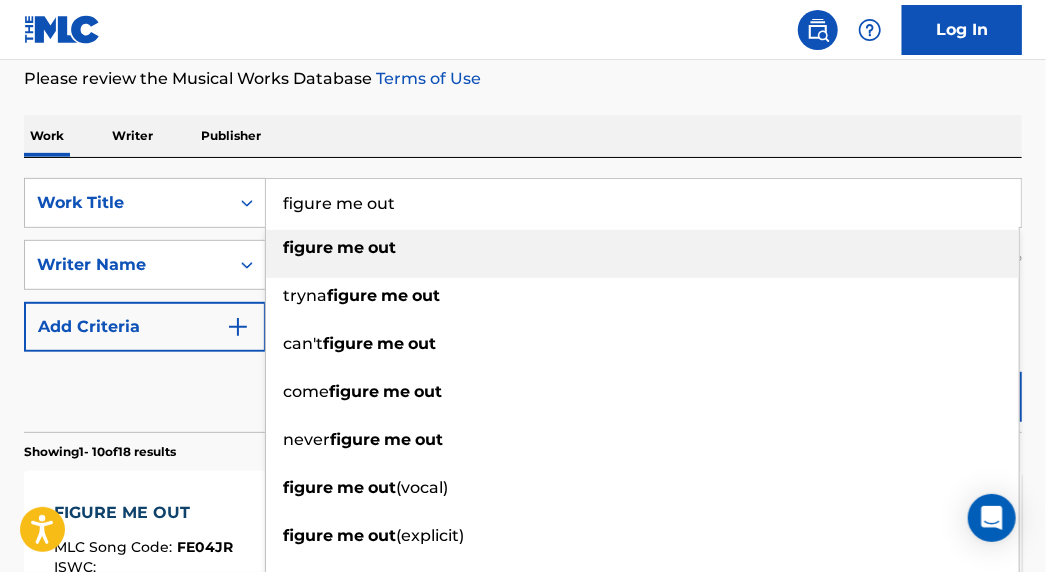 drag, startPoint x: 447, startPoint y: 221, endPoint x: -134, endPoint y: 172, distance: 583.0626 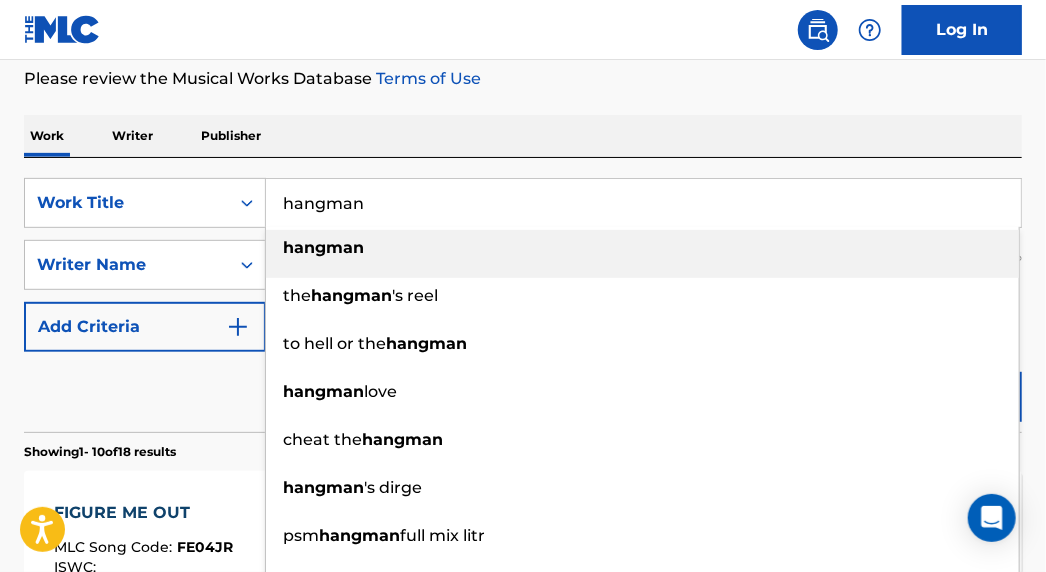 type on "hangman" 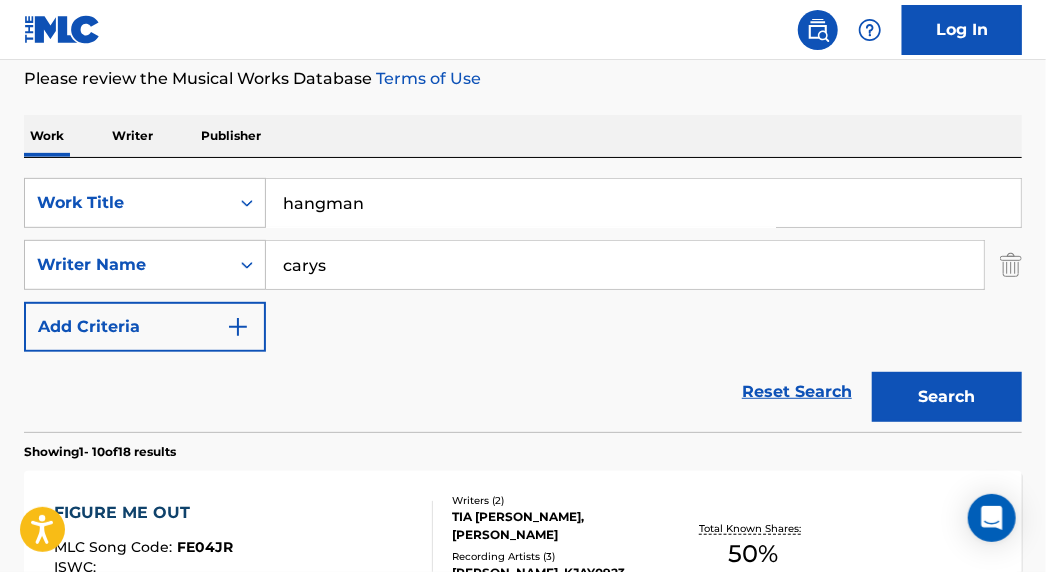 click on "Search" at bounding box center (947, 397) 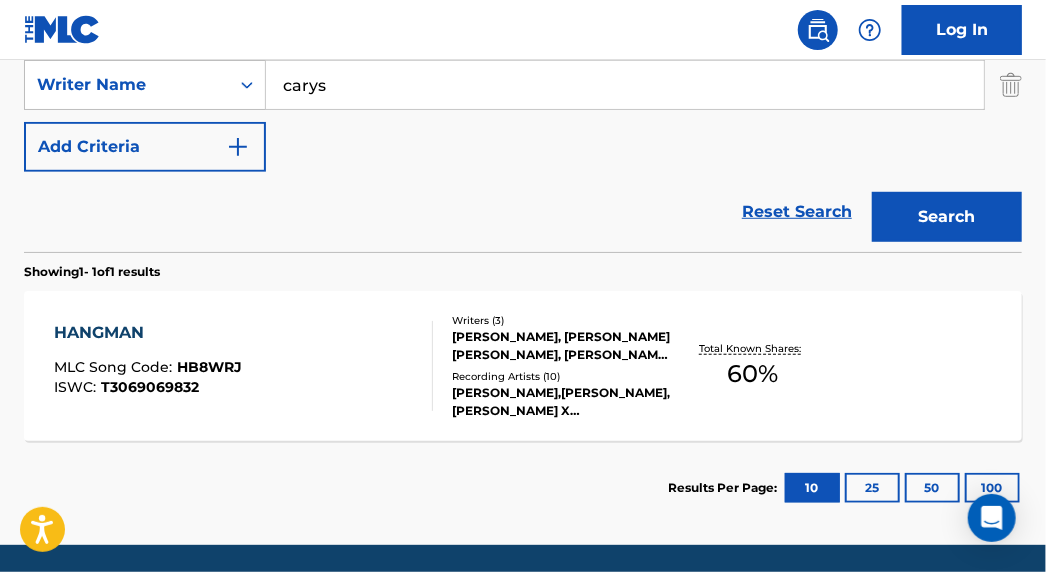 scroll, scrollTop: 449, scrollLeft: 0, axis: vertical 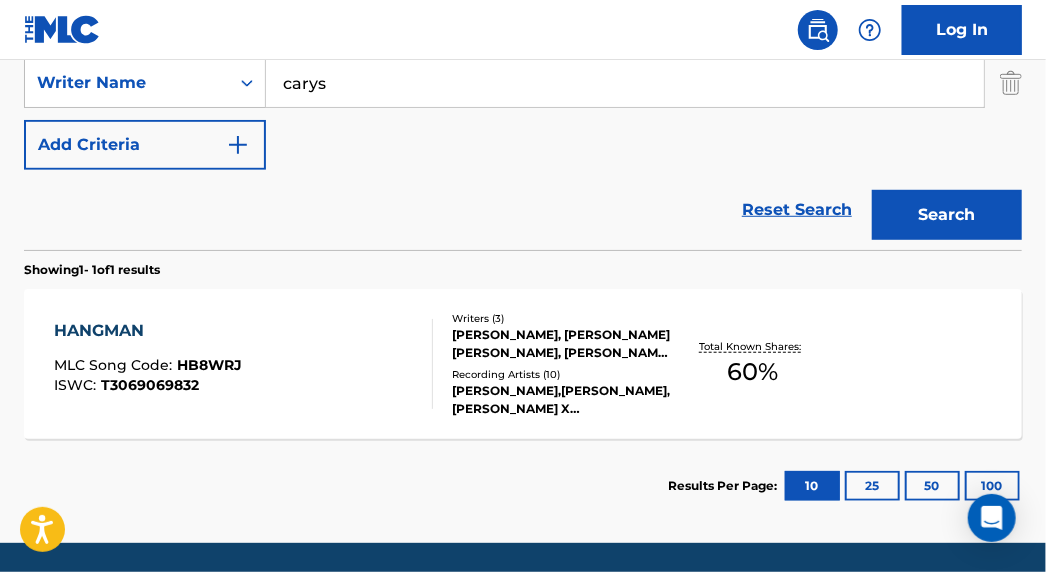 click on "HANGMAN" at bounding box center [148, 331] 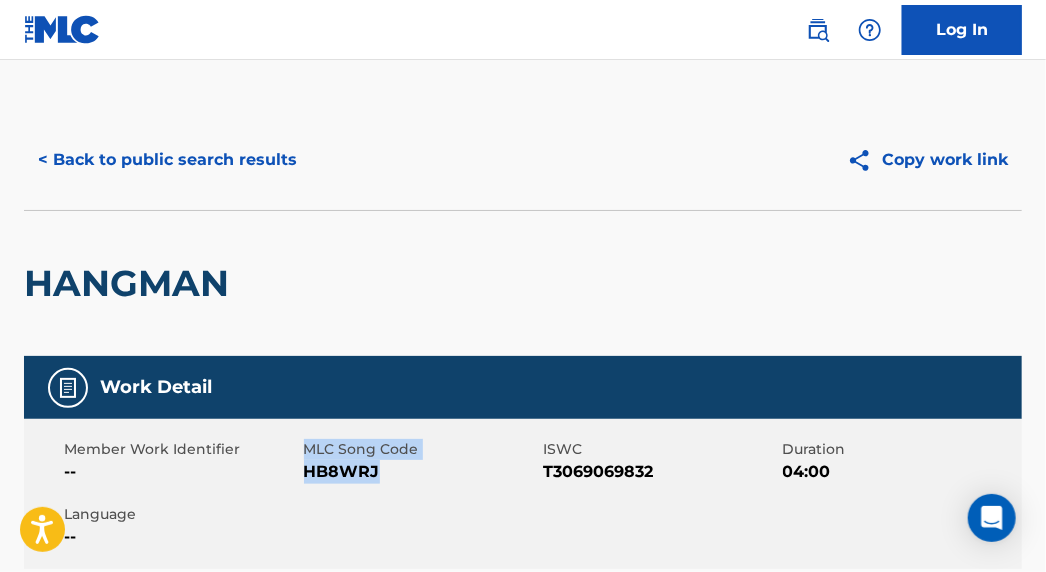 drag, startPoint x: 381, startPoint y: 474, endPoint x: 305, endPoint y: 451, distance: 79.40403 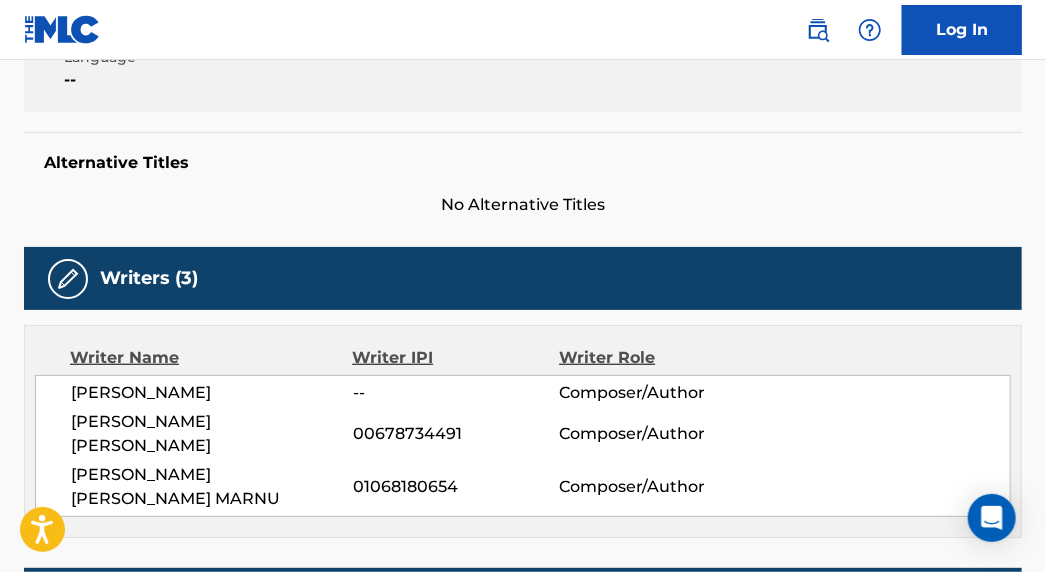 scroll, scrollTop: 454, scrollLeft: 0, axis: vertical 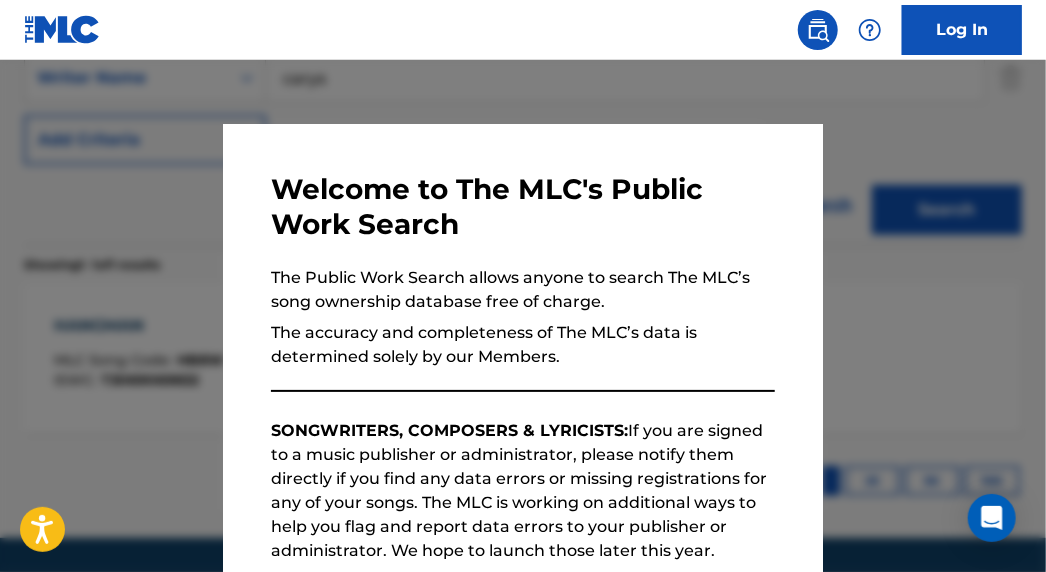 click at bounding box center (523, 346) 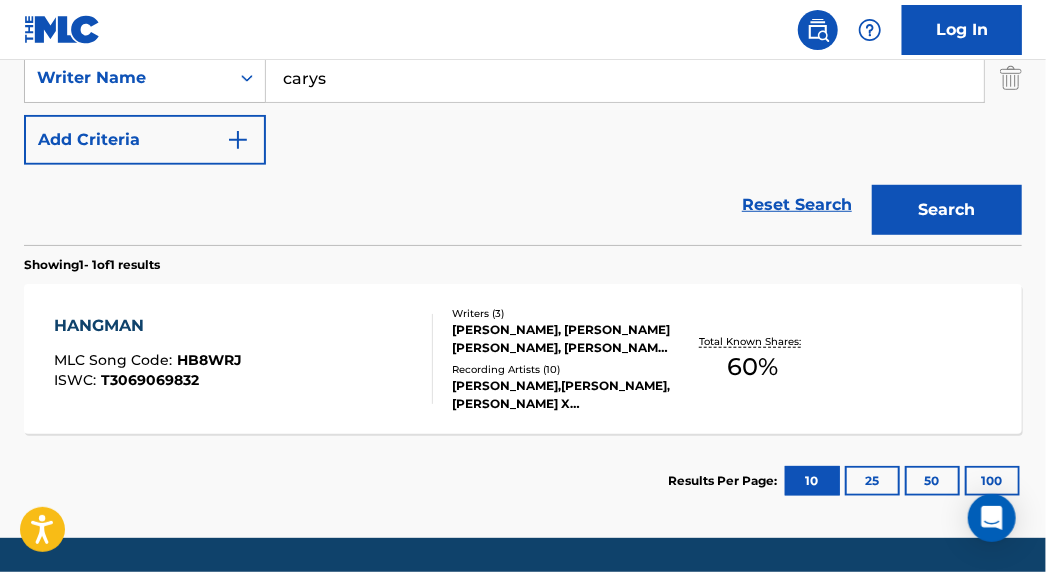 scroll, scrollTop: 363, scrollLeft: 0, axis: vertical 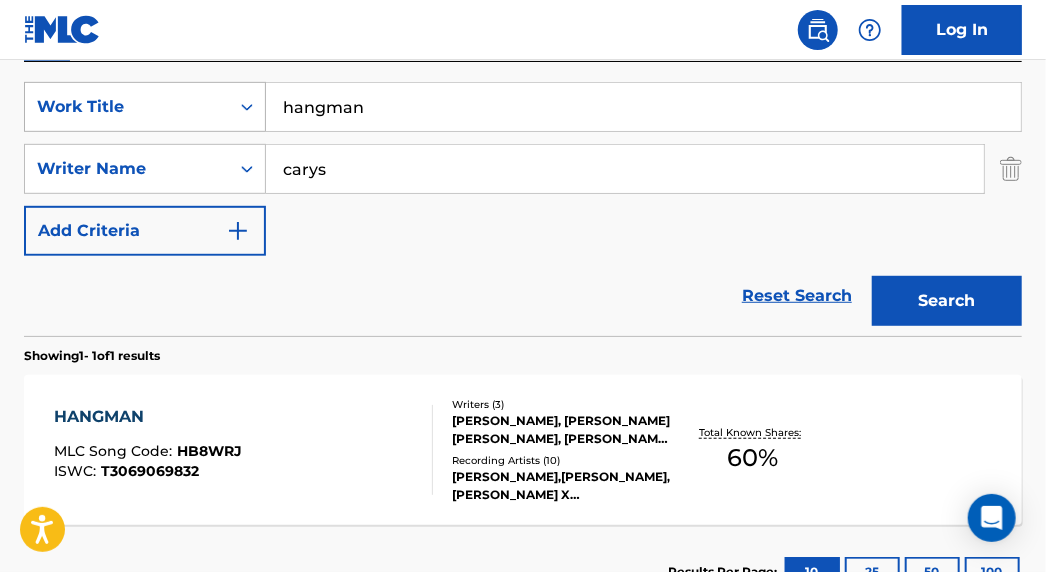 drag, startPoint x: 373, startPoint y: 114, endPoint x: 198, endPoint y: 110, distance: 175.04572 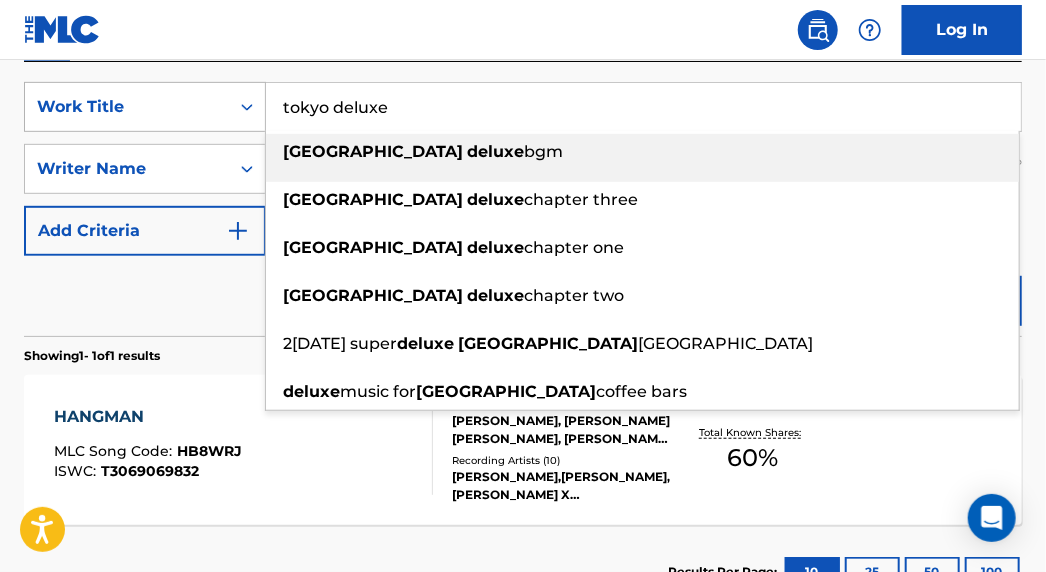 type on "tokyo deluxe" 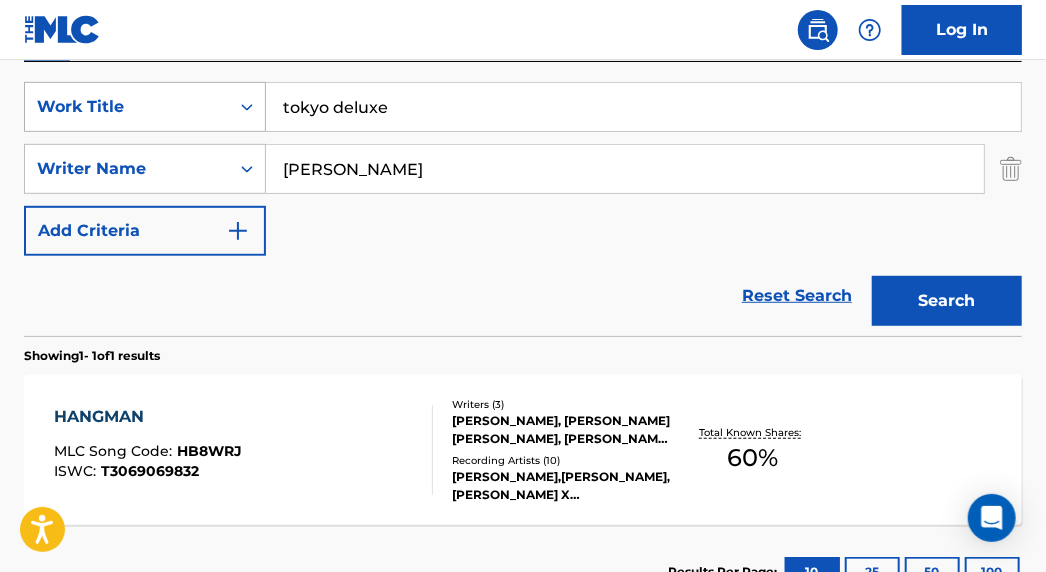 click on "Search" at bounding box center (947, 301) 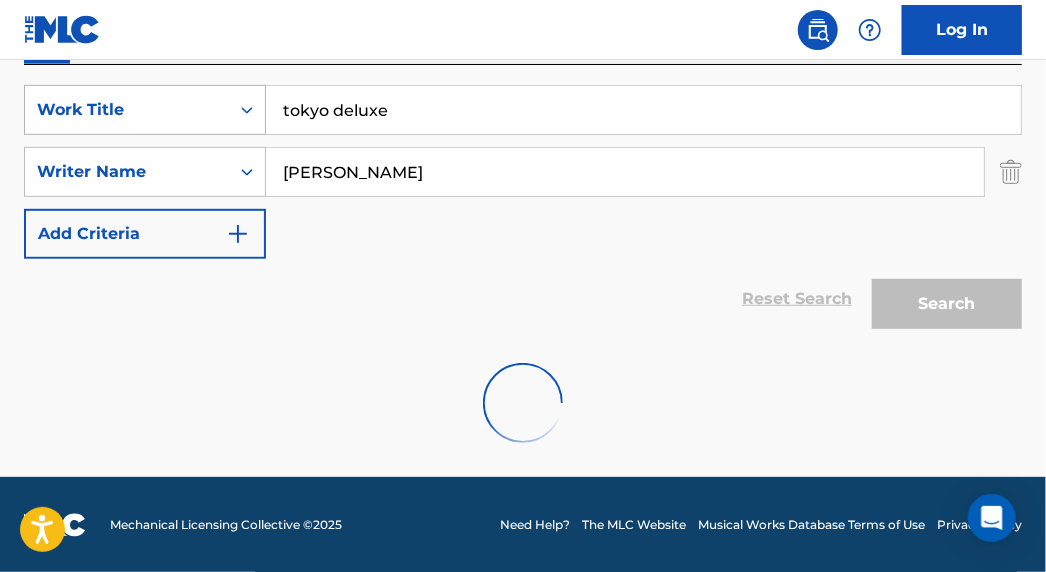 scroll, scrollTop: 295, scrollLeft: 0, axis: vertical 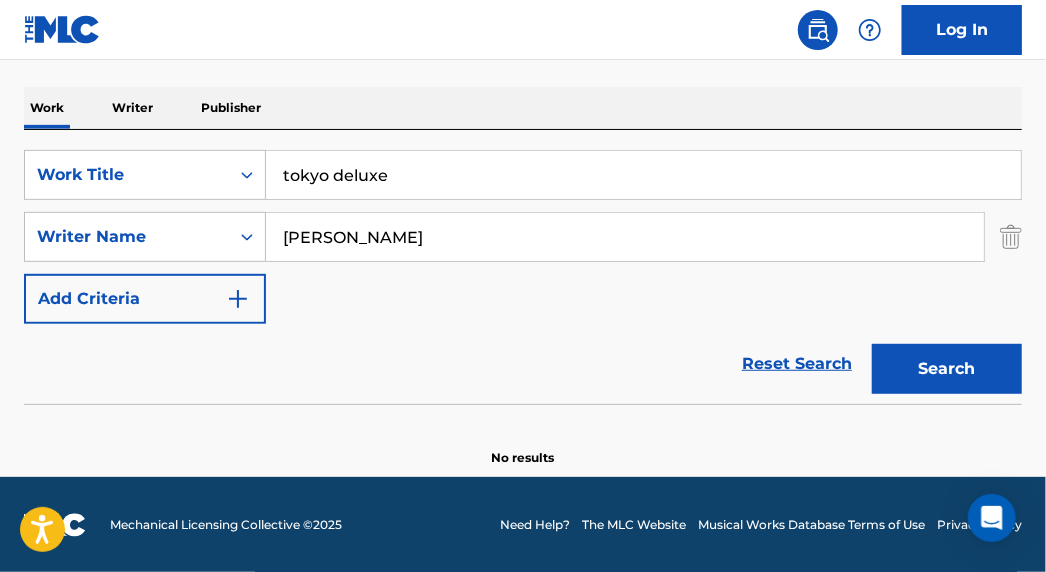 drag, startPoint x: 374, startPoint y: 234, endPoint x: 336, endPoint y: 239, distance: 38.327538 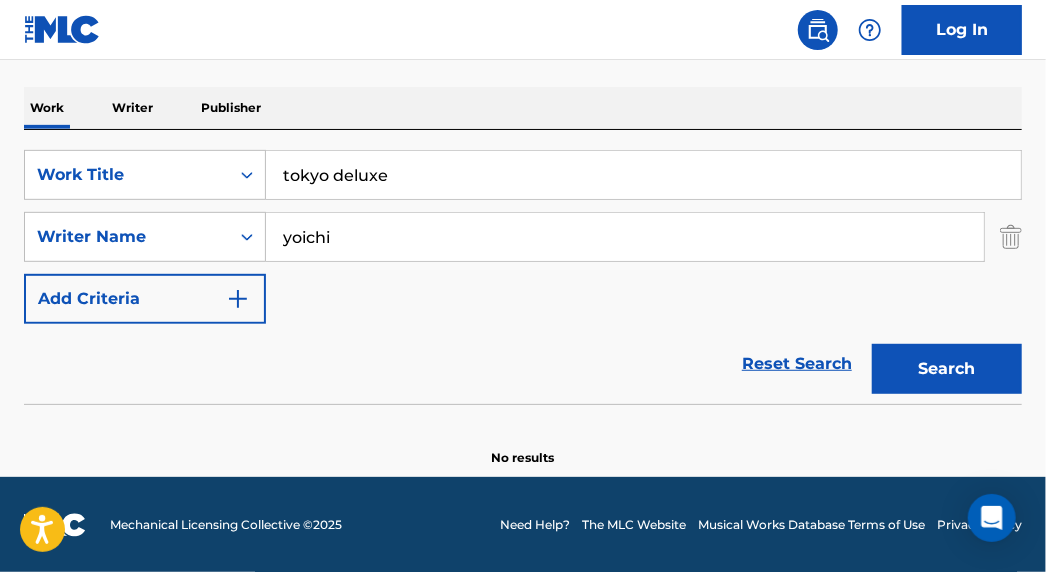 click on "Search" at bounding box center (947, 369) 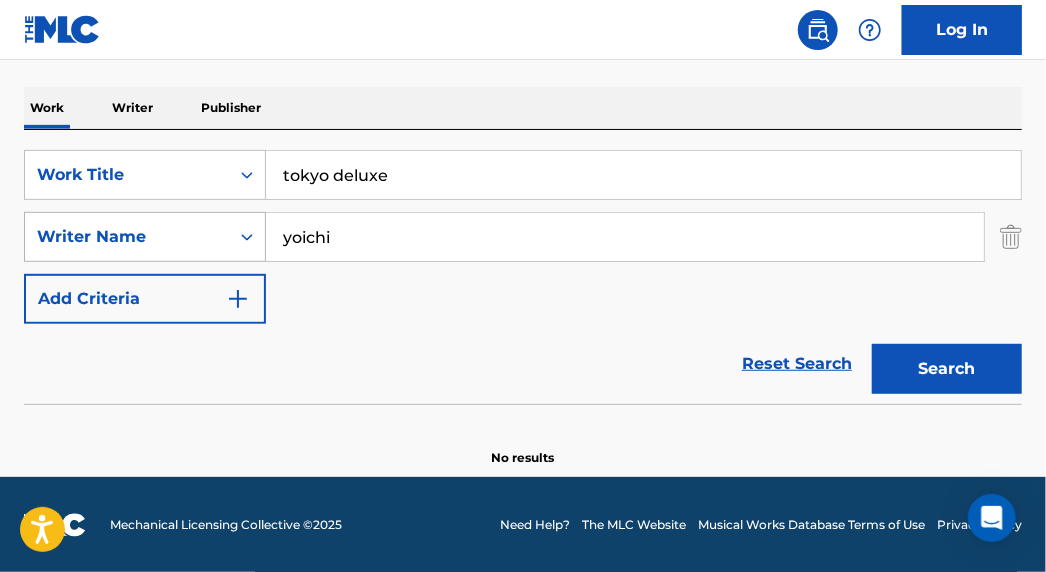 drag, startPoint x: 380, startPoint y: 241, endPoint x: 232, endPoint y: 241, distance: 148 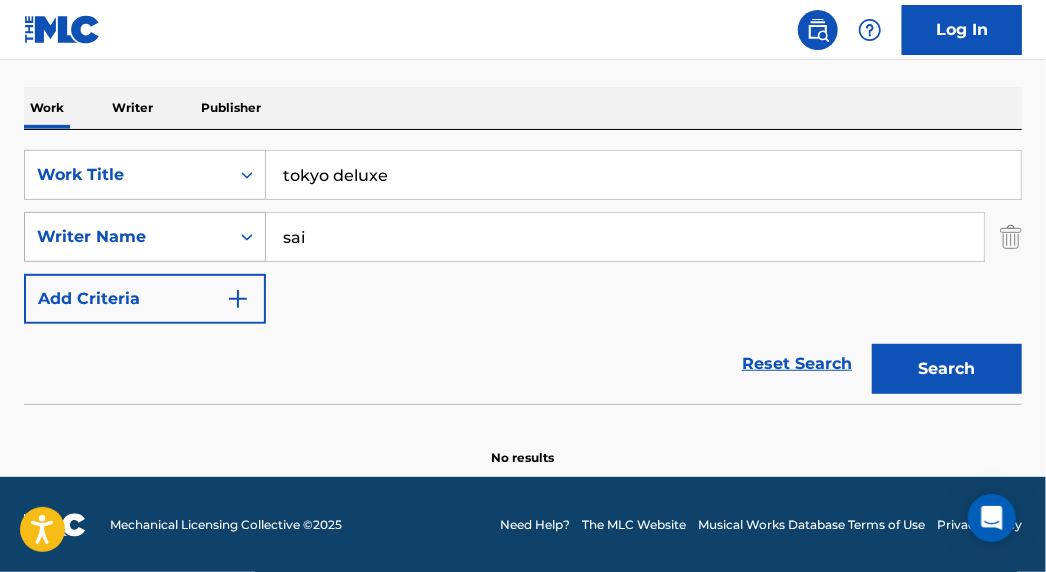 click on "Search" at bounding box center (947, 369) 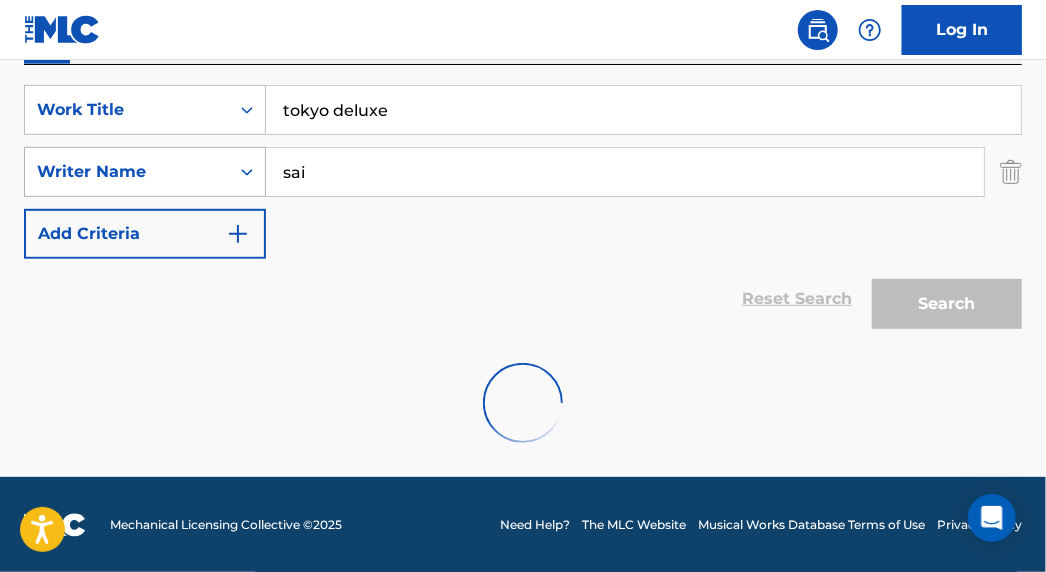 scroll, scrollTop: 363, scrollLeft: 0, axis: vertical 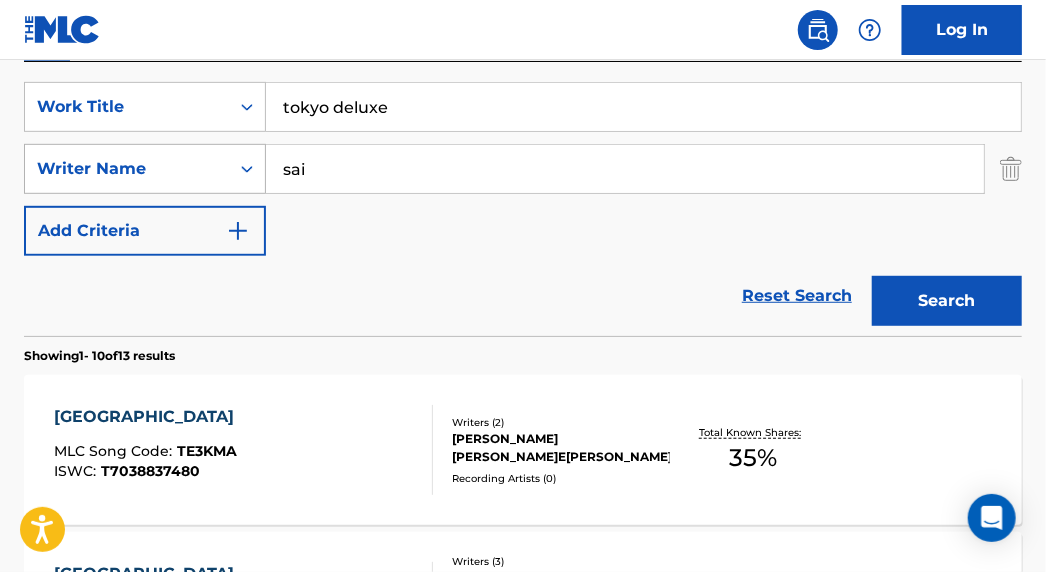 drag, startPoint x: 327, startPoint y: 170, endPoint x: 228, endPoint y: 168, distance: 99.0202 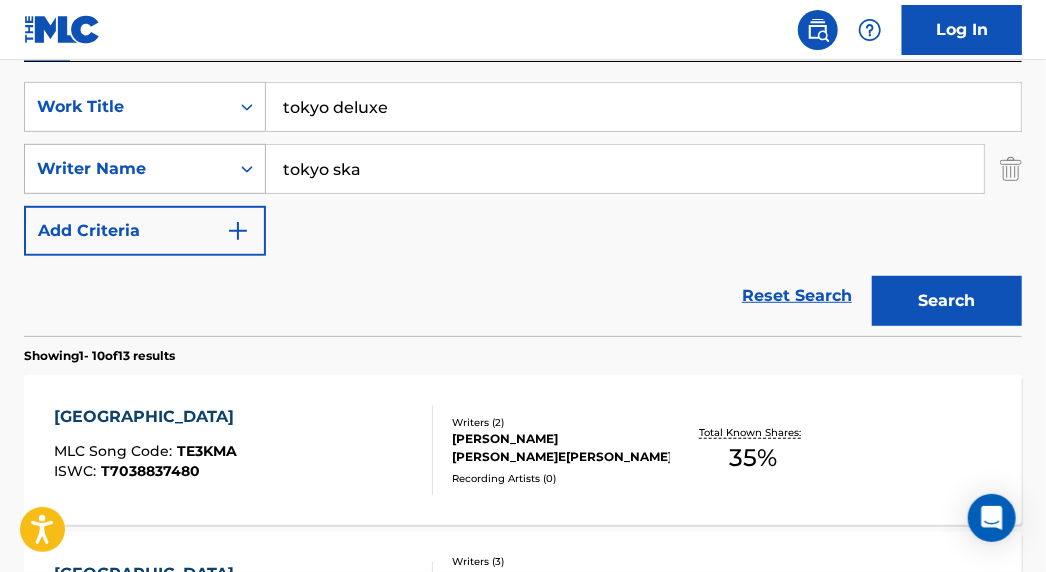 type on "tokyo ska" 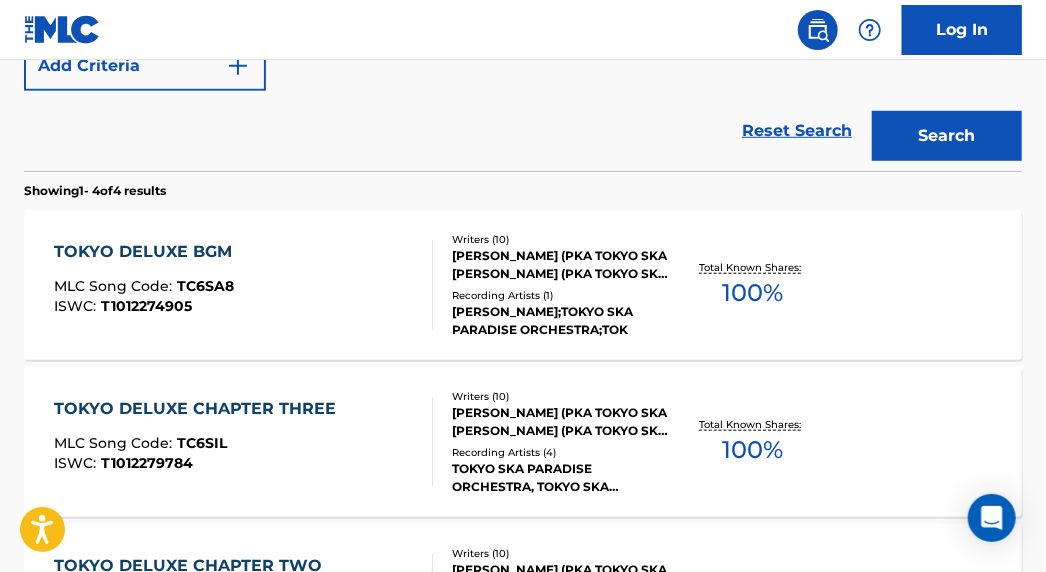 scroll, scrollTop: 545, scrollLeft: 0, axis: vertical 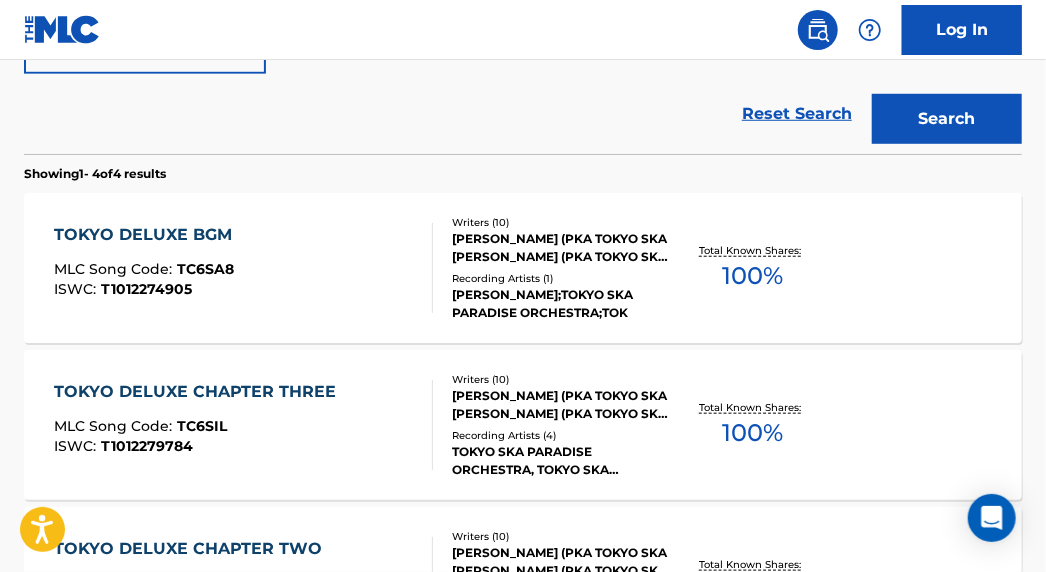 click on "TOKYO DELUXE BGM" at bounding box center [148, 235] 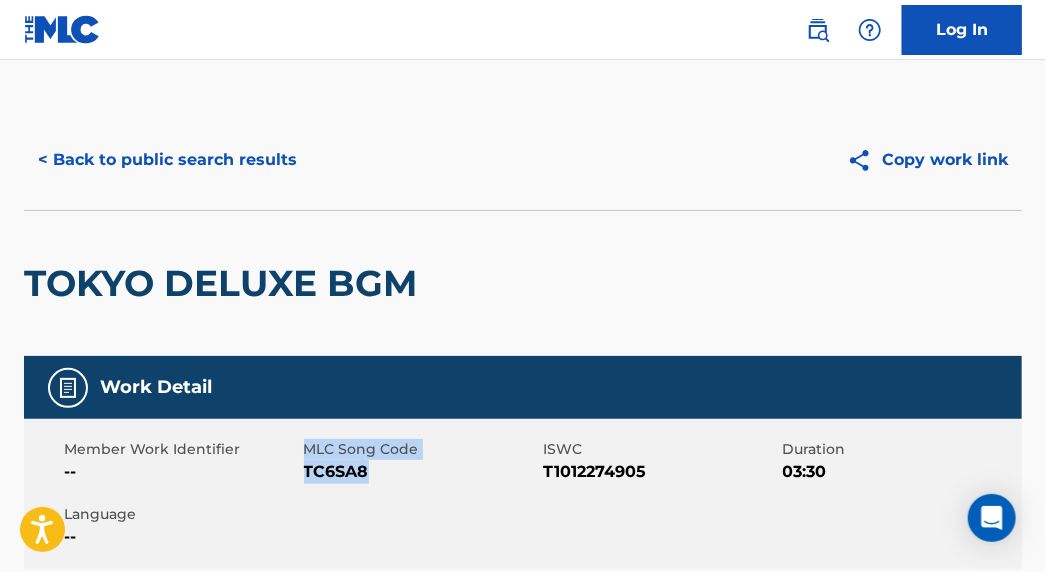 drag, startPoint x: 370, startPoint y: 477, endPoint x: 310, endPoint y: 453, distance: 64.62198 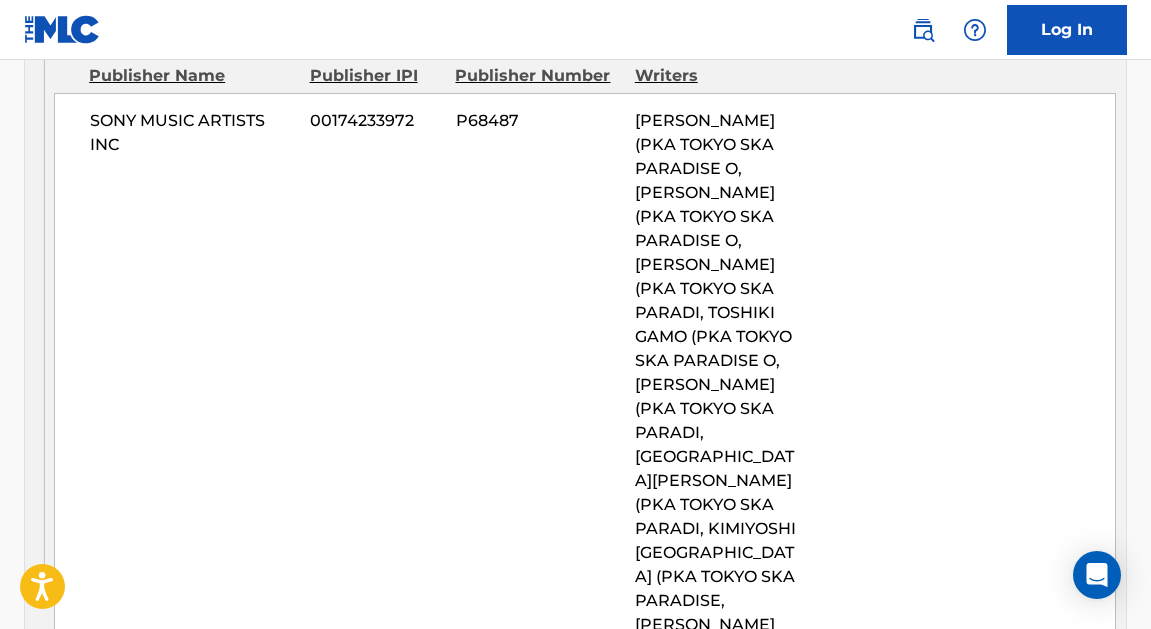 scroll, scrollTop: 1800, scrollLeft: 0, axis: vertical 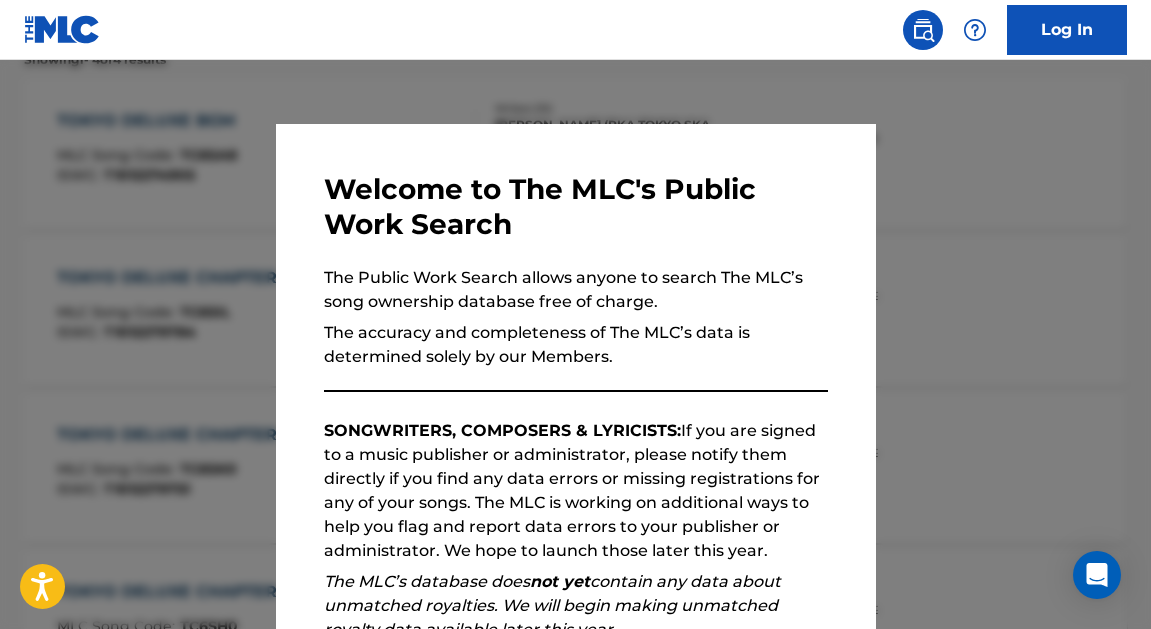 click at bounding box center [575, 374] 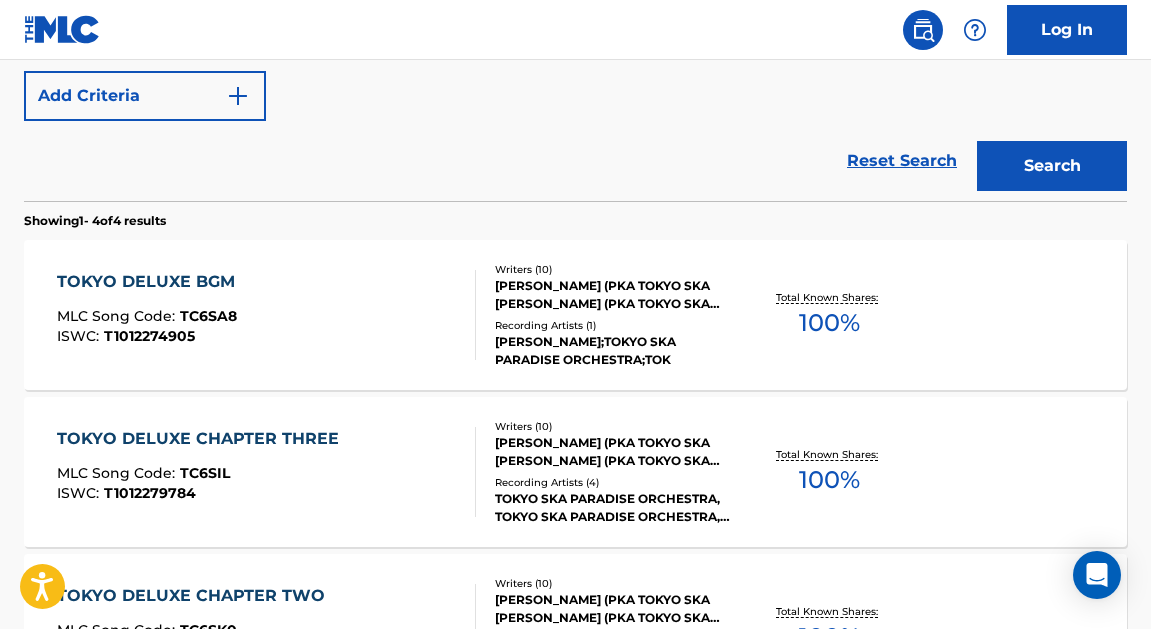 scroll, scrollTop: 259, scrollLeft: 0, axis: vertical 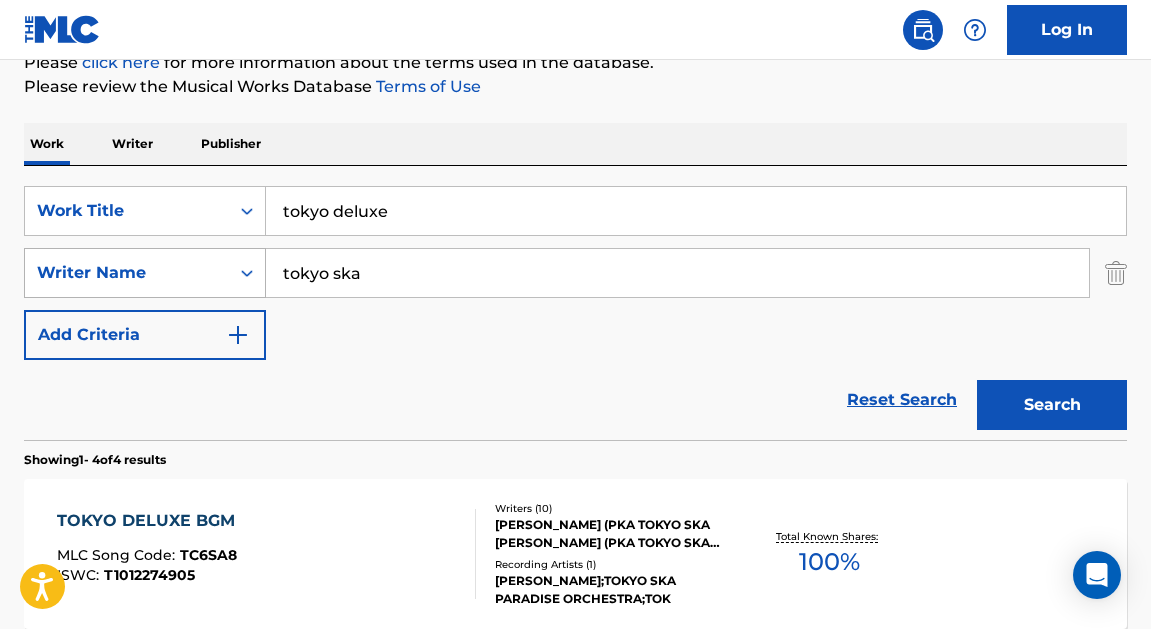 drag, startPoint x: 281, startPoint y: 276, endPoint x: 81, endPoint y: 276, distance: 200 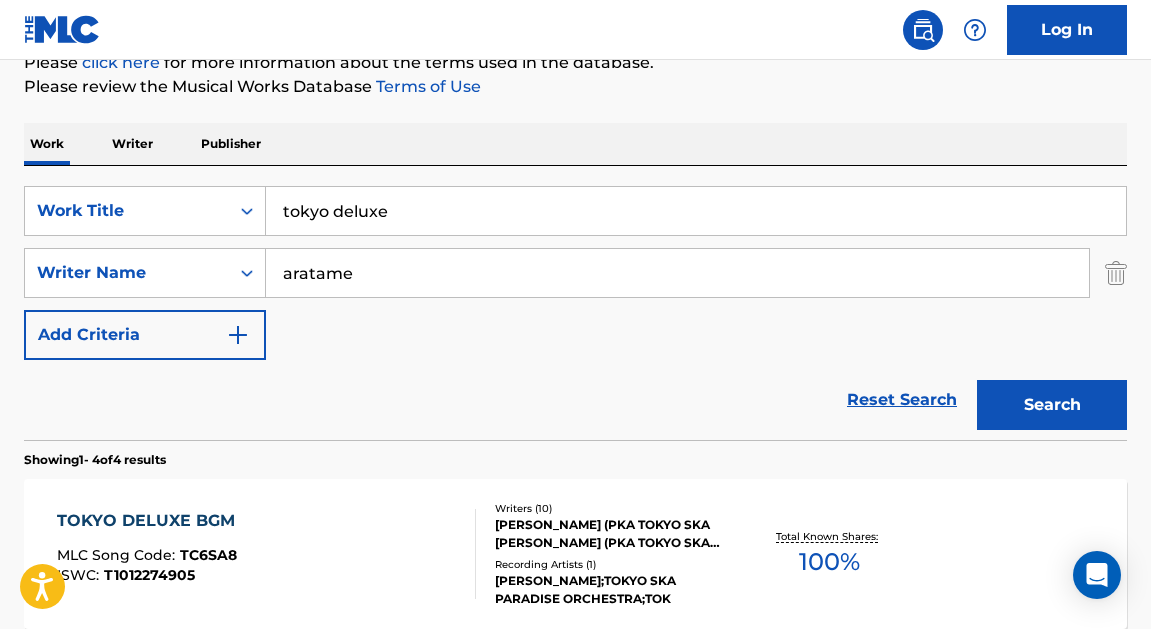 type on "aratame" 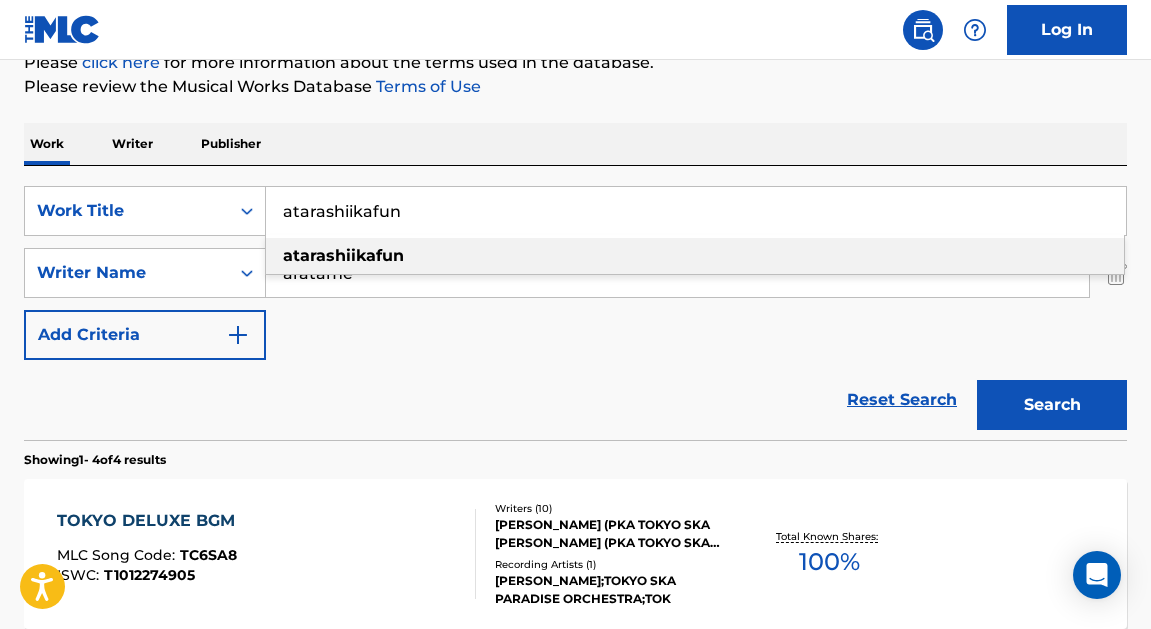 type on "atarashiikafun" 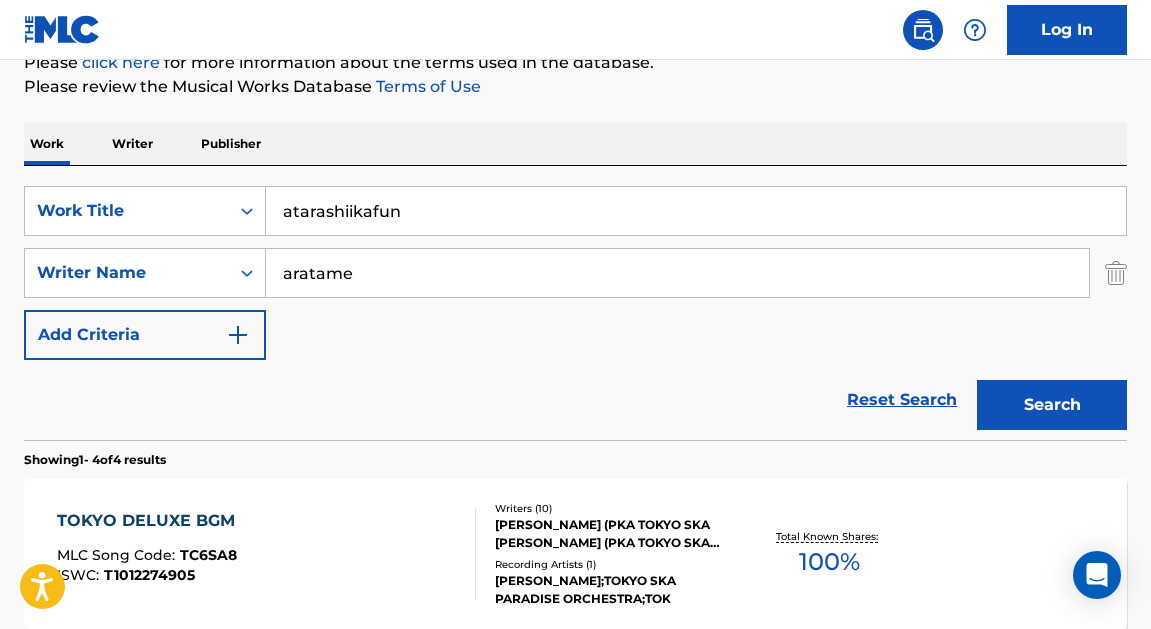 click on "Search" at bounding box center [1052, 405] 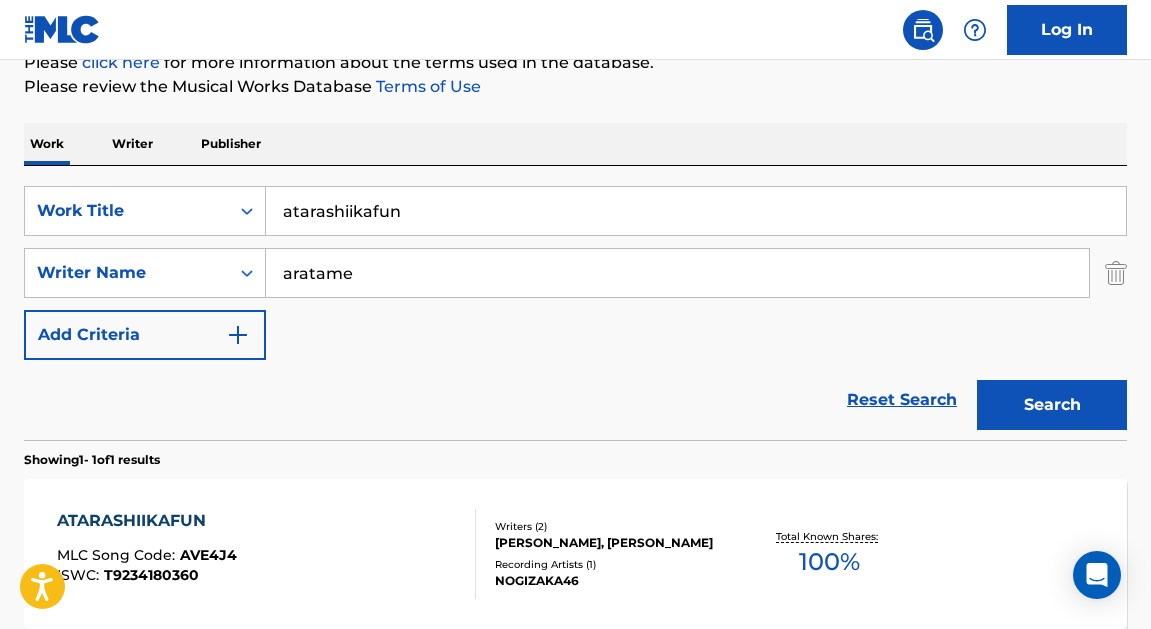 click on "ATARASHIIKAFUN" at bounding box center (147, 521) 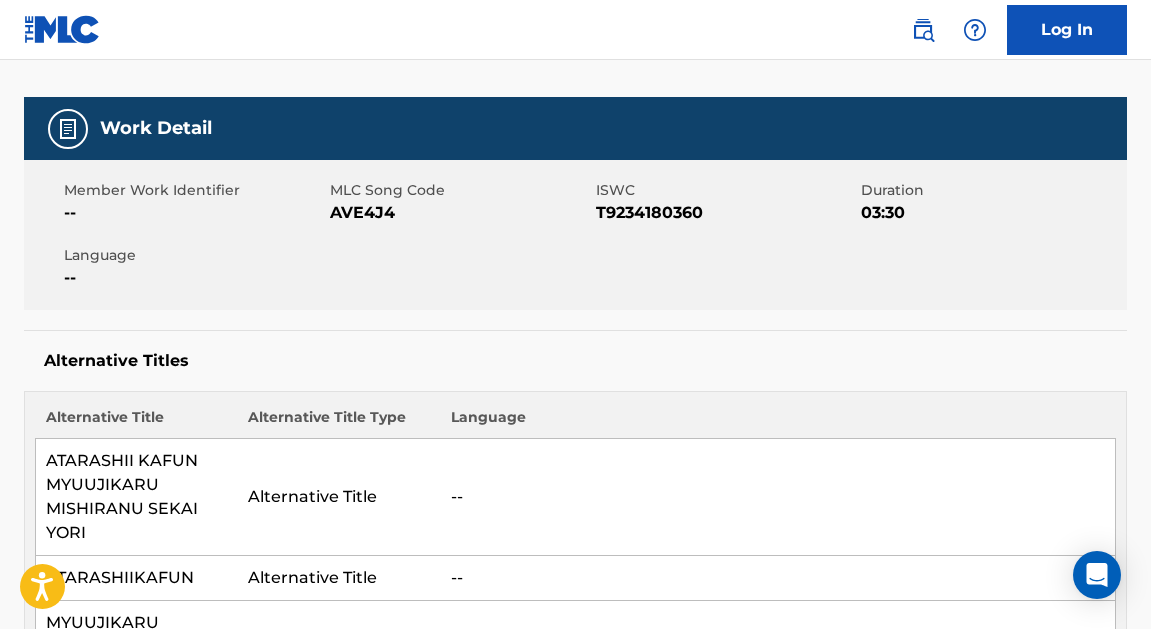 scroll, scrollTop: 0, scrollLeft: 0, axis: both 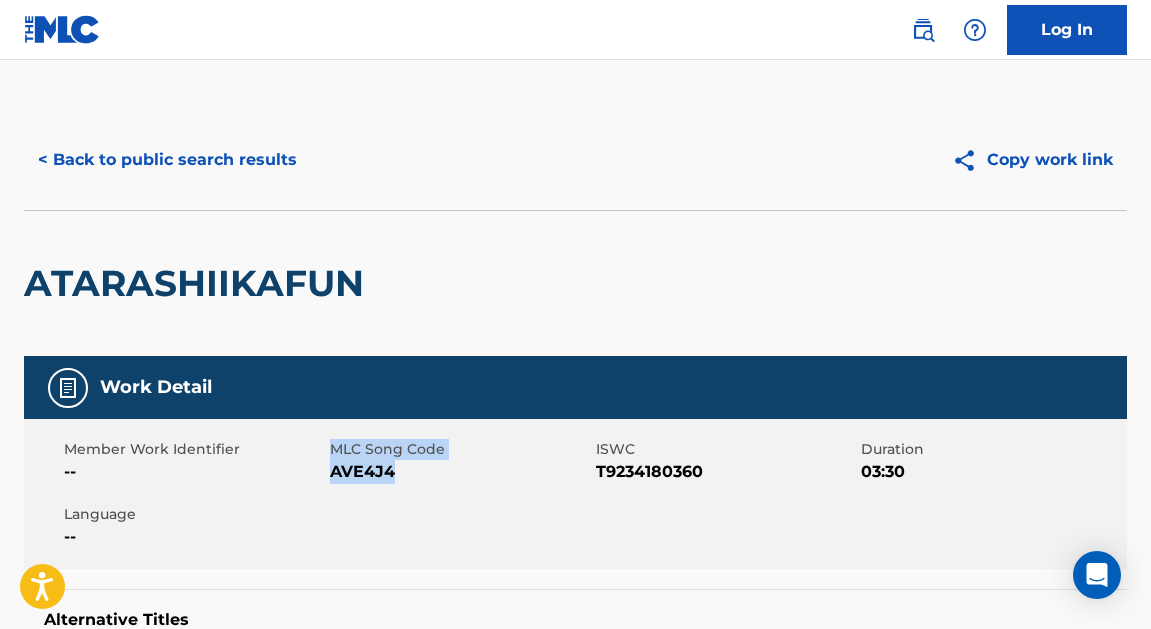 drag, startPoint x: 403, startPoint y: 476, endPoint x: 335, endPoint y: 452, distance: 72.11102 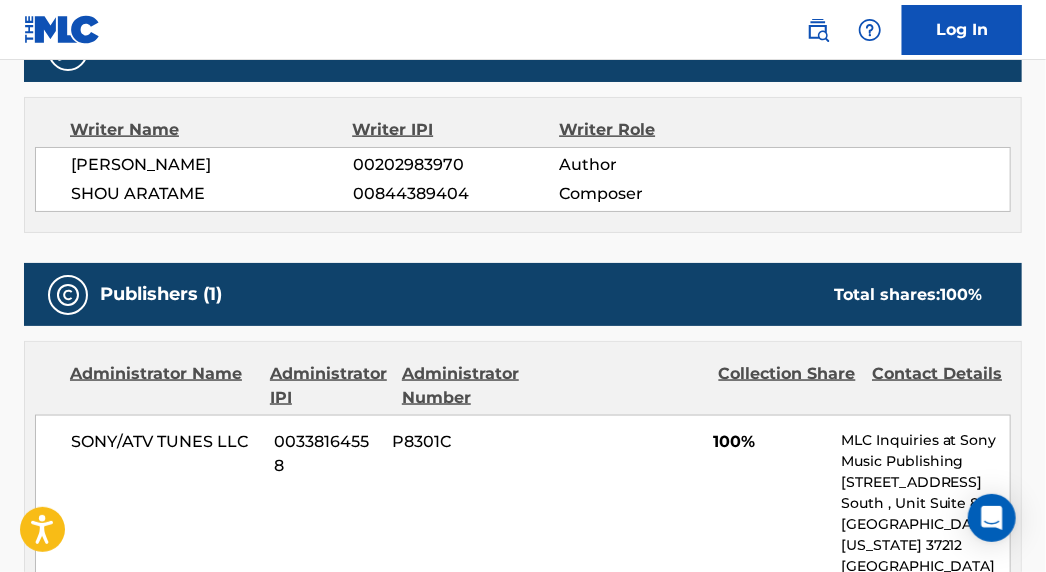scroll, scrollTop: 1045, scrollLeft: 0, axis: vertical 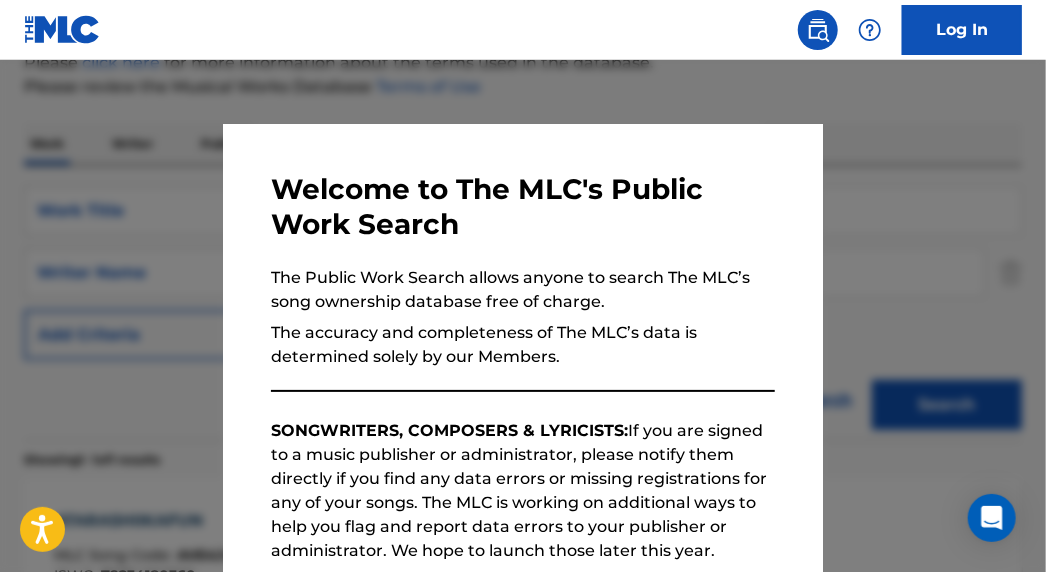 click at bounding box center [523, 346] 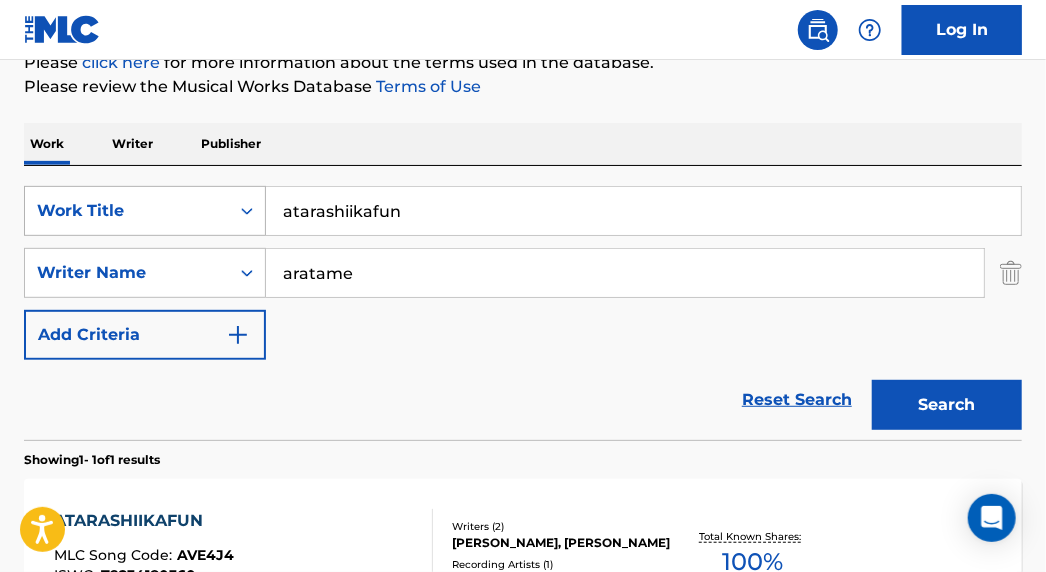 drag, startPoint x: 436, startPoint y: 220, endPoint x: 35, endPoint y: 219, distance: 401.00125 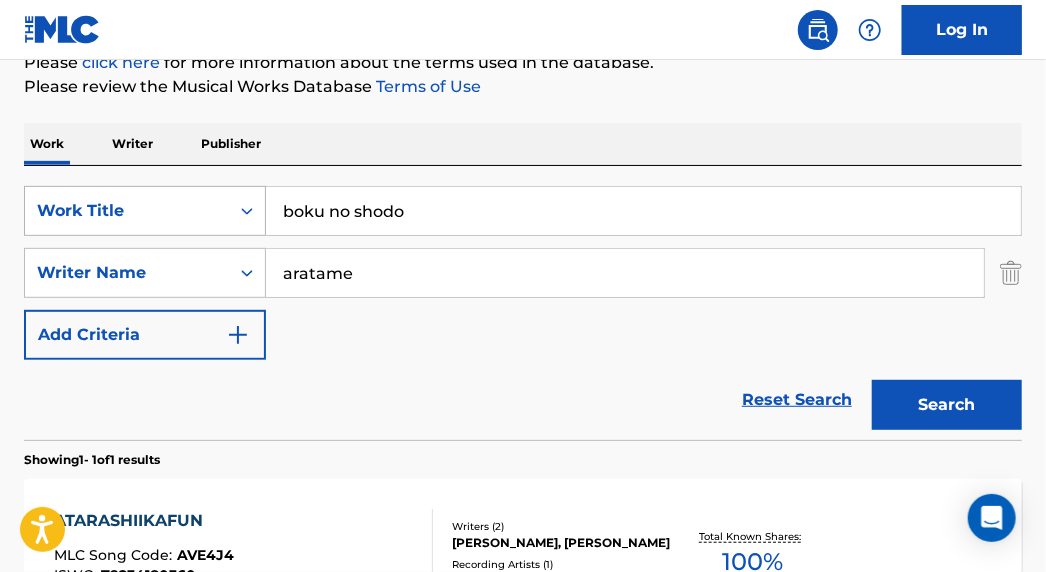 type on "boku no shodo" 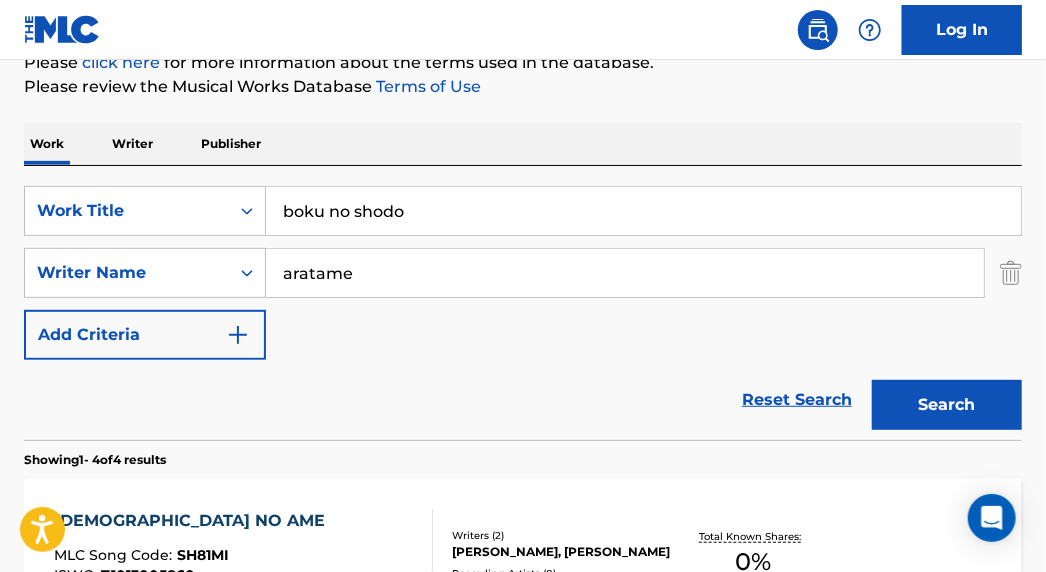 drag, startPoint x: 419, startPoint y: 210, endPoint x: 342, endPoint y: 215, distance: 77.16217 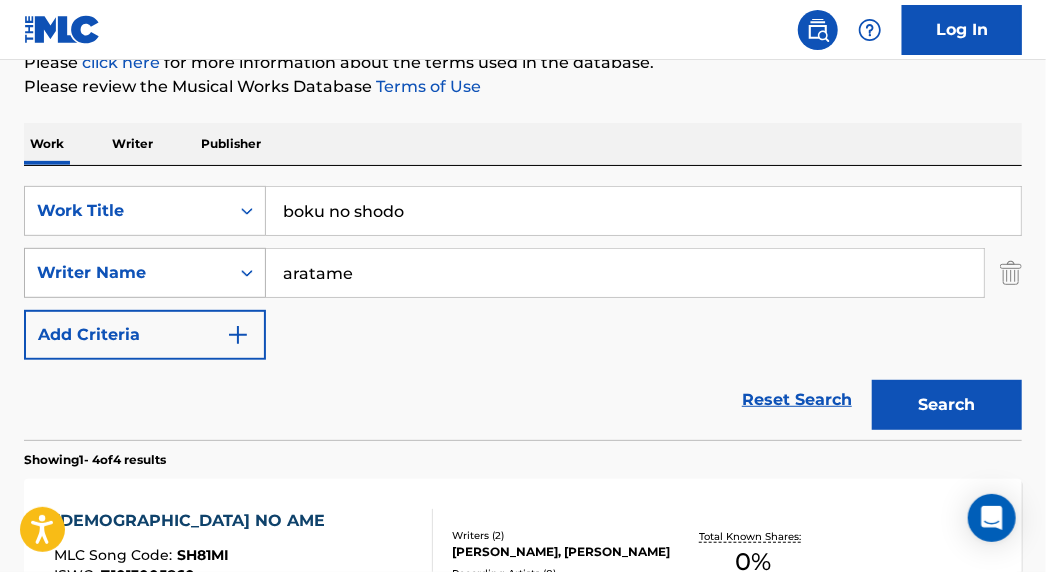 drag, startPoint x: 392, startPoint y: 271, endPoint x: 137, endPoint y: 274, distance: 255.01764 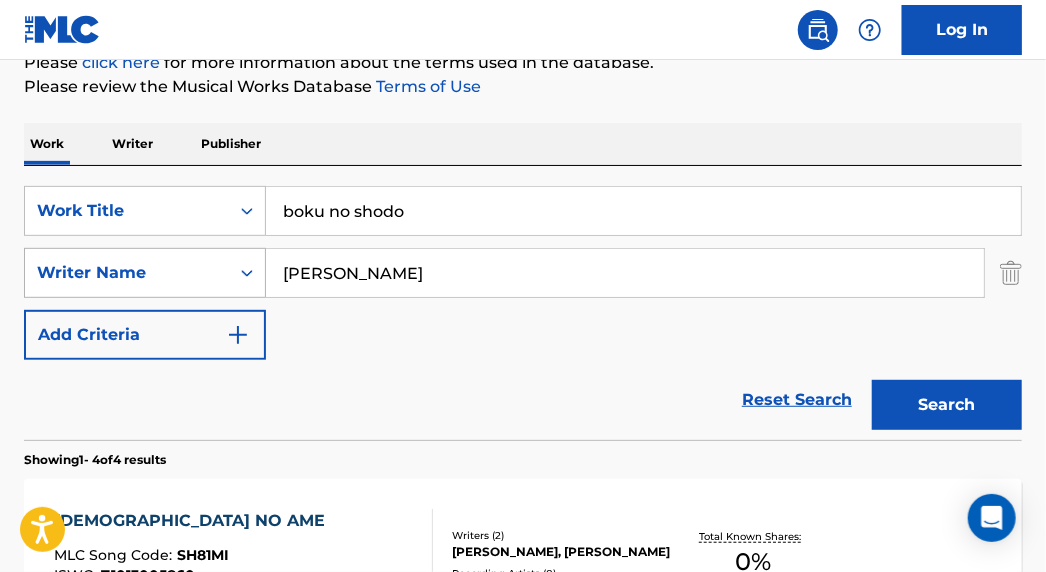type on "[PERSON_NAME]" 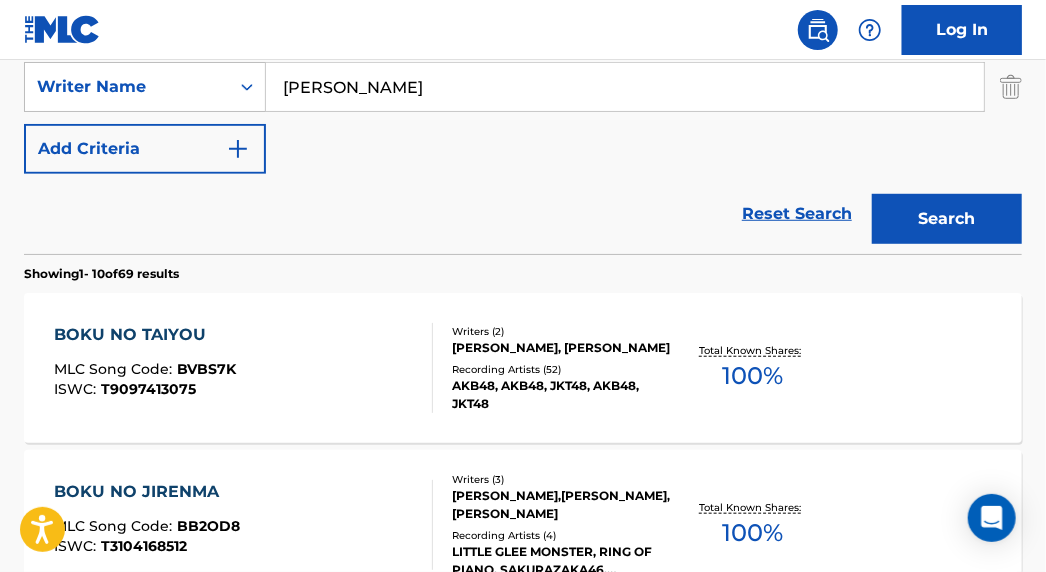 scroll, scrollTop: 168, scrollLeft: 0, axis: vertical 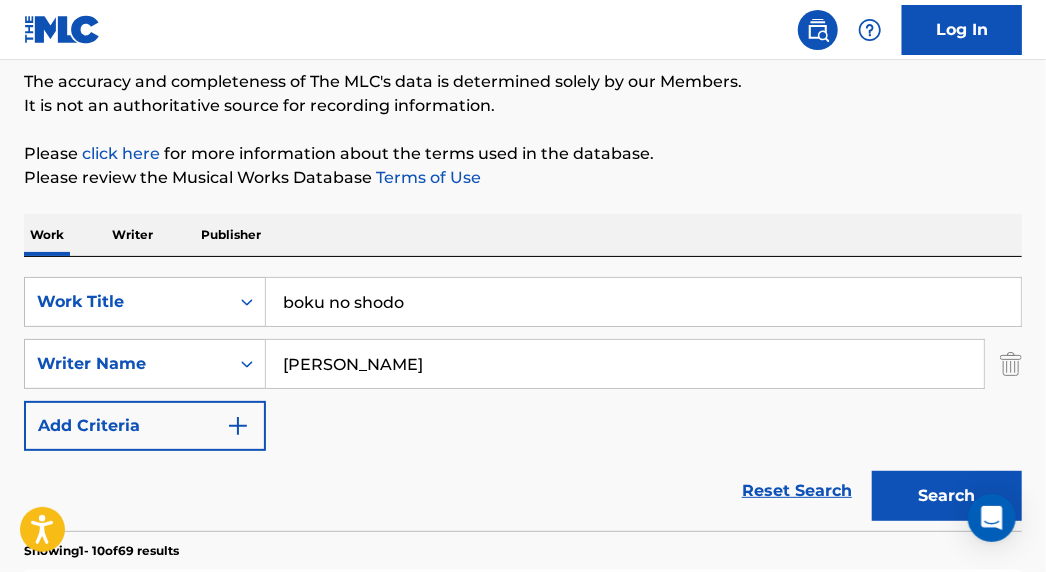 drag, startPoint x: 357, startPoint y: 301, endPoint x: 464, endPoint y: 310, distance: 107.37784 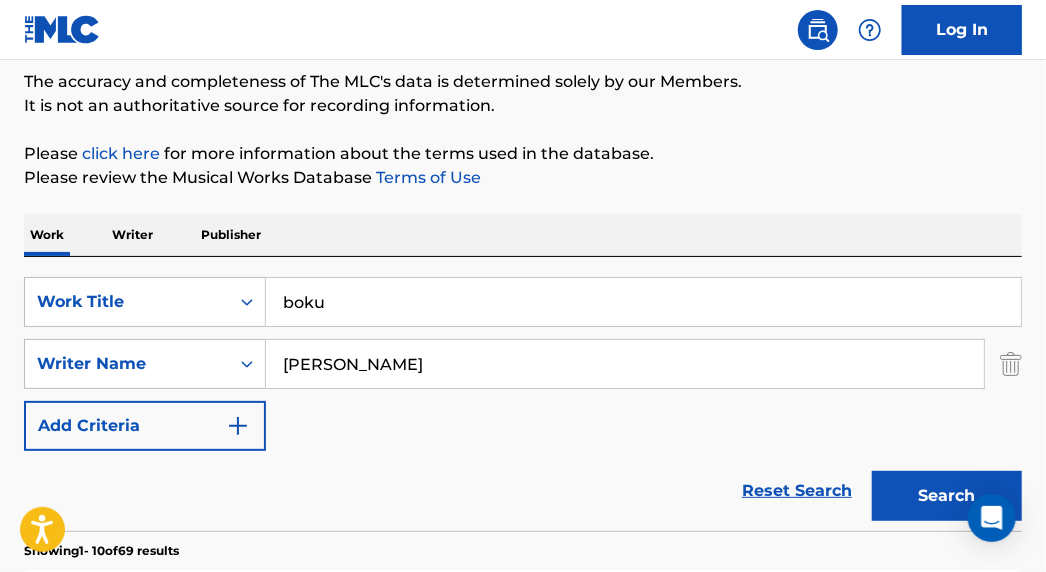 click on "Search" at bounding box center (947, 496) 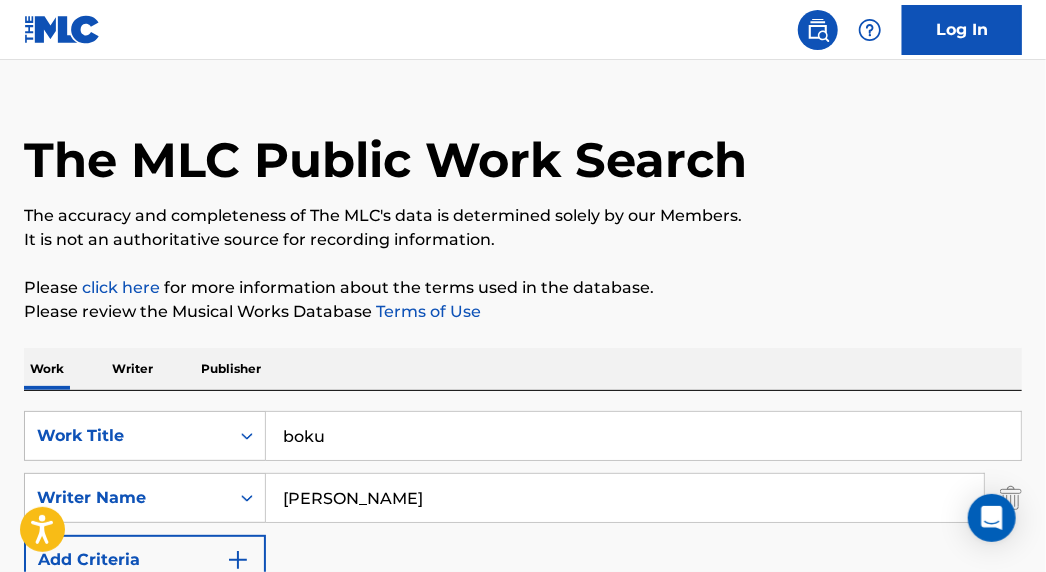 scroll, scrollTop: 0, scrollLeft: 0, axis: both 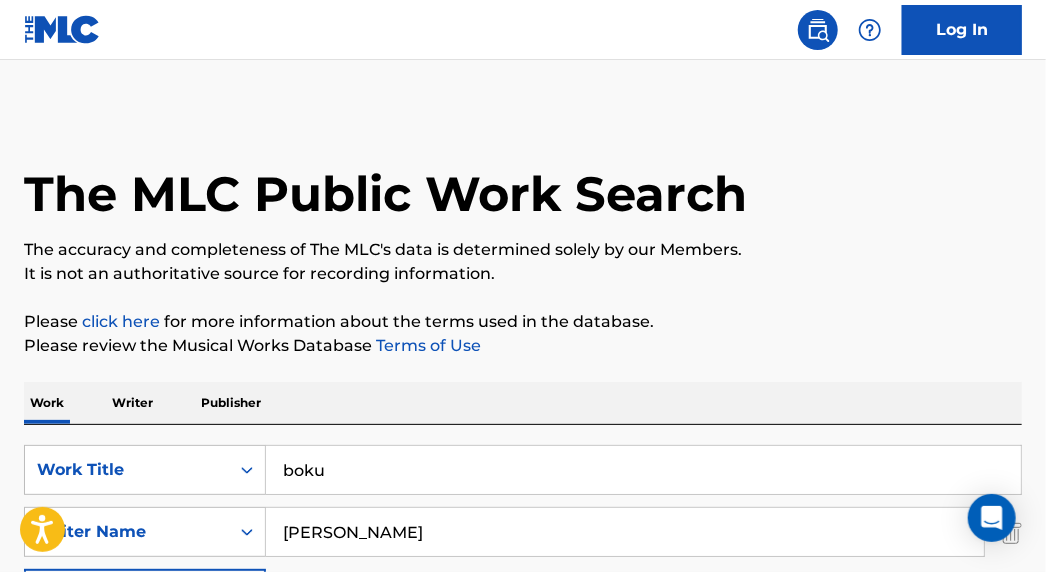 click on "boku" at bounding box center (643, 470) 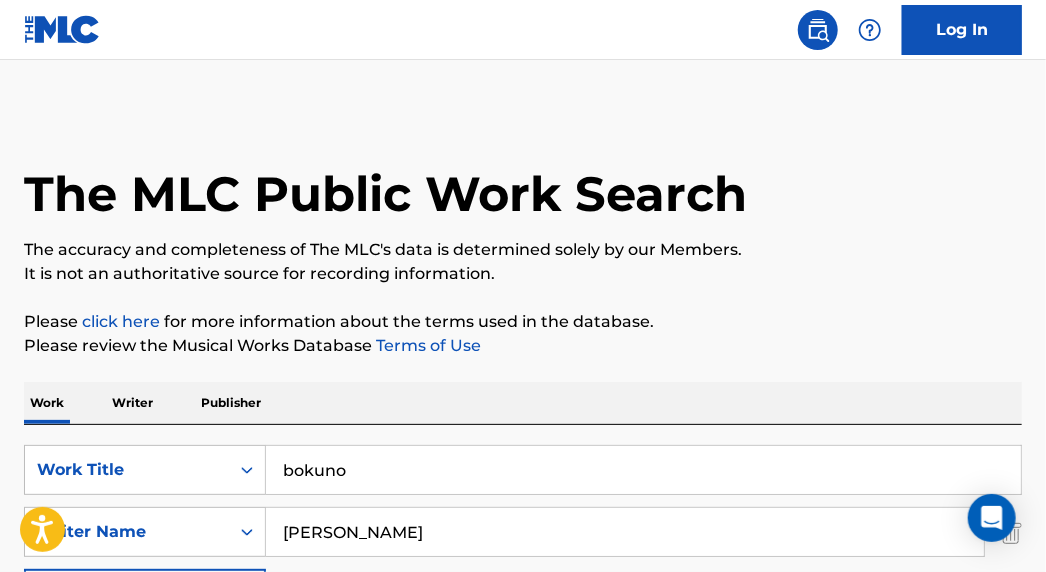 click on "Search" at bounding box center (947, 664) 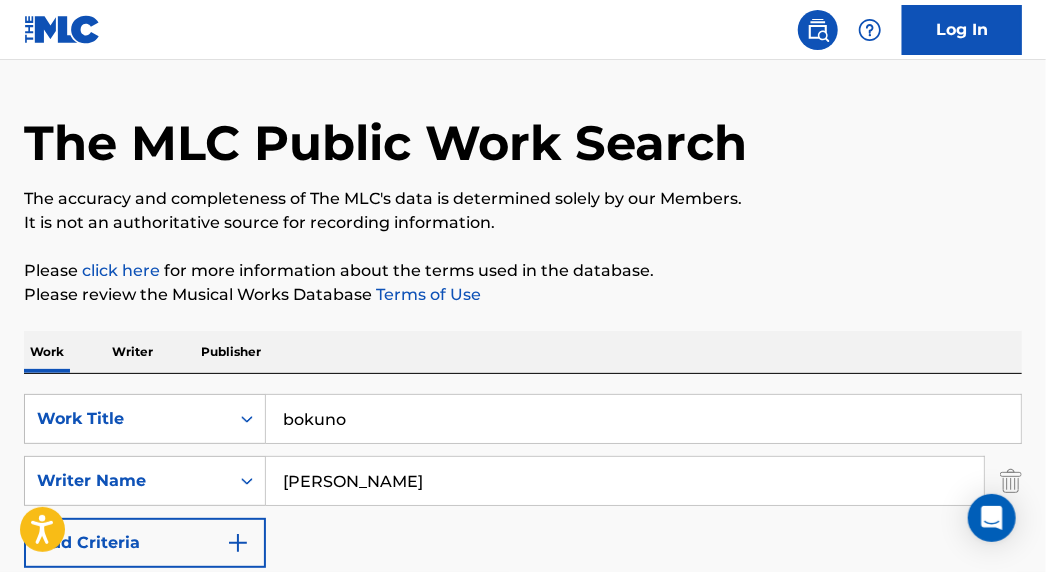 scroll, scrollTop: 0, scrollLeft: 0, axis: both 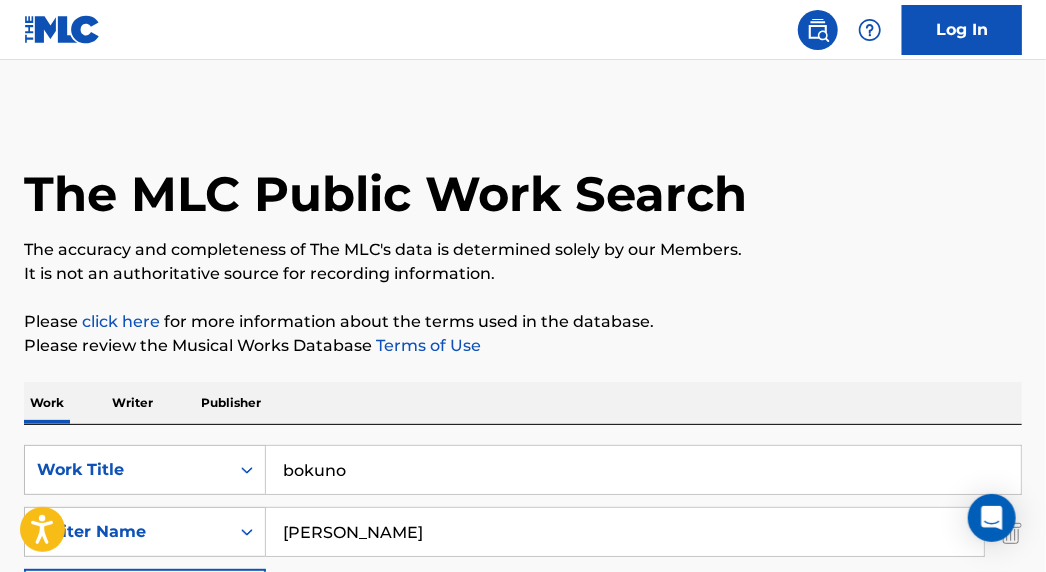 click on "bokuno" at bounding box center (643, 470) 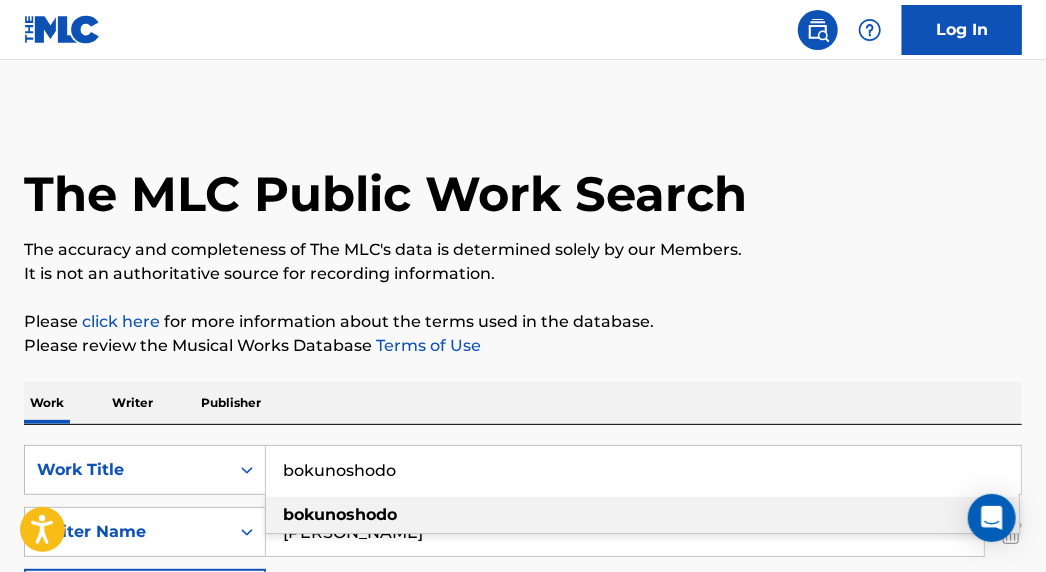 type on "bokunoshodo" 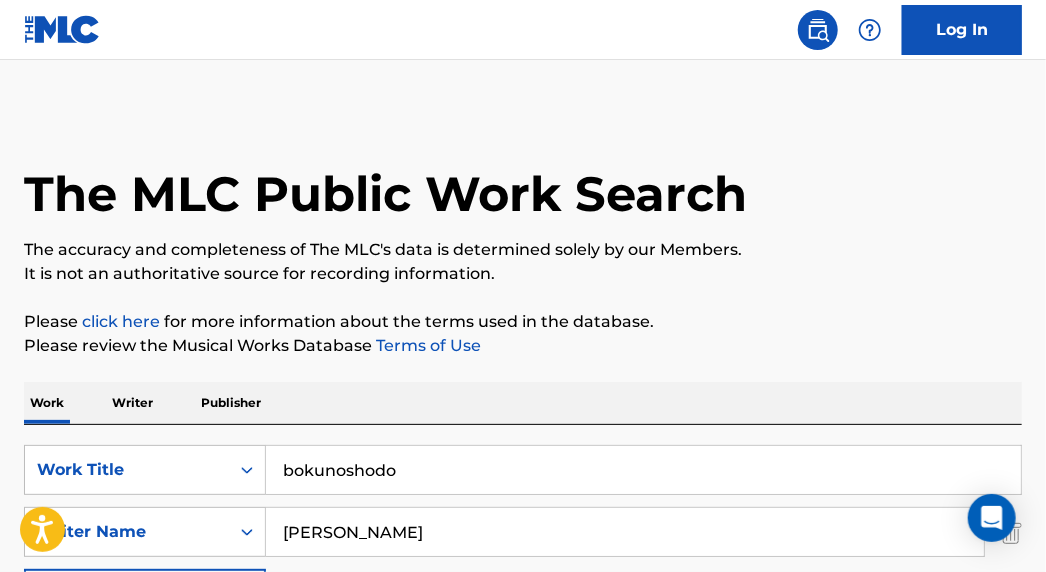 click on "Search" at bounding box center (947, 664) 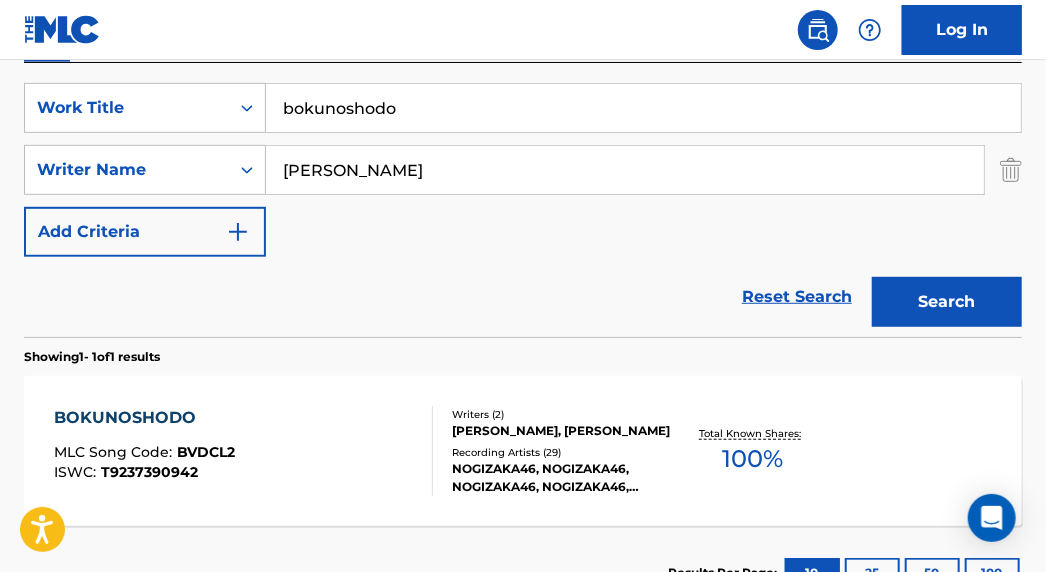 scroll, scrollTop: 363, scrollLeft: 0, axis: vertical 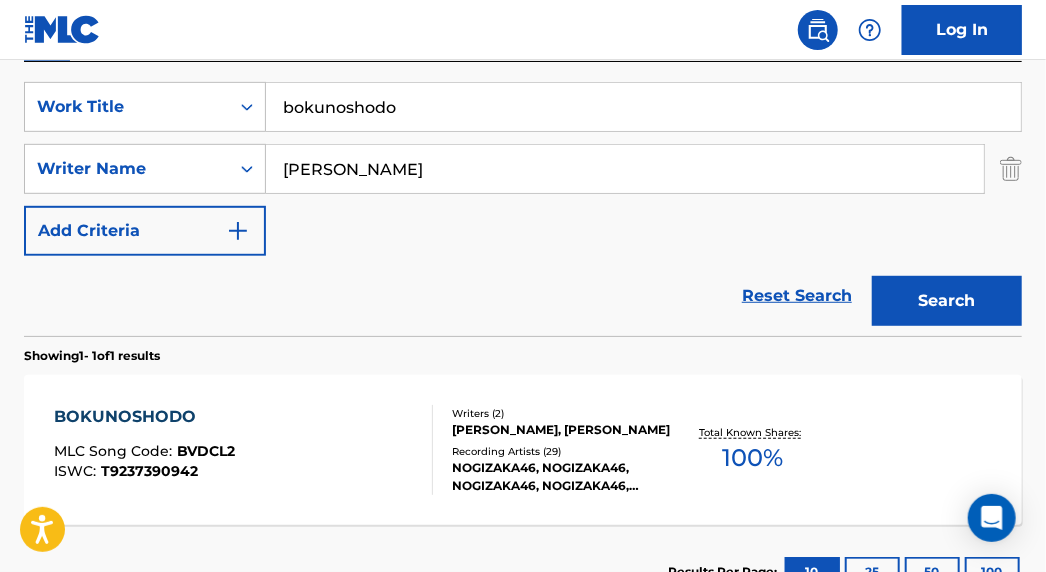 click on "BOKUNOSHODO" at bounding box center [144, 417] 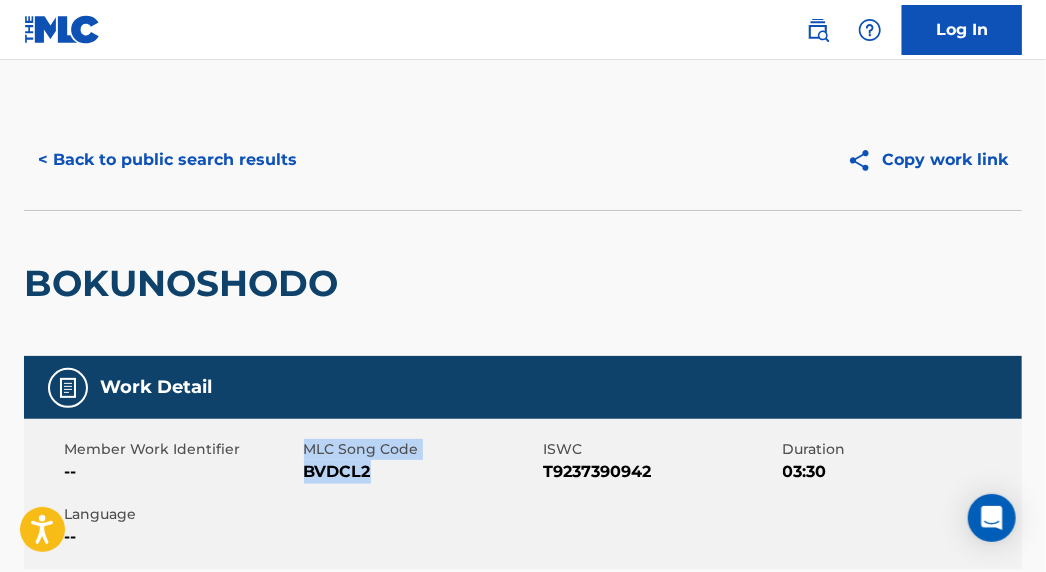 drag, startPoint x: 372, startPoint y: 474, endPoint x: 306, endPoint y: 456, distance: 68.41052 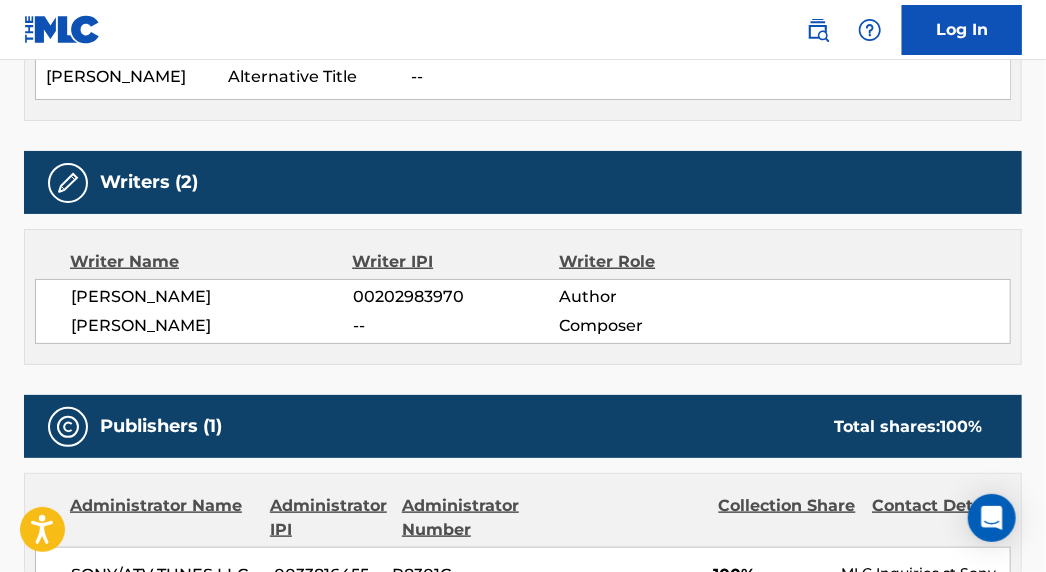 scroll, scrollTop: 818, scrollLeft: 0, axis: vertical 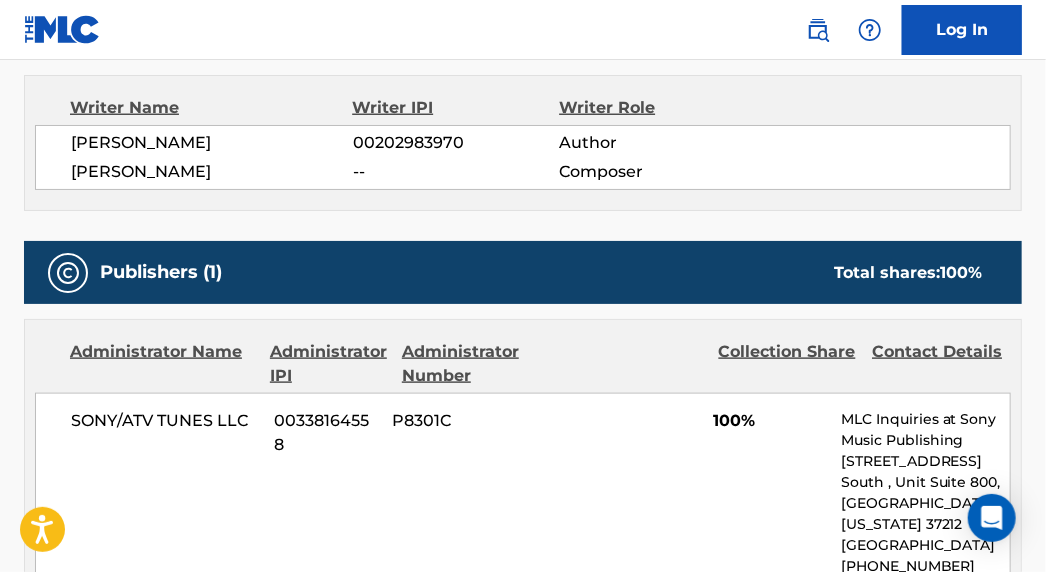 click on "Publishers   (1) Total shares:  100 %" at bounding box center (523, 272) 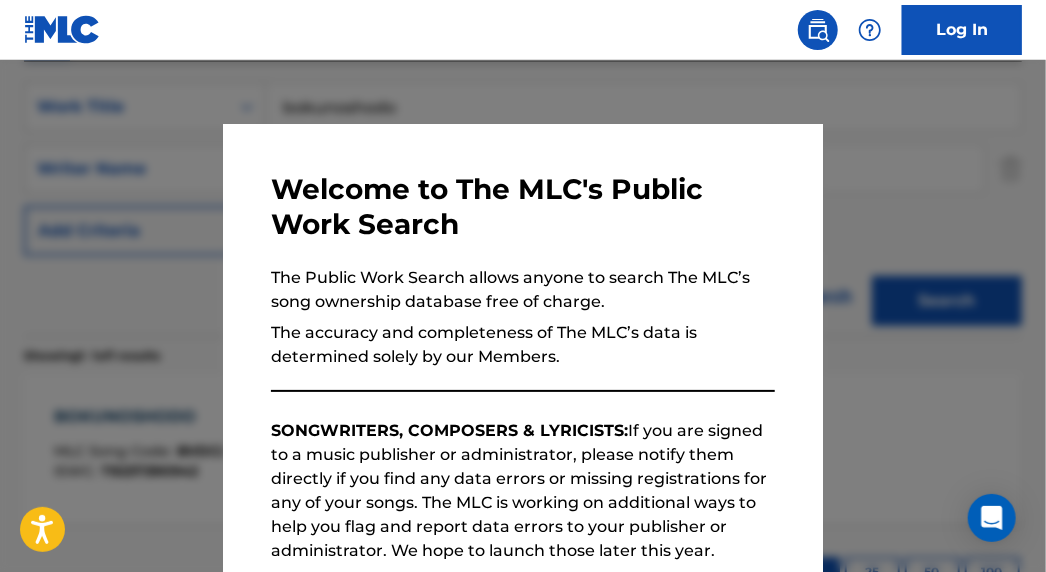 click at bounding box center (523, 346) 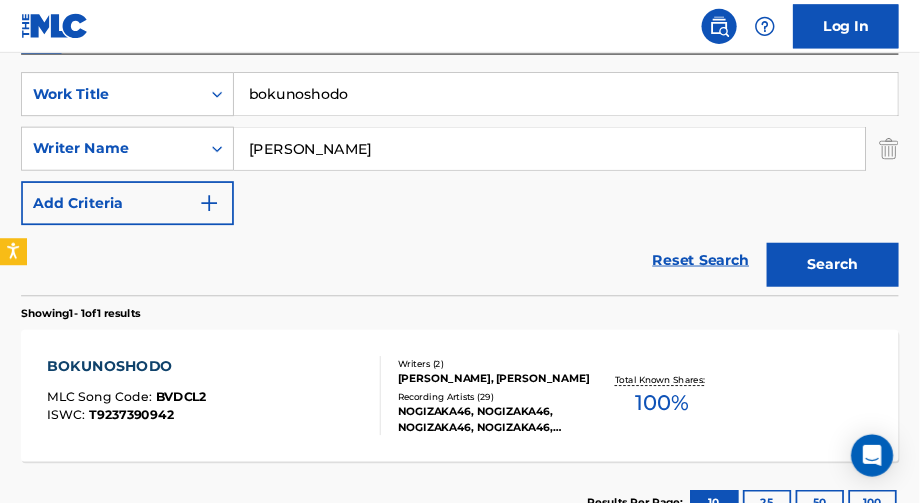 scroll, scrollTop: 364, scrollLeft: 0, axis: vertical 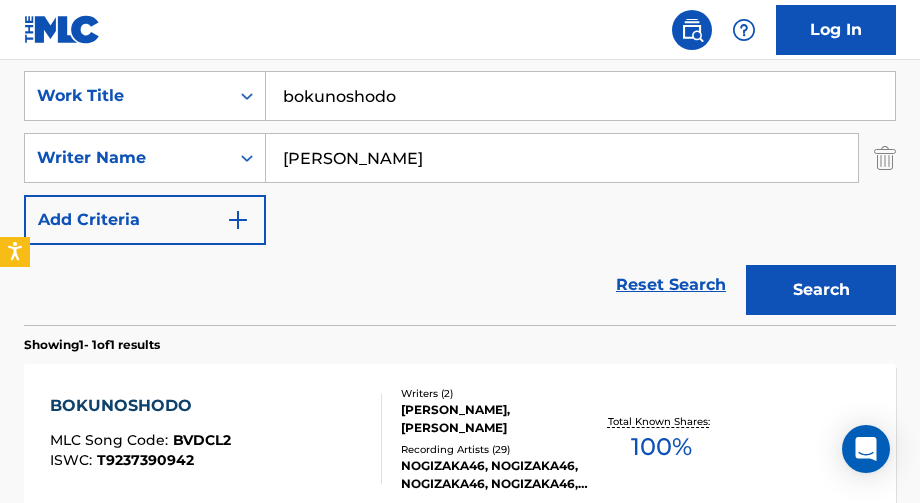 drag, startPoint x: 448, startPoint y: 102, endPoint x: 112, endPoint y: 124, distance: 336.71948 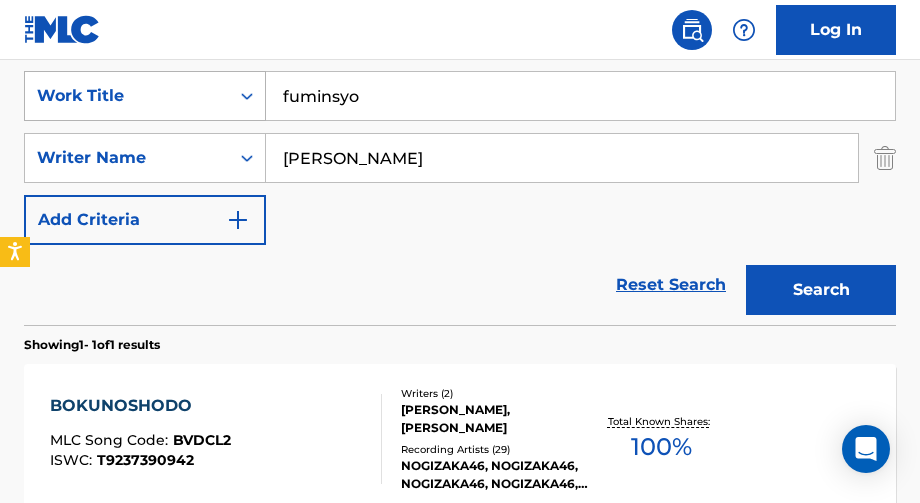 click on "Search" at bounding box center [821, 290] 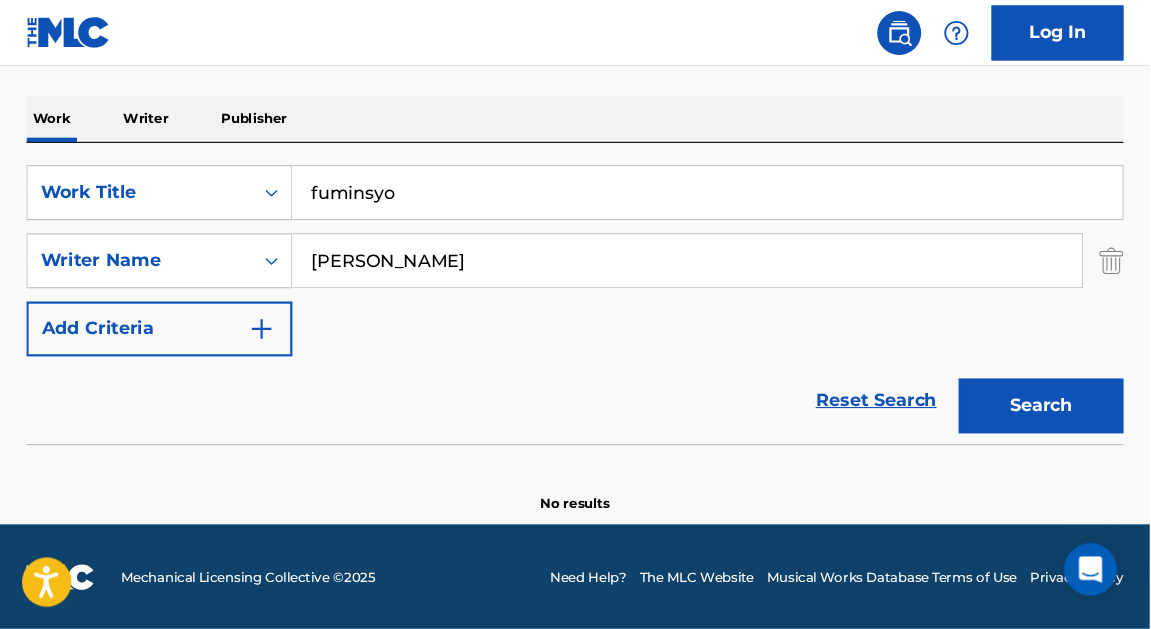 scroll, scrollTop: 239, scrollLeft: 0, axis: vertical 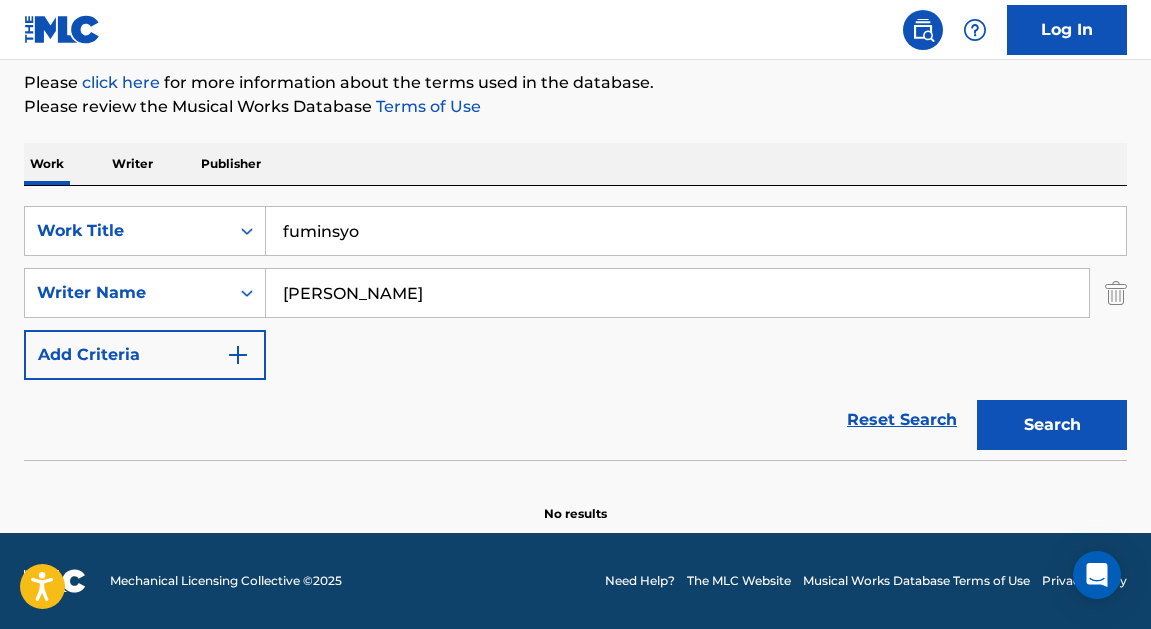 drag, startPoint x: 331, startPoint y: 231, endPoint x: 401, endPoint y: 232, distance: 70.00714 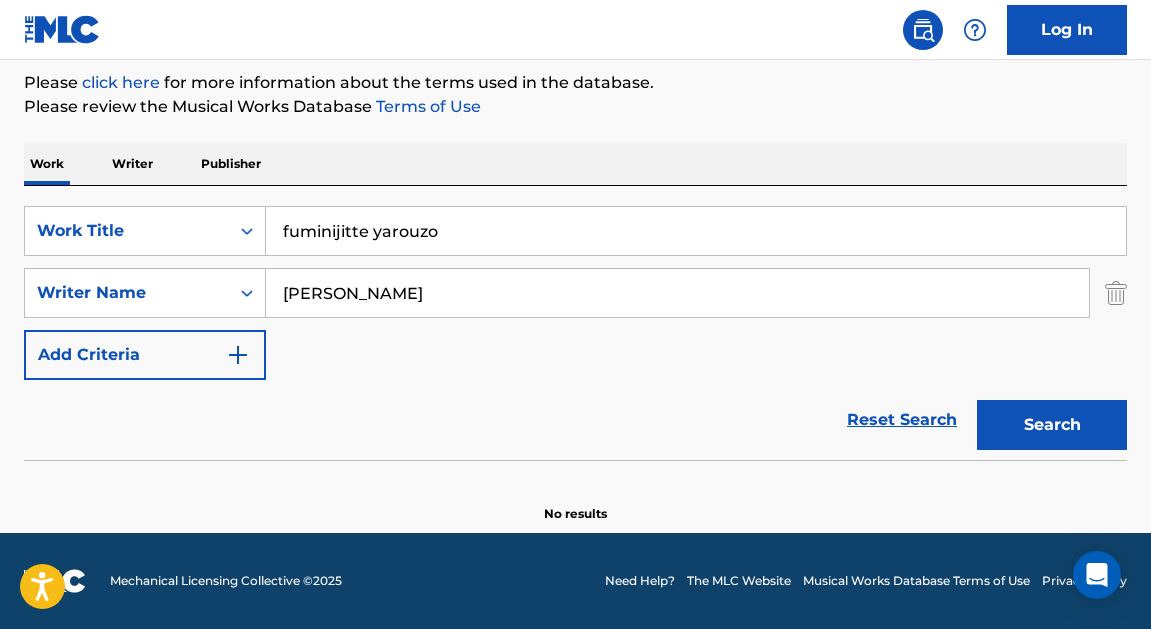 drag, startPoint x: 433, startPoint y: 207, endPoint x: 334, endPoint y: 232, distance: 102.10779 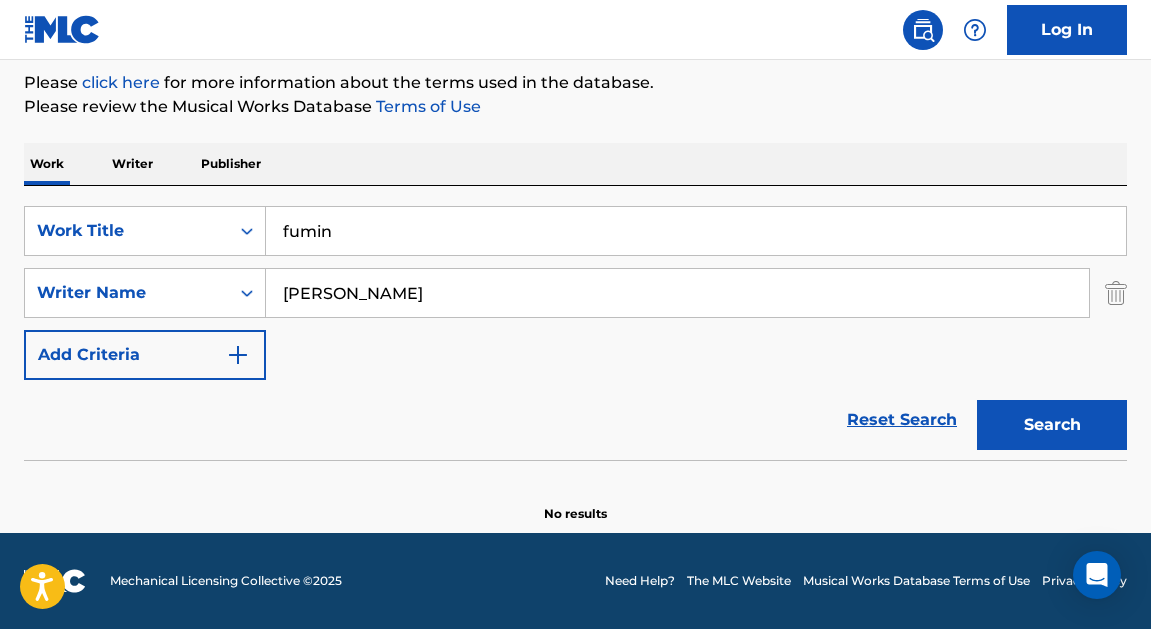 click on "Search" at bounding box center (1052, 425) 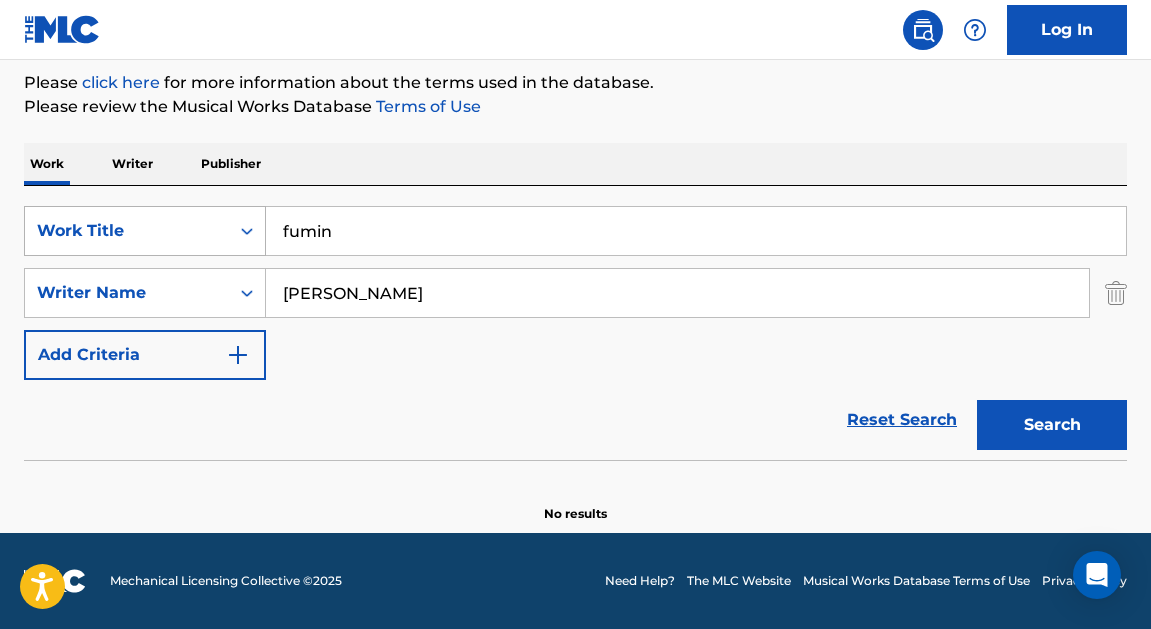 drag, startPoint x: 356, startPoint y: 236, endPoint x: 183, endPoint y: 228, distance: 173.18488 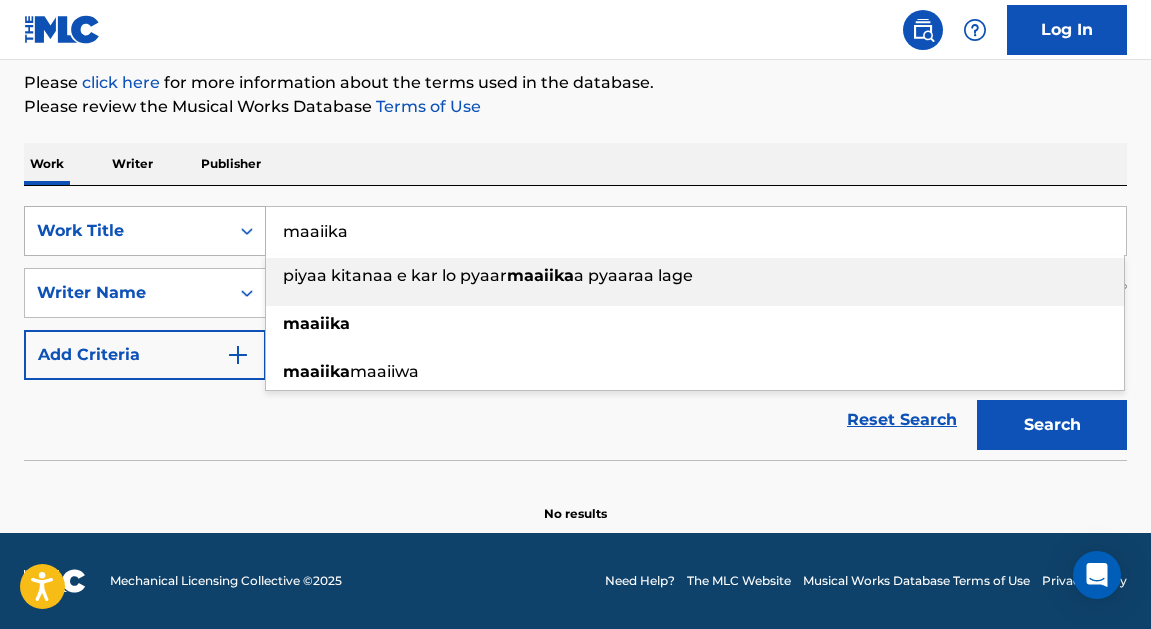 type on "maaiika" 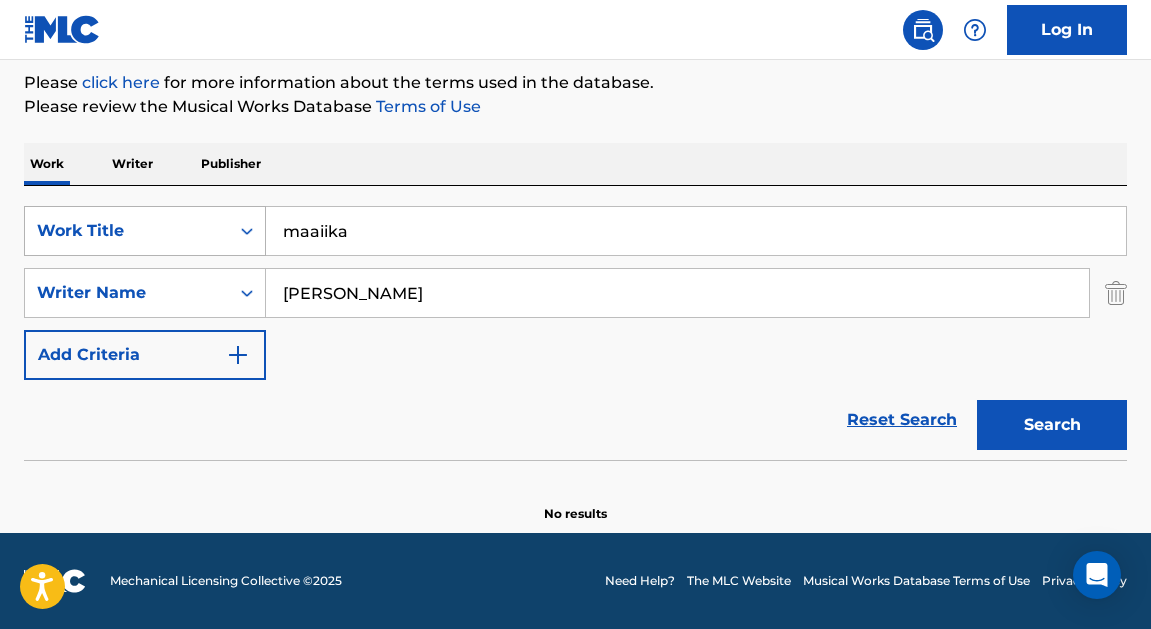 click on "Search" at bounding box center (1052, 425) 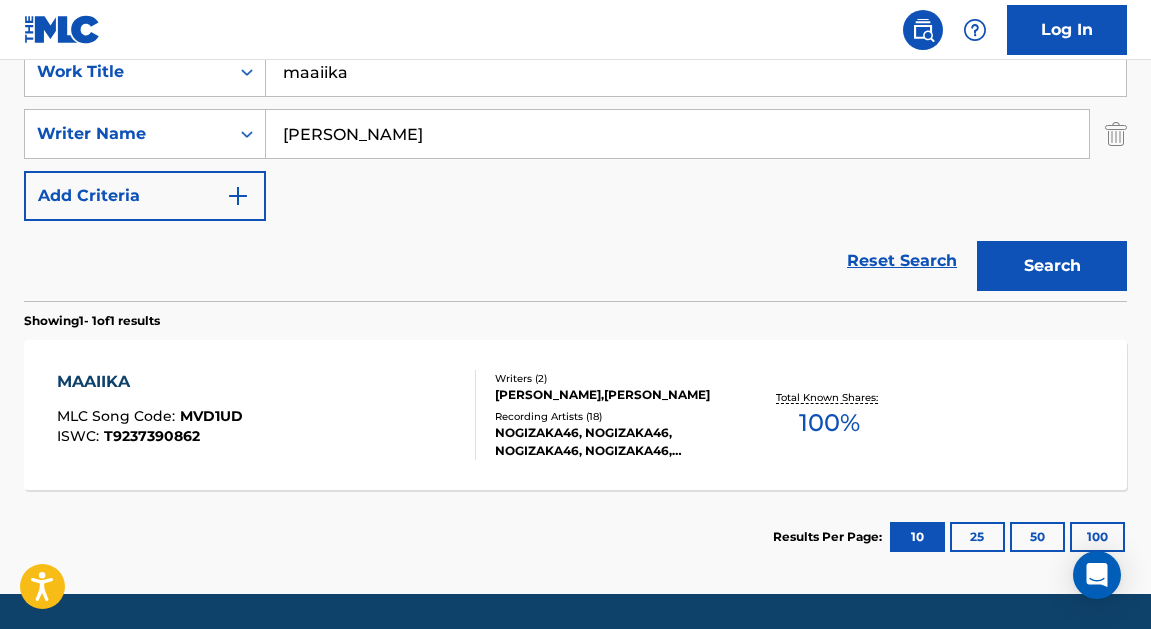 scroll, scrollTop: 439, scrollLeft: 0, axis: vertical 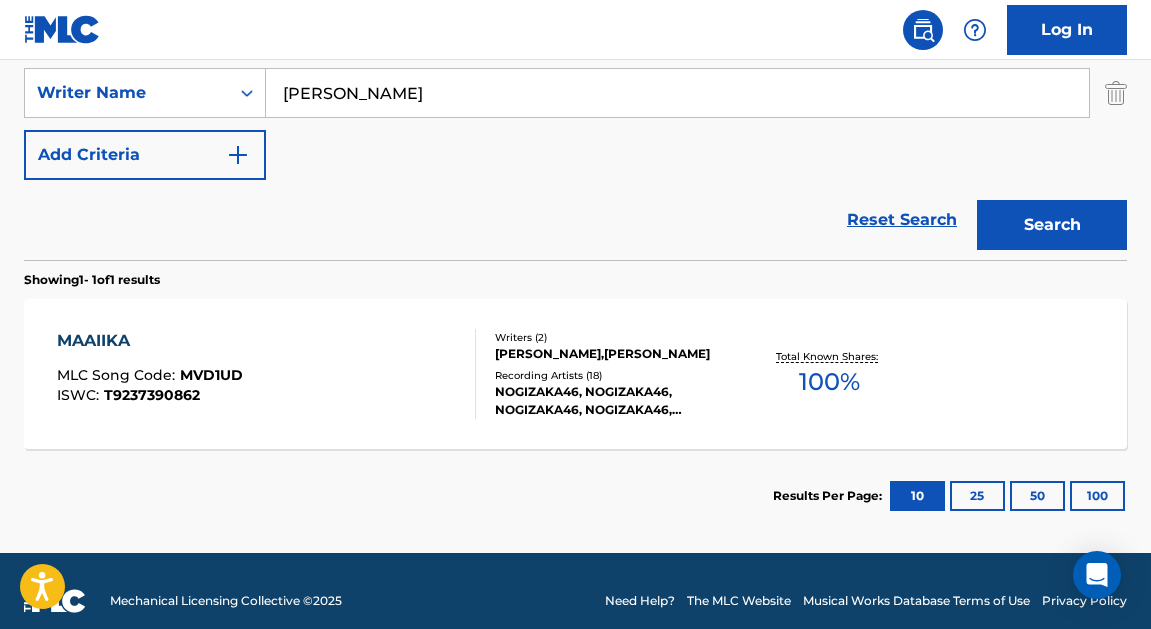 click on "MAAIIKA" at bounding box center [150, 341] 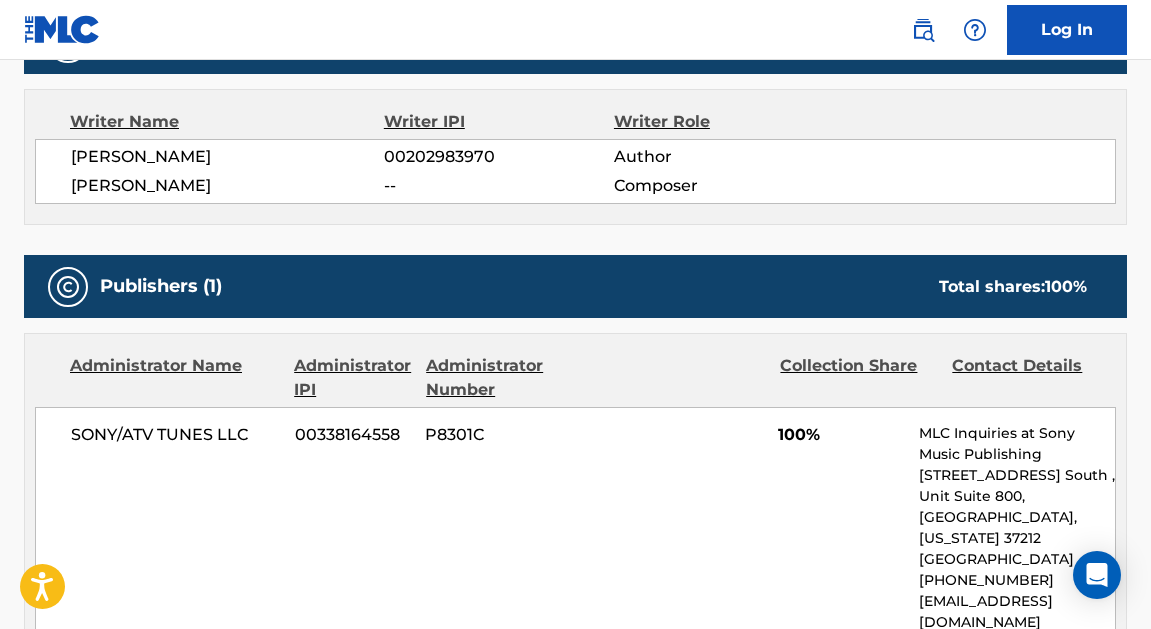 scroll, scrollTop: 800, scrollLeft: 0, axis: vertical 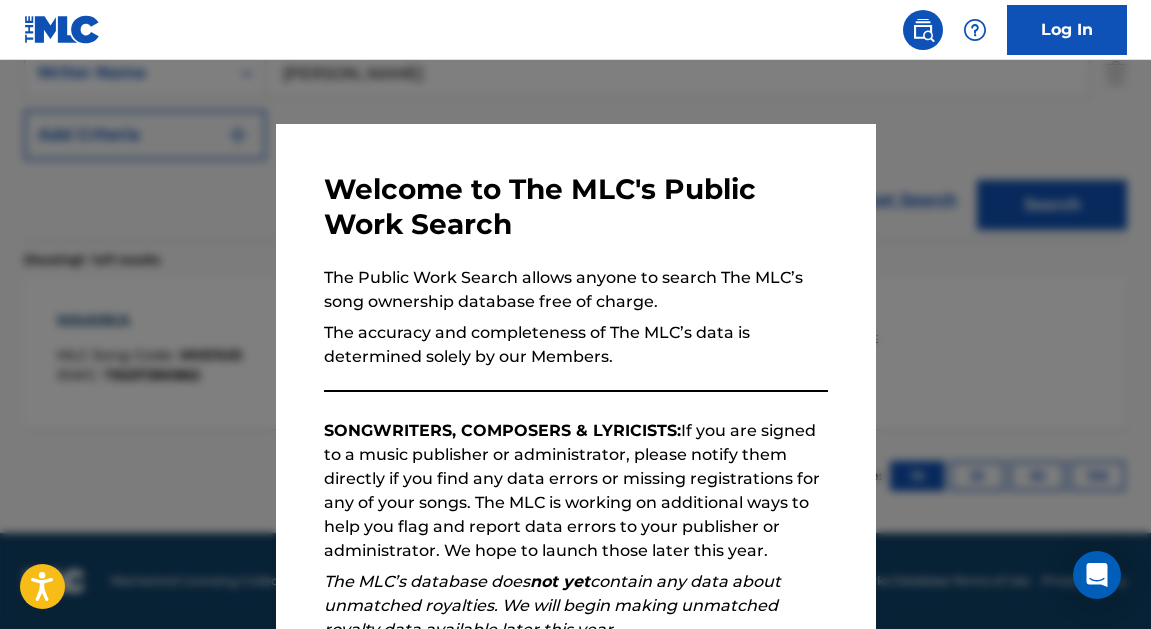 click at bounding box center [575, 374] 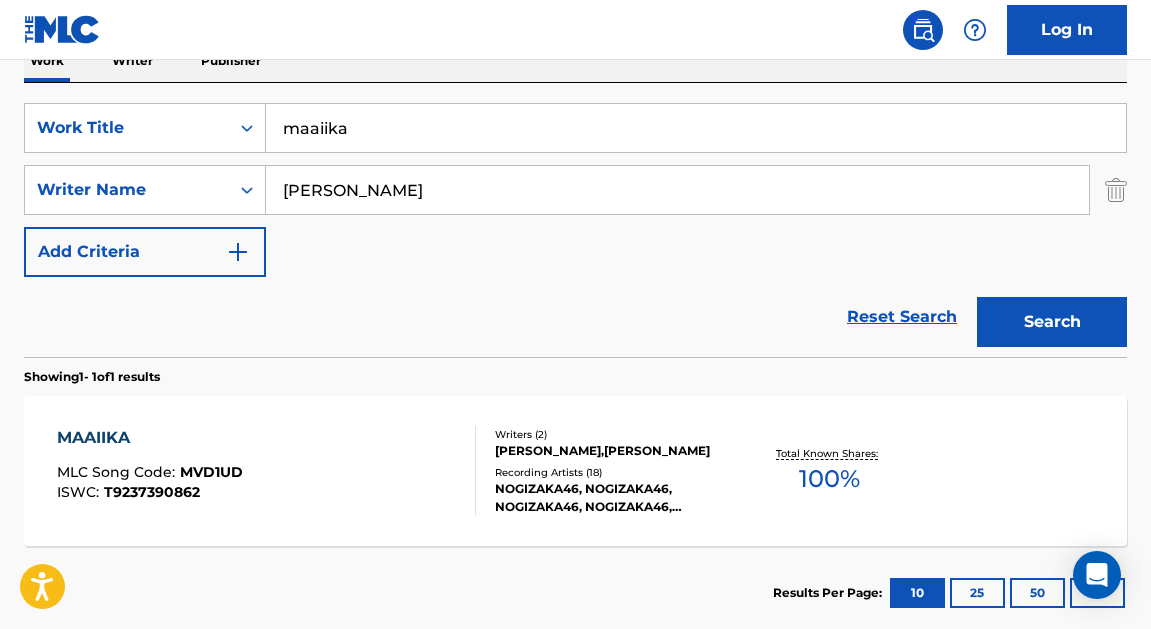 scroll, scrollTop: 259, scrollLeft: 0, axis: vertical 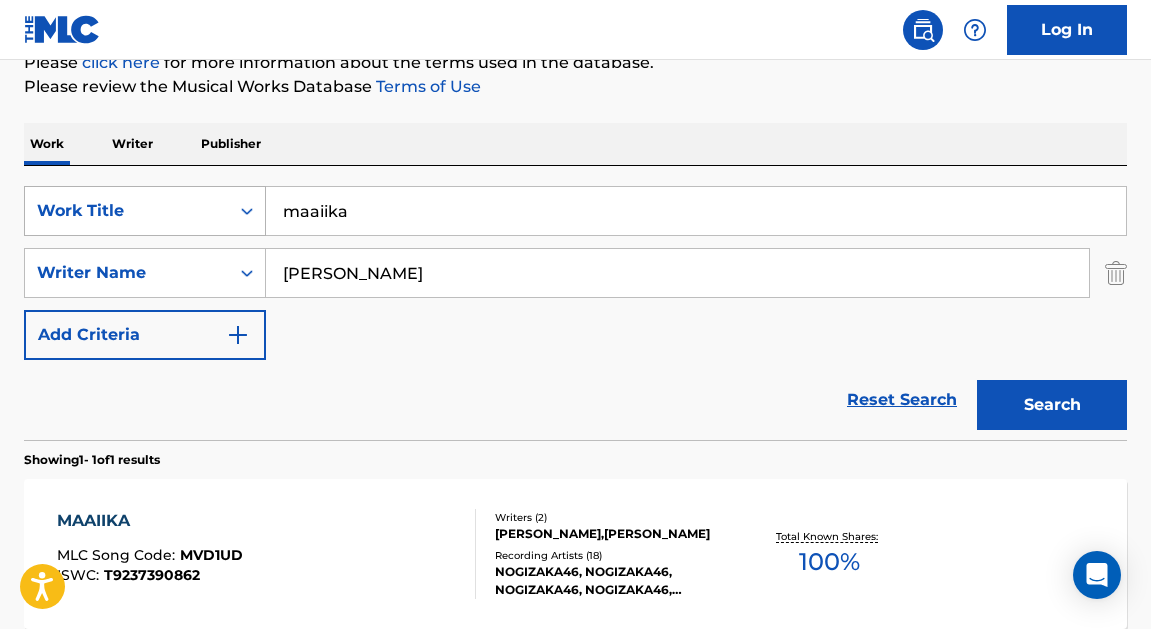 drag, startPoint x: 209, startPoint y: 212, endPoint x: 100, endPoint y: 212, distance: 109 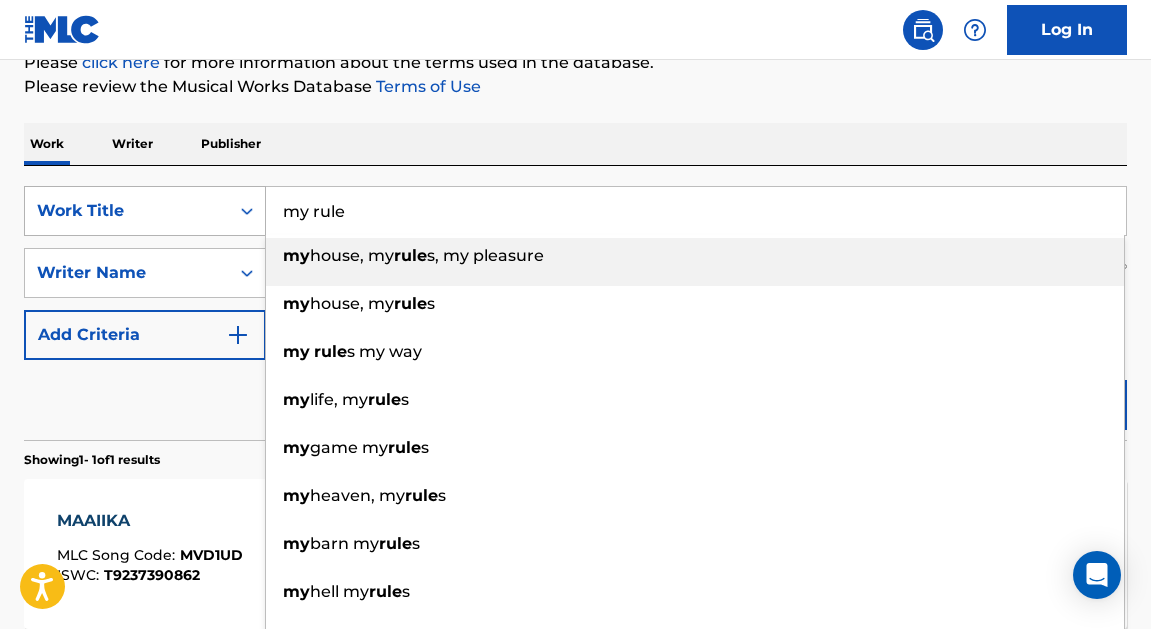 type on "my rule" 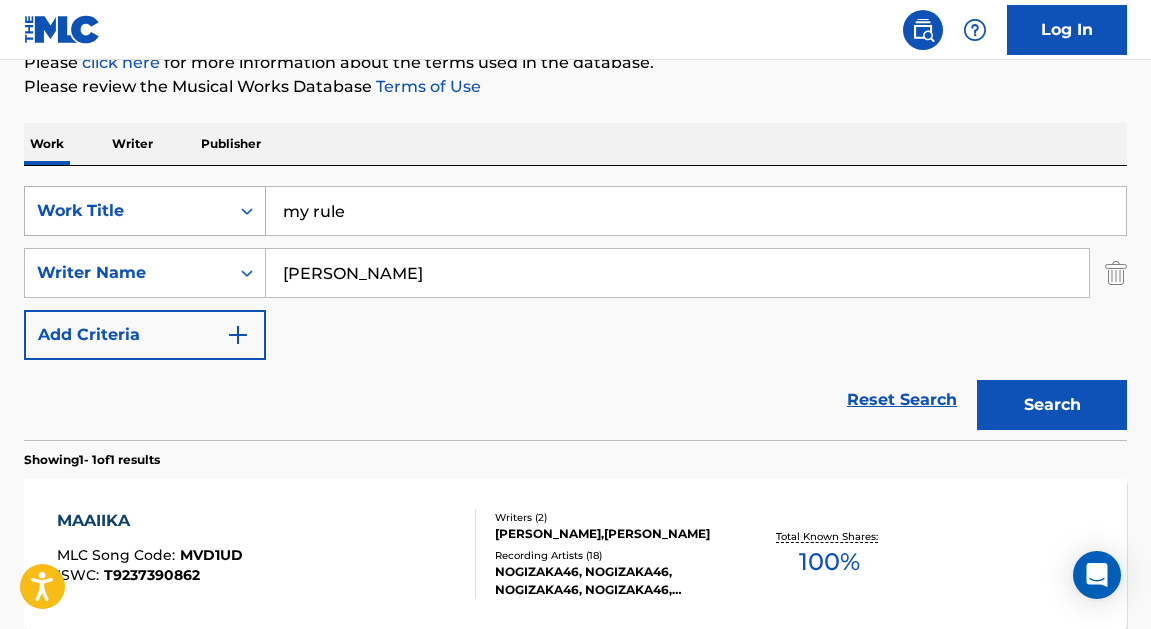 click on "Search" at bounding box center (1052, 405) 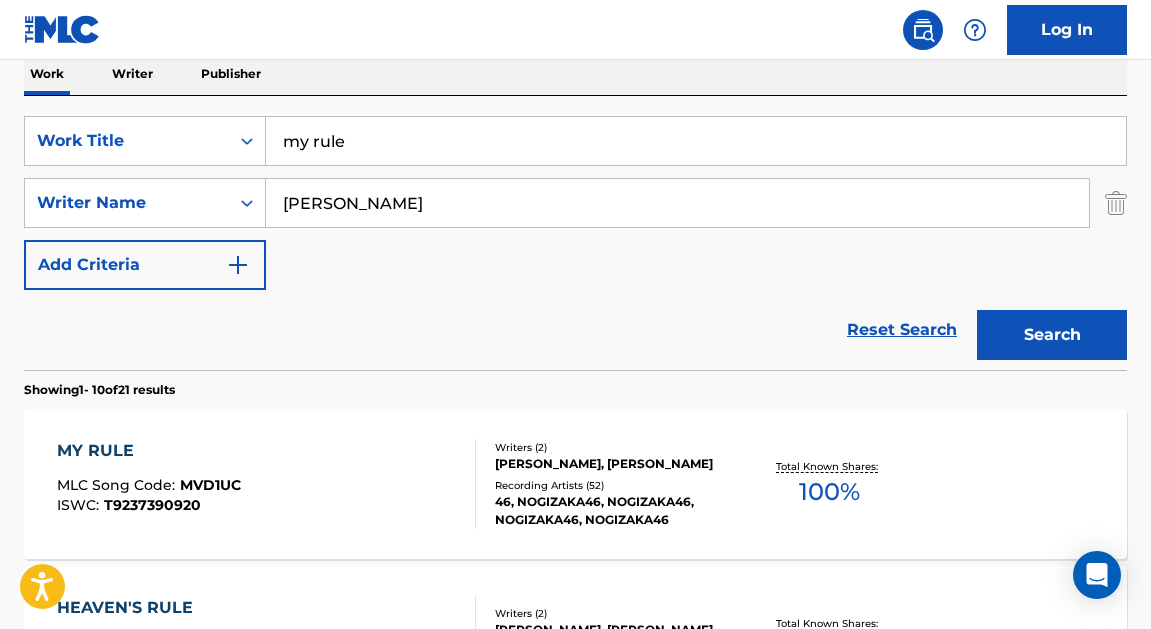scroll, scrollTop: 359, scrollLeft: 0, axis: vertical 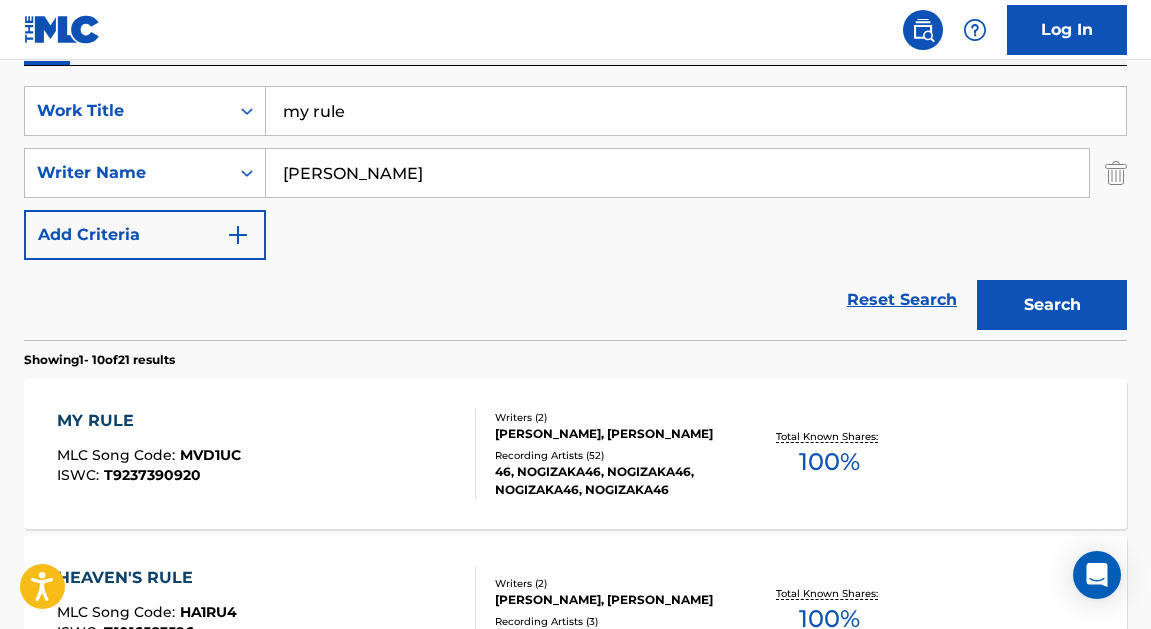 click on "MY RULE" at bounding box center (149, 421) 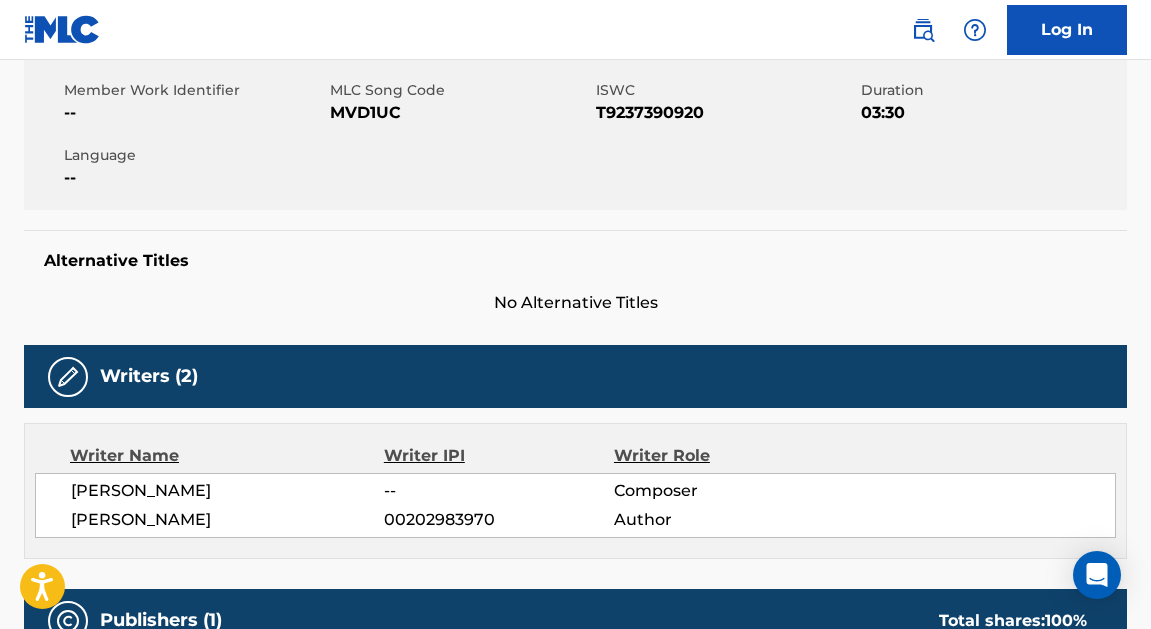 scroll, scrollTop: 0, scrollLeft: 0, axis: both 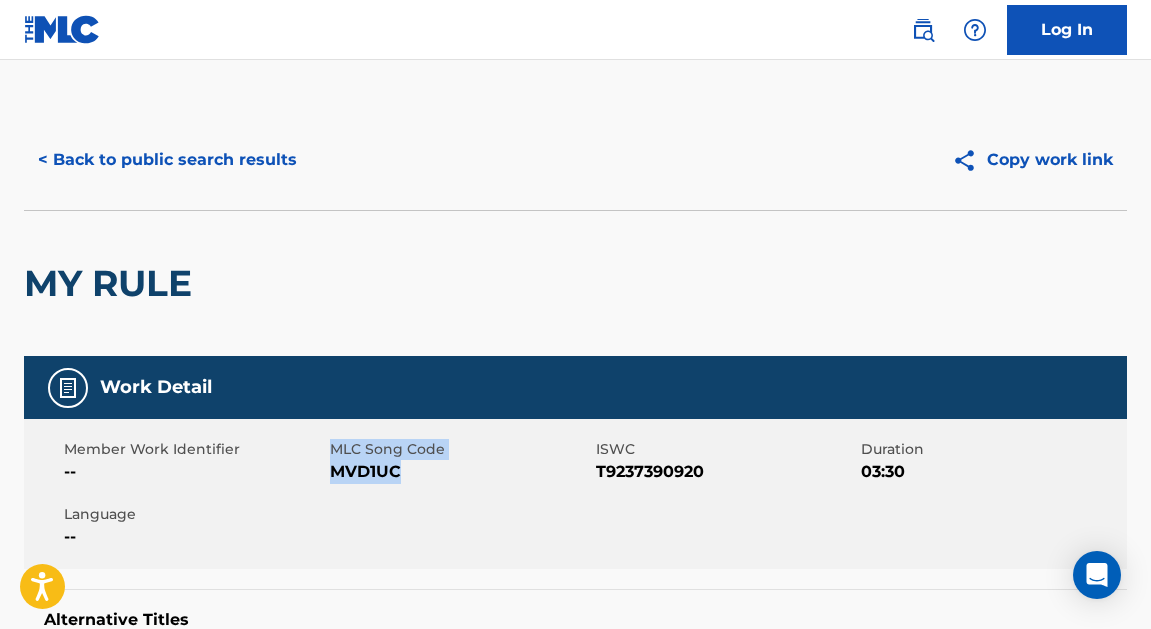 drag, startPoint x: 402, startPoint y: 474, endPoint x: 335, endPoint y: 444, distance: 73.409805 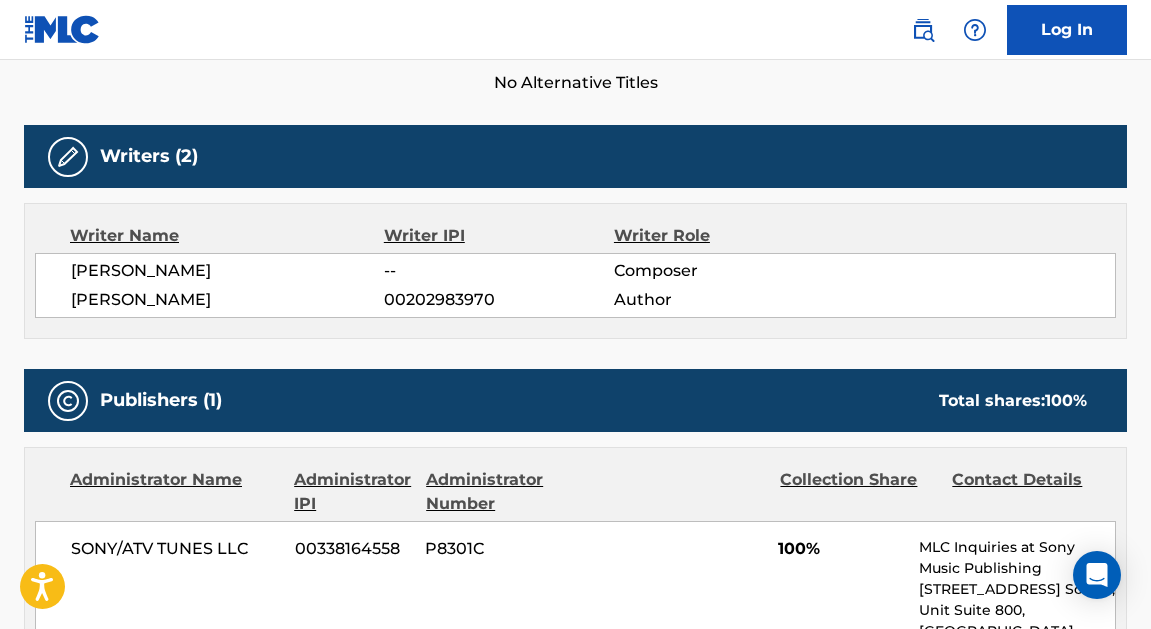 scroll, scrollTop: 600, scrollLeft: 0, axis: vertical 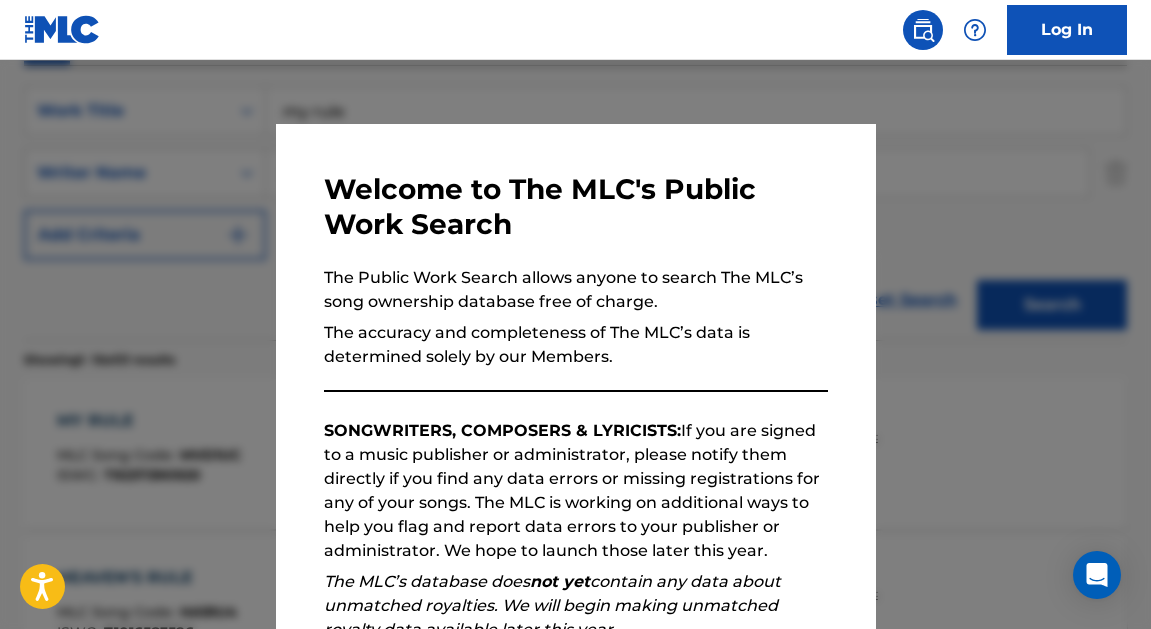 click at bounding box center (575, 374) 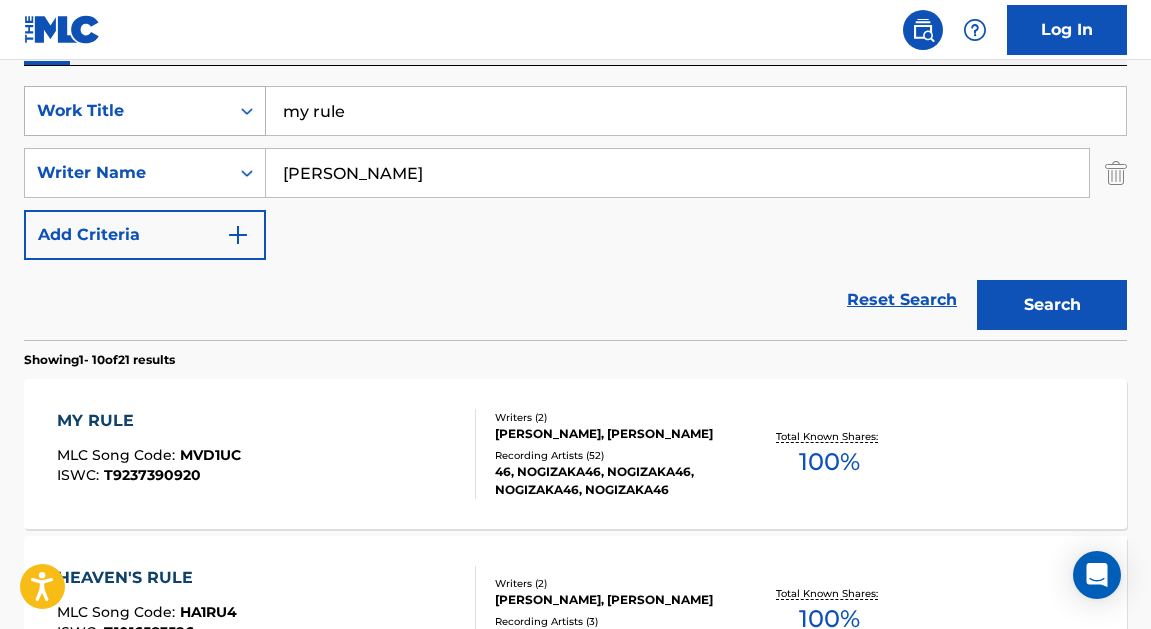 drag, startPoint x: 388, startPoint y: 104, endPoint x: 167, endPoint y: 112, distance: 221.14474 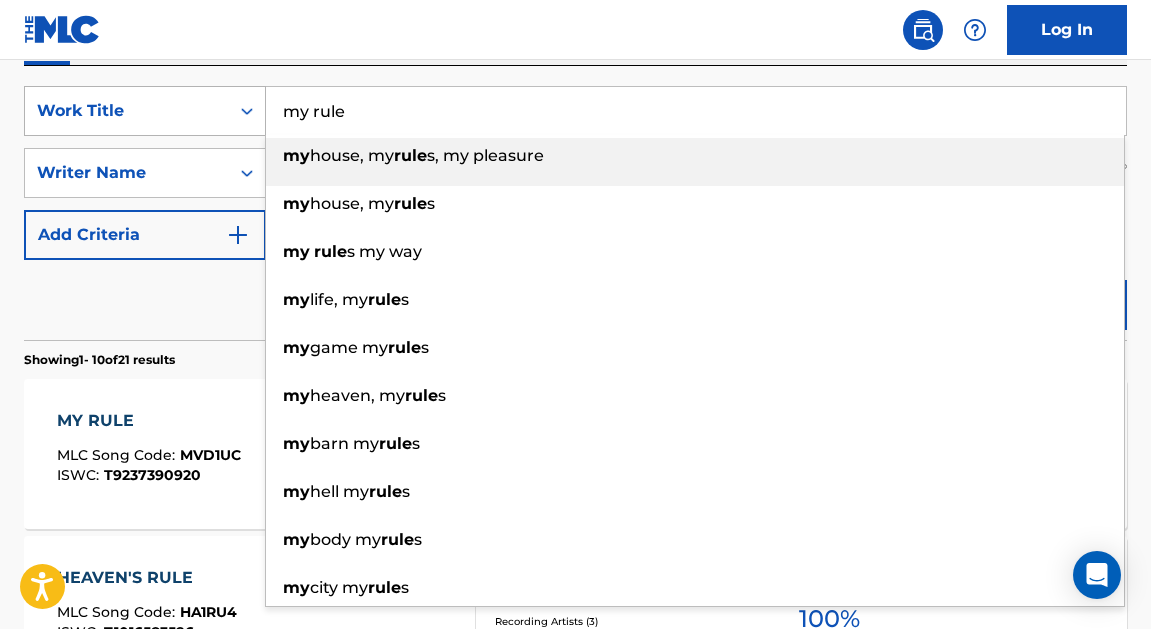 paste on "Shitsurenosoujinin [1]" 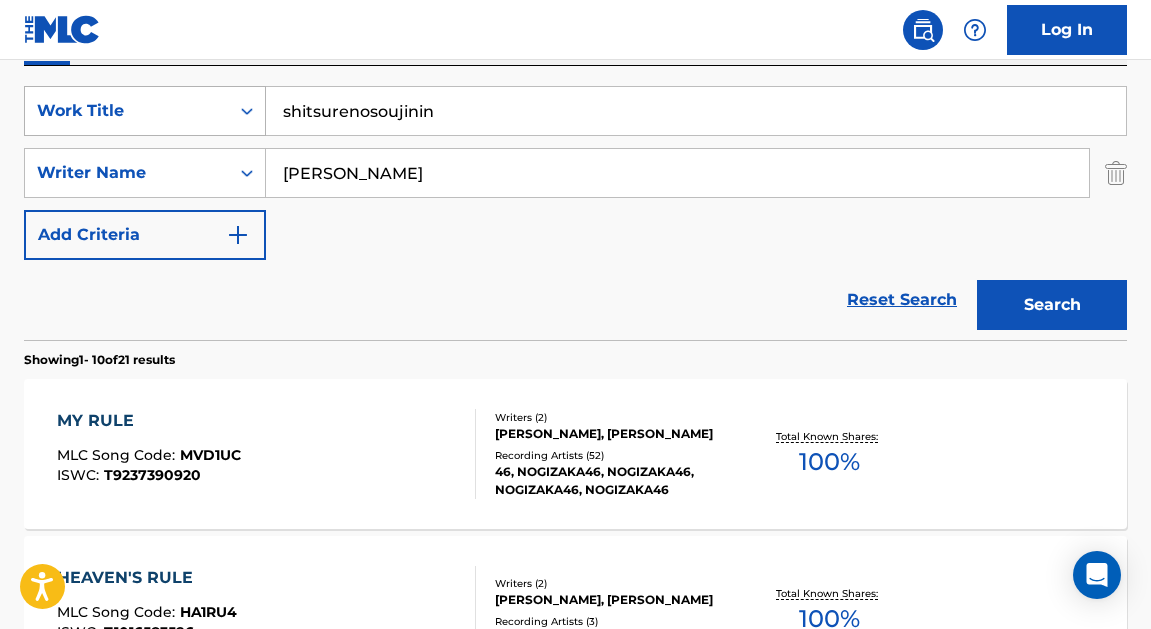 type on "shitsurenosoujinin" 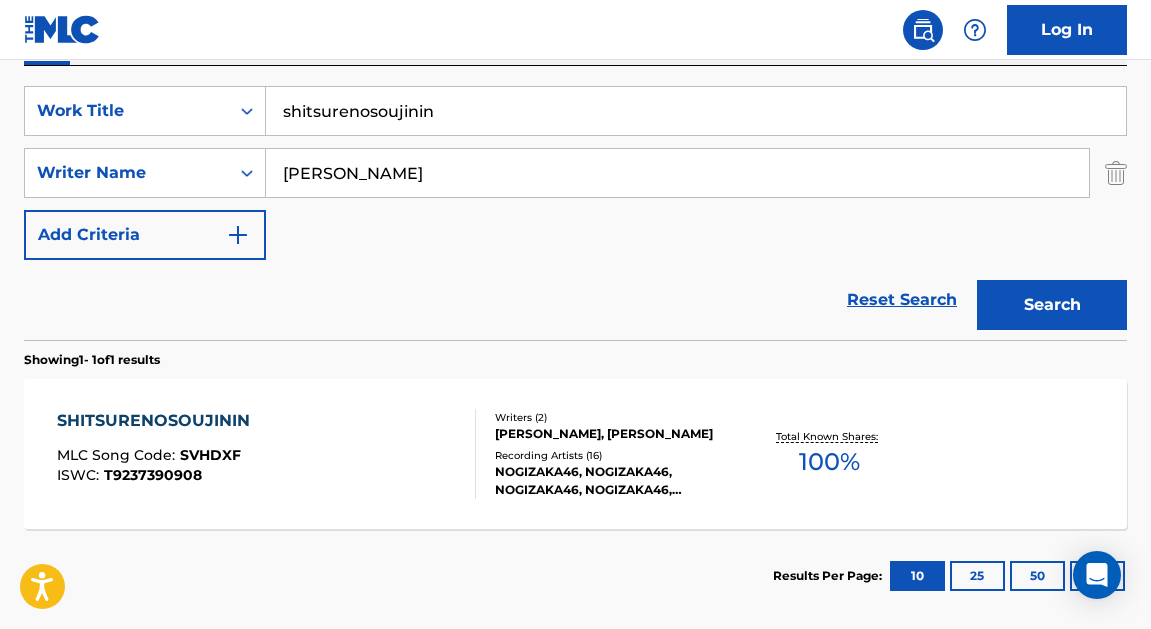 click on "SHITSURENOSOUJININ" at bounding box center (158, 421) 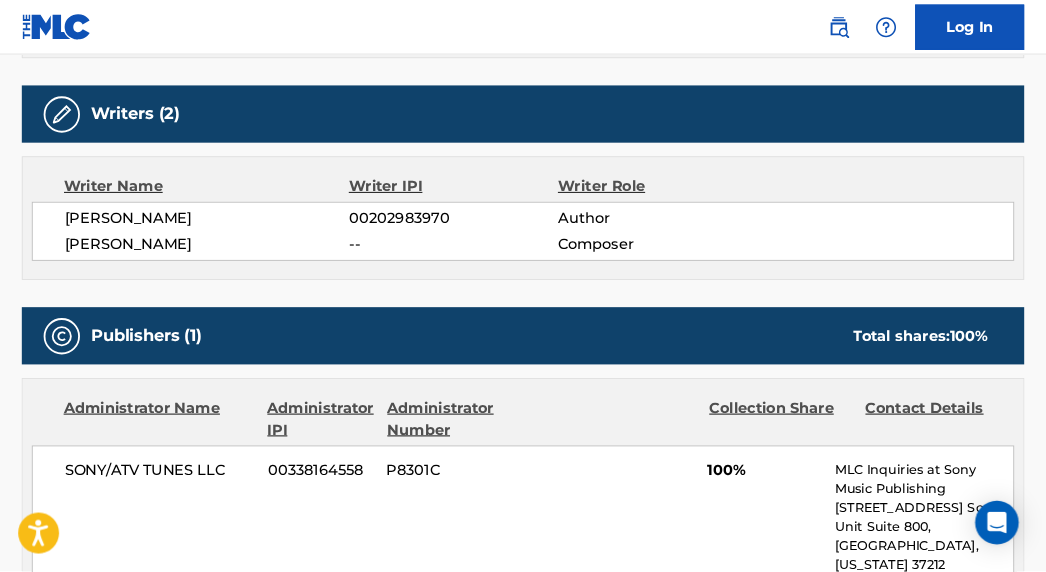 scroll, scrollTop: 1100, scrollLeft: 0, axis: vertical 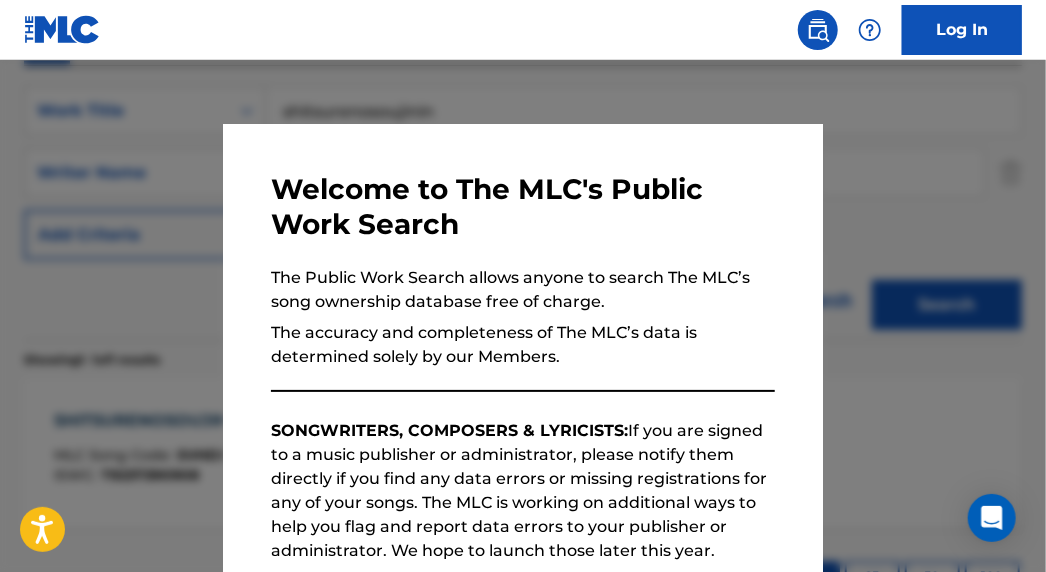 click at bounding box center (523, 346) 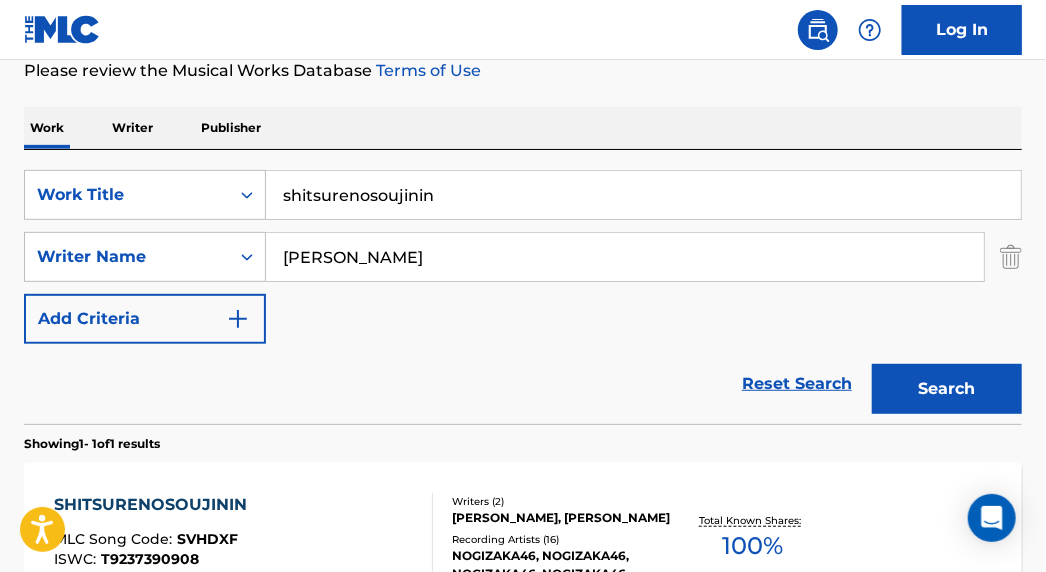 scroll, scrollTop: 177, scrollLeft: 0, axis: vertical 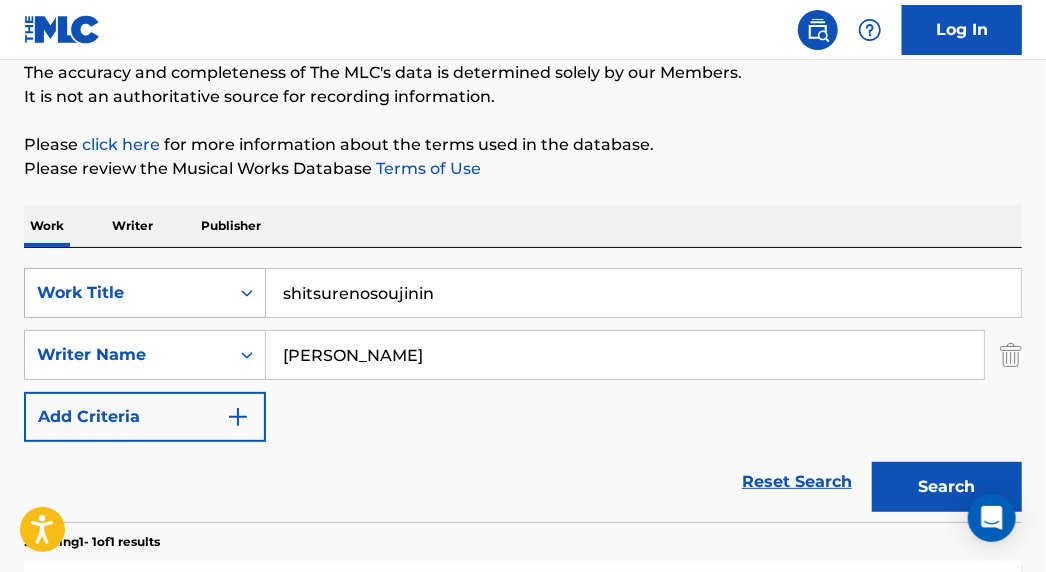 drag, startPoint x: 454, startPoint y: 295, endPoint x: 82, endPoint y: 297, distance: 372.00537 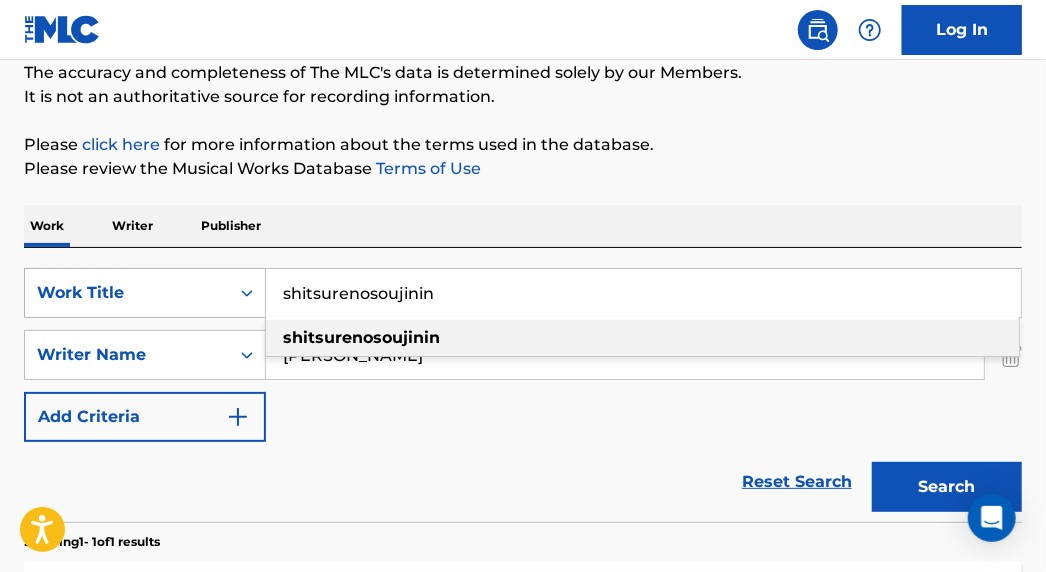 paste on "Ano Kyoushitsu [2]" 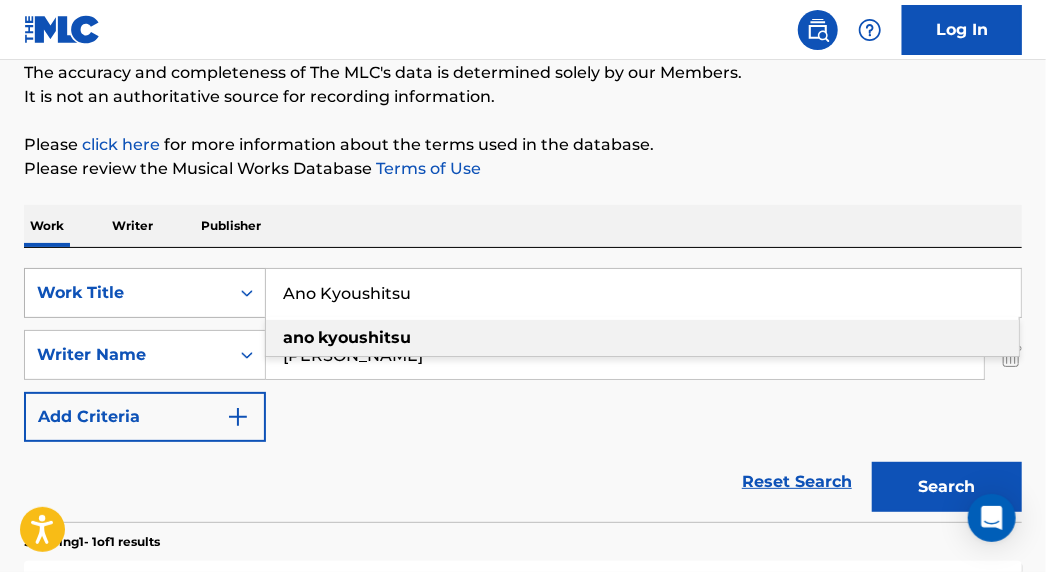 type on "Ano Kyoushitsu" 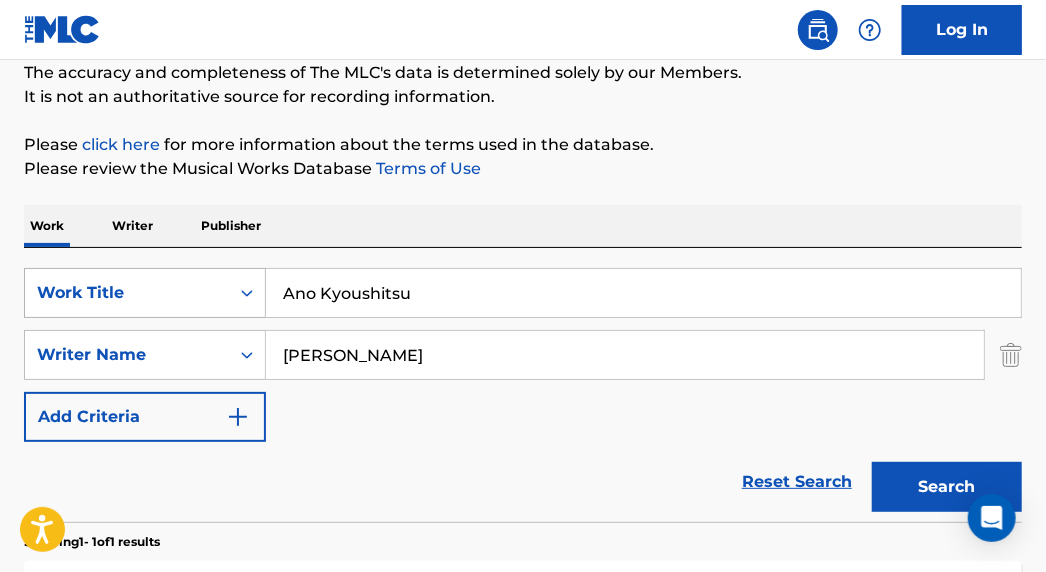 click on "Search" at bounding box center [947, 487] 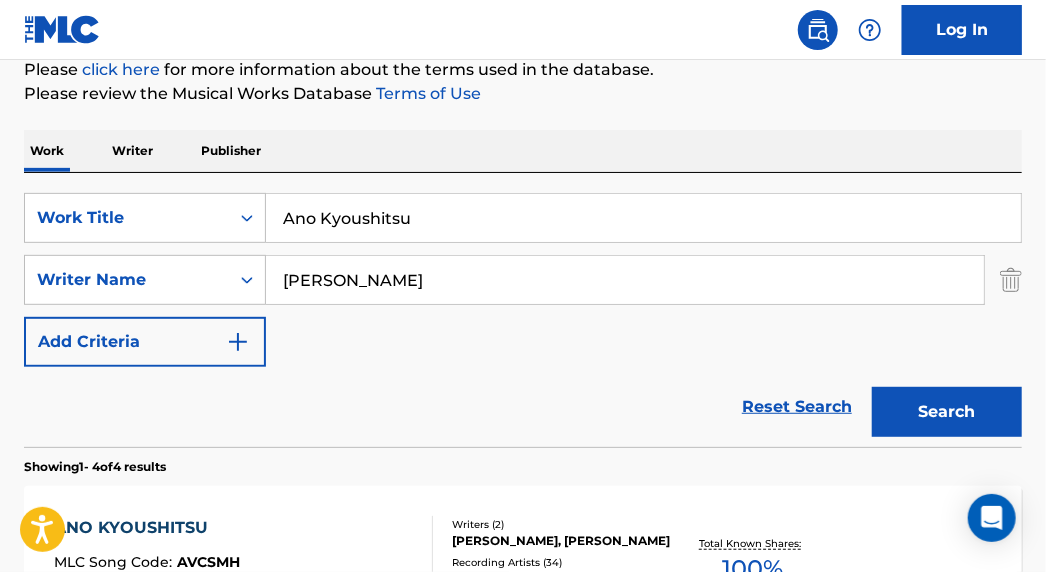 scroll, scrollTop: 450, scrollLeft: 0, axis: vertical 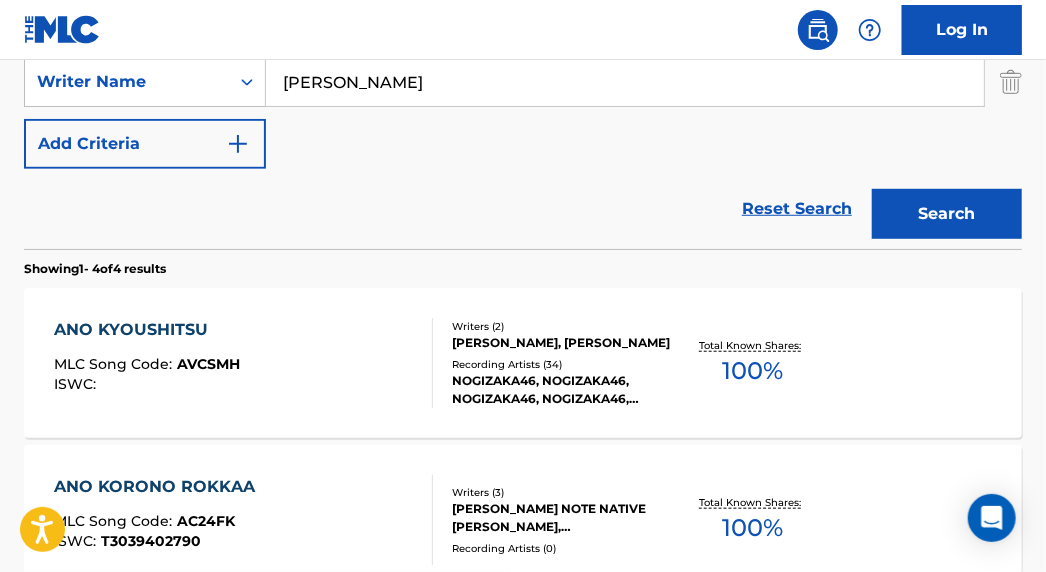 click on "ANO KYOUSHITSU" at bounding box center [147, 330] 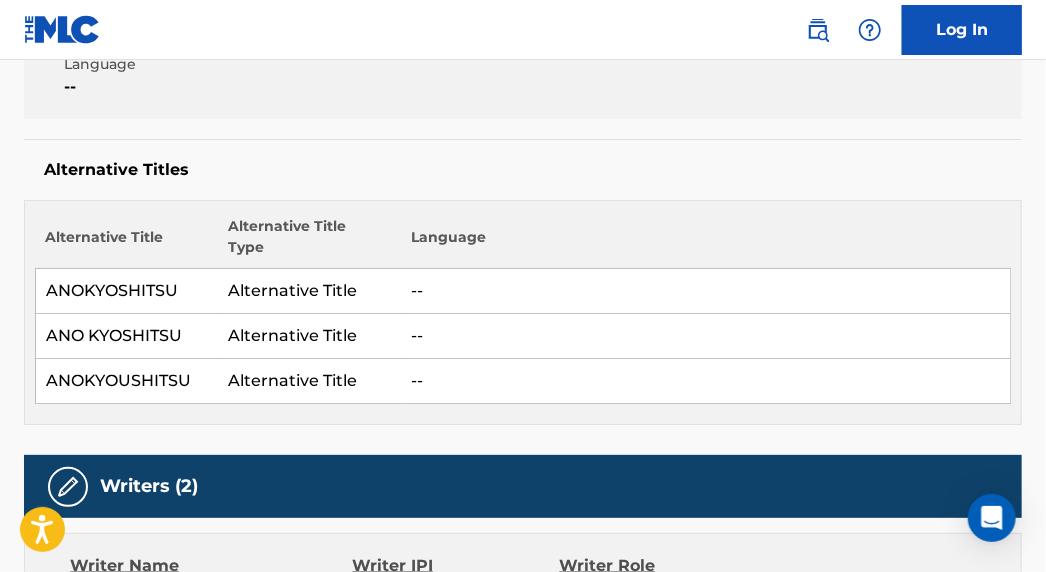 scroll, scrollTop: 0, scrollLeft: 0, axis: both 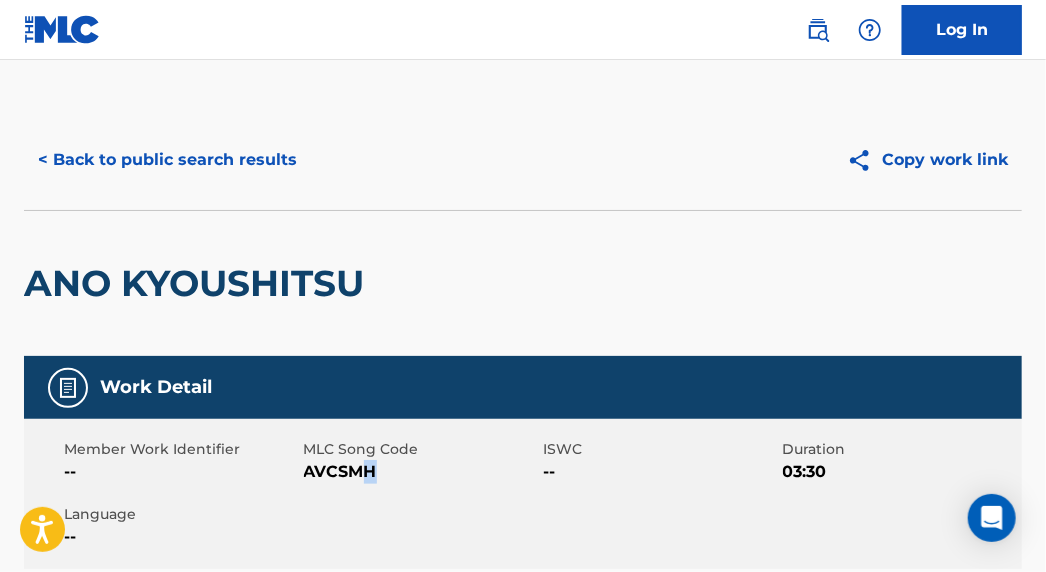 drag, startPoint x: 379, startPoint y: 469, endPoint x: 345, endPoint y: 466, distance: 34.132095 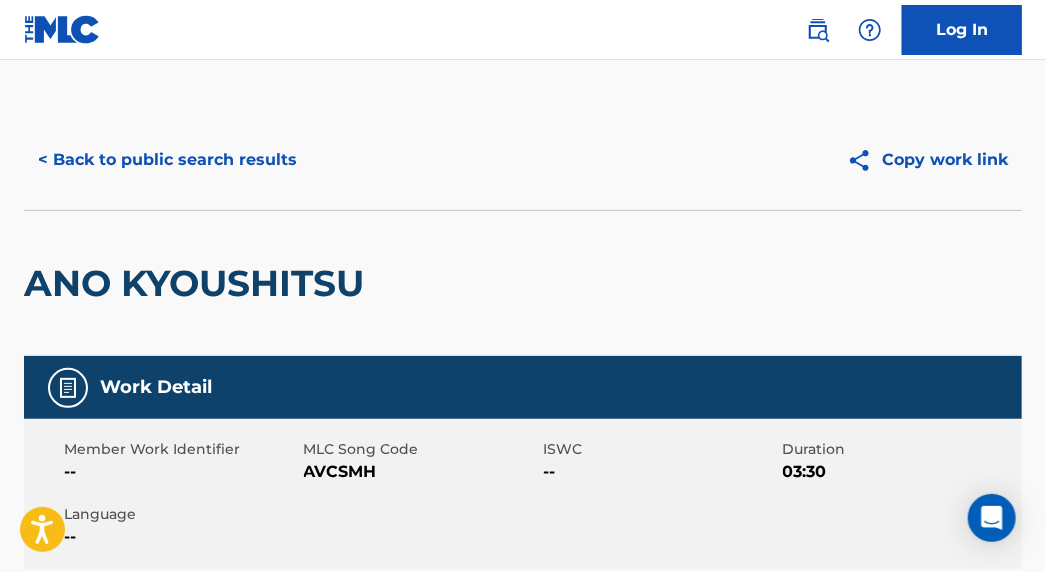 drag, startPoint x: 321, startPoint y: 451, endPoint x: 377, endPoint y: 466, distance: 57.974133 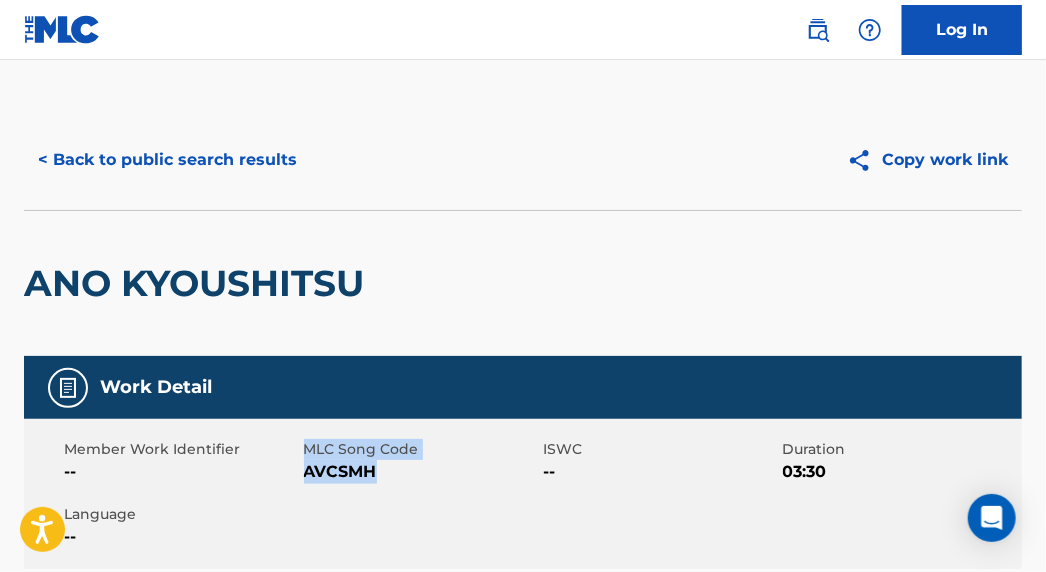 drag, startPoint x: 376, startPoint y: 469, endPoint x: 309, endPoint y: 447, distance: 70.5195 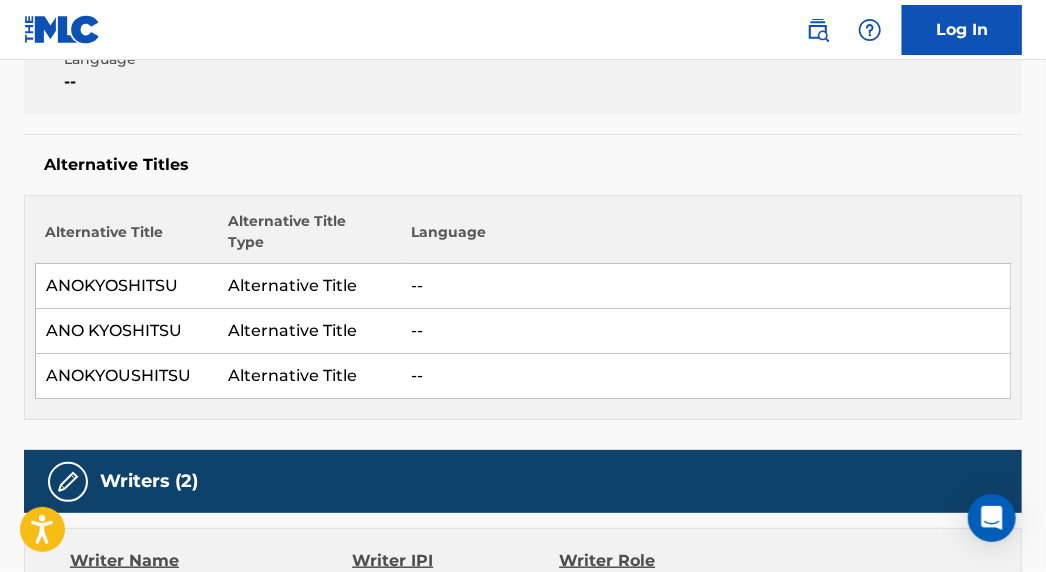 scroll, scrollTop: 818, scrollLeft: 0, axis: vertical 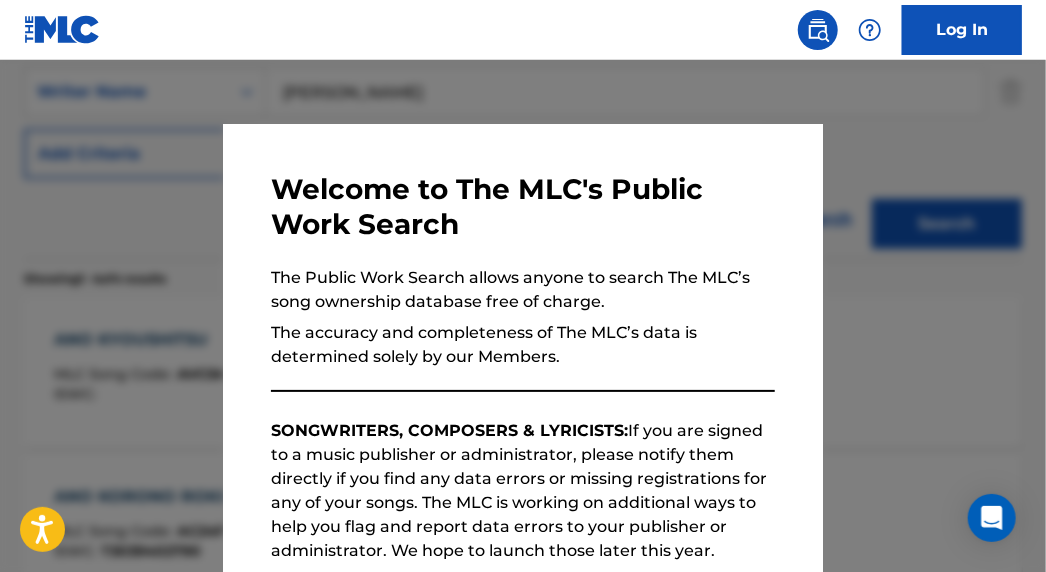 click at bounding box center (523, 346) 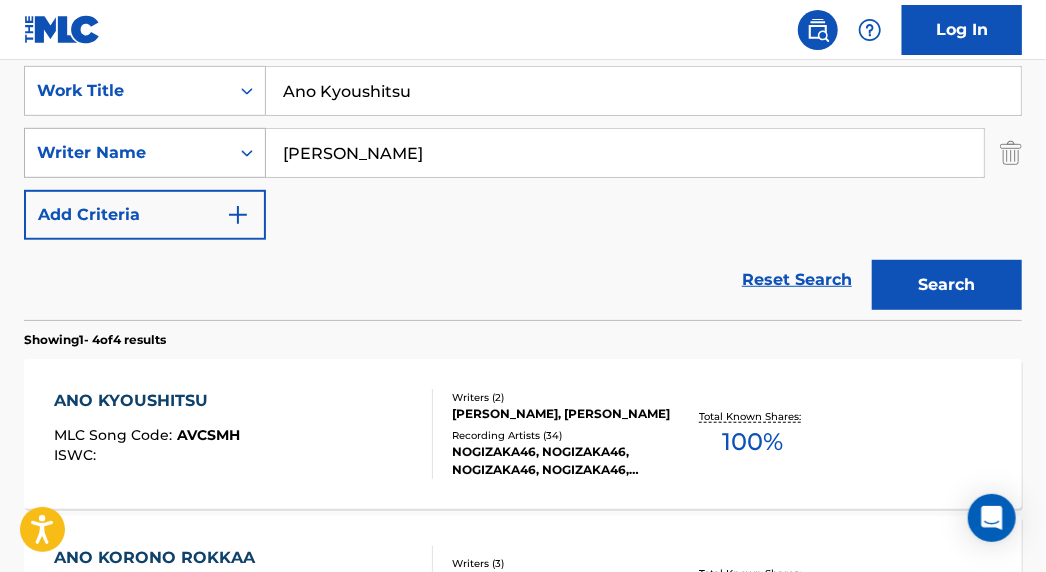 scroll, scrollTop: 258, scrollLeft: 0, axis: vertical 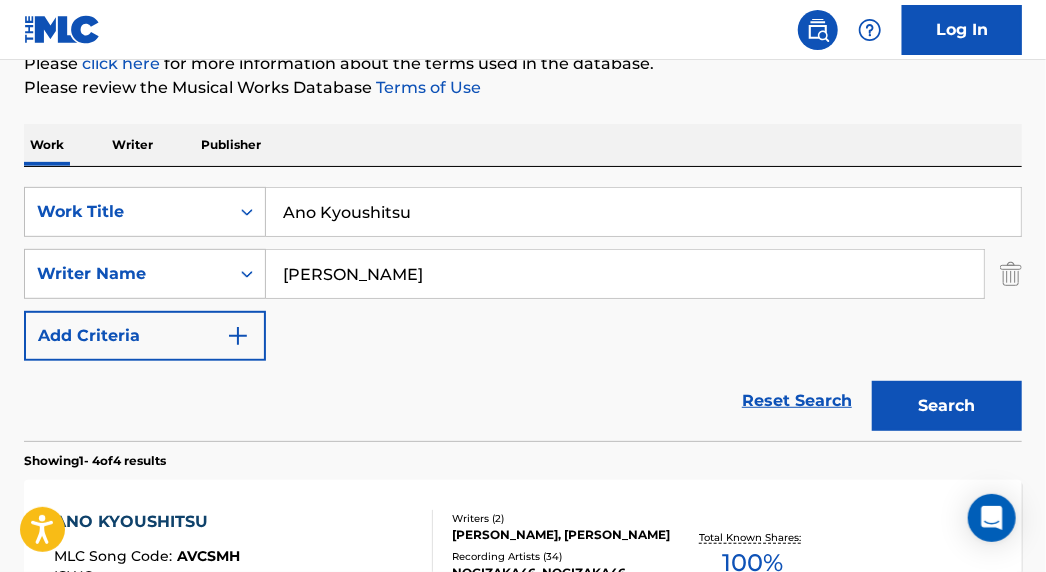 drag, startPoint x: 442, startPoint y: 210, endPoint x: 98, endPoint y: 243, distance: 345.57922 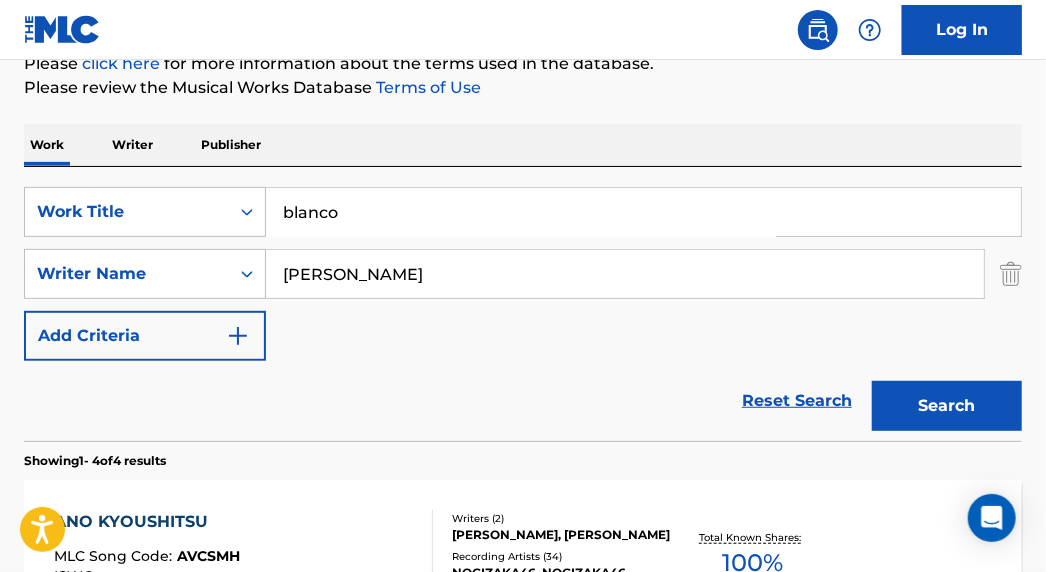 click on "Search" at bounding box center (947, 406) 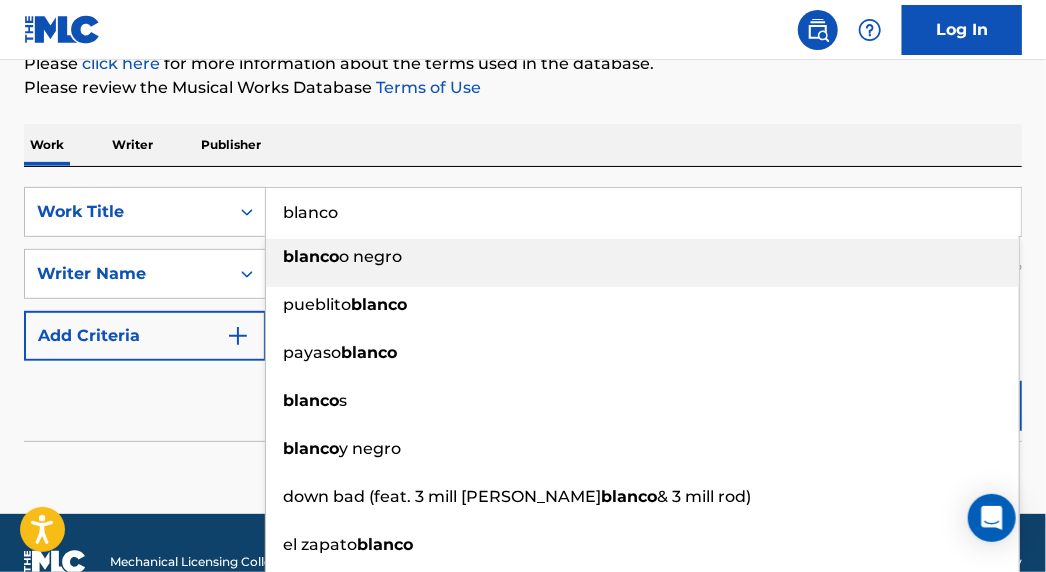 click on "blanco" at bounding box center (643, 212) 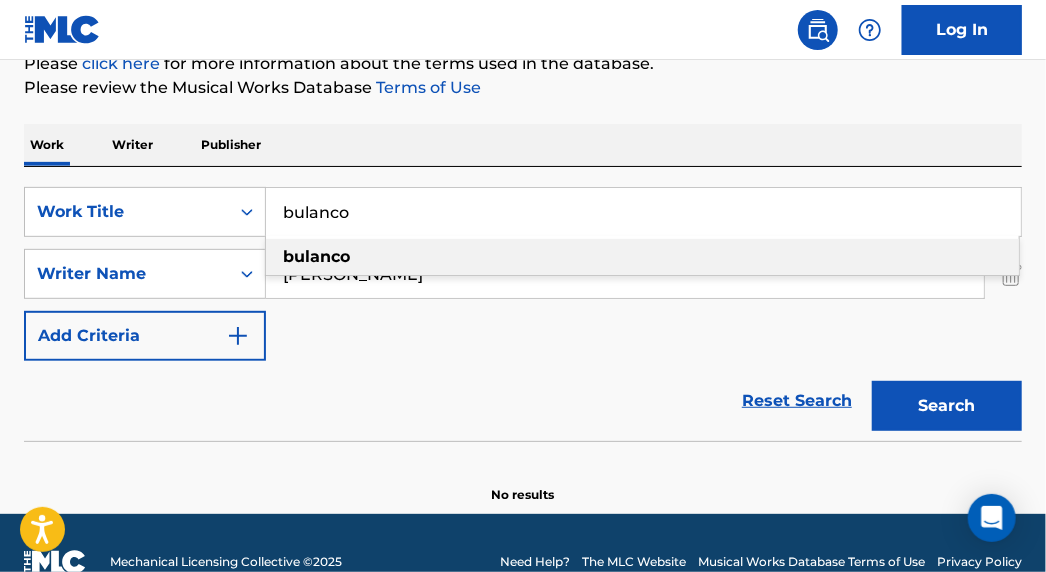 type on "bulanco" 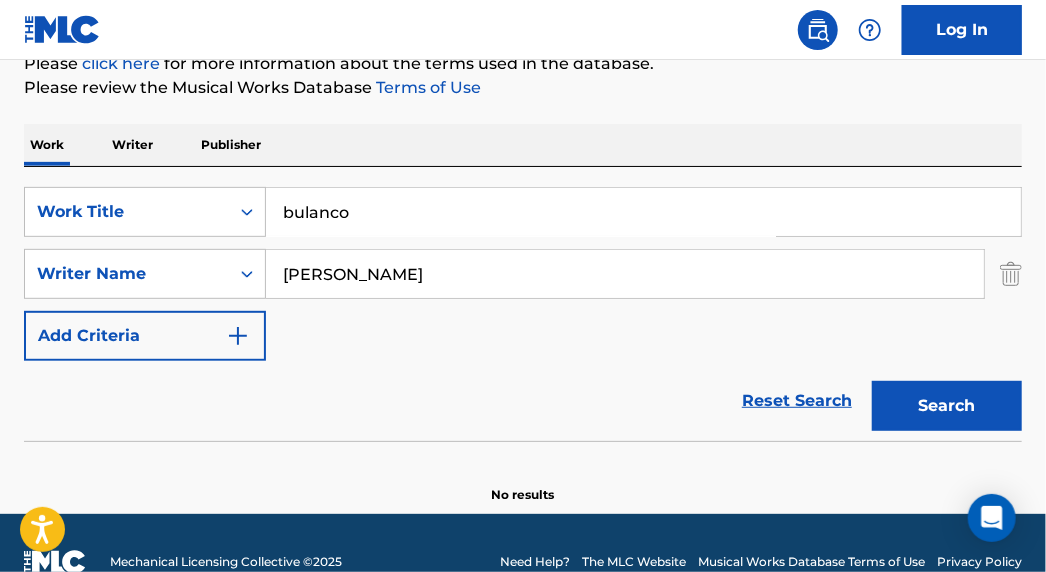 click on "Search" at bounding box center (947, 406) 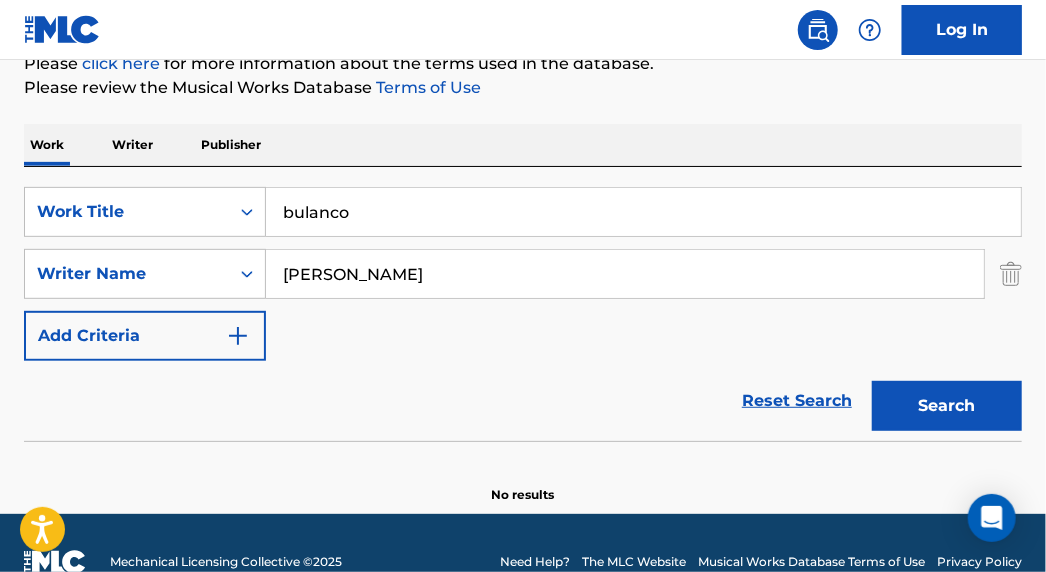 drag, startPoint x: 385, startPoint y: 276, endPoint x: -64, endPoint y: 311, distance: 450.3621 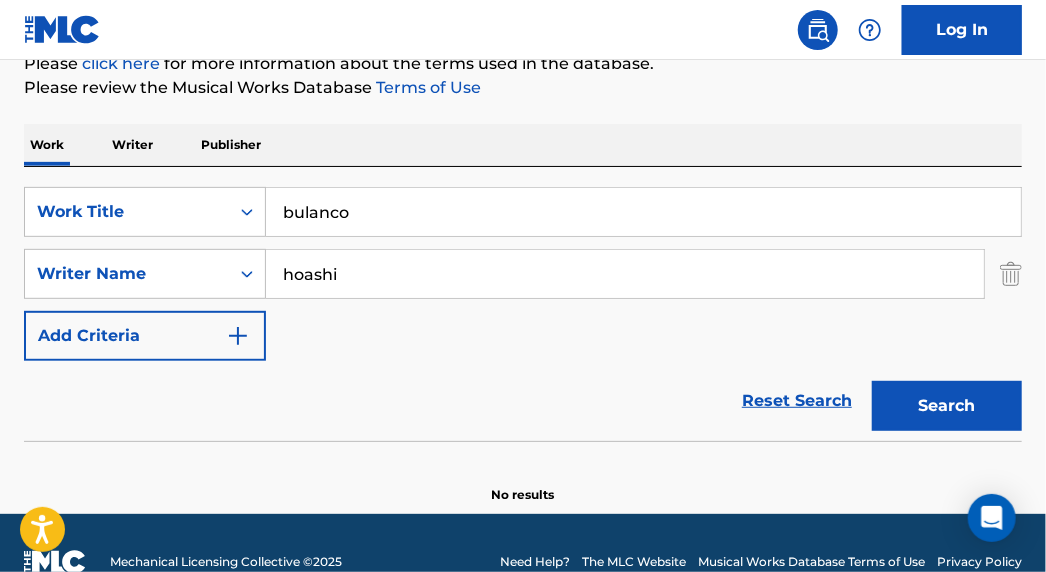 type on "hoashi" 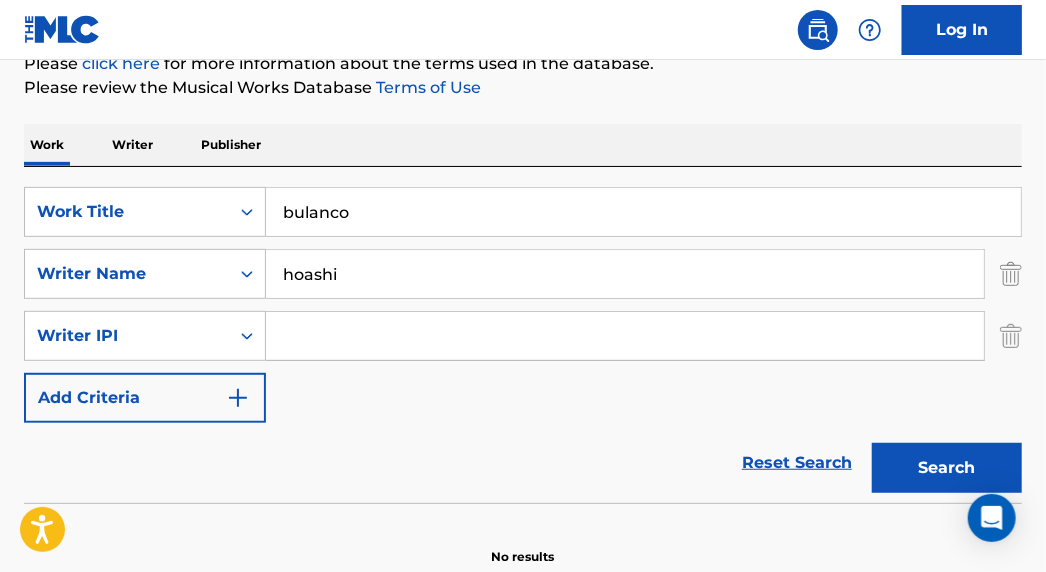 click at bounding box center [1011, 336] 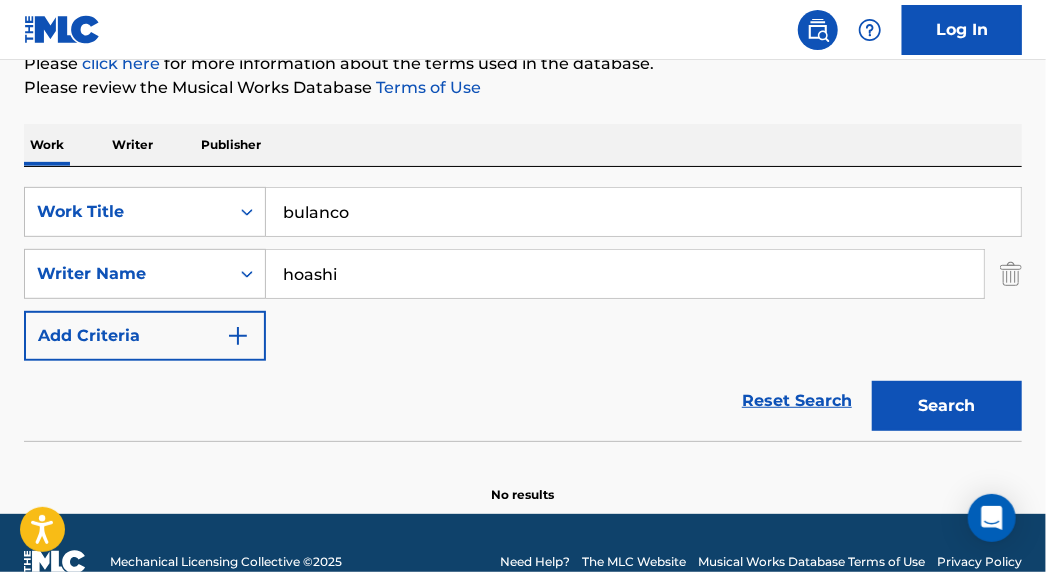 click on "Search" at bounding box center [947, 406] 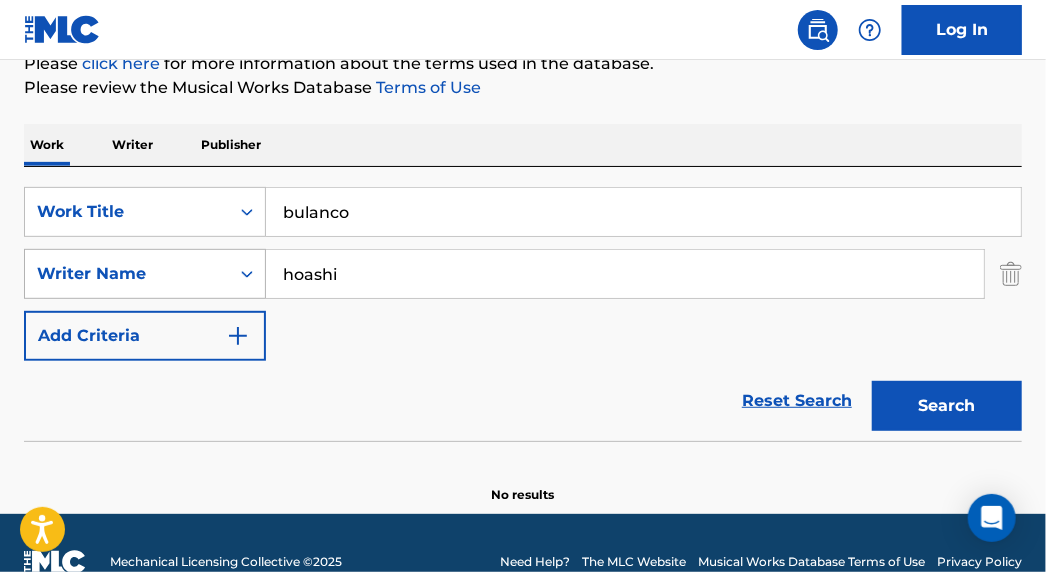 drag, startPoint x: 274, startPoint y: 274, endPoint x: 146, endPoint y: 289, distance: 128.87592 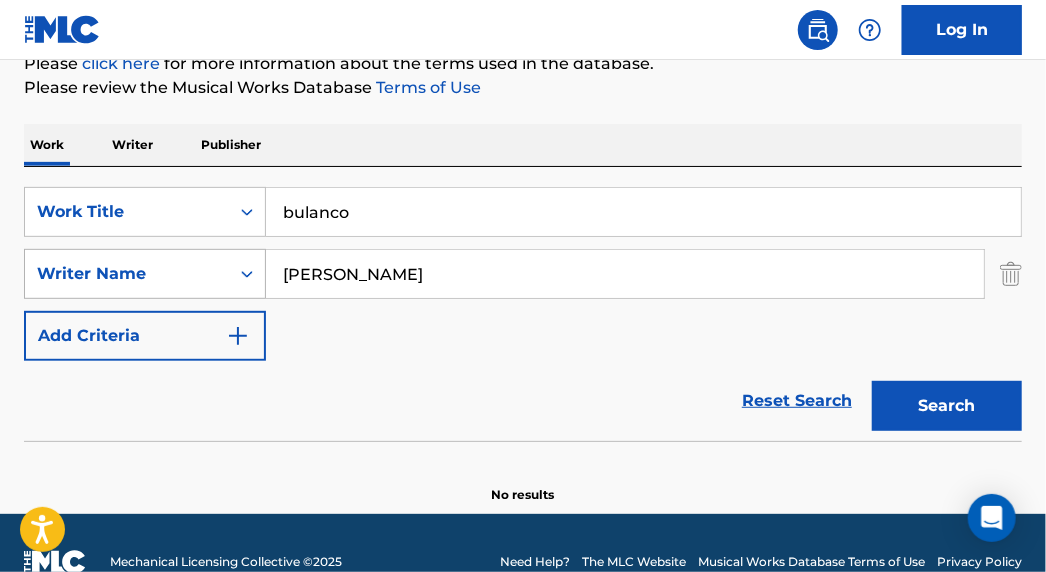 type on "[PERSON_NAME]" 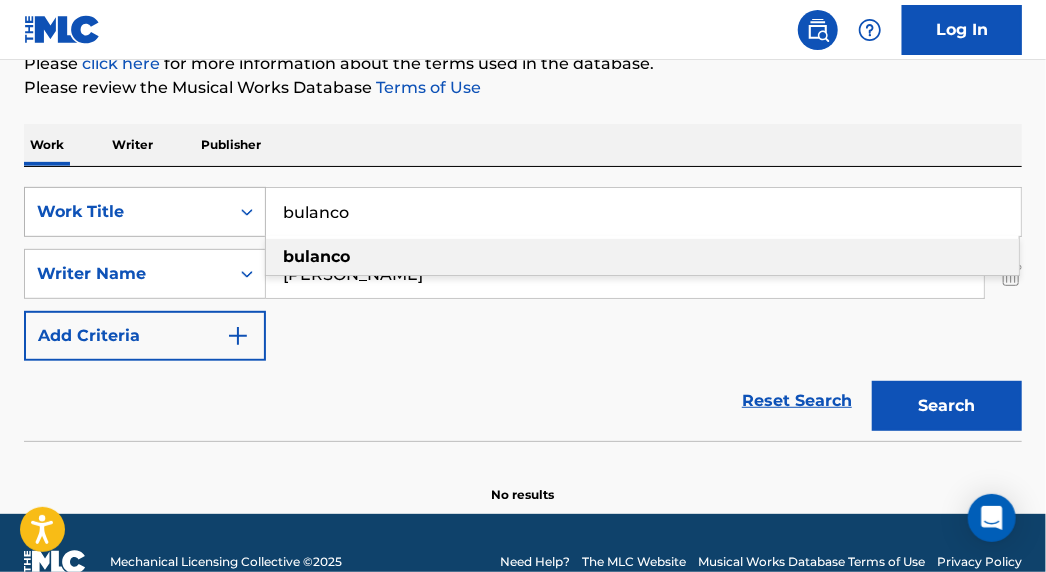 drag, startPoint x: 370, startPoint y: 212, endPoint x: 122, endPoint y: 219, distance: 248.09877 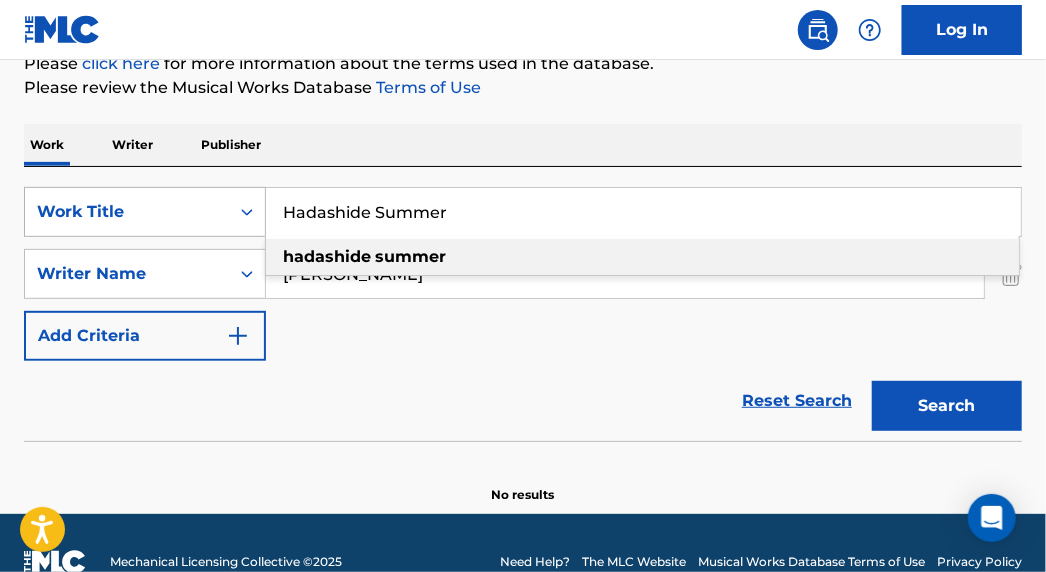 type on "Hadashide Summer" 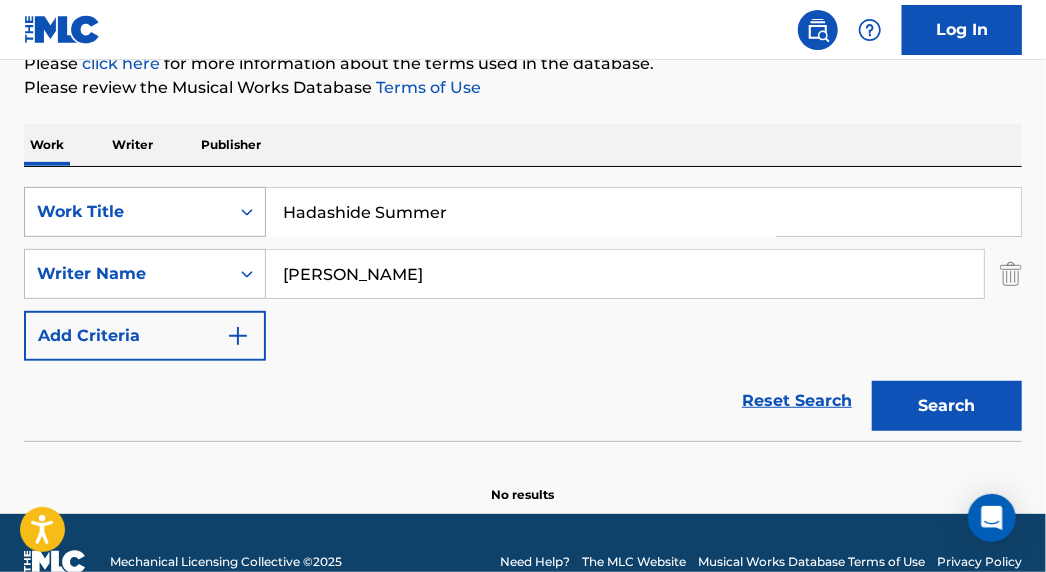 click on "Search" at bounding box center (947, 406) 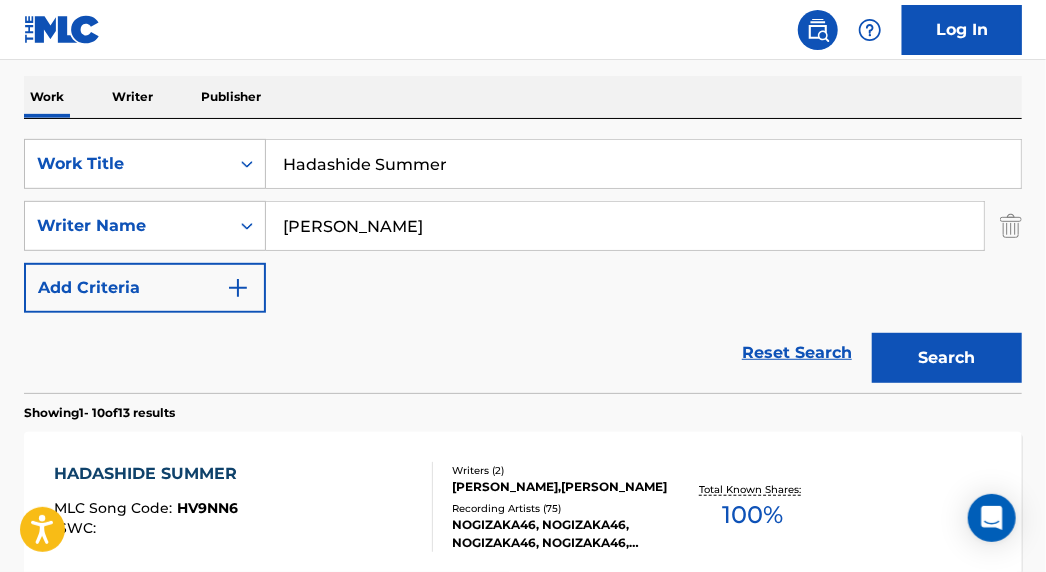 scroll, scrollTop: 530, scrollLeft: 0, axis: vertical 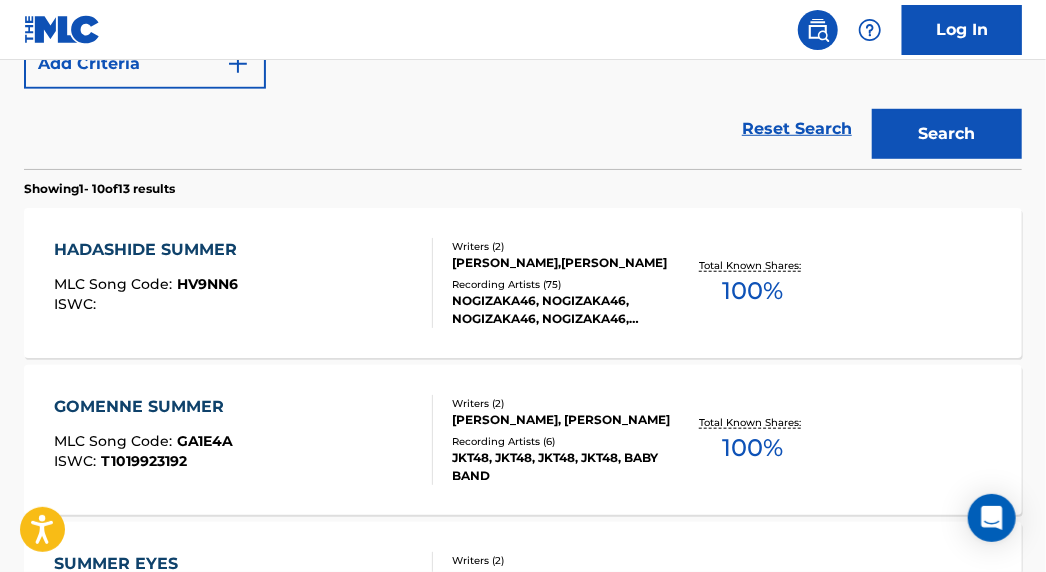 click on "HADASHIDE SUMMER" at bounding box center [150, 250] 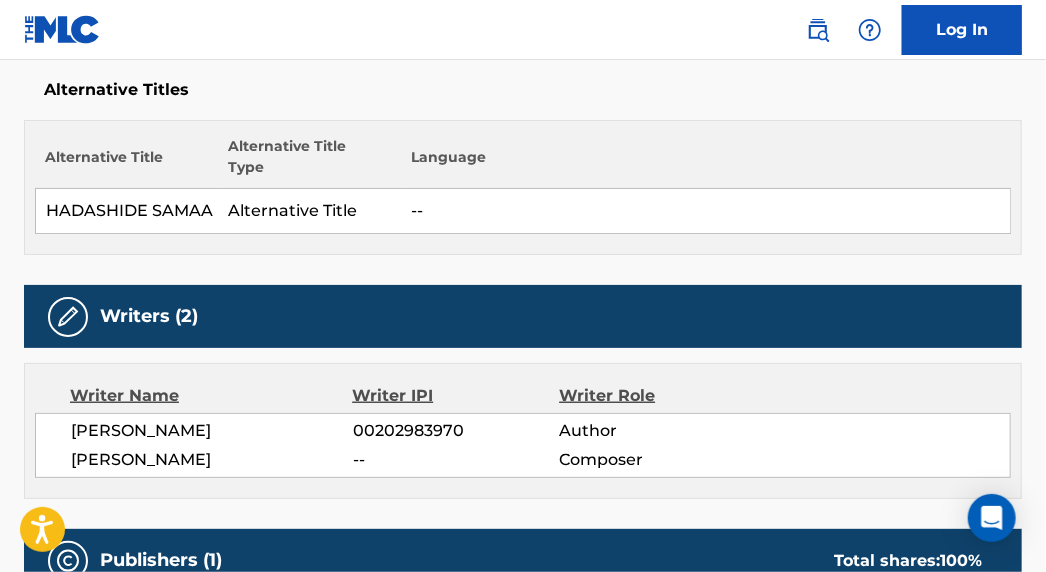 scroll, scrollTop: 0, scrollLeft: 0, axis: both 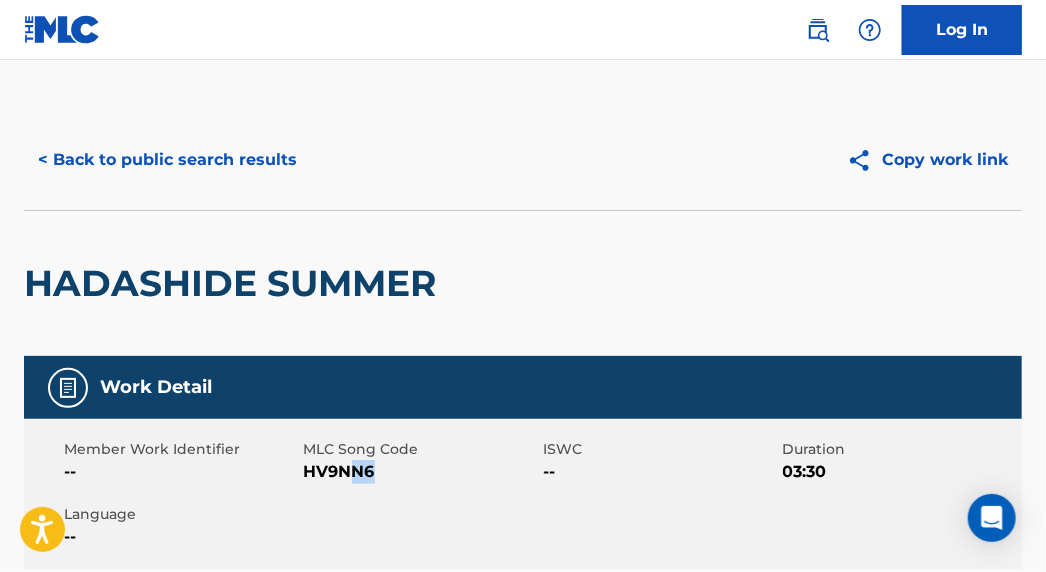 drag, startPoint x: 377, startPoint y: 477, endPoint x: 338, endPoint y: 465, distance: 40.804413 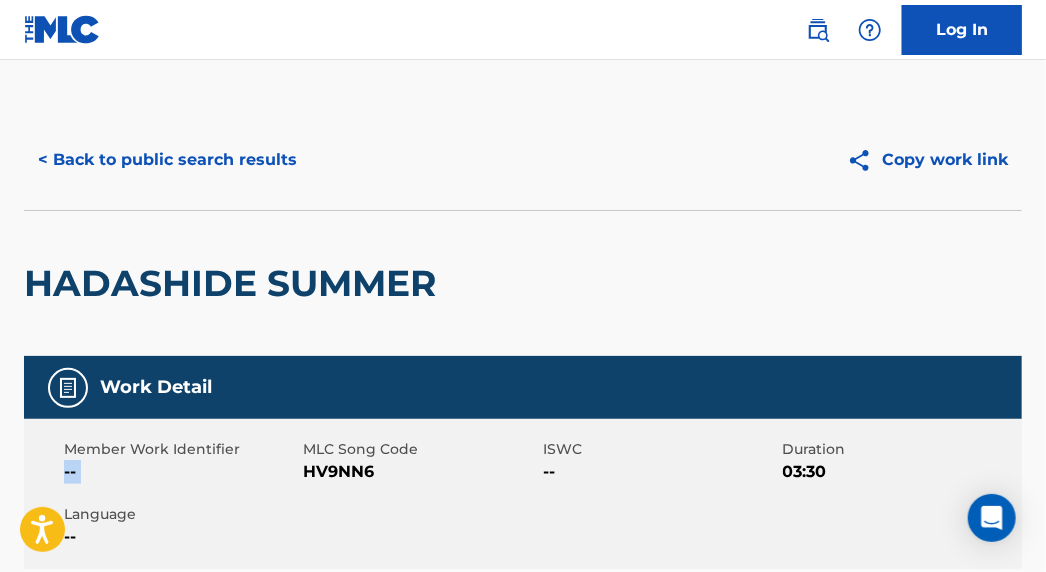click on "Member Work Identifier -- MLC Song Code HV9NN6 ISWC -- Duration 03:30 Language --" at bounding box center (523, 494) 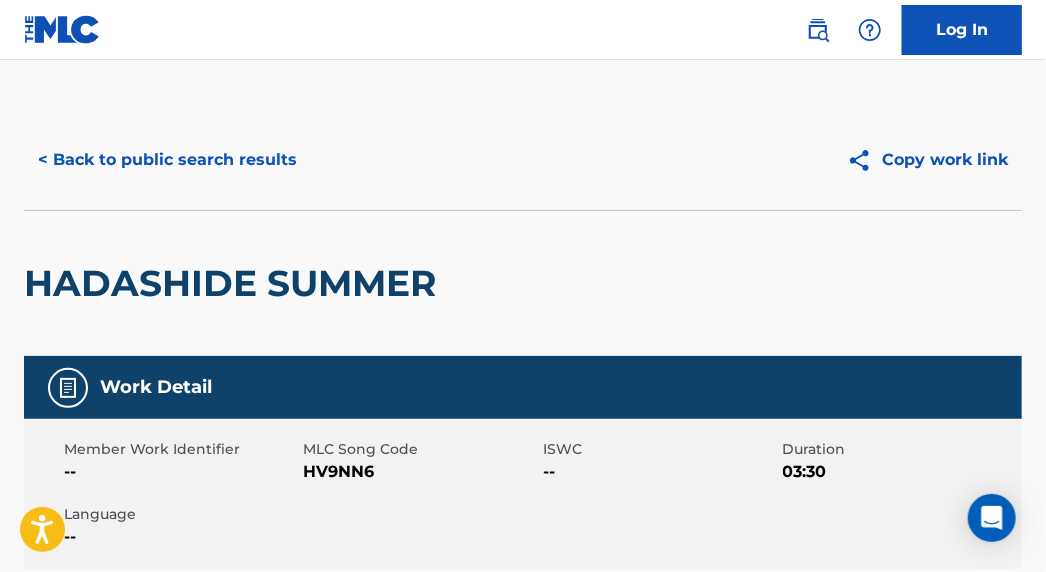 click on "HV9NN6" at bounding box center (421, 472) 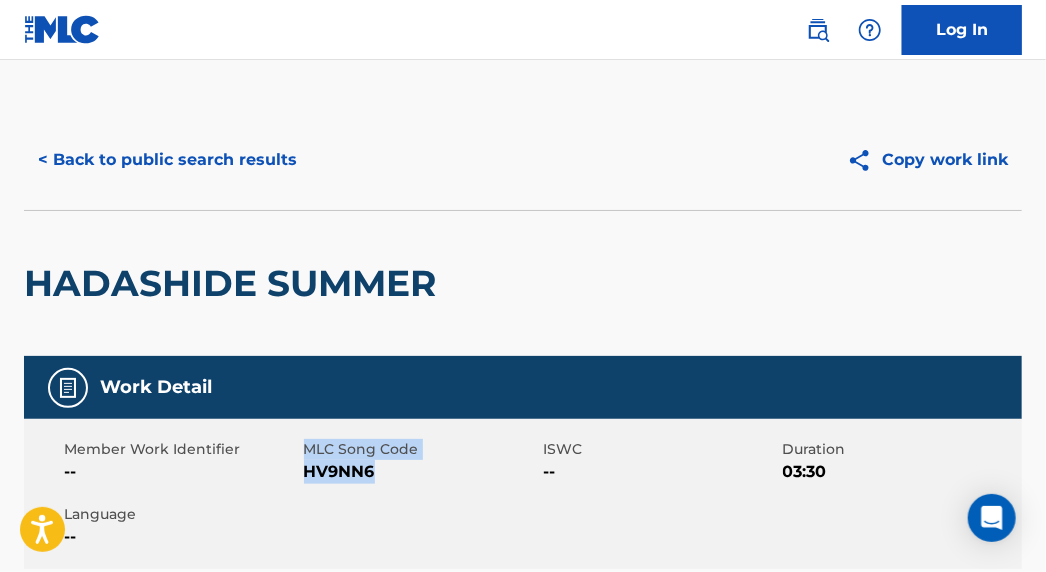 drag, startPoint x: 380, startPoint y: 473, endPoint x: 310, endPoint y: 446, distance: 75.026665 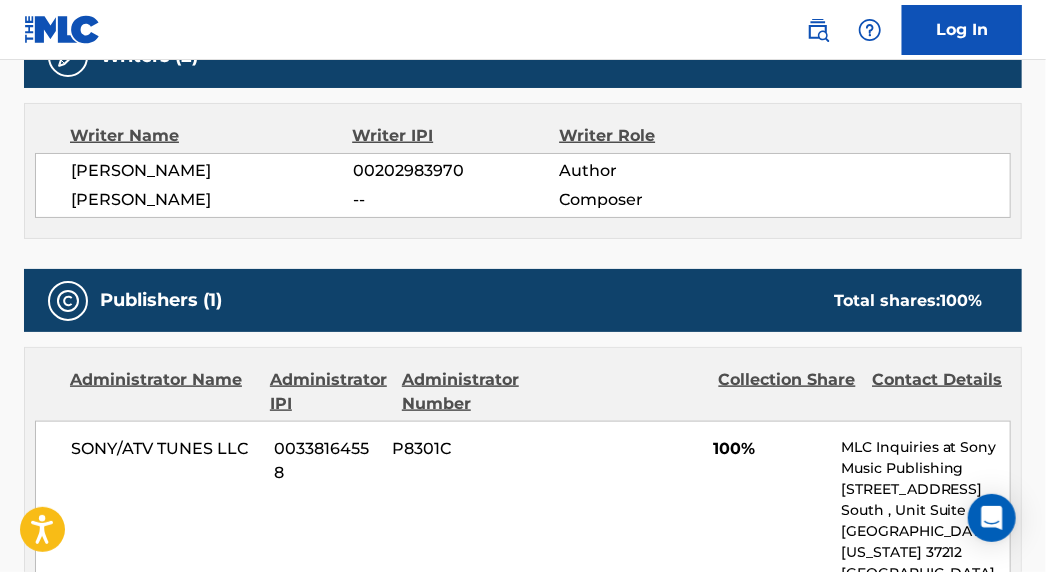 scroll, scrollTop: 636, scrollLeft: 0, axis: vertical 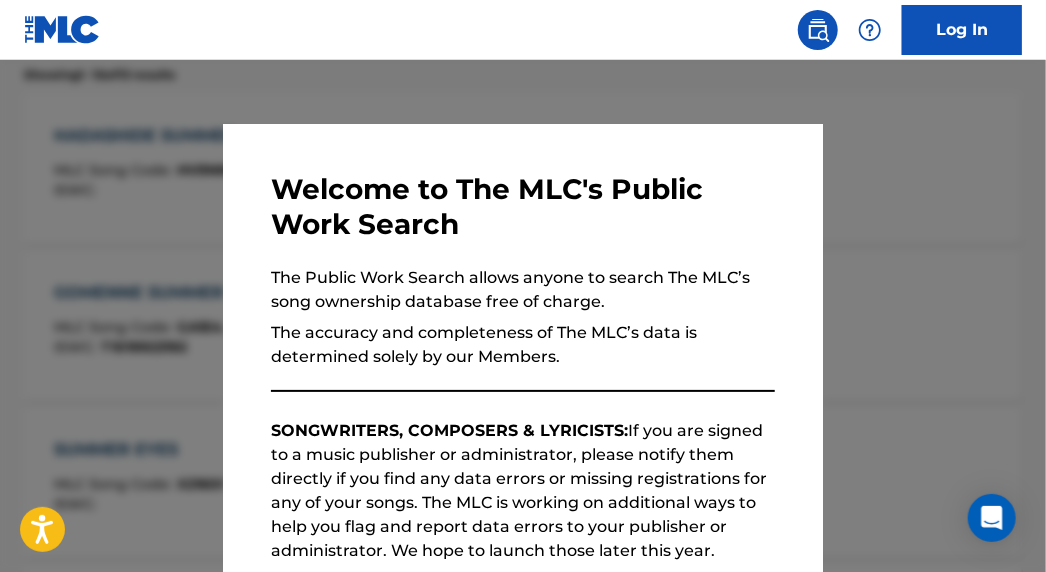 click at bounding box center [523, 346] 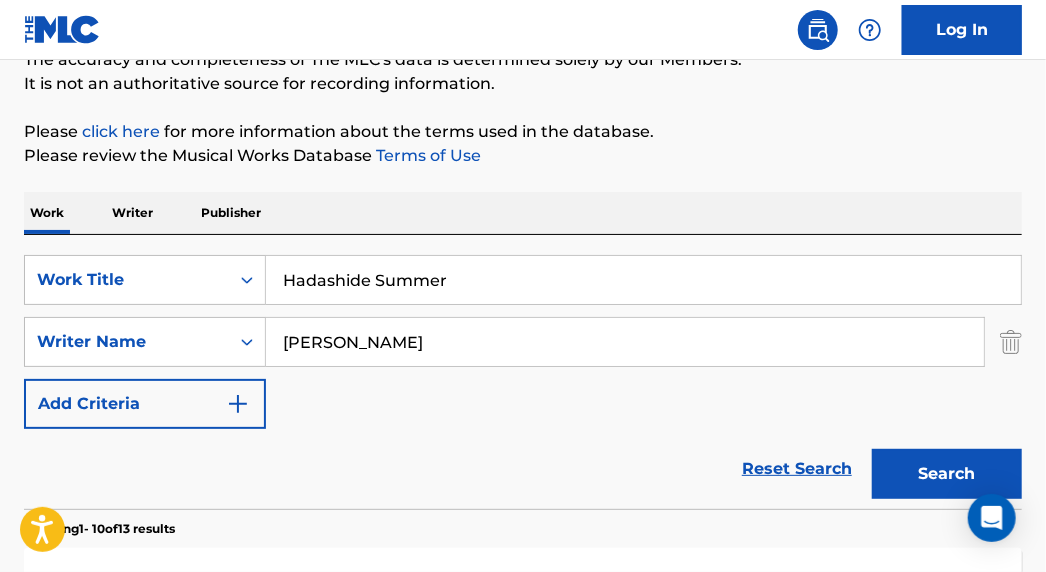 scroll, scrollTop: 190, scrollLeft: 0, axis: vertical 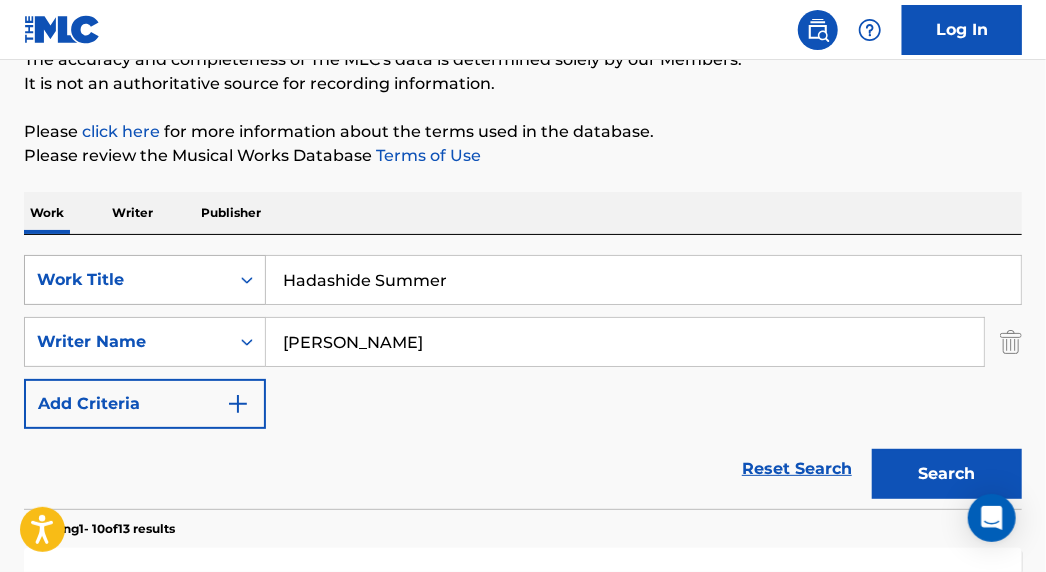 drag, startPoint x: 469, startPoint y: 285, endPoint x: 90, endPoint y: 296, distance: 379.1596 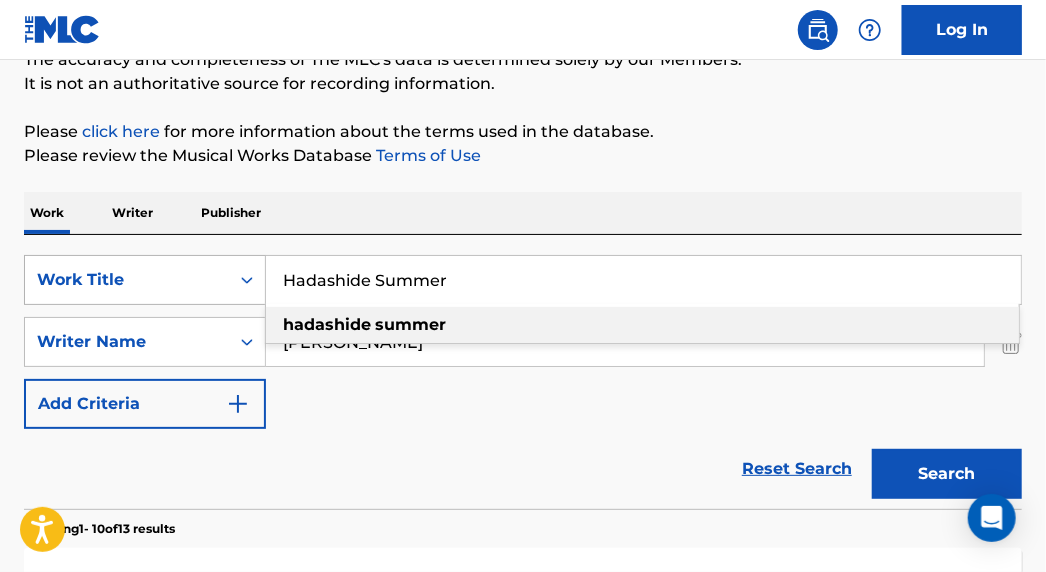 paste on "Kikkake [0]" 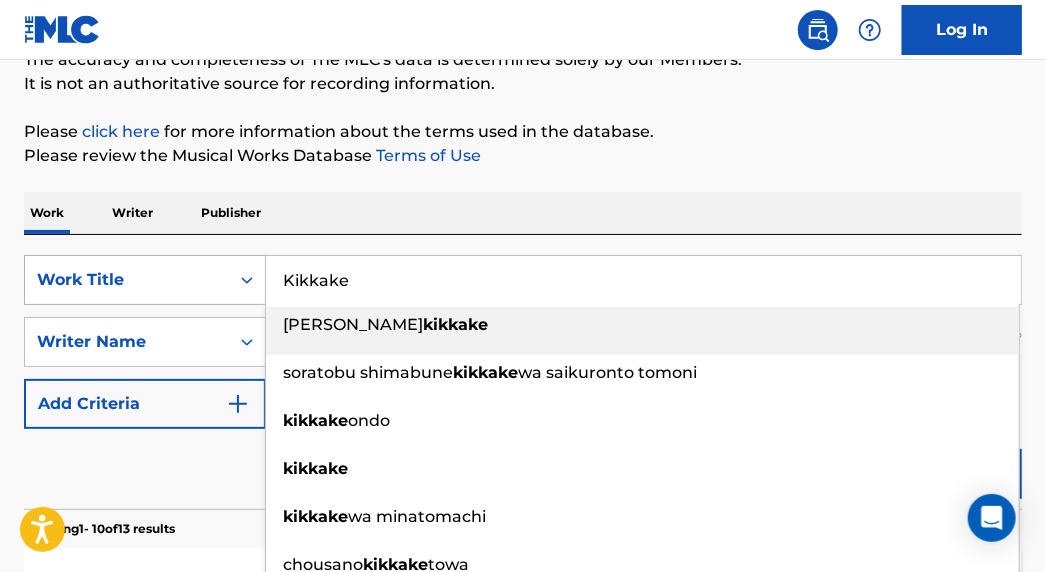 type on "Kikkake" 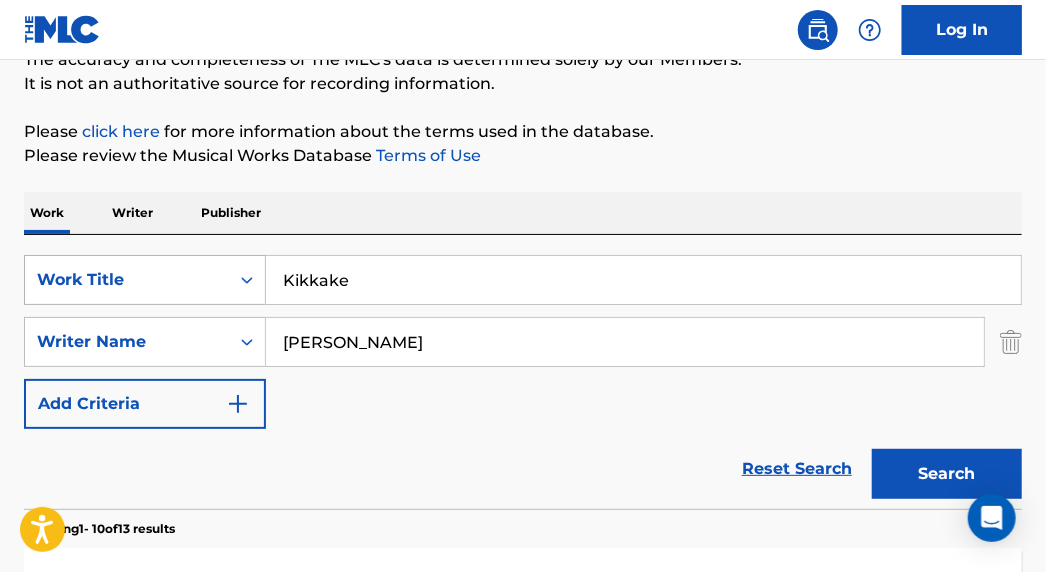 click on "Search" at bounding box center [947, 474] 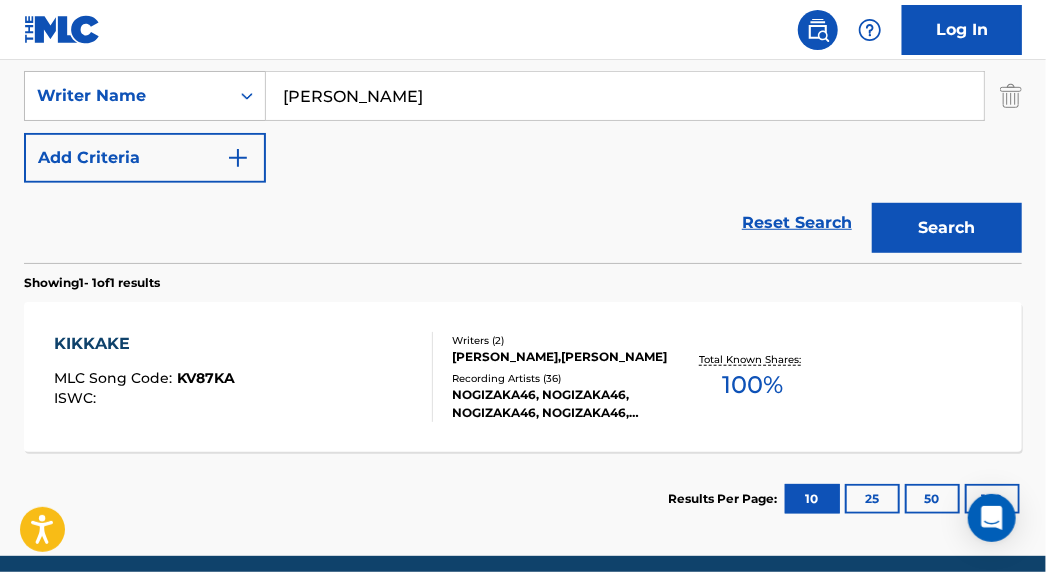 scroll, scrollTop: 462, scrollLeft: 0, axis: vertical 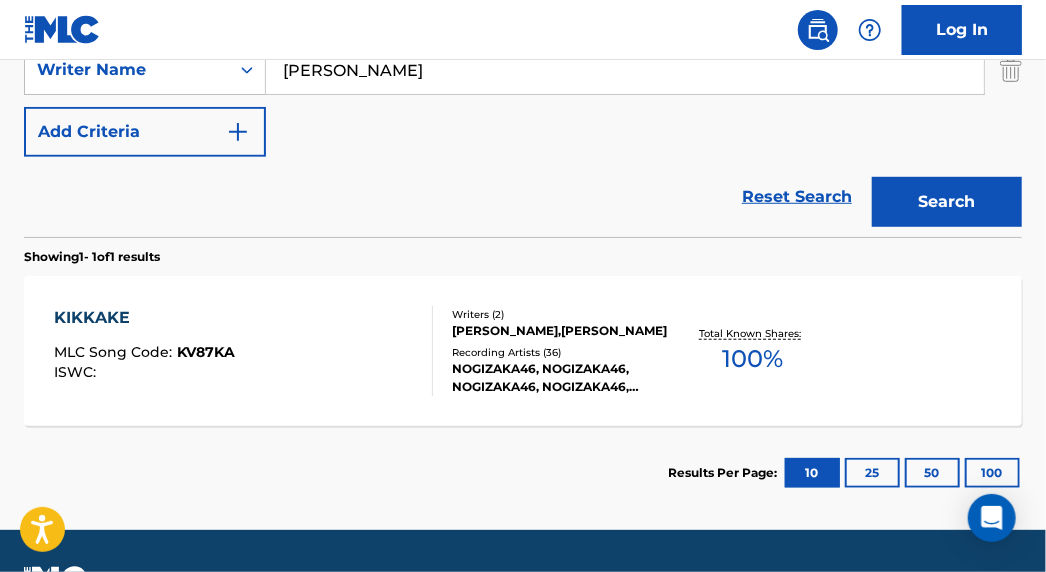 click on "KIKKAKE" at bounding box center [144, 318] 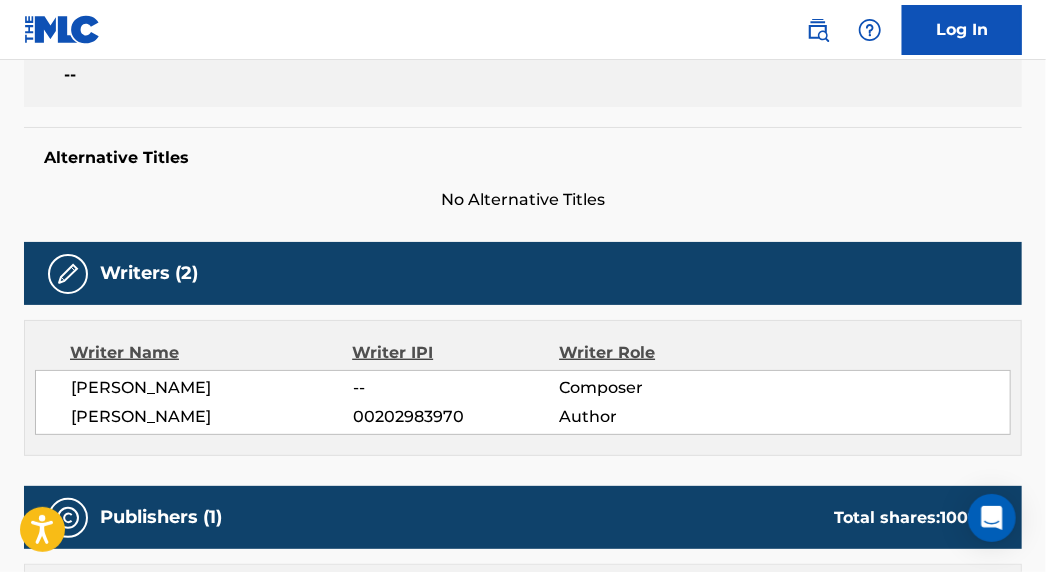 scroll, scrollTop: 0, scrollLeft: 0, axis: both 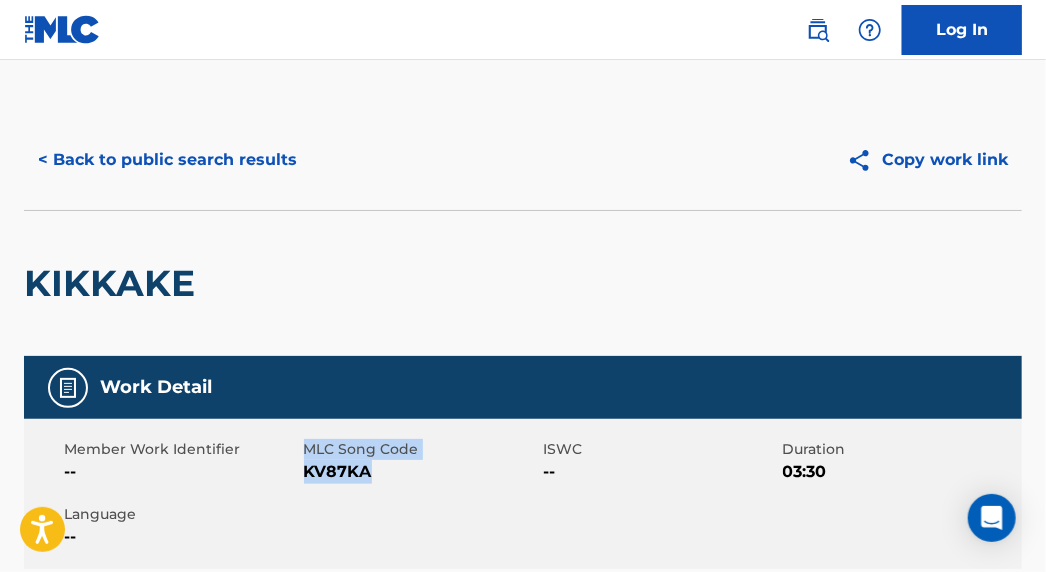 drag, startPoint x: 376, startPoint y: 478, endPoint x: 304, endPoint y: 452, distance: 76.55064 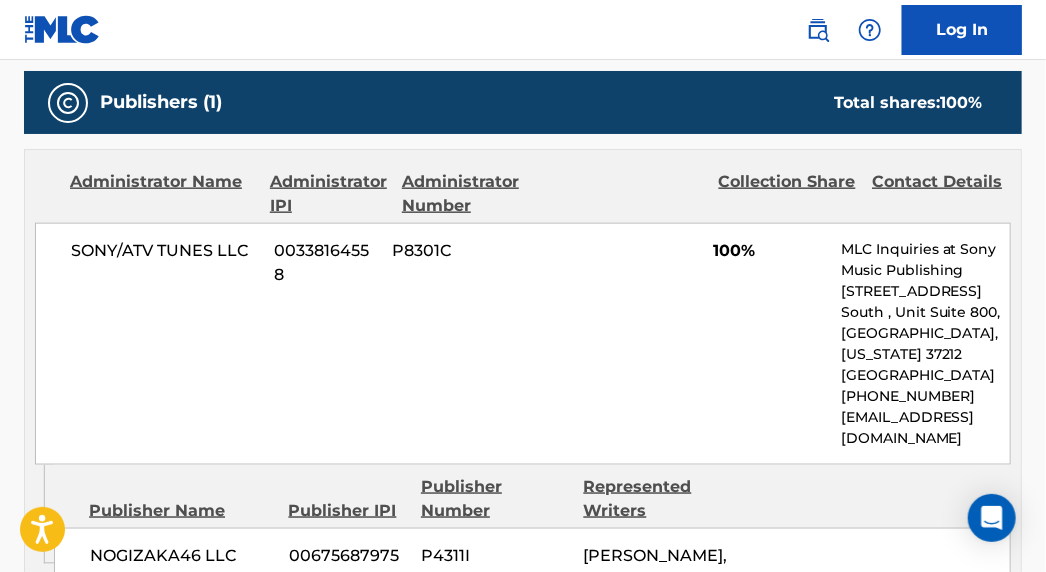 scroll, scrollTop: 909, scrollLeft: 0, axis: vertical 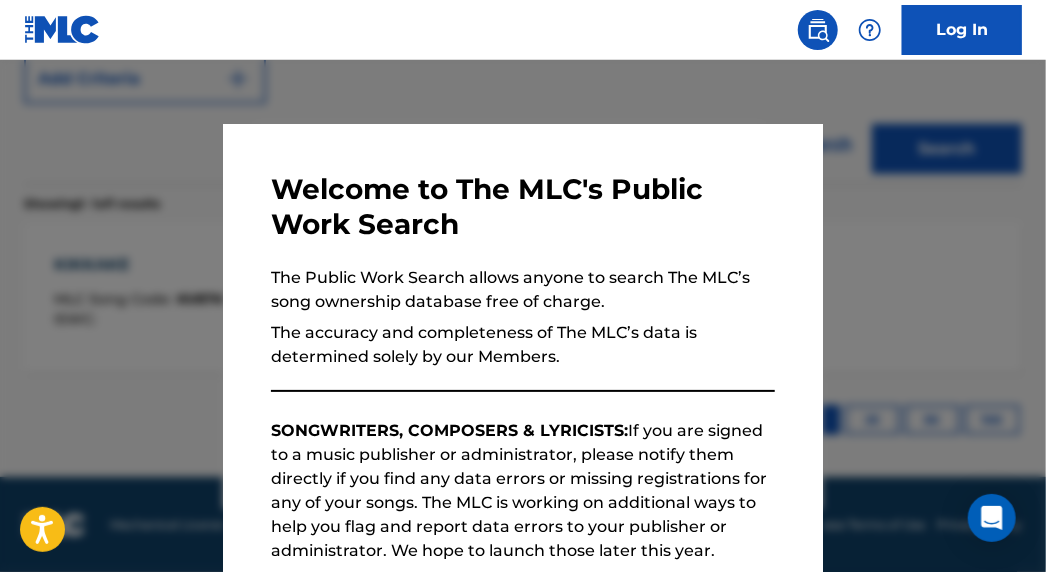click at bounding box center (523, 346) 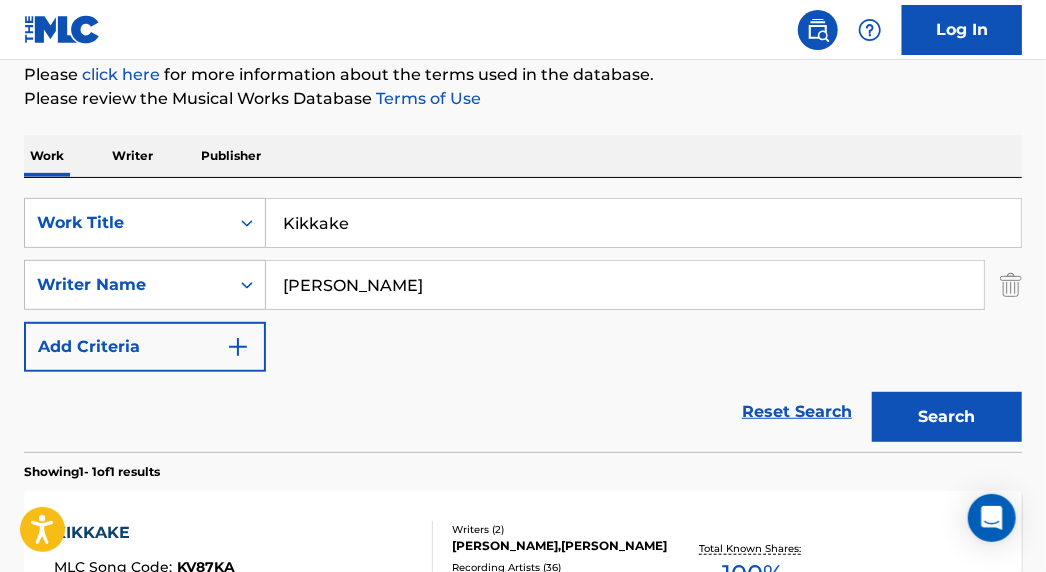 scroll, scrollTop: 242, scrollLeft: 0, axis: vertical 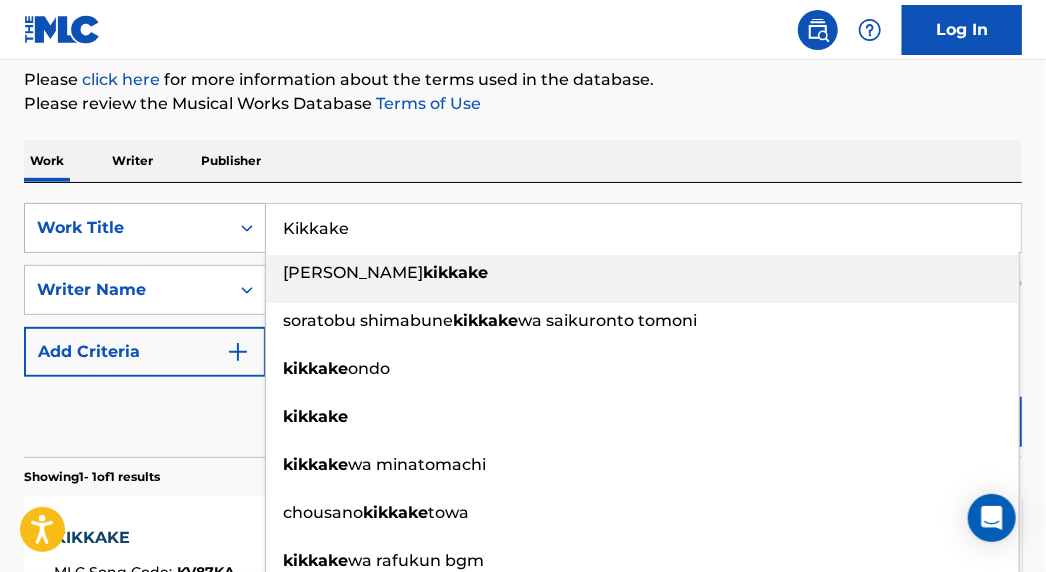 drag, startPoint x: 337, startPoint y: 220, endPoint x: 187, endPoint y: 213, distance: 150.16324 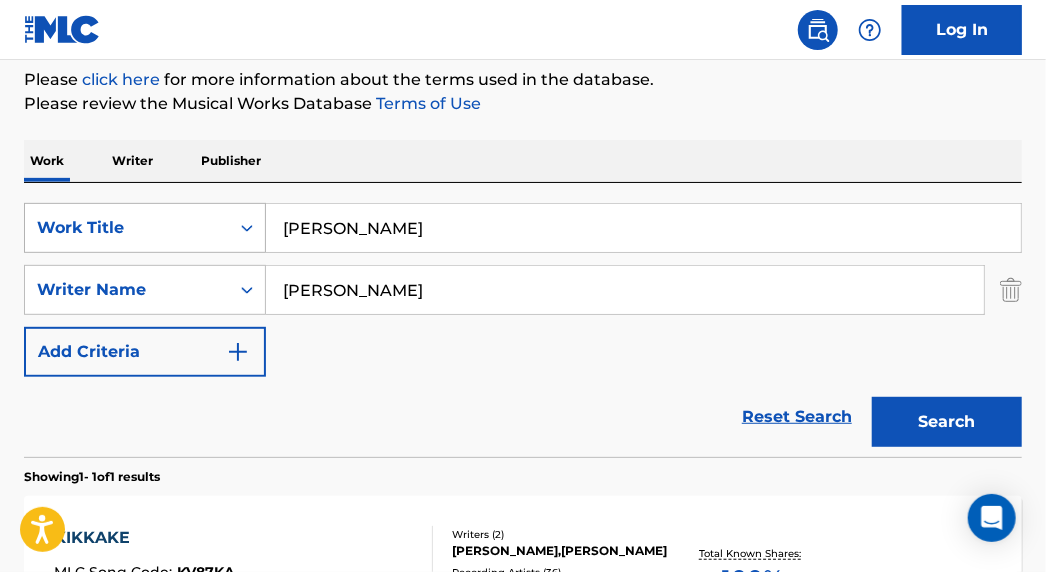 type on "[PERSON_NAME]" 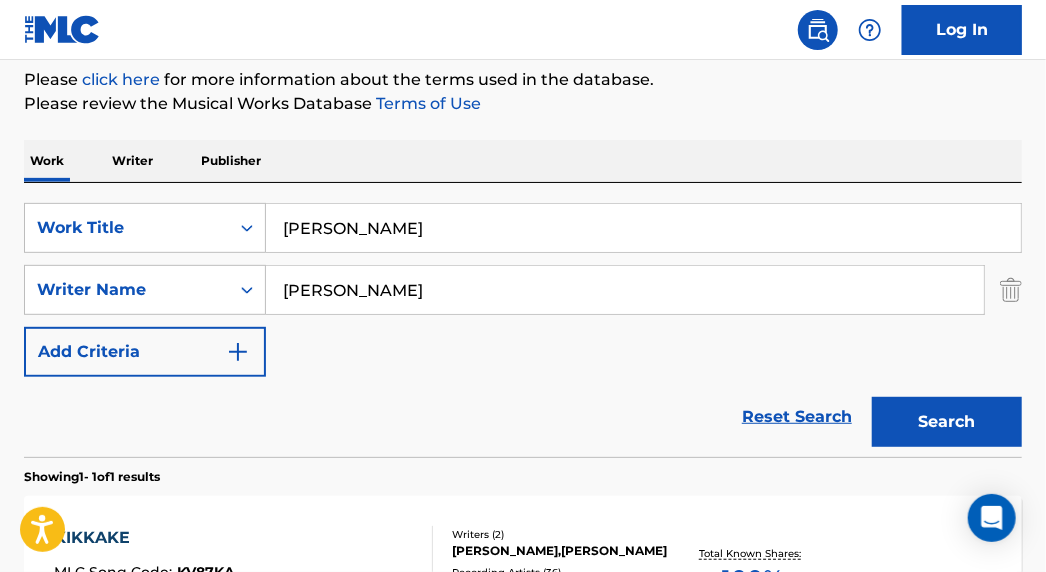 click on "Search" at bounding box center [947, 422] 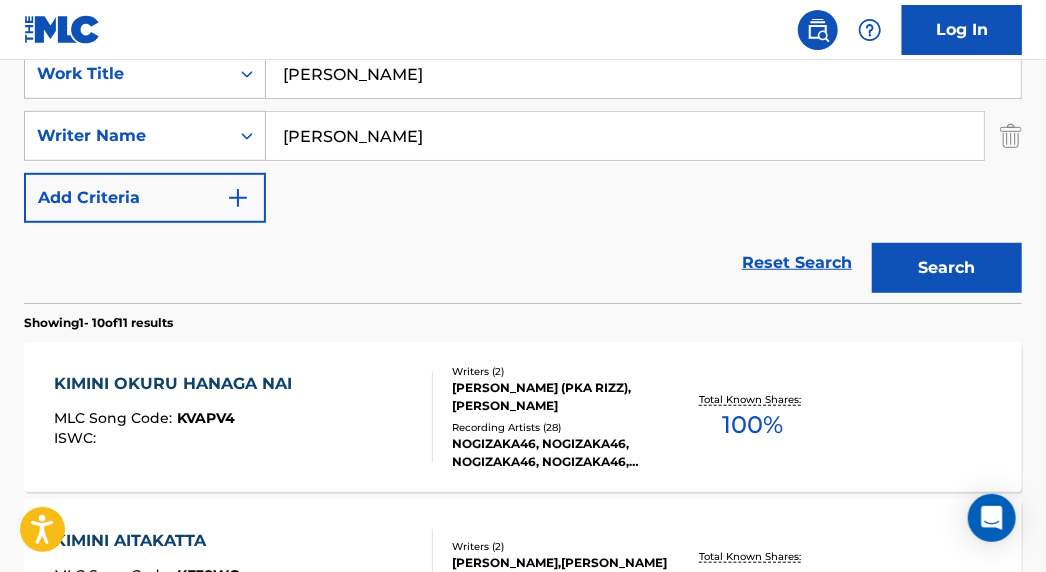 scroll, scrollTop: 424, scrollLeft: 0, axis: vertical 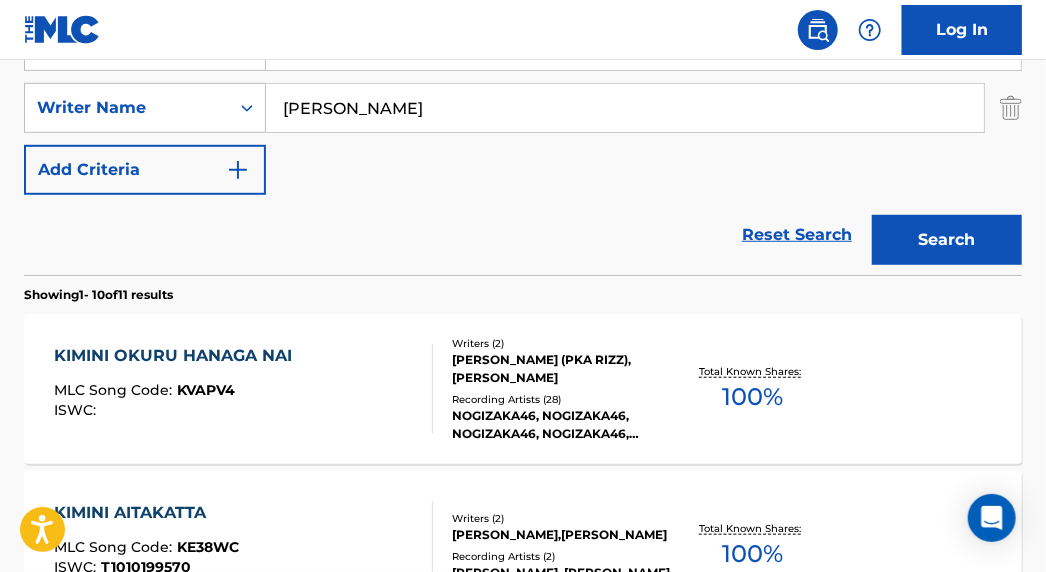 click on "KIMINI OKURU HANAGA NAI" at bounding box center [178, 356] 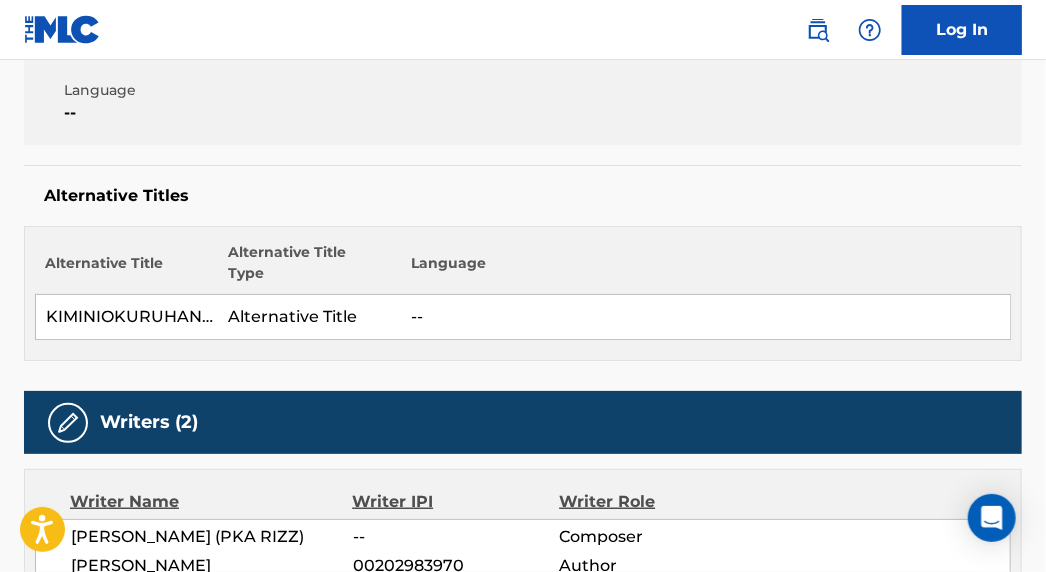 scroll, scrollTop: 0, scrollLeft: 0, axis: both 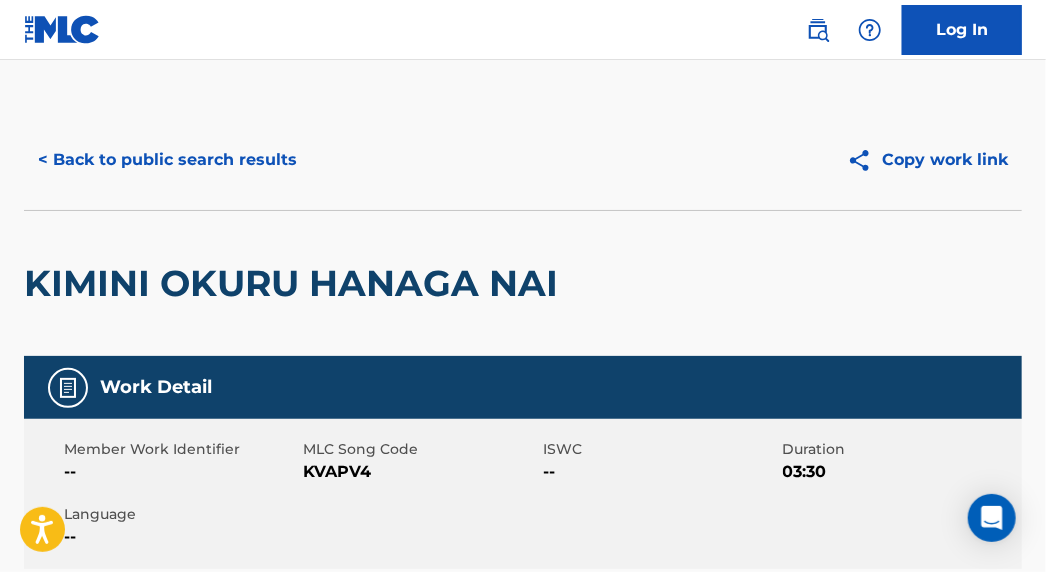 click on "KVAPV4" at bounding box center [421, 472] 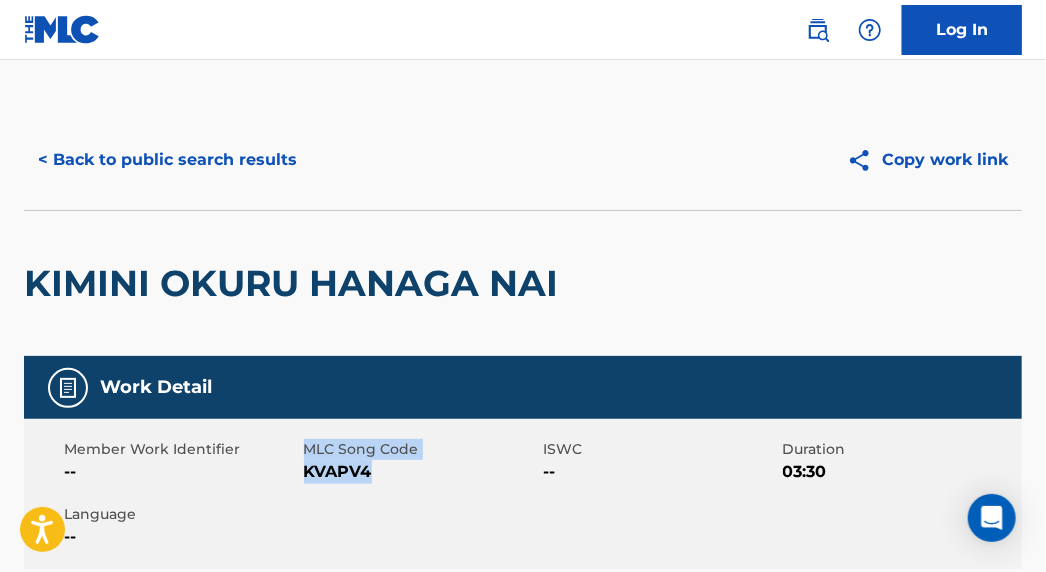 drag, startPoint x: 373, startPoint y: 472, endPoint x: 305, endPoint y: 445, distance: 73.1642 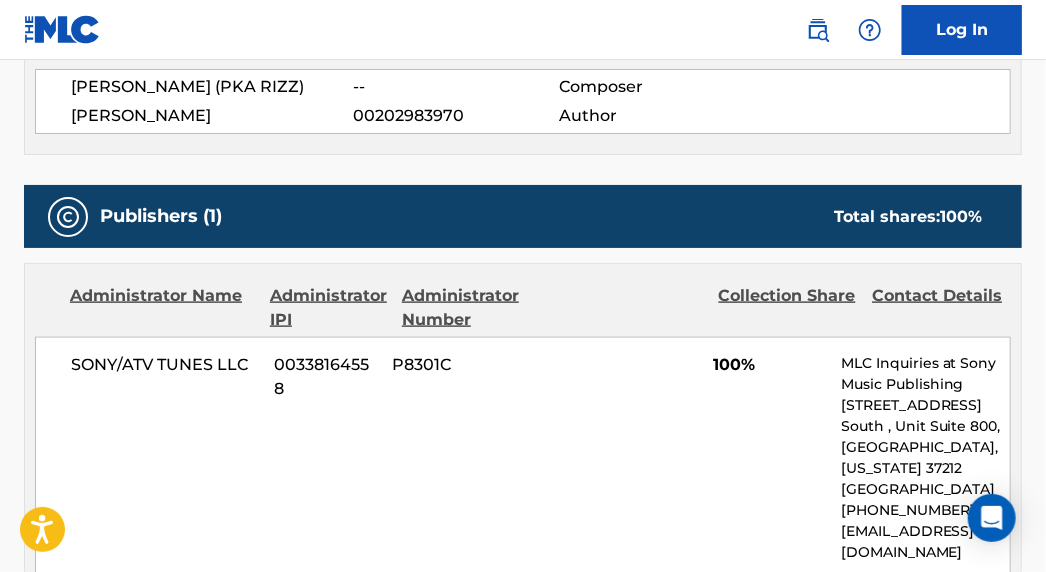 scroll, scrollTop: 909, scrollLeft: 0, axis: vertical 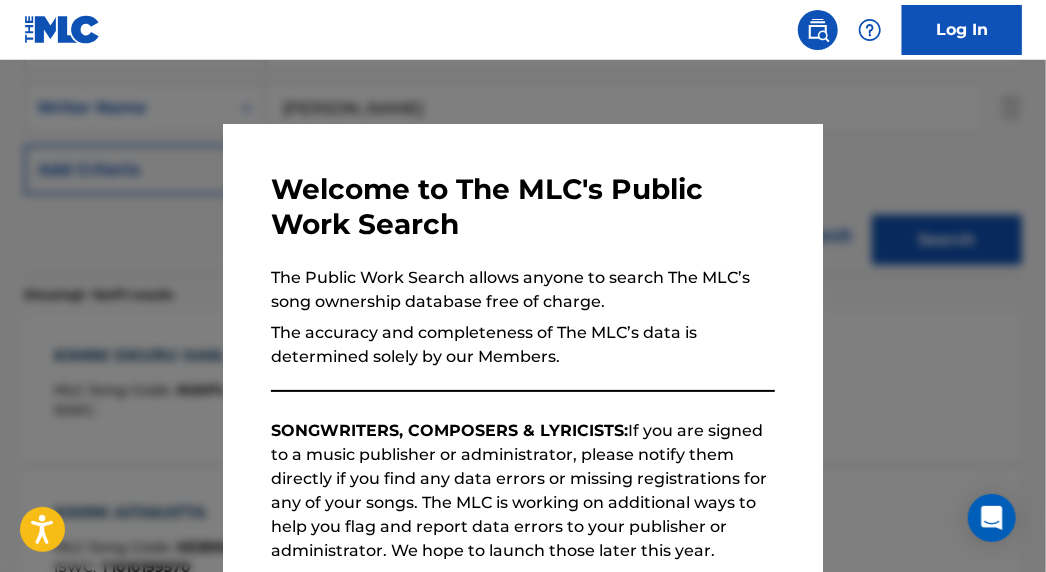click at bounding box center [523, 346] 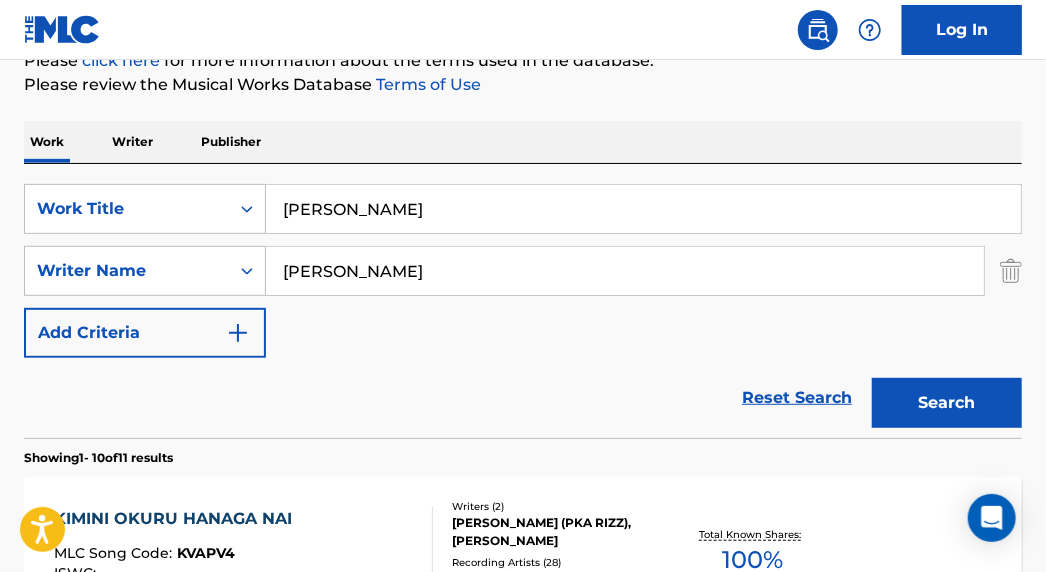 scroll, scrollTop: 242, scrollLeft: 0, axis: vertical 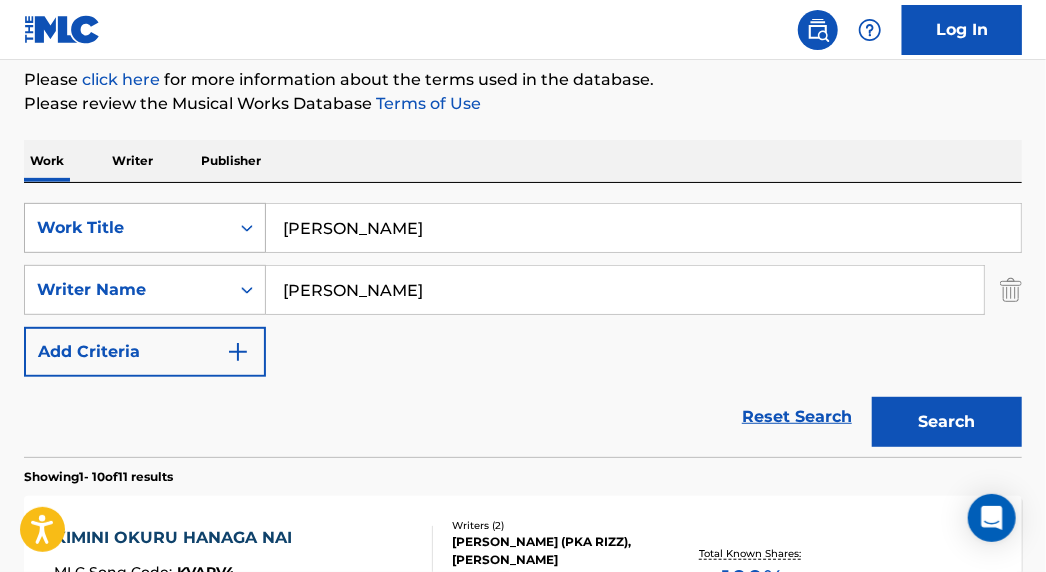 drag, startPoint x: 520, startPoint y: 220, endPoint x: 126, endPoint y: 231, distance: 394.15353 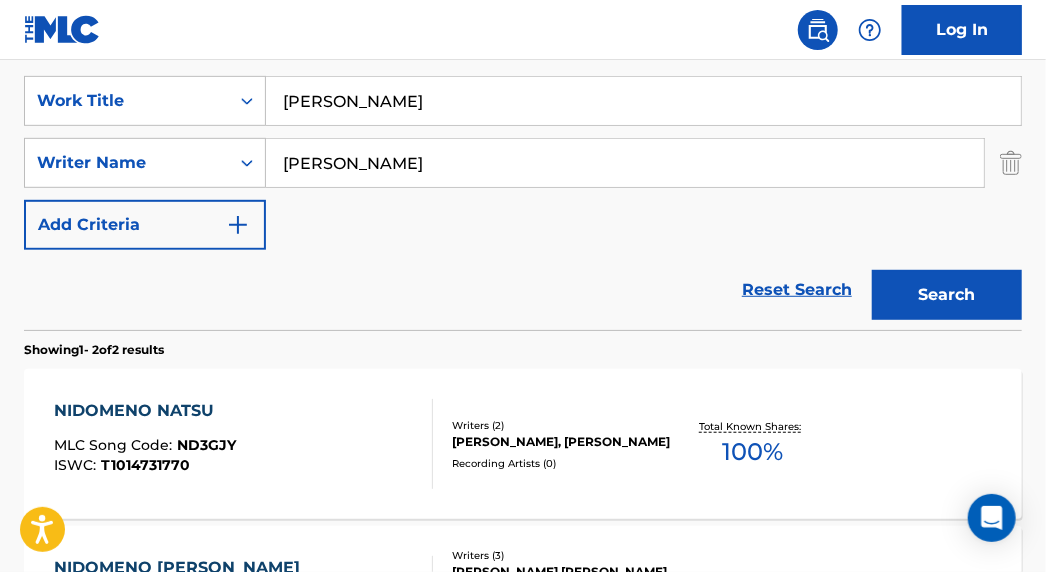 scroll, scrollTop: 424, scrollLeft: 0, axis: vertical 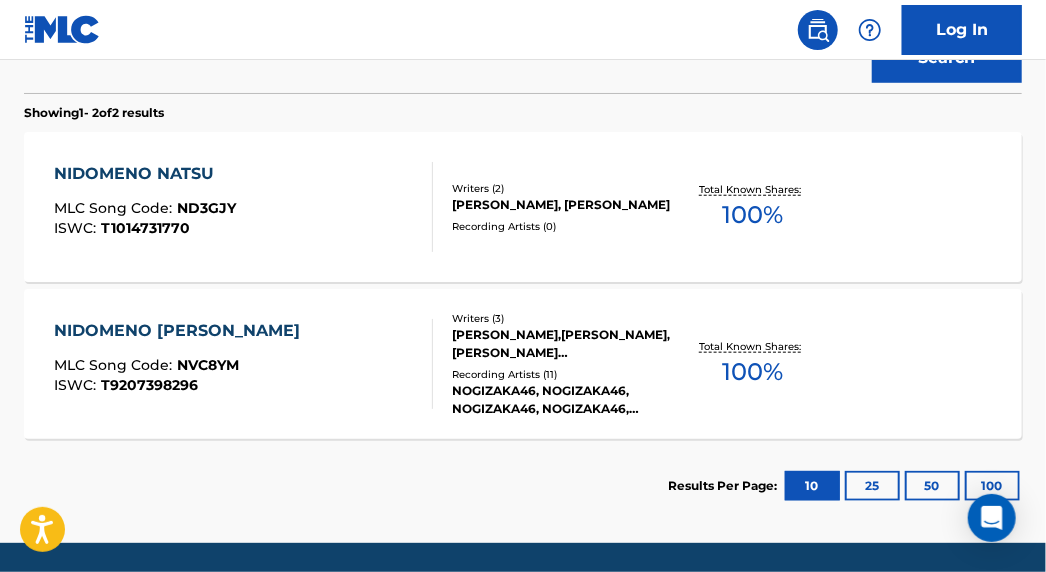 click on "NIDOMENO [PERSON_NAME]" at bounding box center (182, 331) 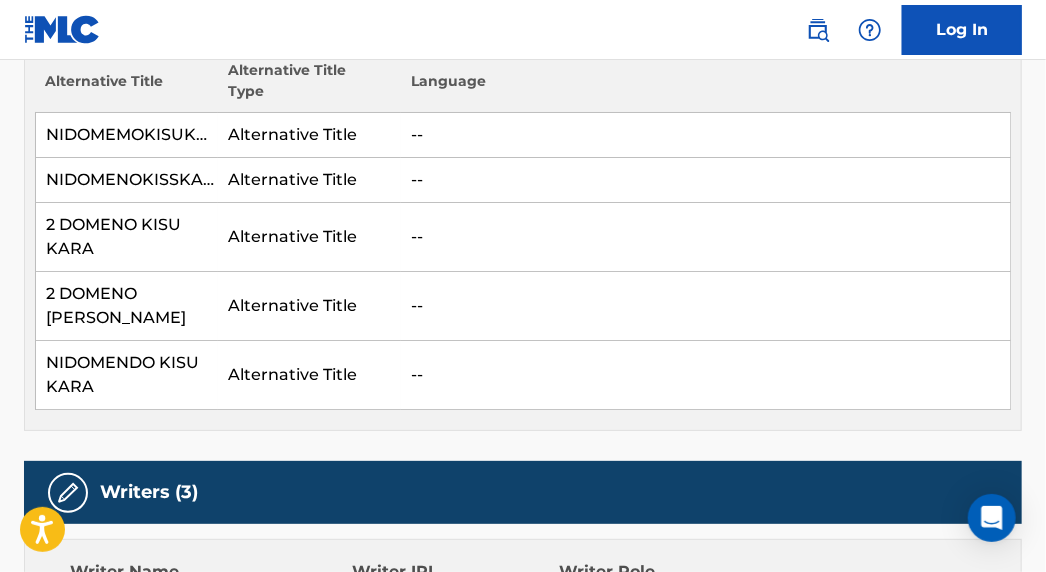 scroll, scrollTop: 0, scrollLeft: 0, axis: both 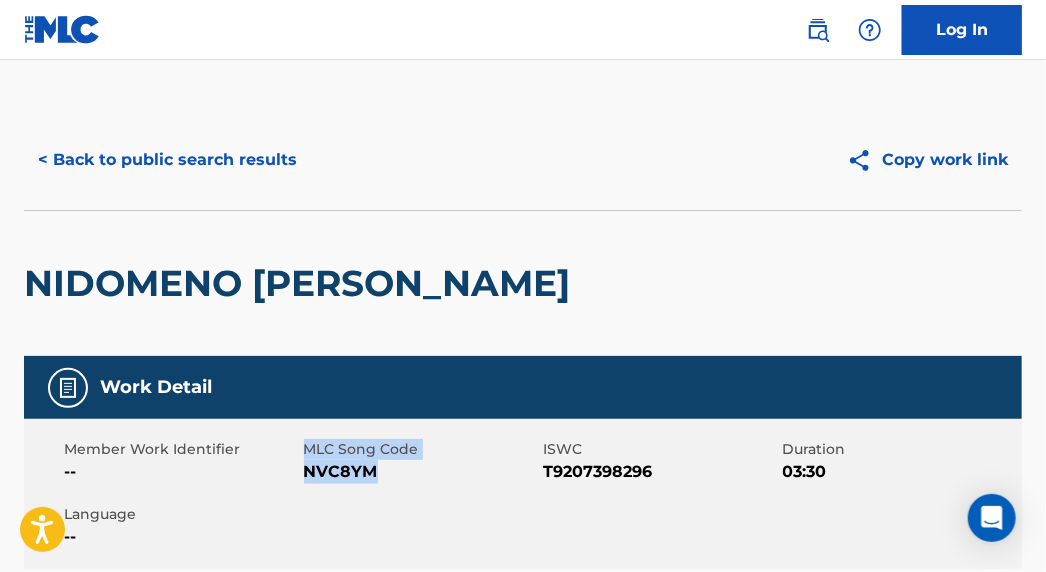 drag, startPoint x: 376, startPoint y: 474, endPoint x: 305, endPoint y: 451, distance: 74.63243 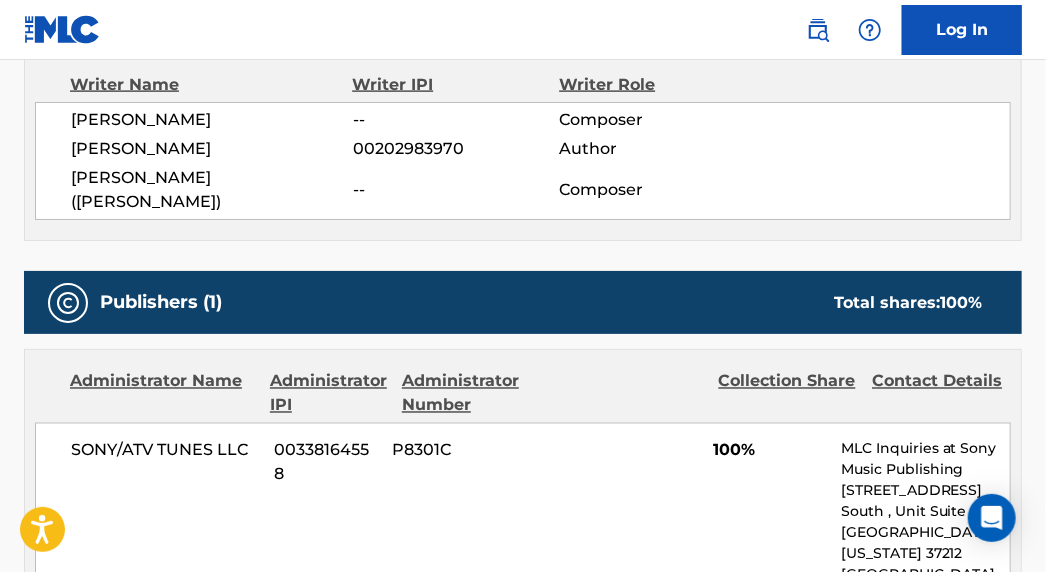 scroll, scrollTop: 1181, scrollLeft: 0, axis: vertical 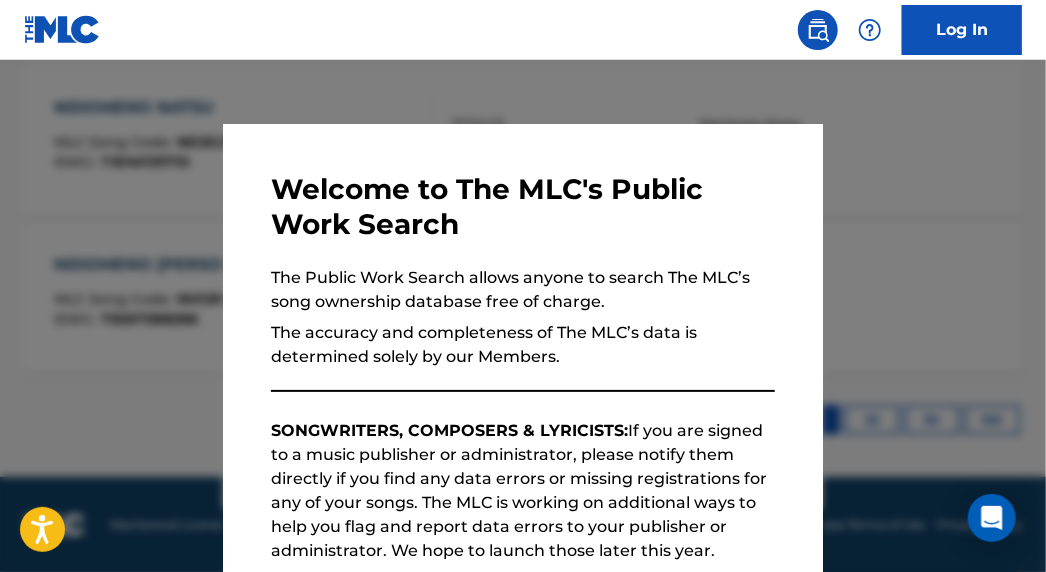 click at bounding box center [523, 346] 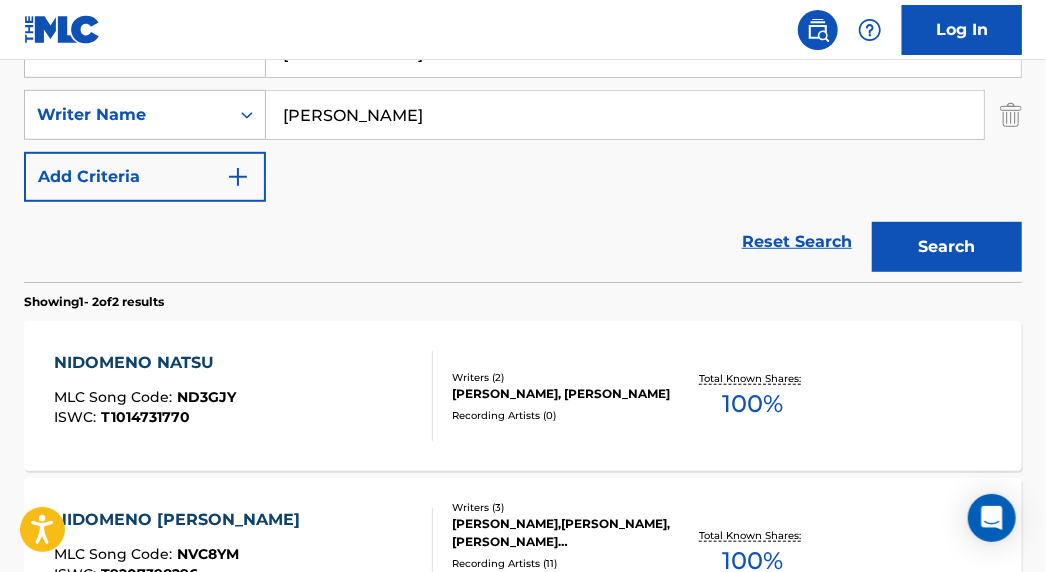 scroll, scrollTop: 309, scrollLeft: 0, axis: vertical 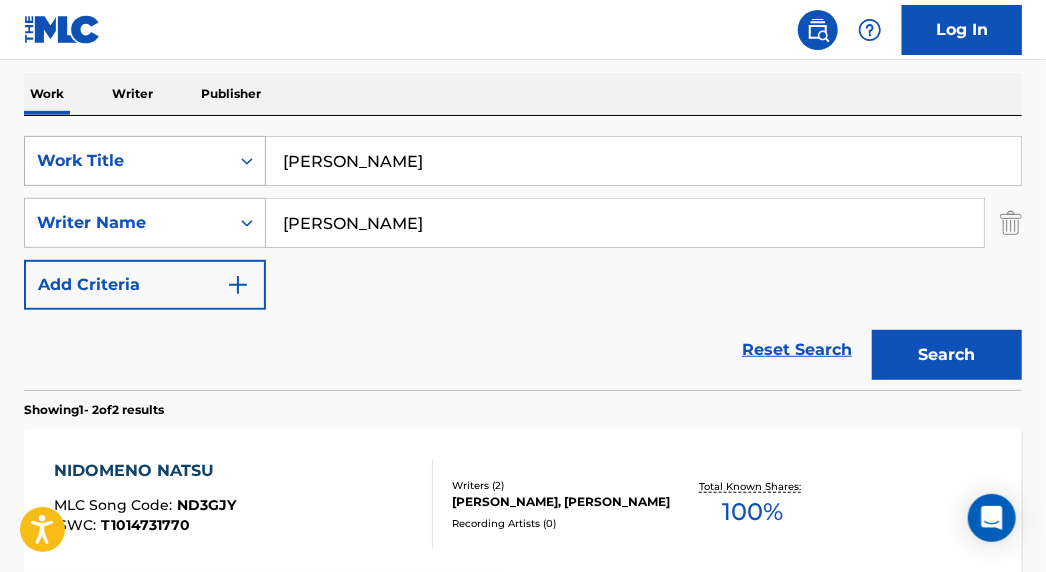 drag, startPoint x: 471, startPoint y: 160, endPoint x: 148, endPoint y: 159, distance: 323.00156 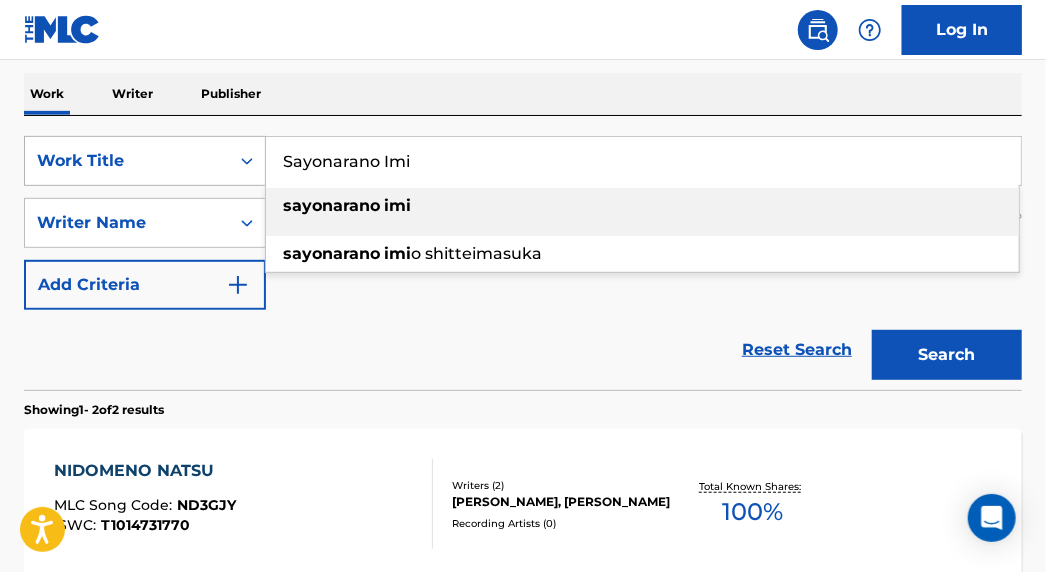 type on "Sayonarano Imi" 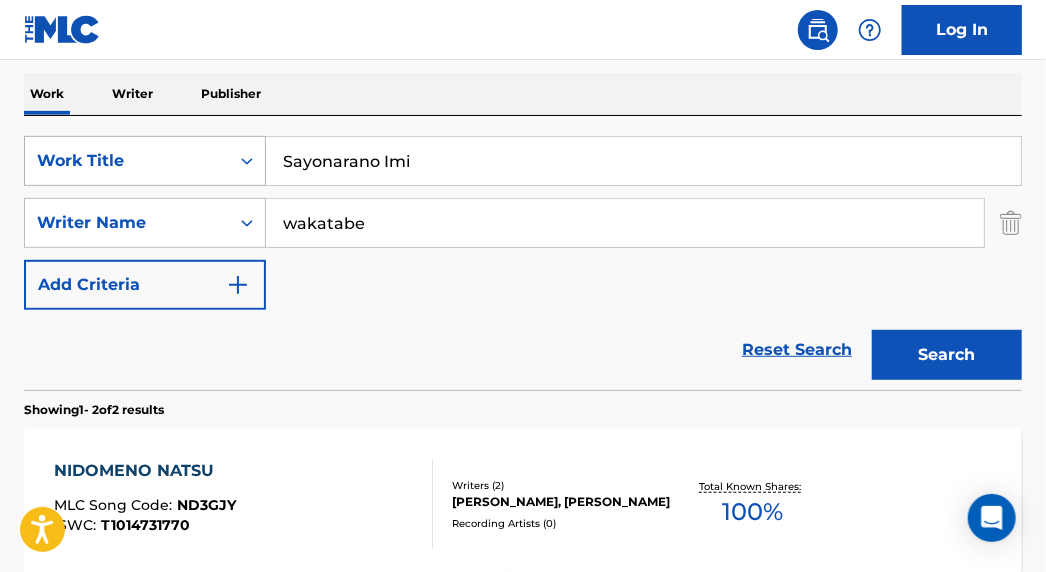 click on "Search" at bounding box center (947, 355) 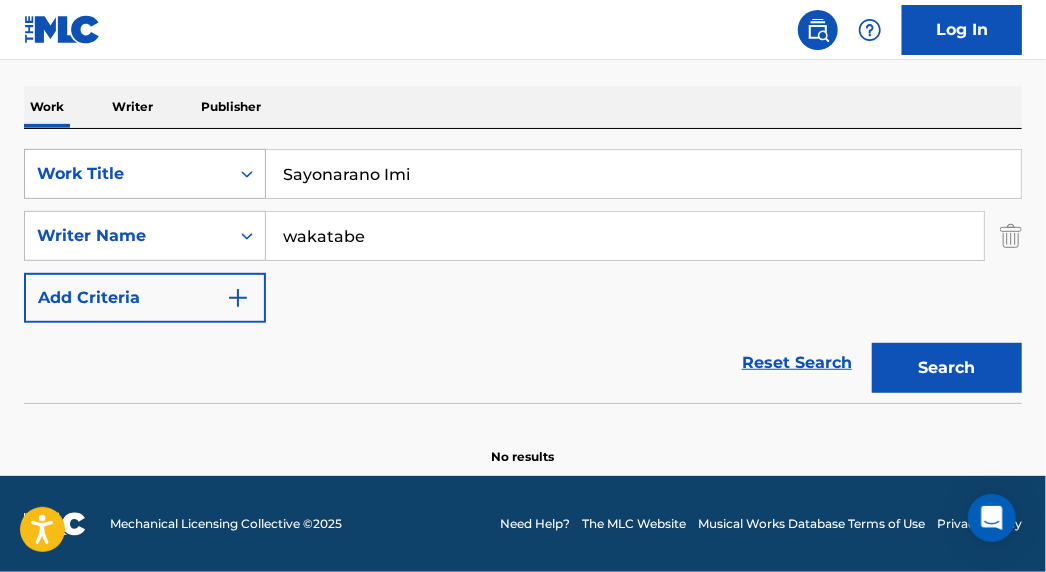 scroll, scrollTop: 295, scrollLeft: 0, axis: vertical 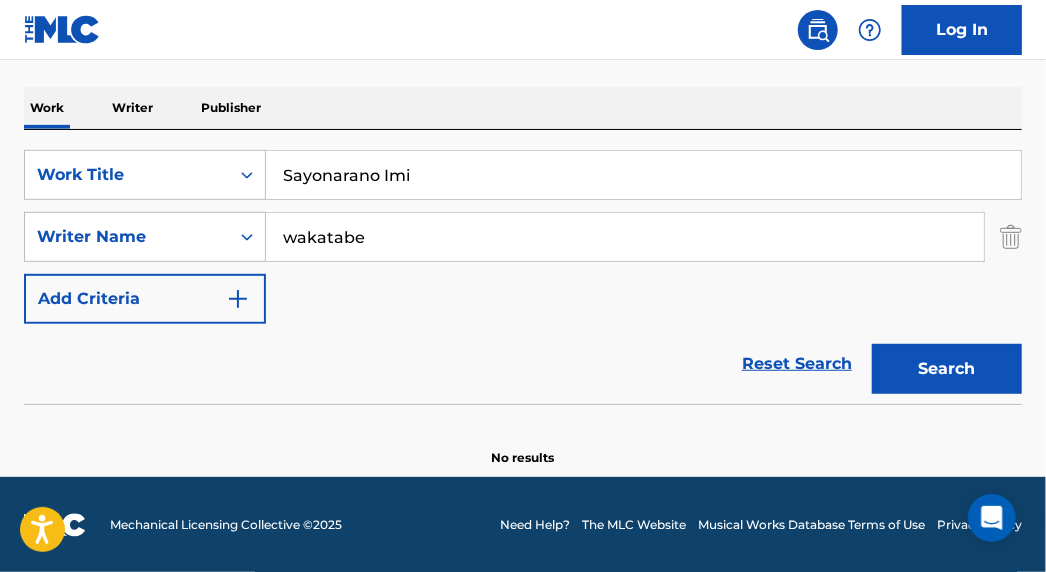 drag, startPoint x: 380, startPoint y: 235, endPoint x: 21, endPoint y: 225, distance: 359.13925 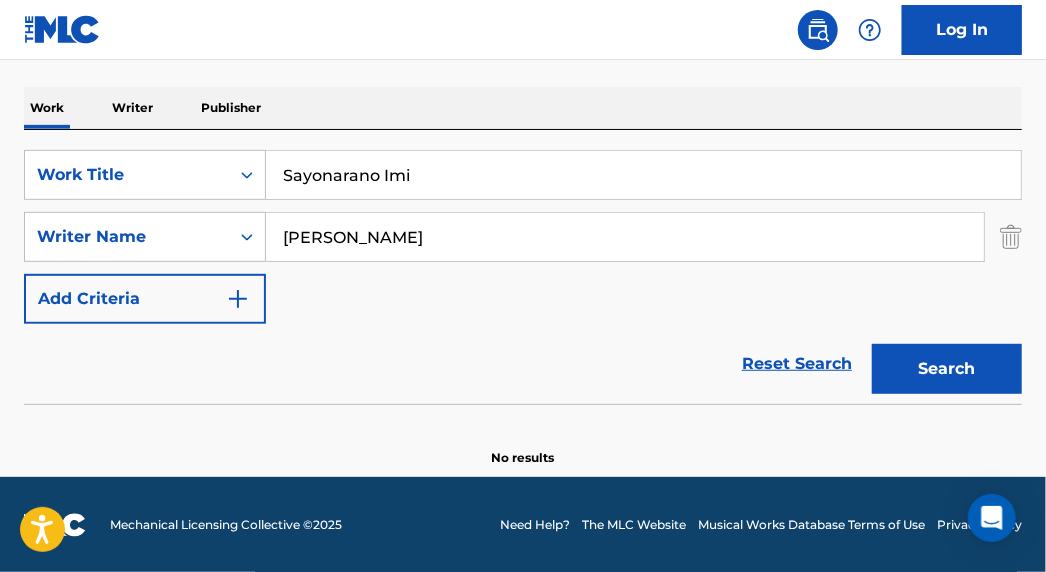 type on "[PERSON_NAME]" 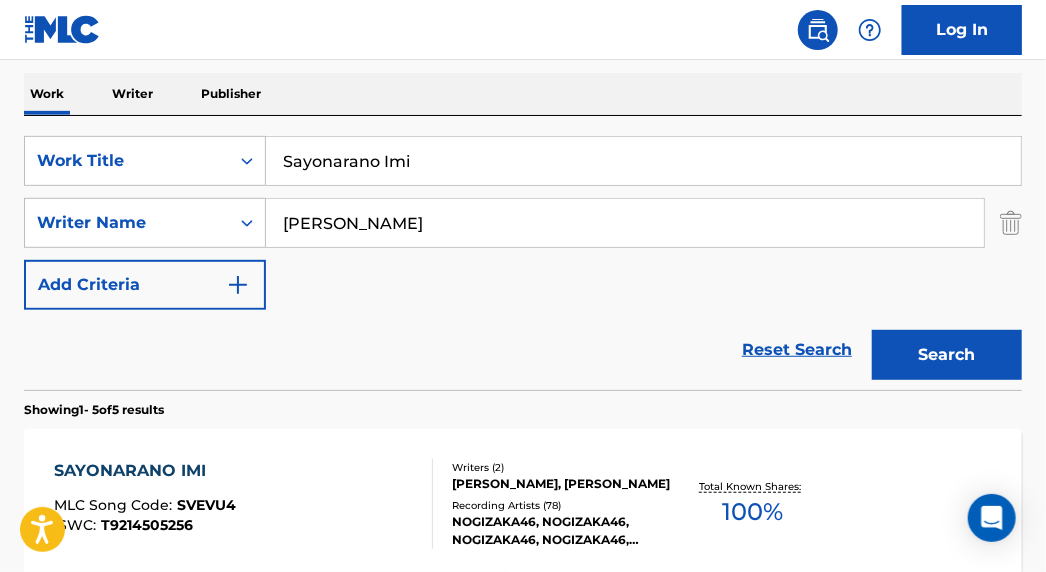 scroll, scrollTop: 400, scrollLeft: 0, axis: vertical 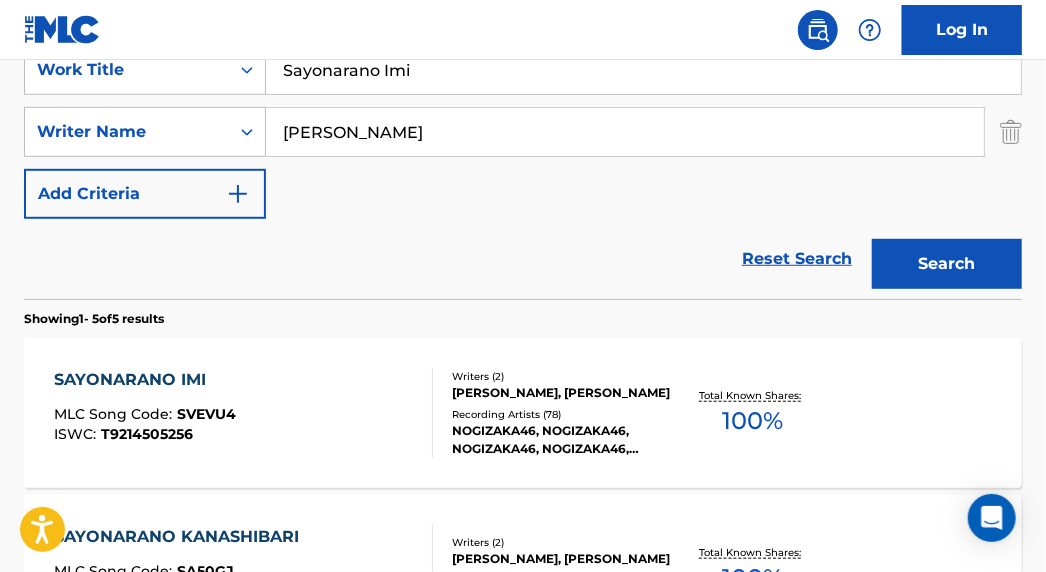 click on "SAYONARANO IMI" at bounding box center (145, 380) 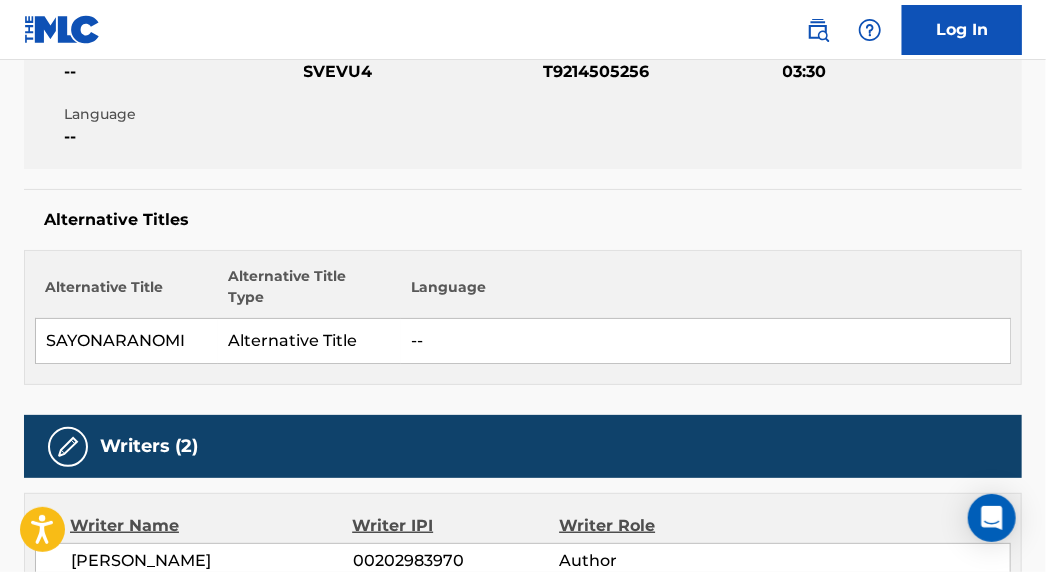 scroll, scrollTop: 0, scrollLeft: 0, axis: both 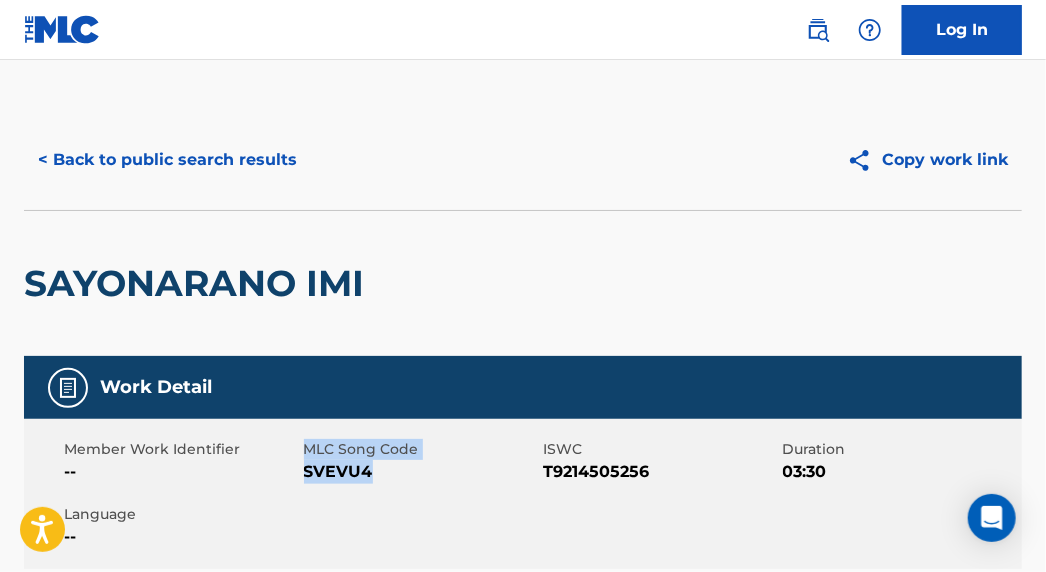 drag, startPoint x: 363, startPoint y: 475, endPoint x: 307, endPoint y: 451, distance: 60.926186 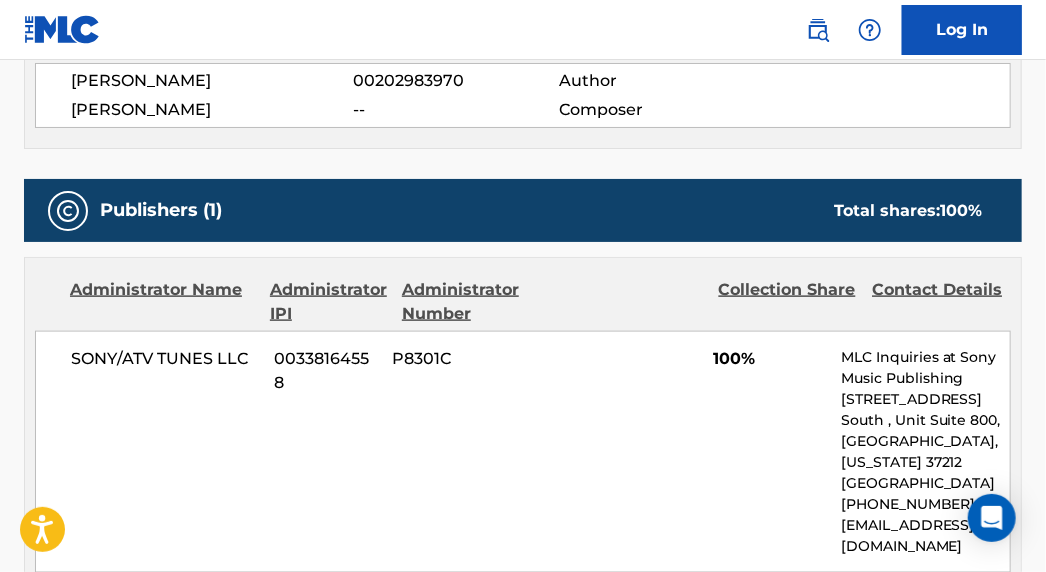 scroll, scrollTop: 909, scrollLeft: 0, axis: vertical 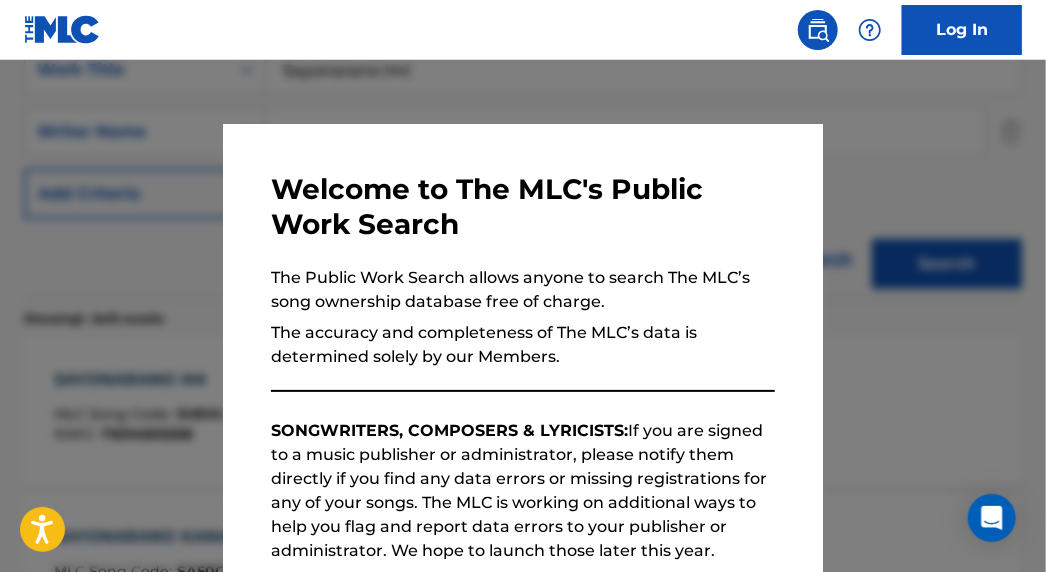 click at bounding box center [523, 346] 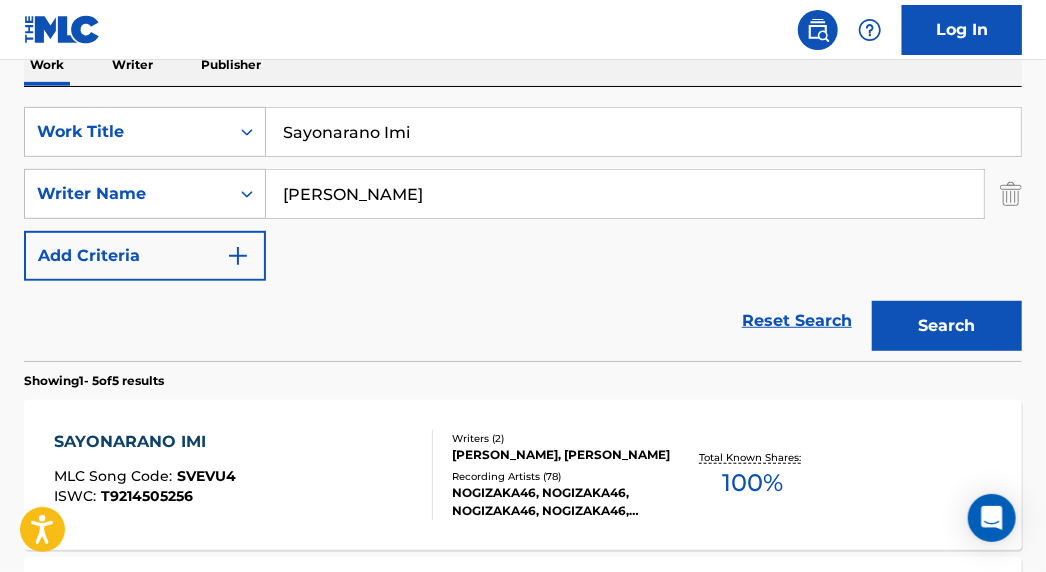 scroll, scrollTop: 309, scrollLeft: 0, axis: vertical 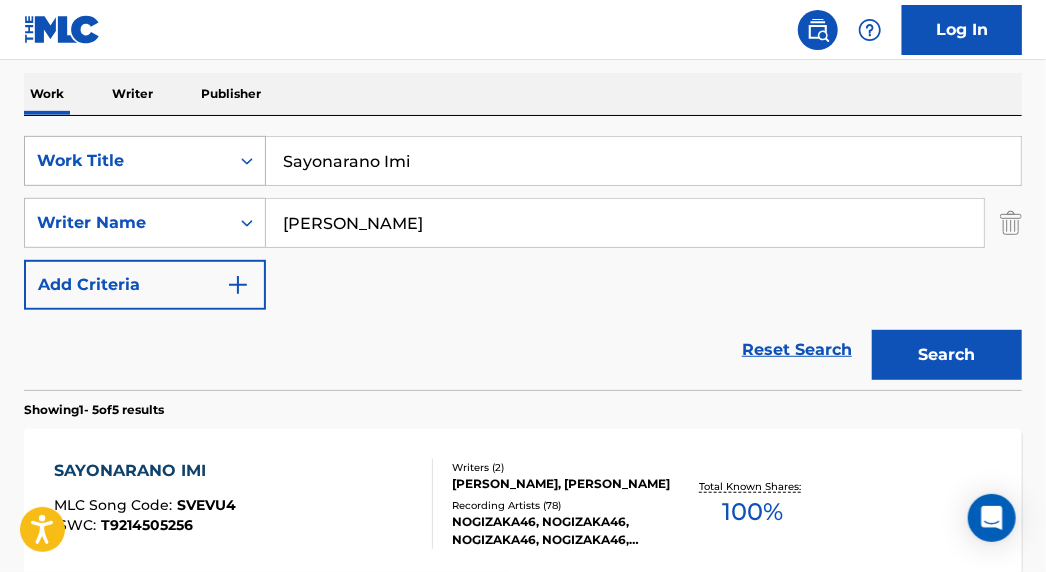 drag, startPoint x: 256, startPoint y: 169, endPoint x: 61, endPoint y: 138, distance: 197.44873 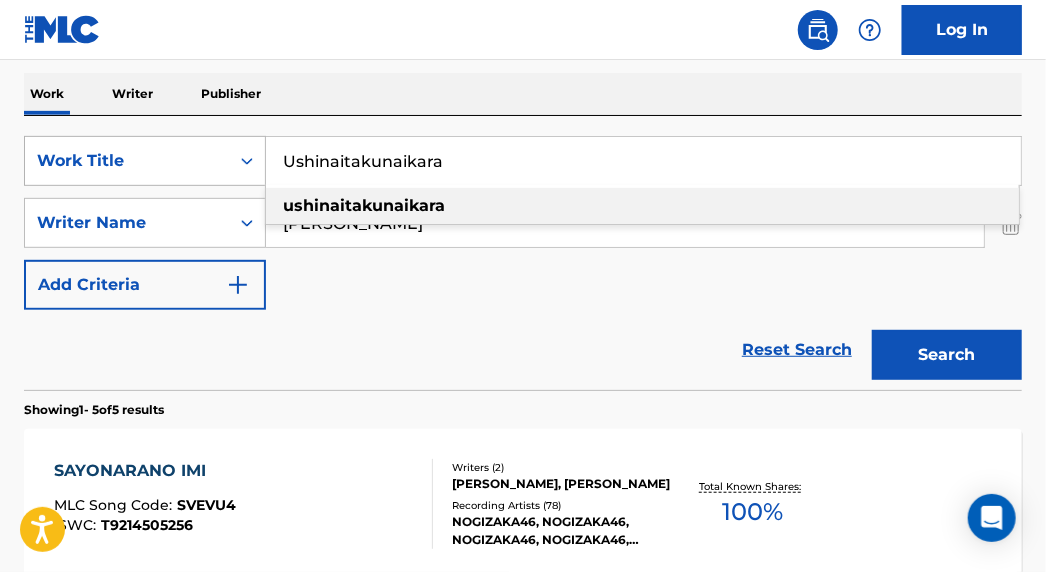 type on "Ushinaitakunaikara" 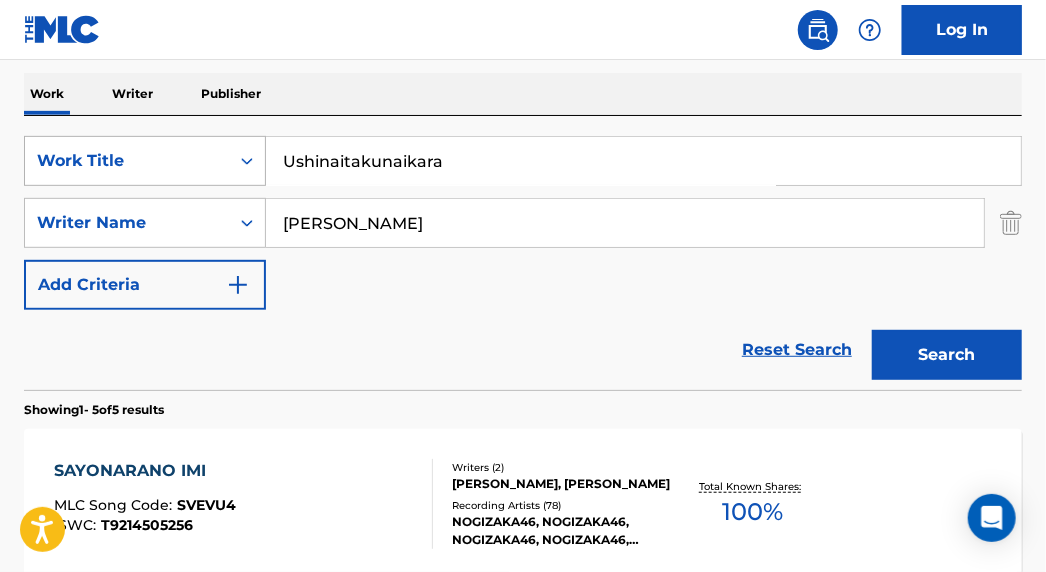click on "Search" at bounding box center (947, 355) 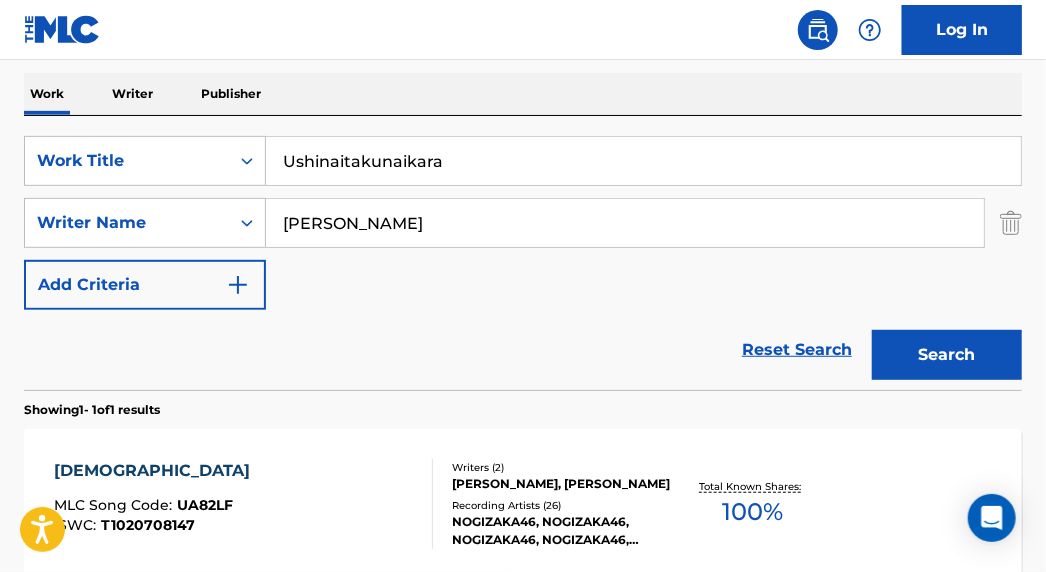 click on "[DEMOGRAPHIC_DATA]" at bounding box center (157, 471) 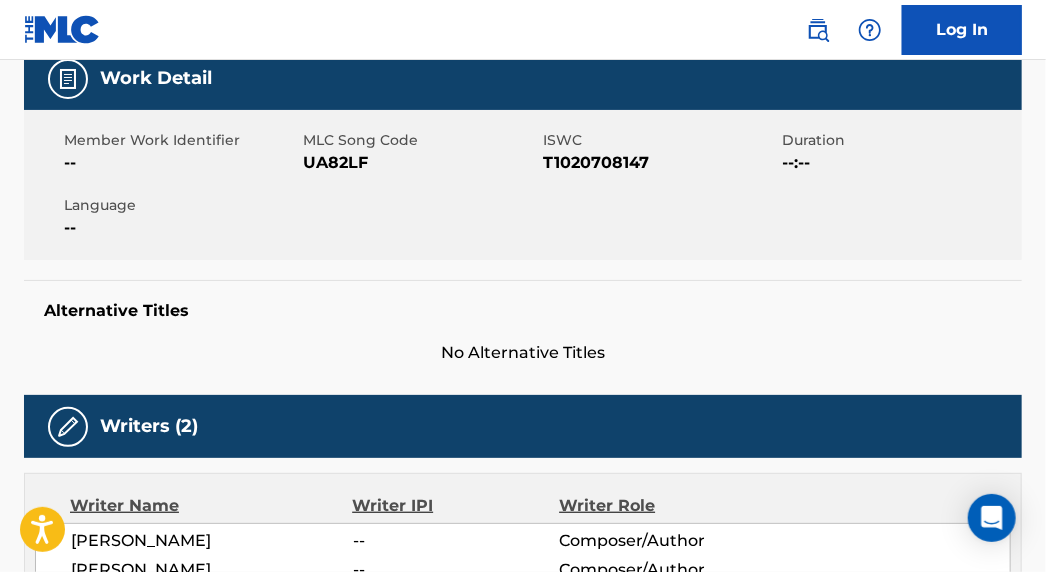 scroll, scrollTop: 0, scrollLeft: 0, axis: both 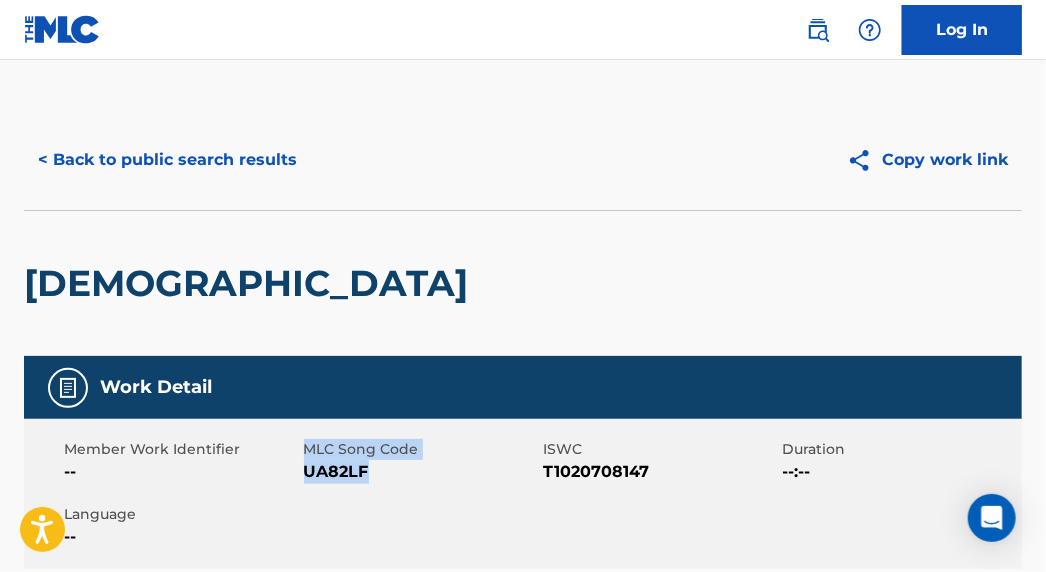drag, startPoint x: 365, startPoint y: 473, endPoint x: 304, endPoint y: 447, distance: 66.309875 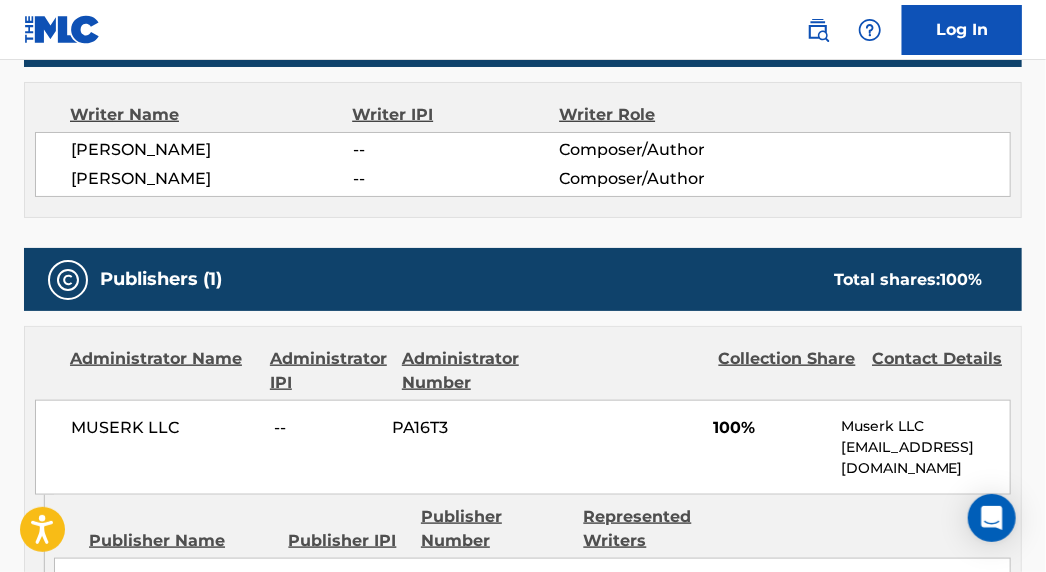 scroll, scrollTop: 727, scrollLeft: 0, axis: vertical 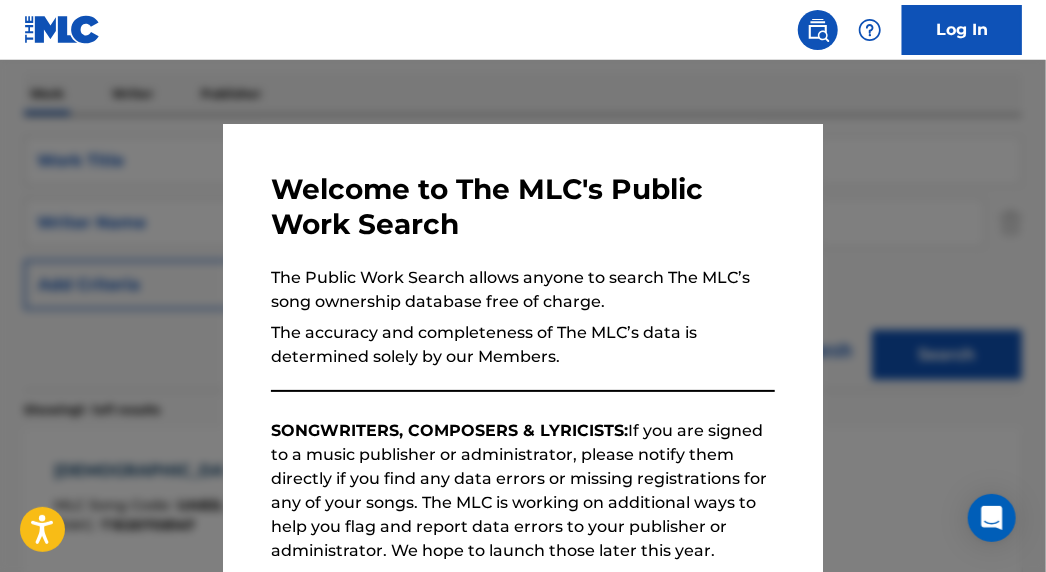 click at bounding box center [523, 346] 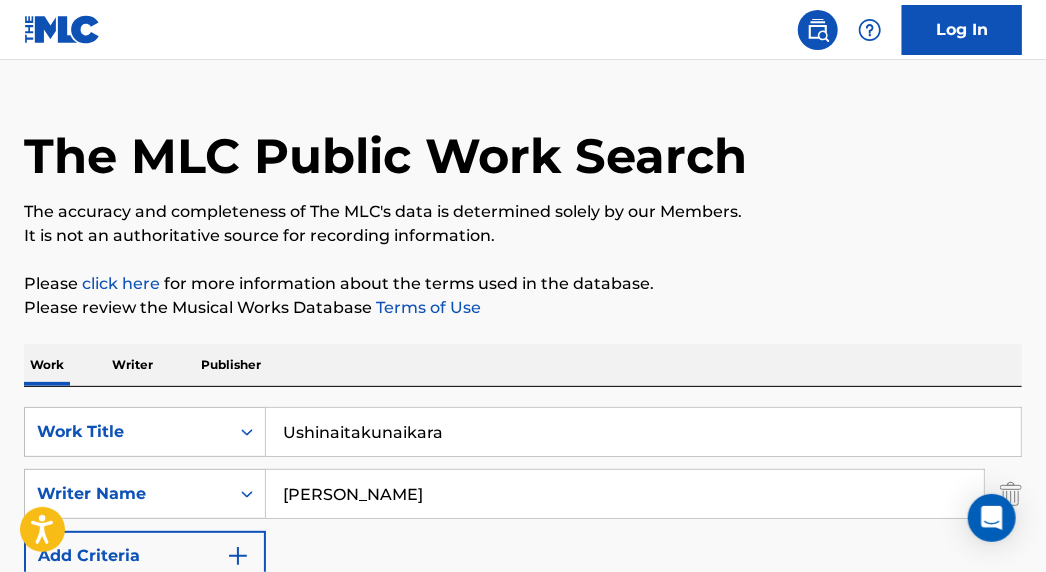 scroll, scrollTop: 36, scrollLeft: 0, axis: vertical 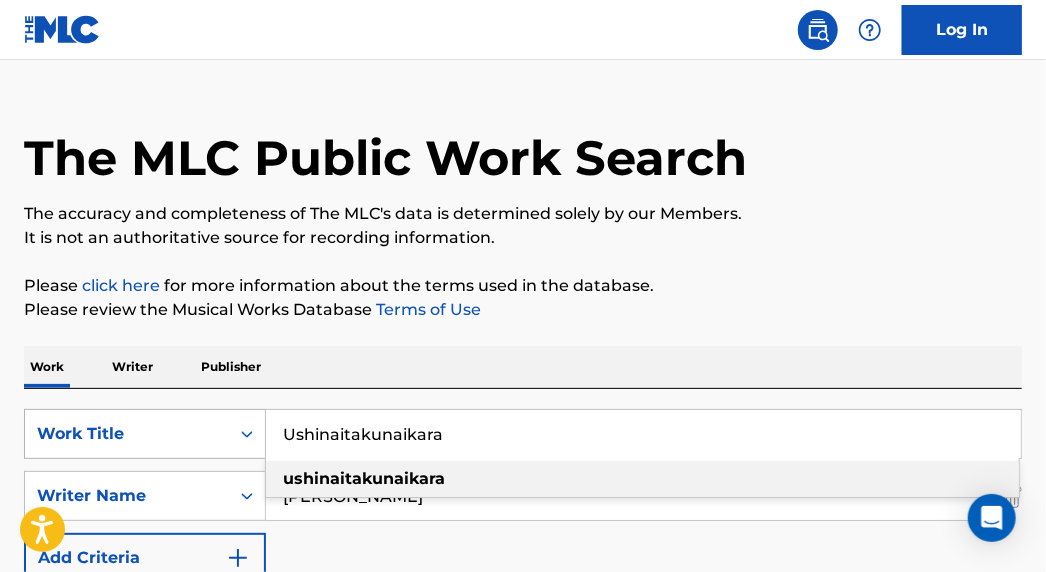 drag, startPoint x: 455, startPoint y: 429, endPoint x: 185, endPoint y: 413, distance: 270.47366 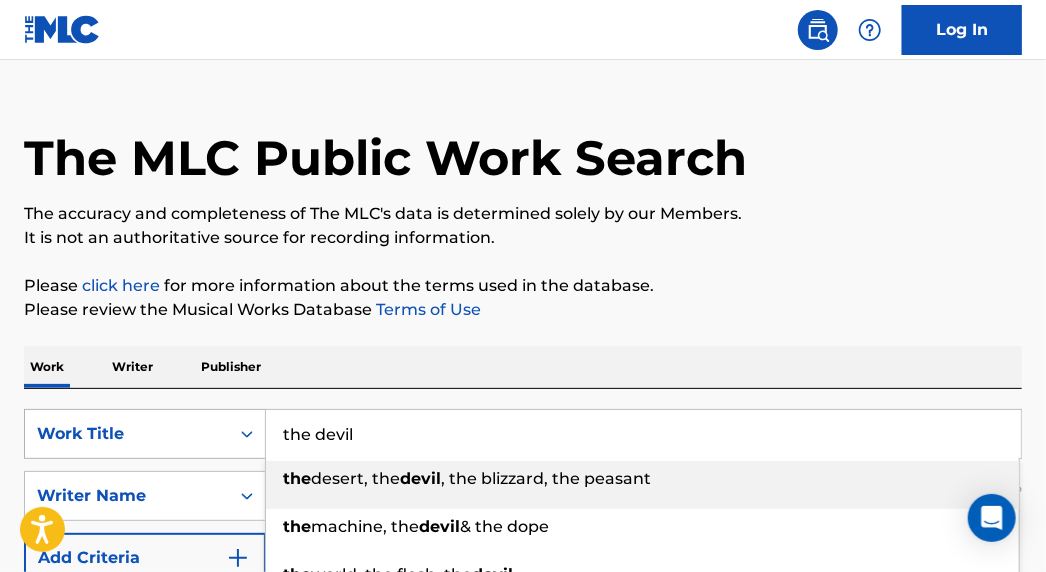 type on "the devil" 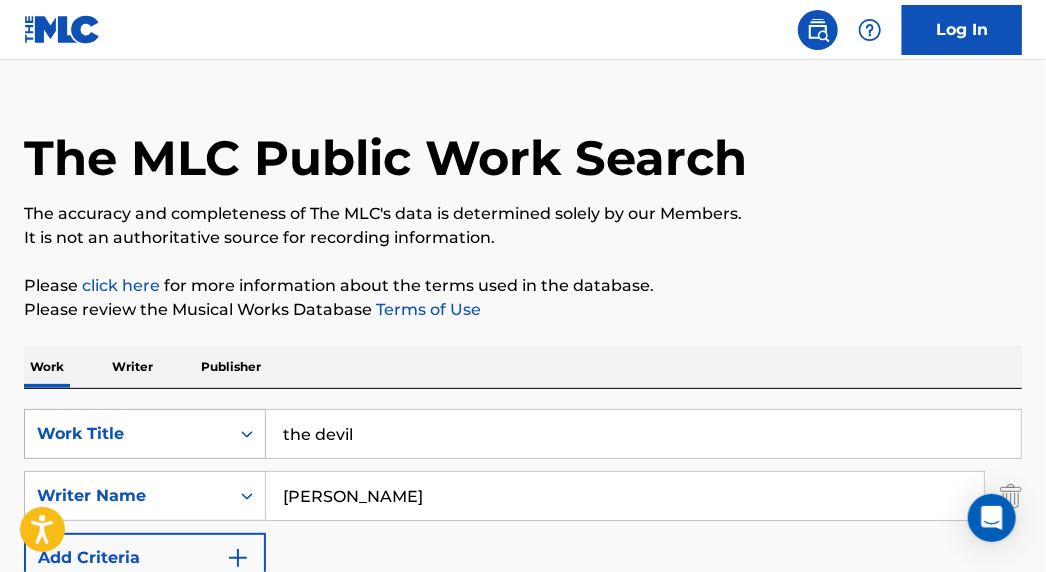 type on "[PERSON_NAME]" 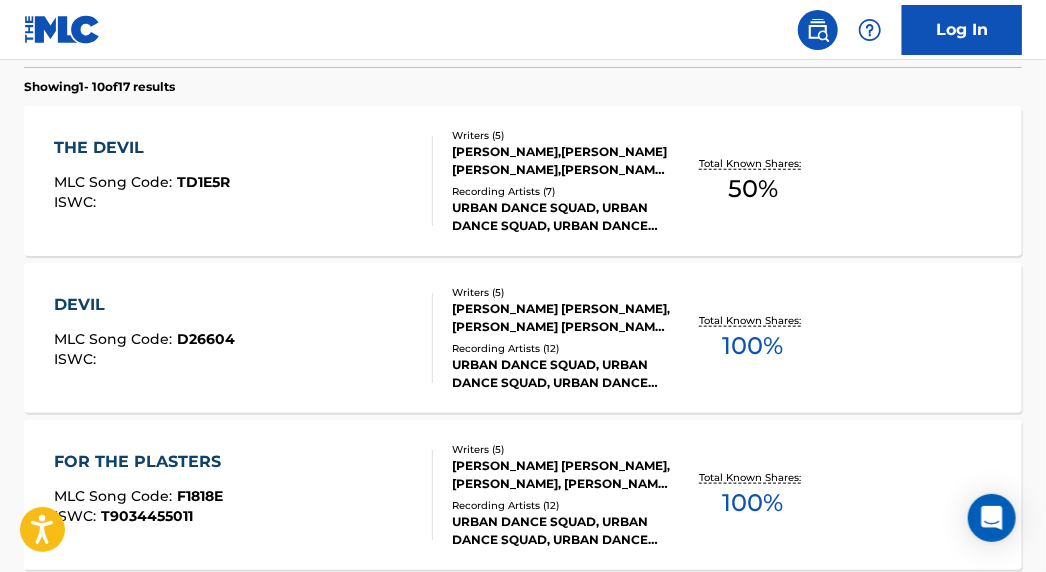 scroll, scrollTop: 672, scrollLeft: 0, axis: vertical 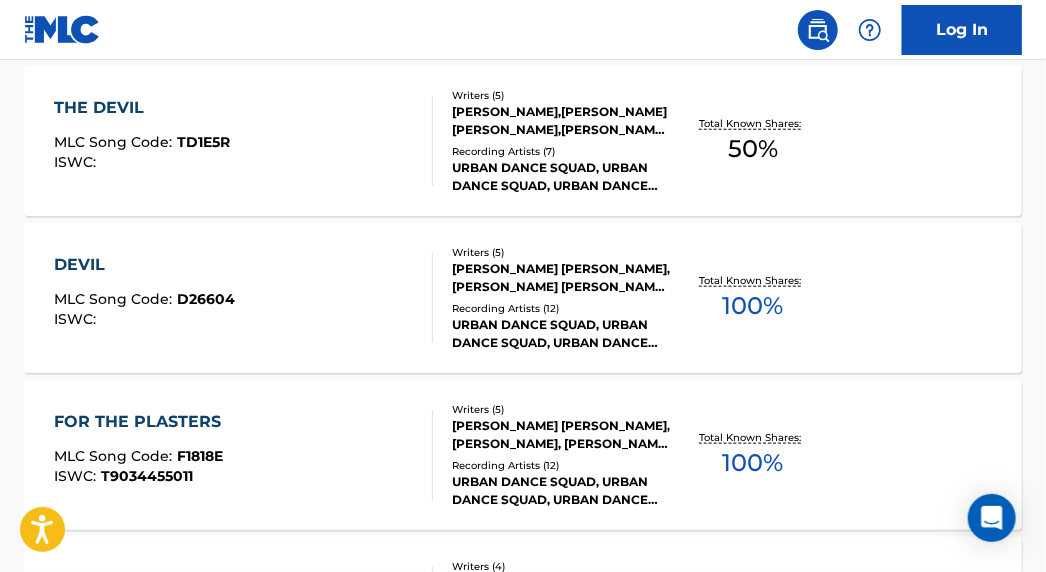 click on "DEVIL" at bounding box center [144, 265] 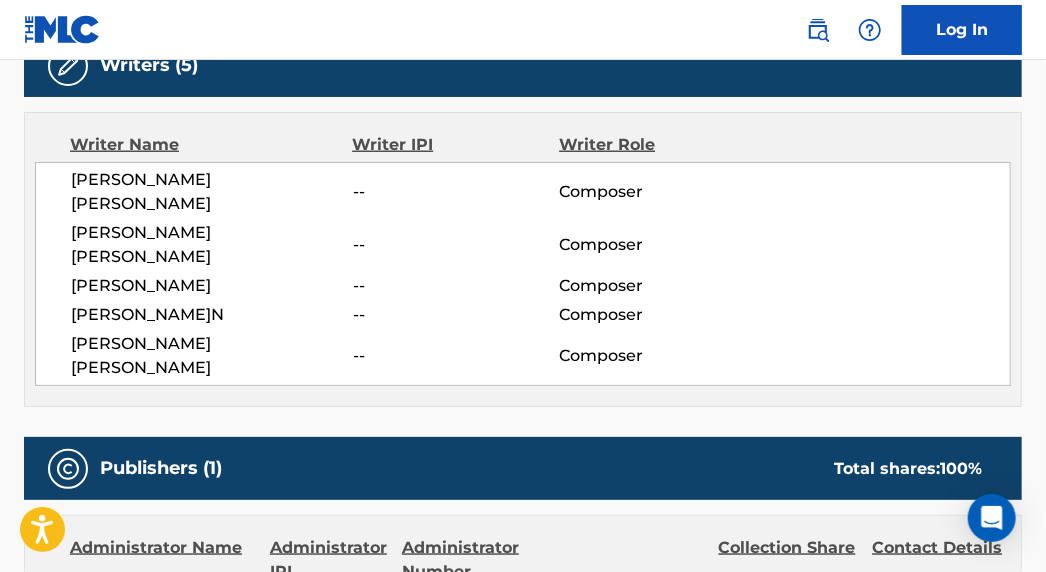 scroll, scrollTop: 545, scrollLeft: 0, axis: vertical 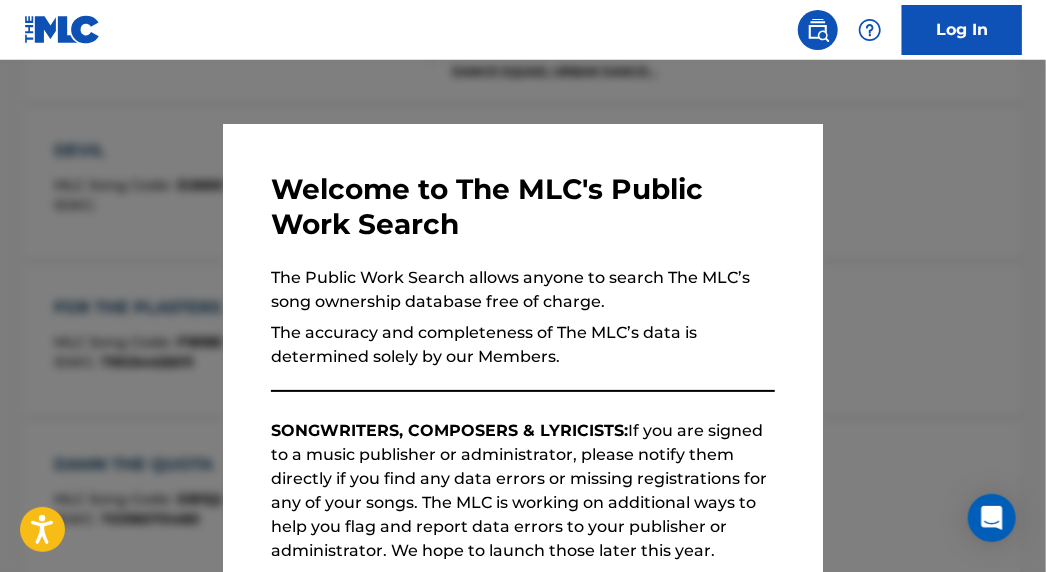 click at bounding box center (523, 346) 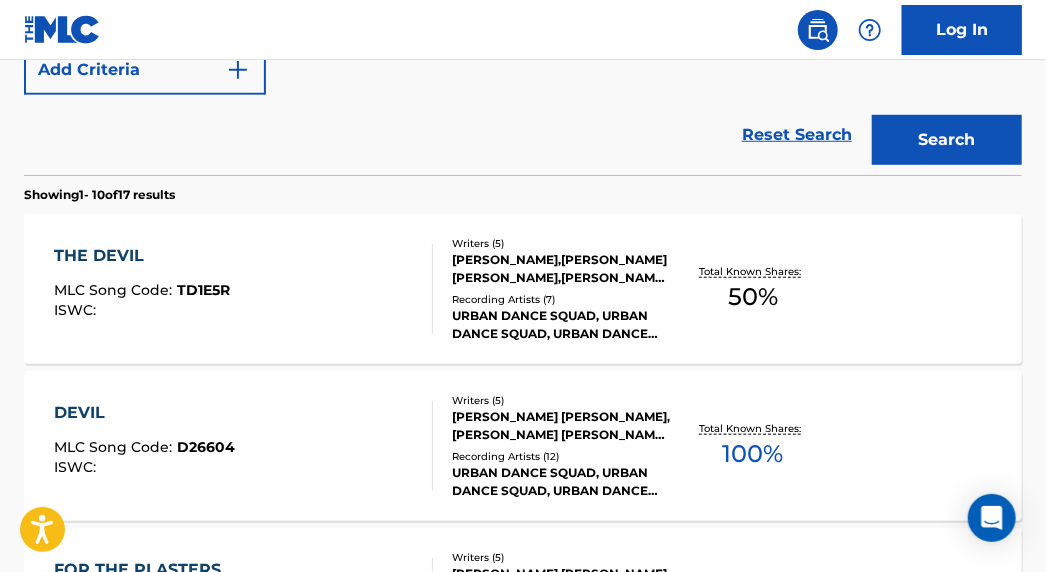 scroll, scrollTop: 513, scrollLeft: 0, axis: vertical 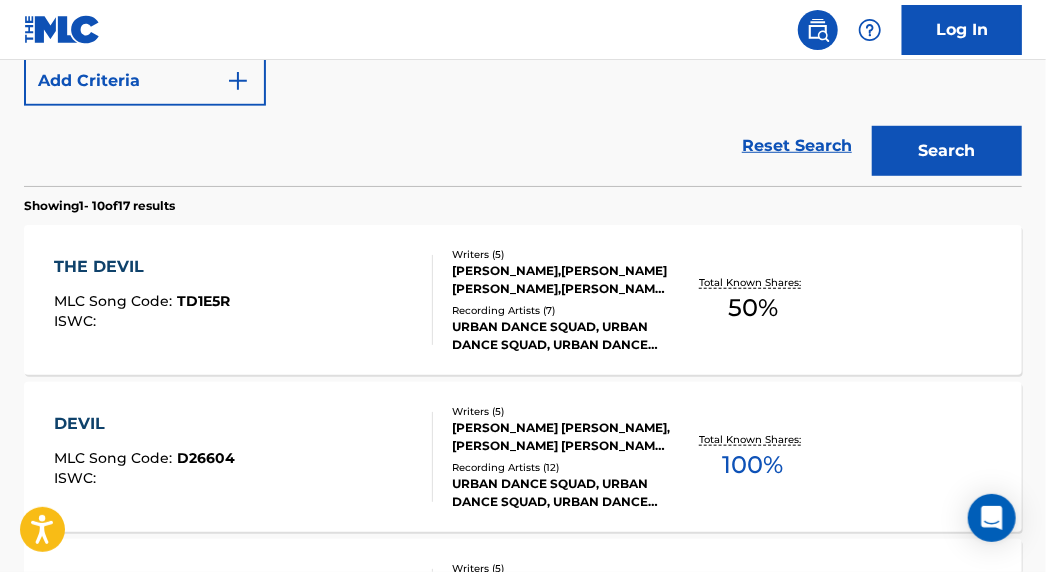 click on "THE DEVIL" at bounding box center [142, 267] 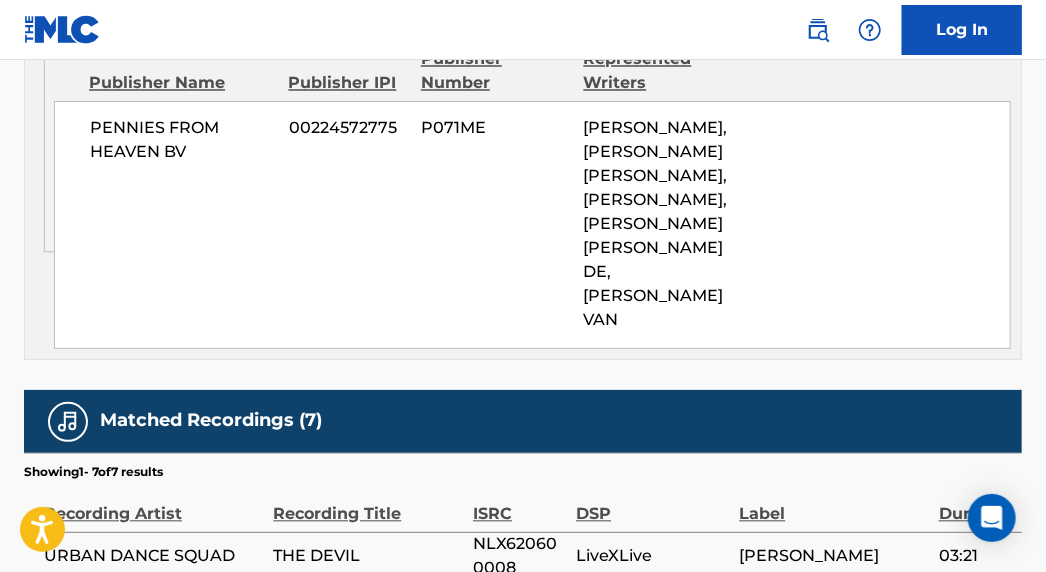 scroll, scrollTop: 1000, scrollLeft: 0, axis: vertical 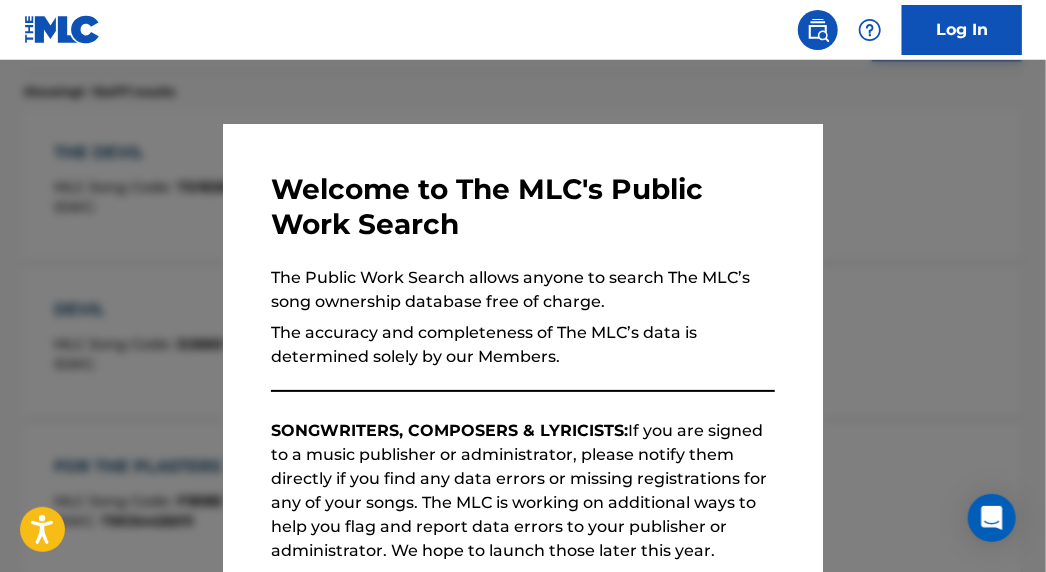 click at bounding box center [523, 346] 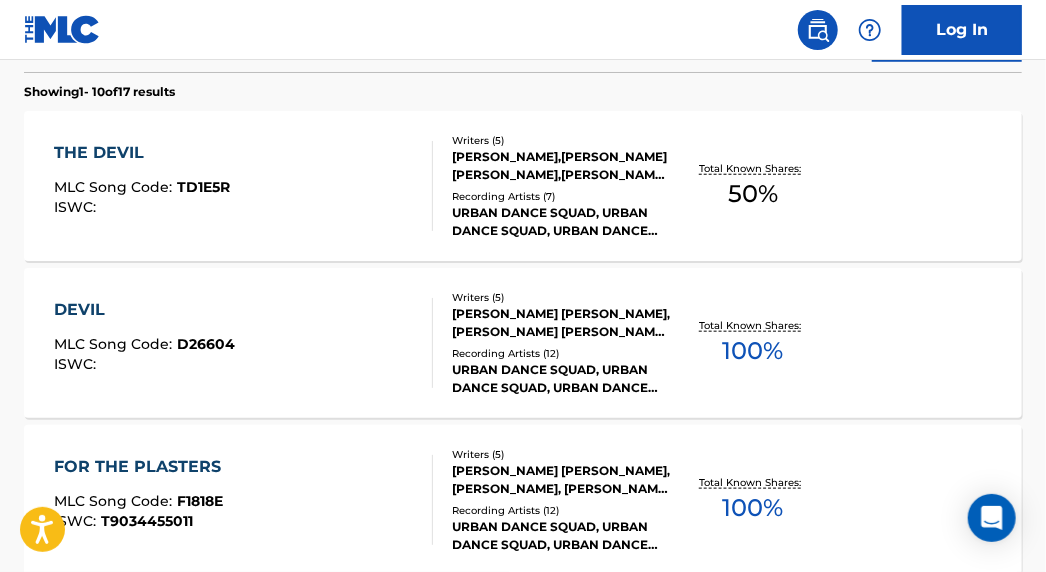 click on "DEVIL" at bounding box center [144, 310] 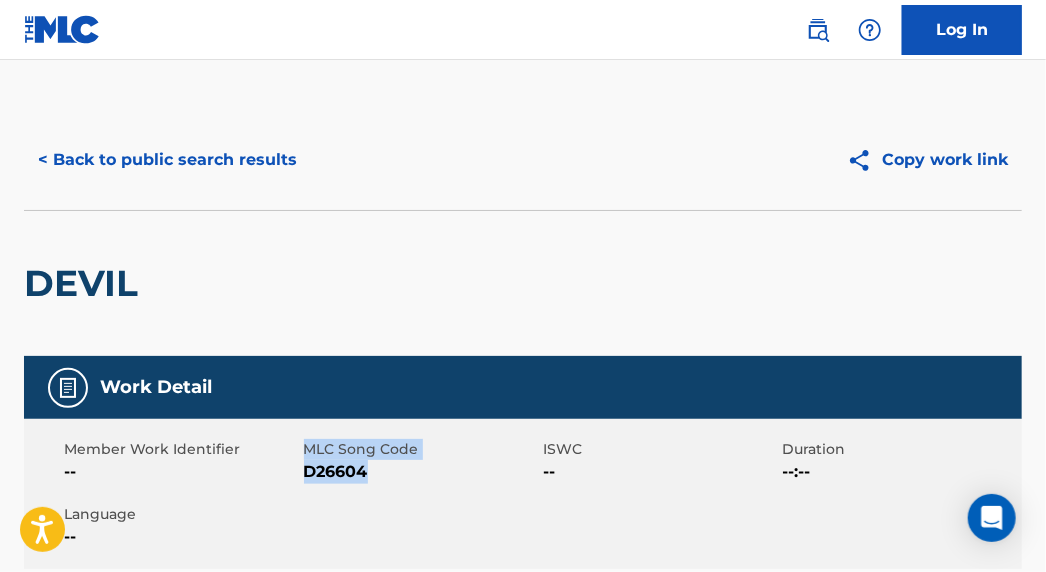 drag, startPoint x: 373, startPoint y: 474, endPoint x: 303, endPoint y: 450, distance: 74 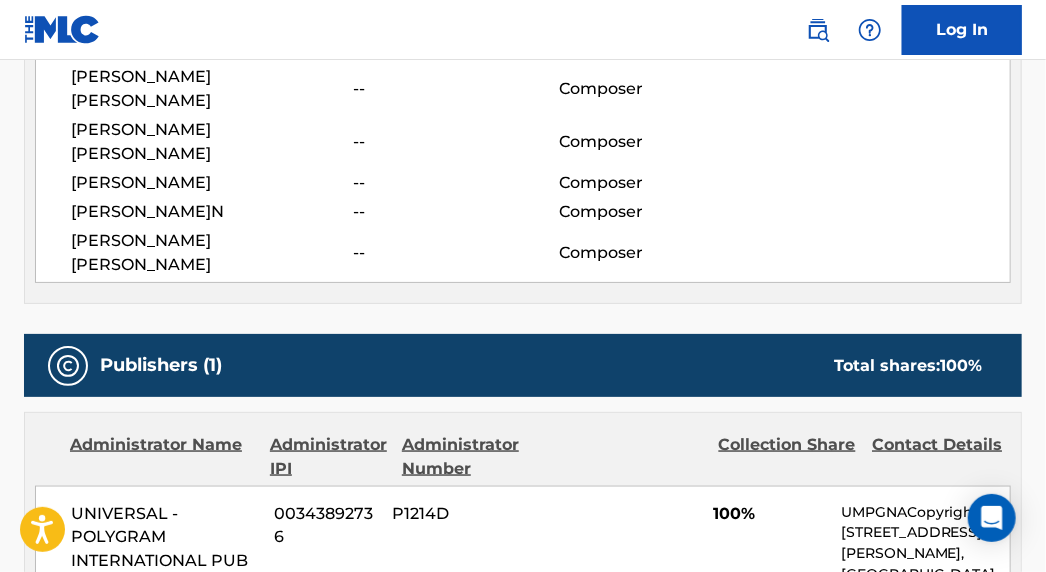scroll, scrollTop: 909, scrollLeft: 0, axis: vertical 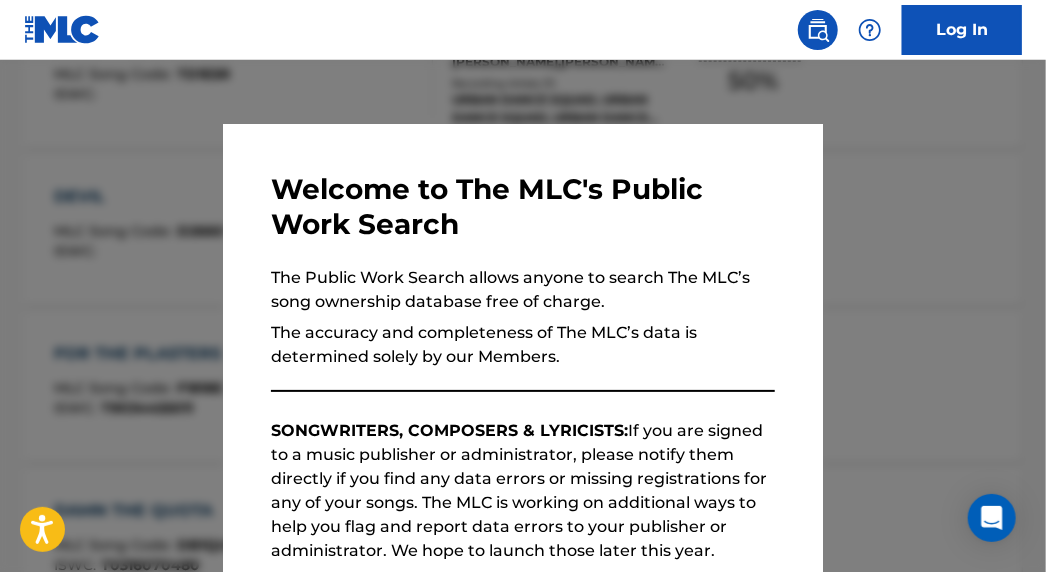 click at bounding box center (523, 346) 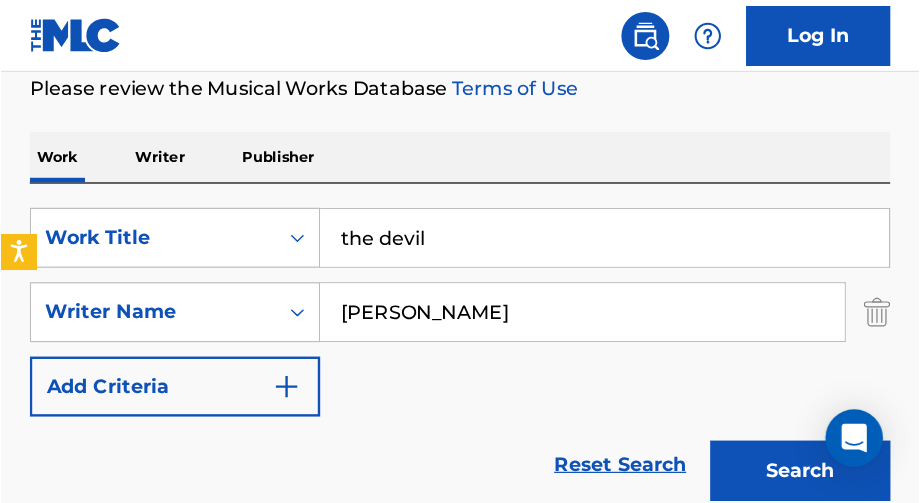 scroll, scrollTop: 286, scrollLeft: 0, axis: vertical 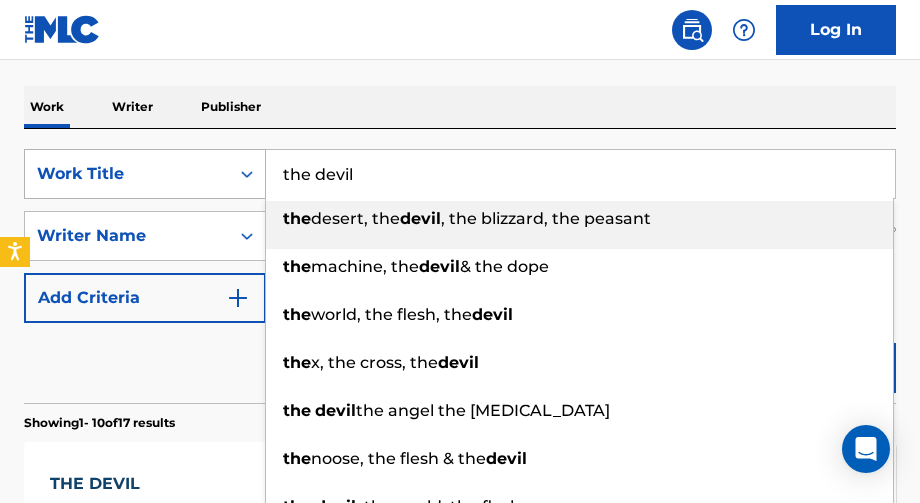 drag, startPoint x: 367, startPoint y: 175, endPoint x: 163, endPoint y: 175, distance: 204 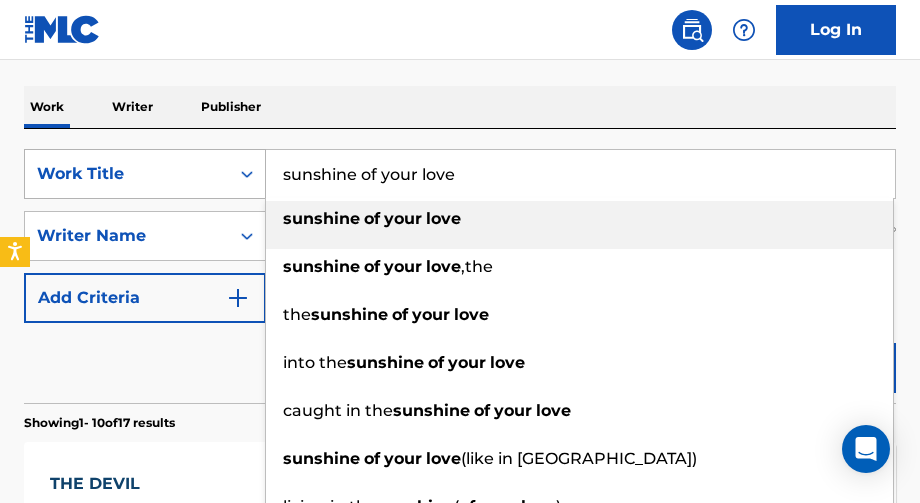 type on "sunshine of your love" 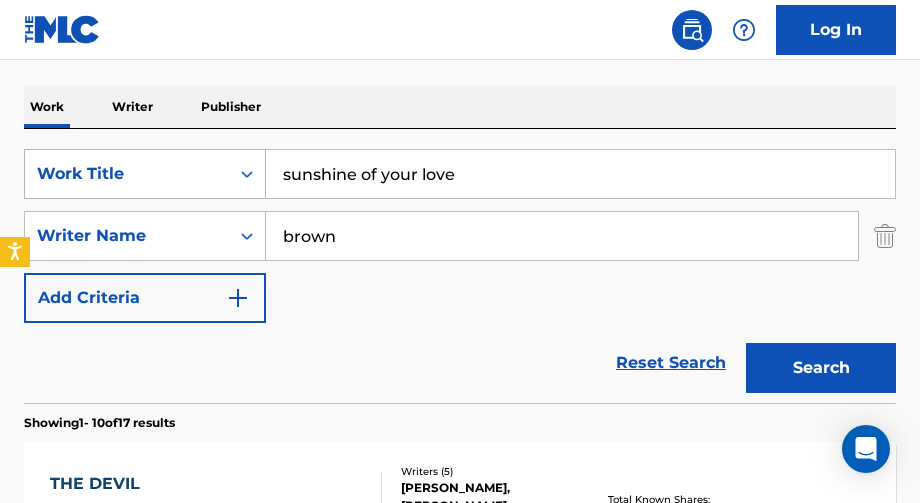 type on "brown" 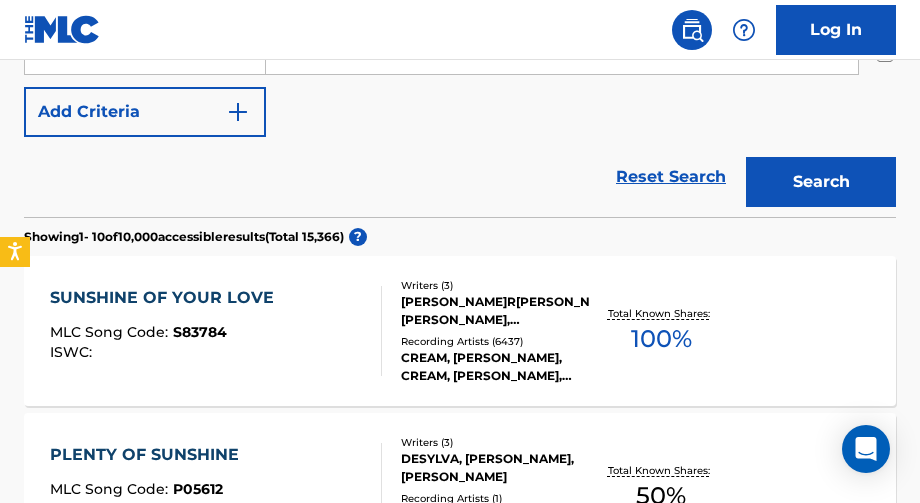 scroll, scrollTop: 526, scrollLeft: 0, axis: vertical 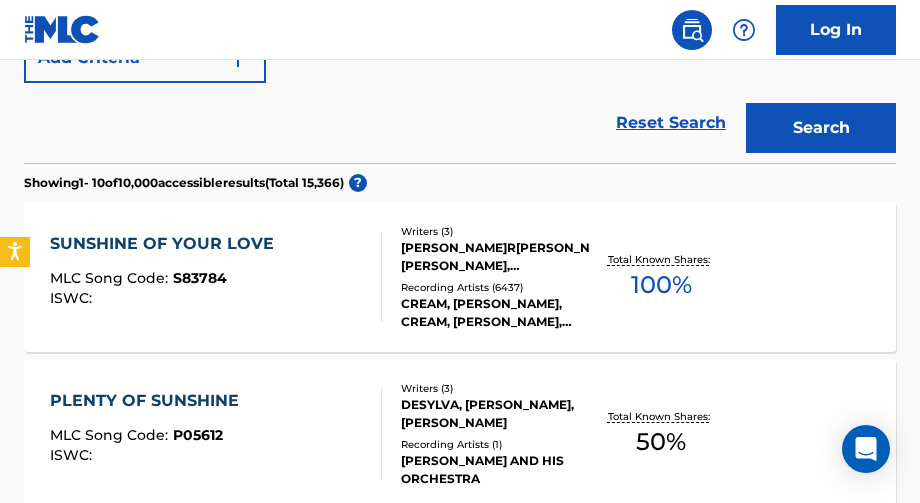 click on "SUNSHINE OF YOUR LOVE" at bounding box center (167, 244) 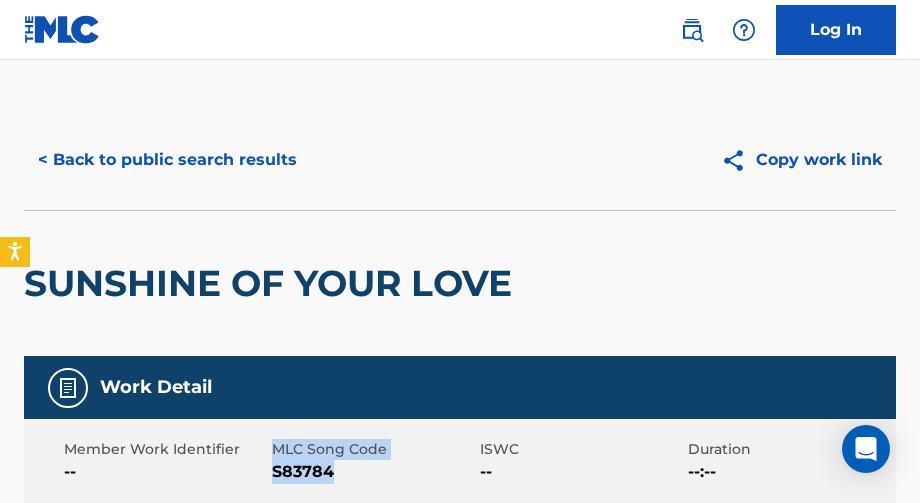 drag, startPoint x: 344, startPoint y: 476, endPoint x: 292, endPoint y: 419, distance: 77.155685 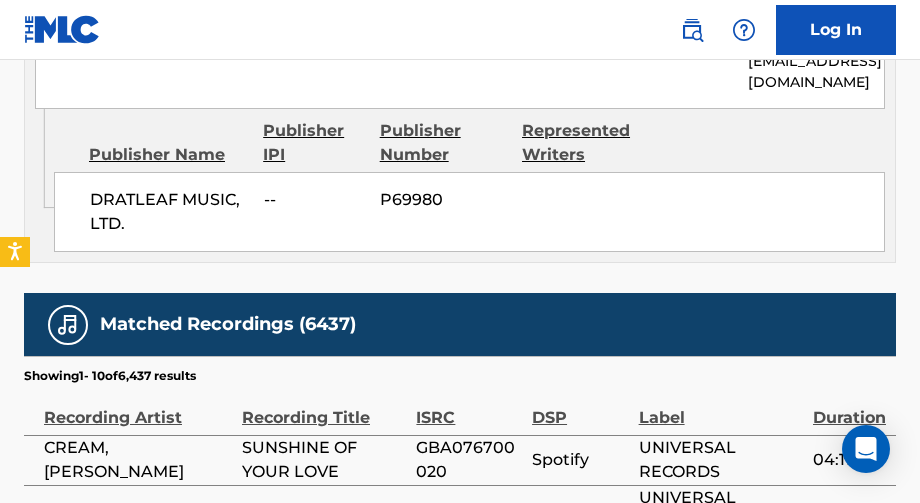scroll, scrollTop: 1680, scrollLeft: 0, axis: vertical 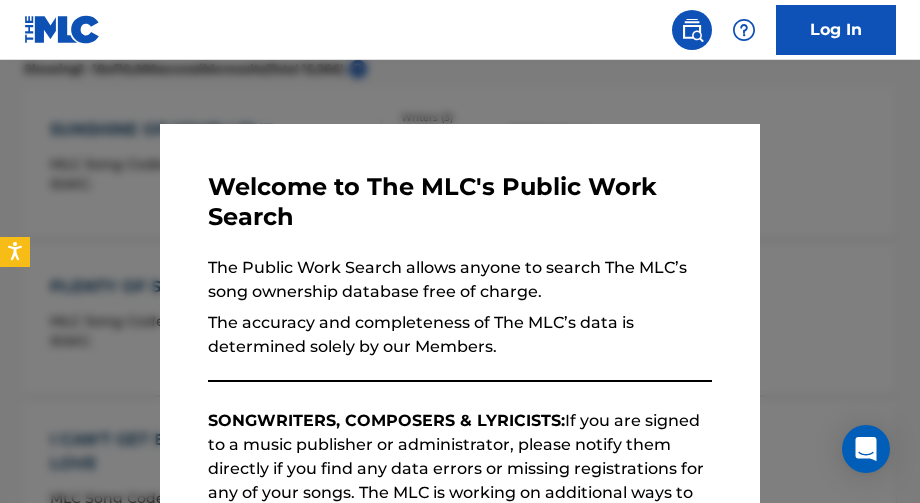 click at bounding box center [460, 311] 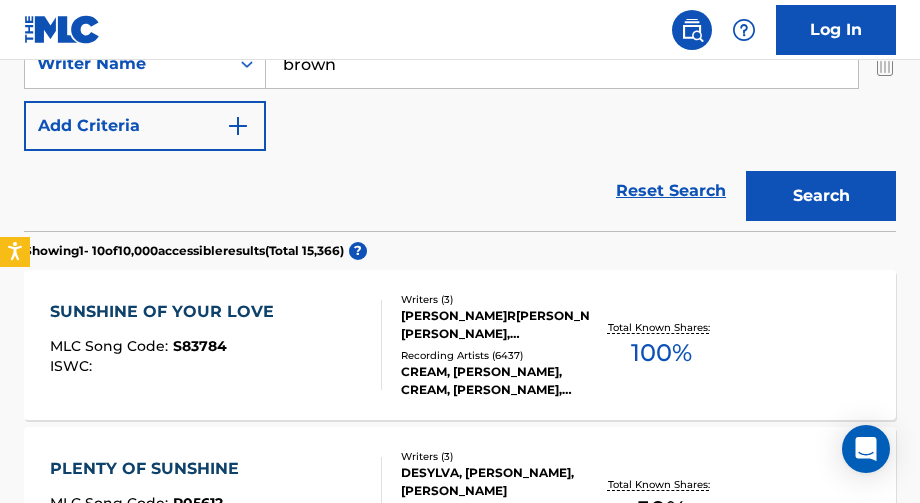 scroll, scrollTop: 400, scrollLeft: 0, axis: vertical 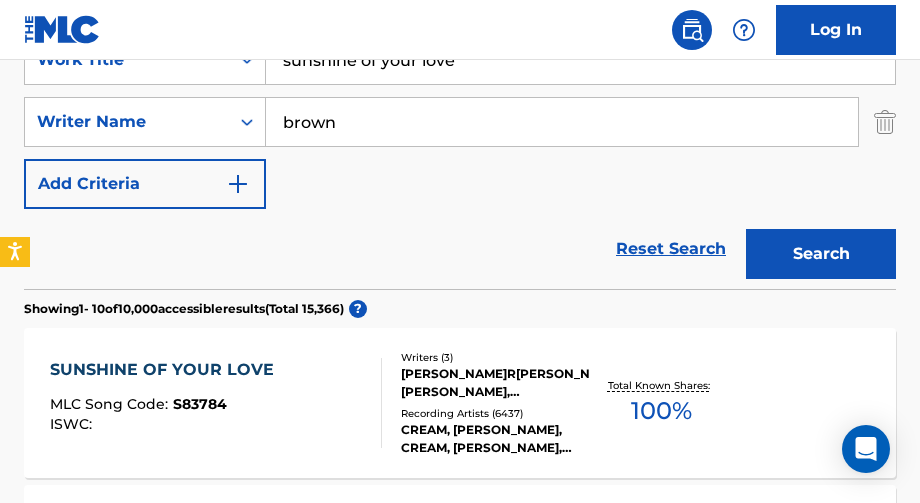 drag, startPoint x: 498, startPoint y: 68, endPoint x: 265, endPoint y: 66, distance: 233.00859 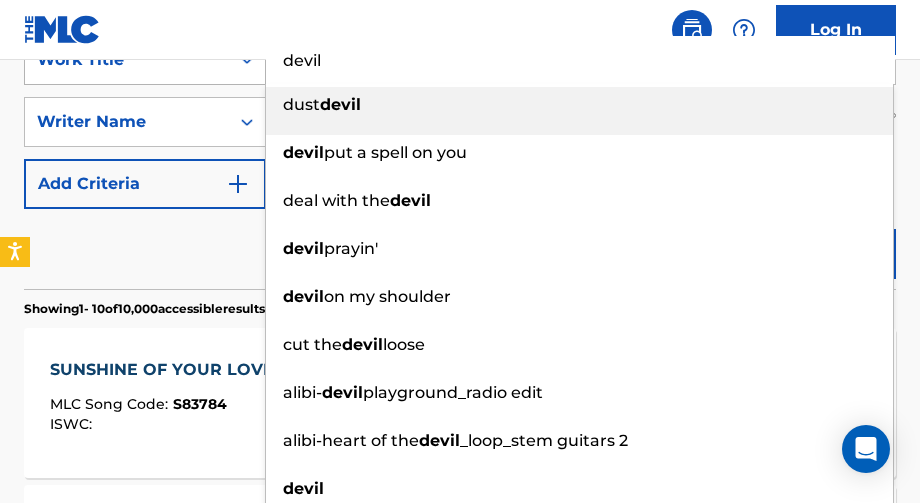 type on "devil" 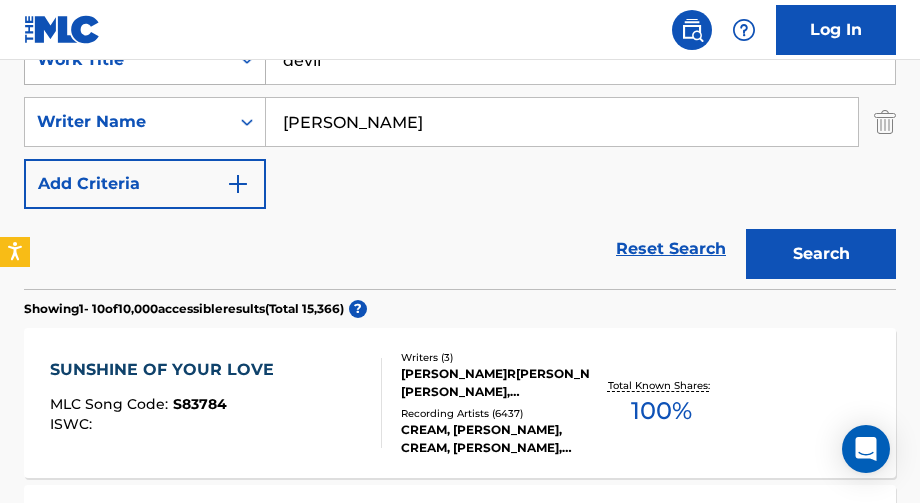 type on "[PERSON_NAME]" 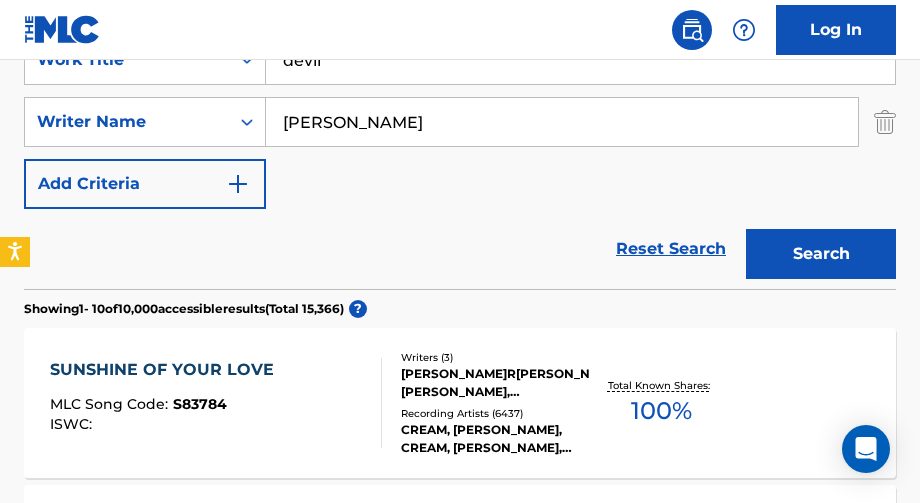 click on "[PERSON_NAME]" at bounding box center [562, 122] 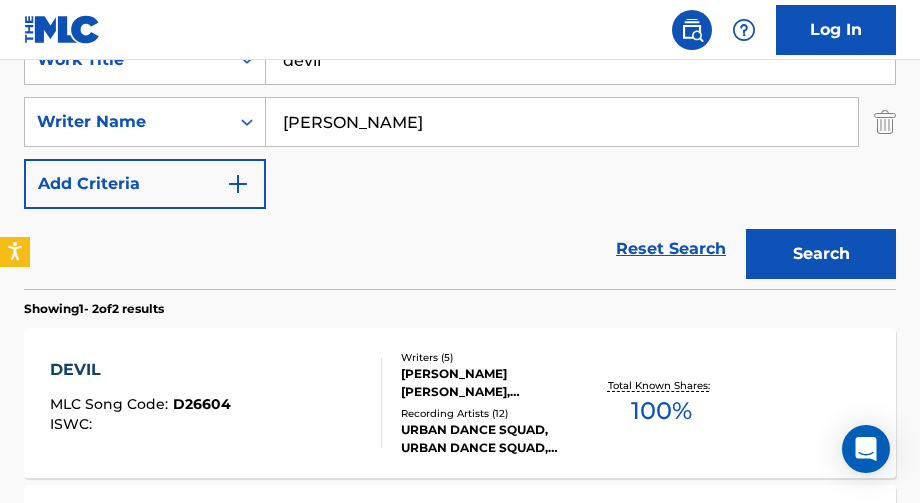 click on "DEVIL" at bounding box center [140, 370] 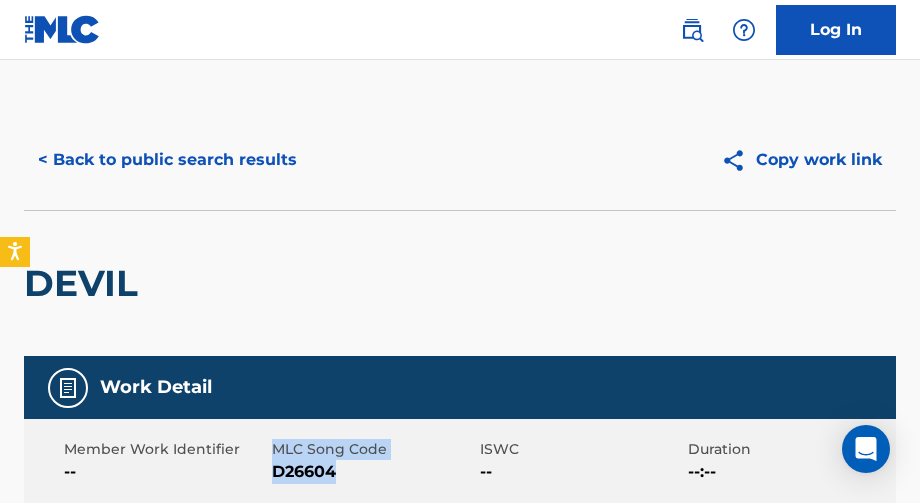 drag, startPoint x: 333, startPoint y: 469, endPoint x: 276, endPoint y: 445, distance: 61.846584 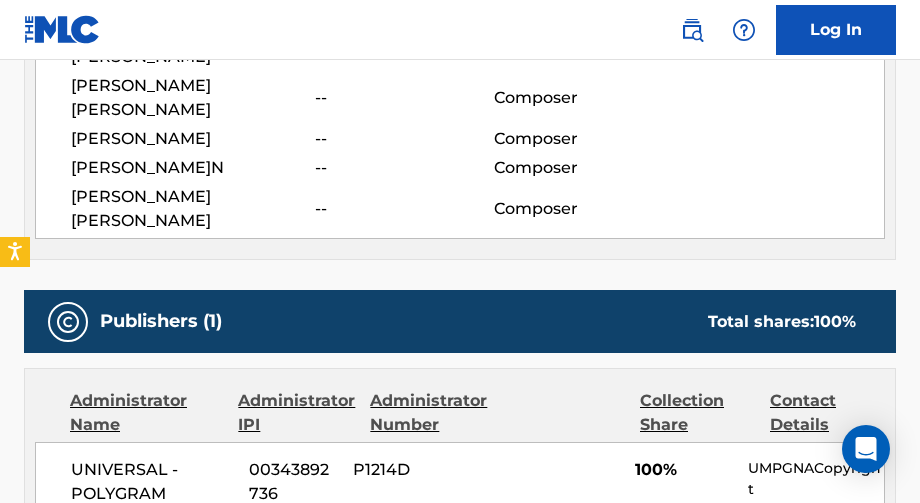scroll, scrollTop: 960, scrollLeft: 0, axis: vertical 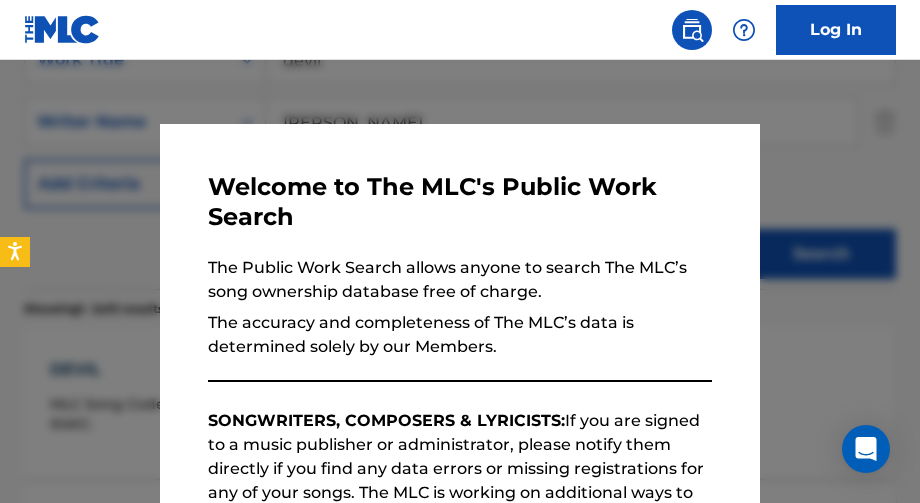 click at bounding box center (460, 311) 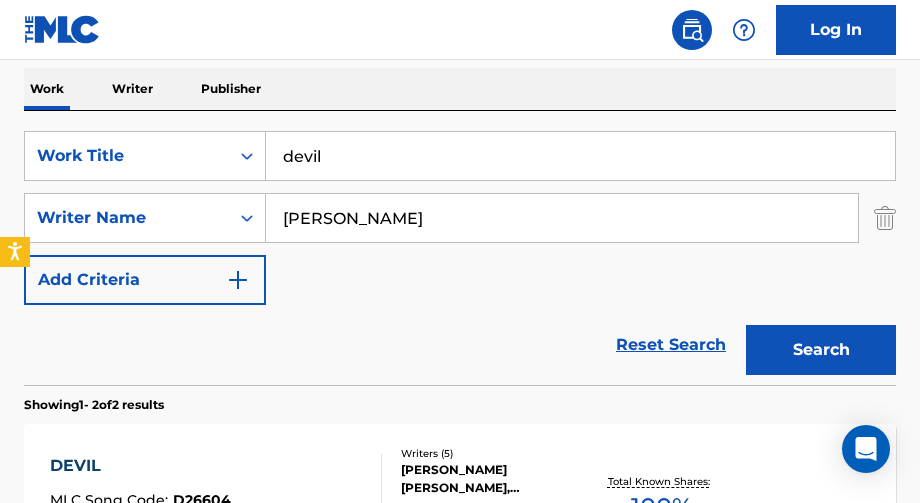 scroll, scrollTop: 160, scrollLeft: 0, axis: vertical 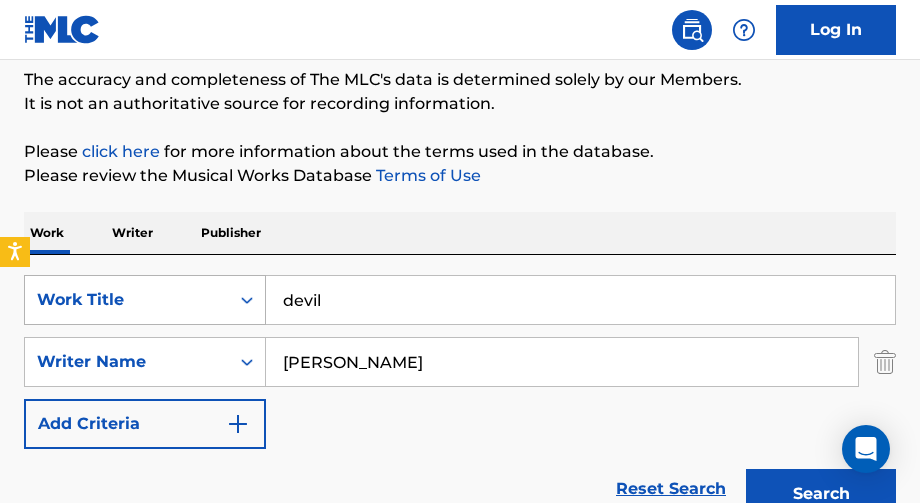 drag, startPoint x: 321, startPoint y: 299, endPoint x: 264, endPoint y: 304, distance: 57.21888 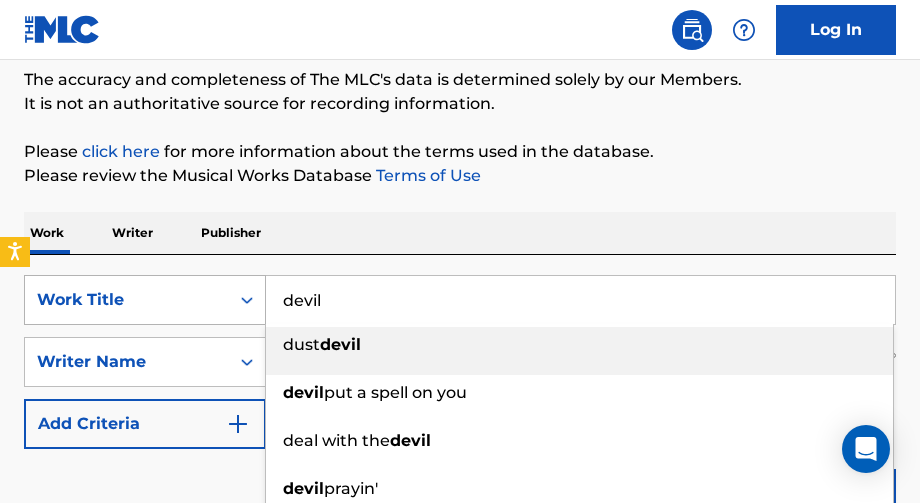 paste on "1.2. Step To You [1]" 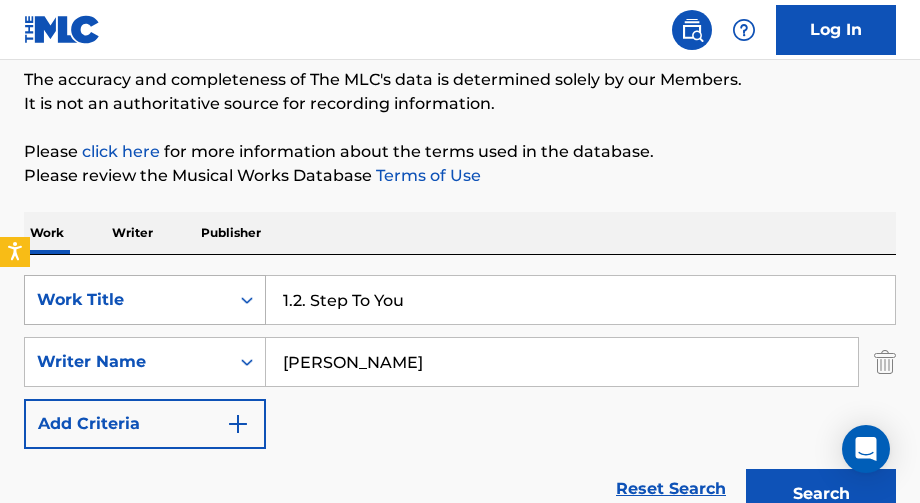 type on "1.2. Step To You" 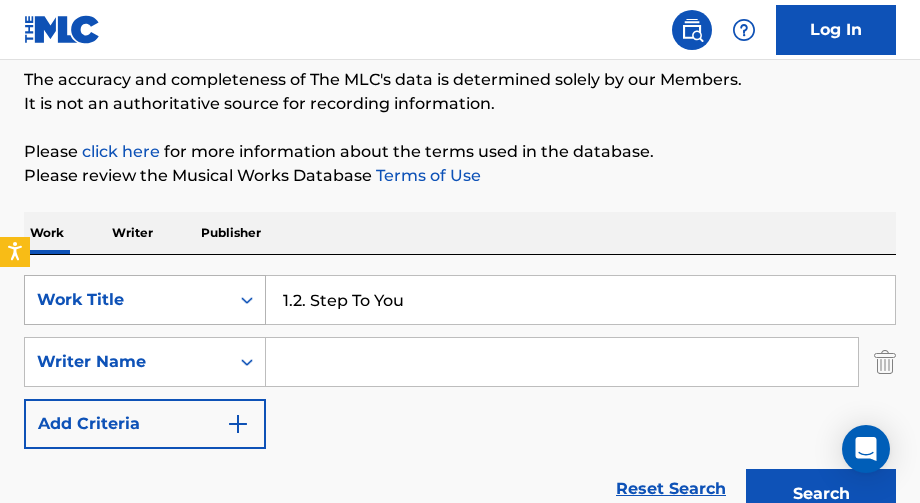 click on "Search" at bounding box center [821, 494] 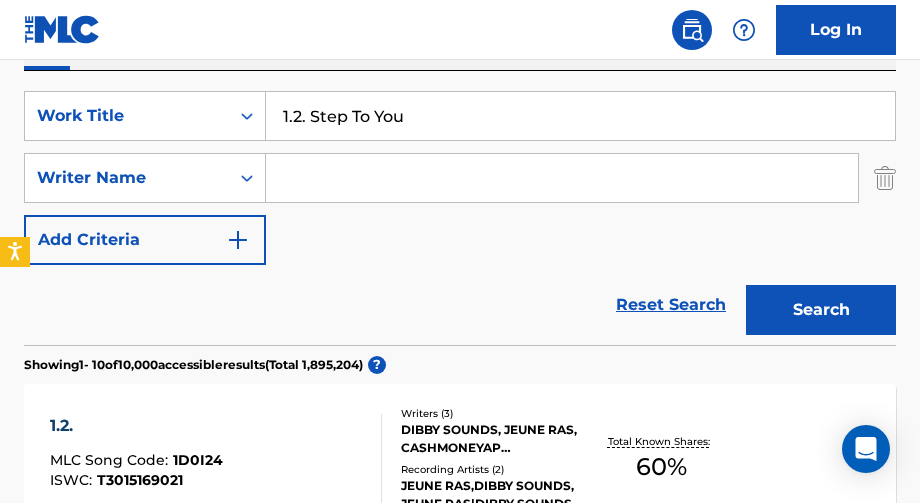 scroll, scrollTop: 320, scrollLeft: 0, axis: vertical 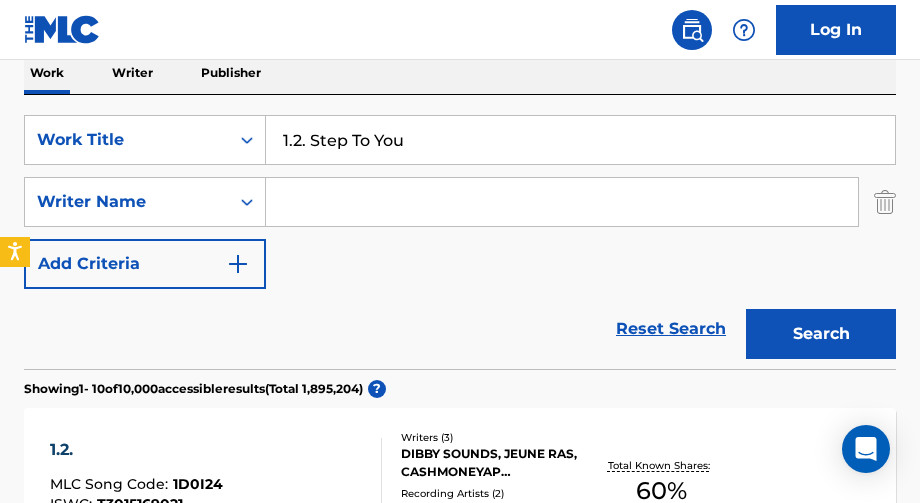 click at bounding box center (562, 202) 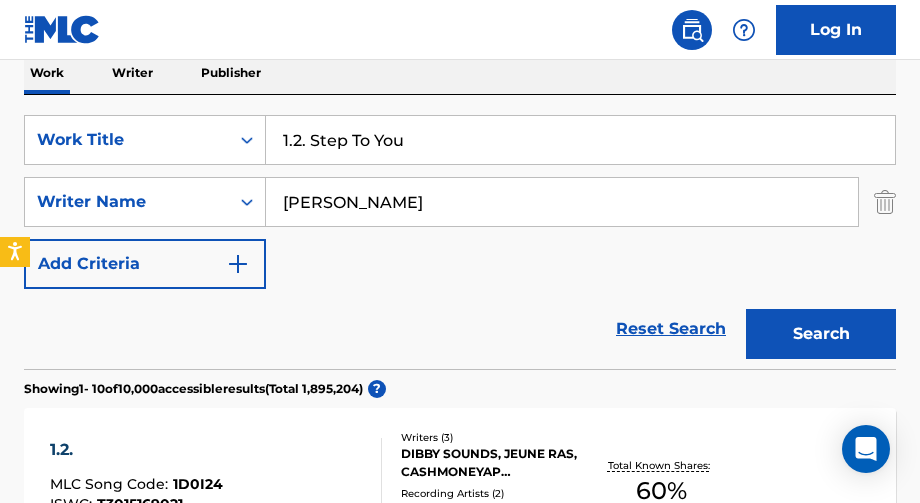 type on "[PERSON_NAME]" 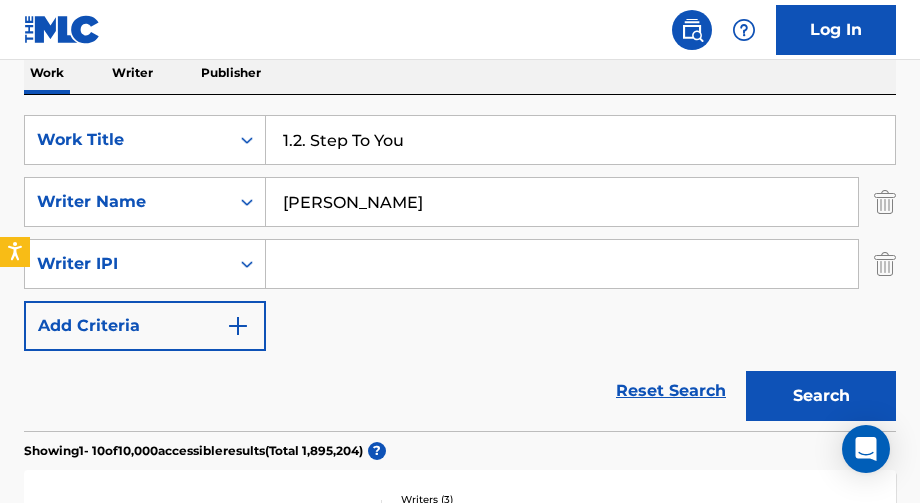 click at bounding box center [885, 264] 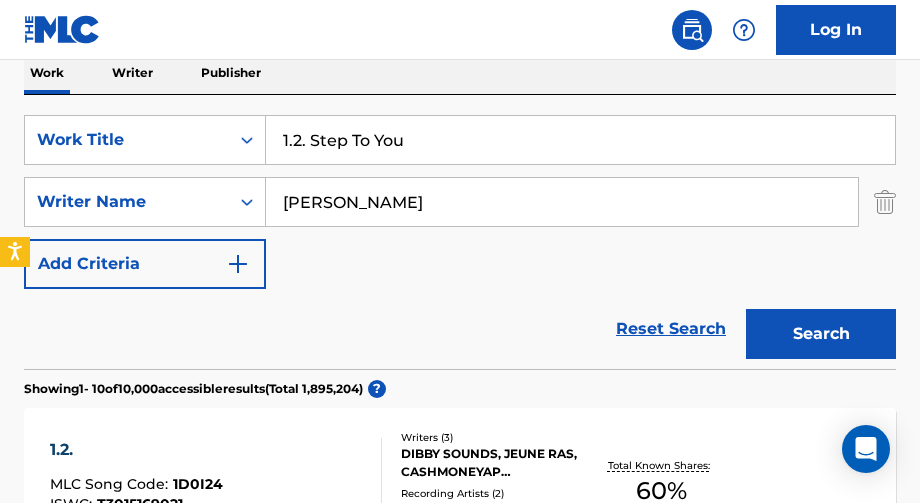 click on "Search" at bounding box center (821, 334) 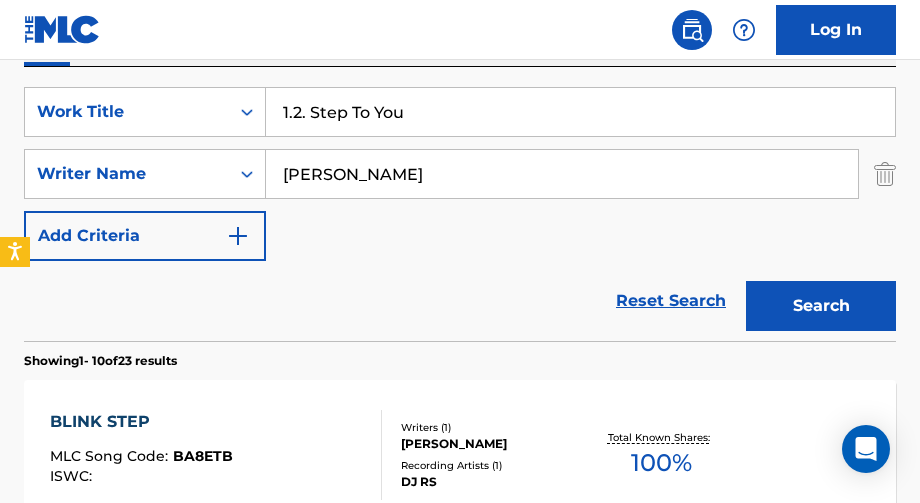 scroll, scrollTop: 320, scrollLeft: 0, axis: vertical 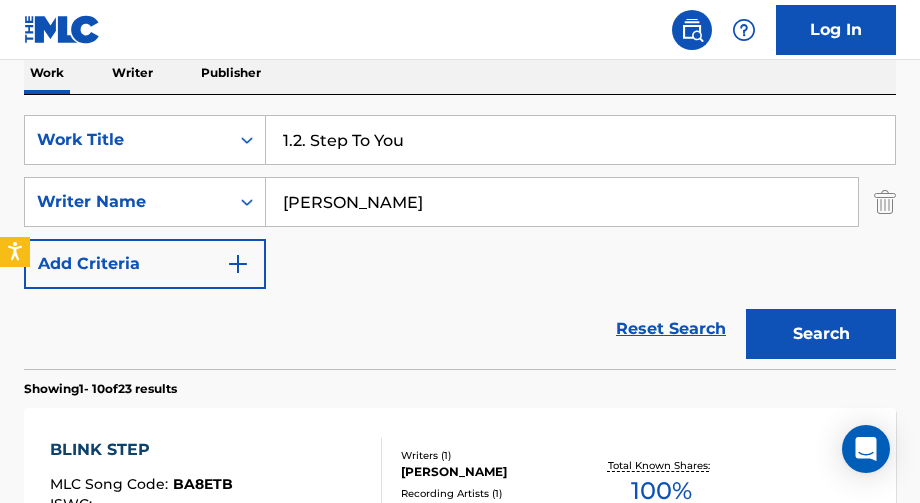 drag, startPoint x: 321, startPoint y: 140, endPoint x: 95, endPoint y: 164, distance: 227.27077 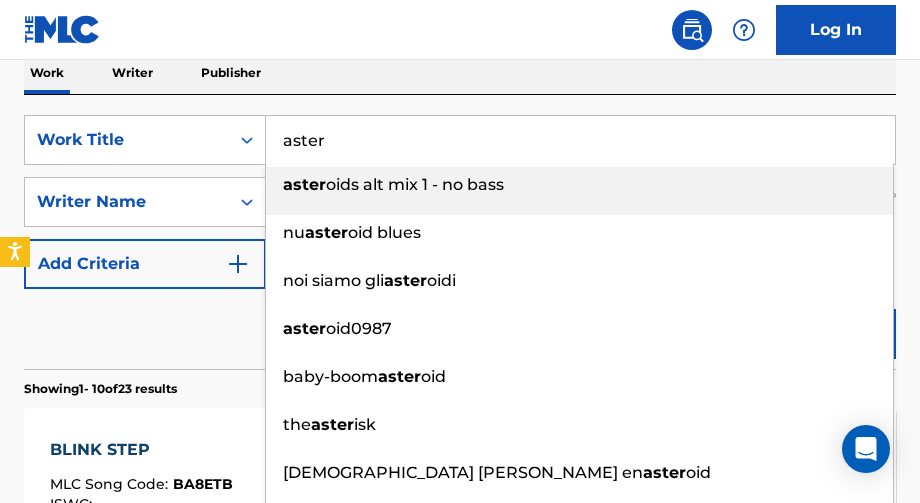 type on "aster" 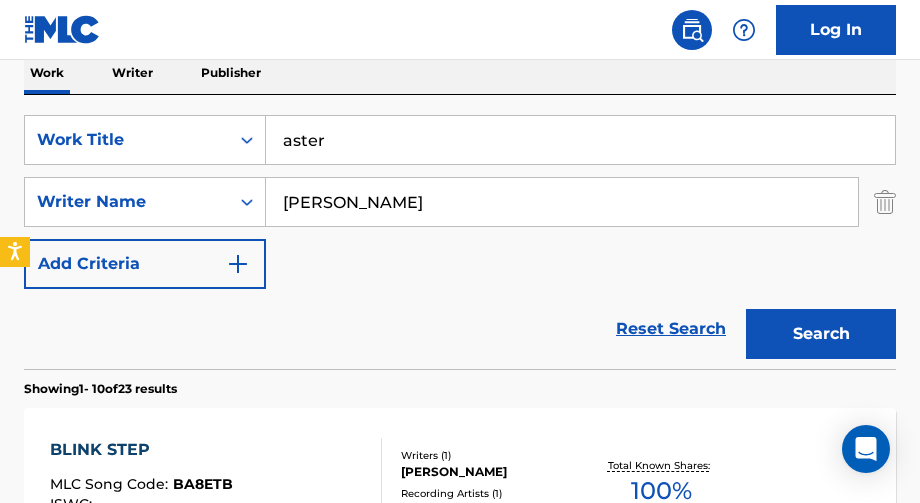 click on "Search" at bounding box center [821, 334] 